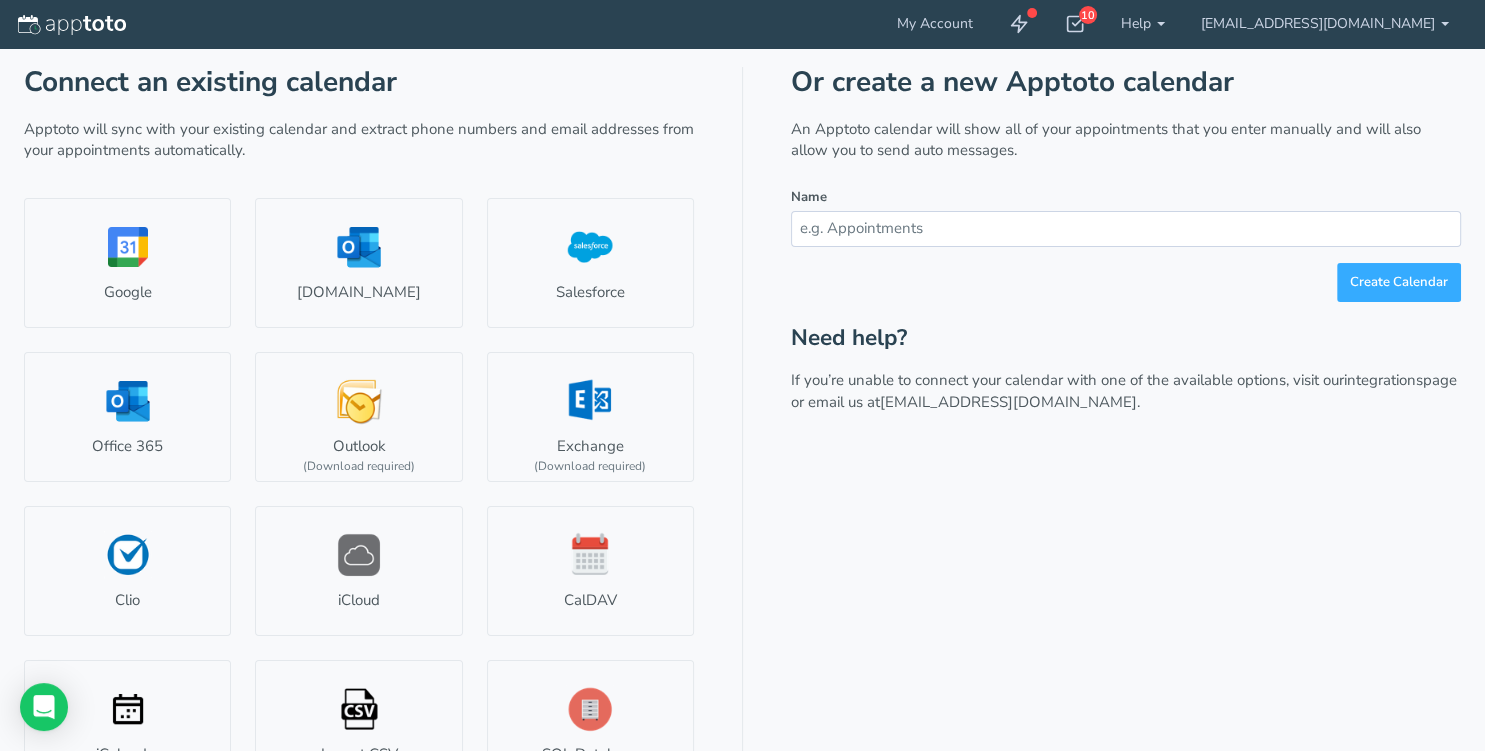 scroll, scrollTop: 85, scrollLeft: 0, axis: vertical 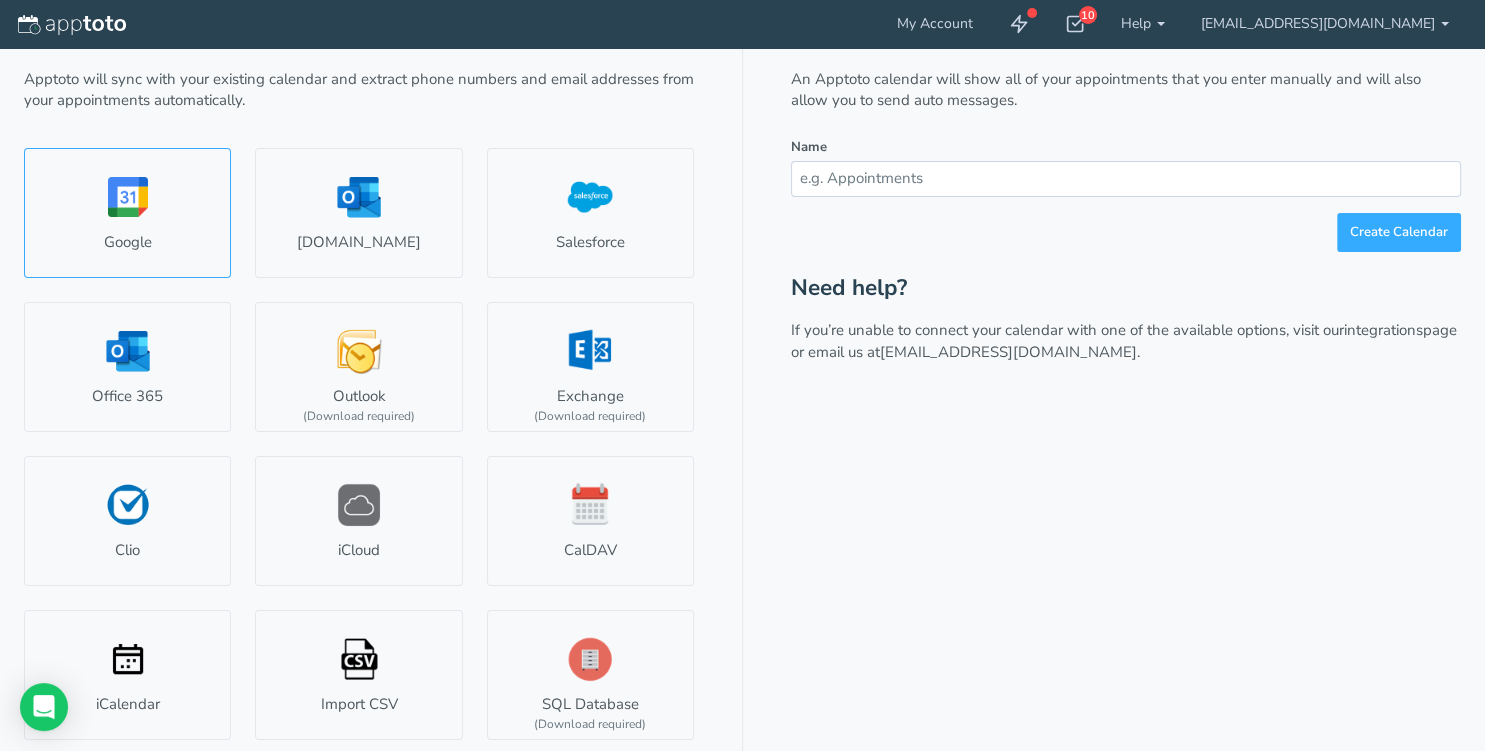 click on "Google" at bounding box center [127, 213] 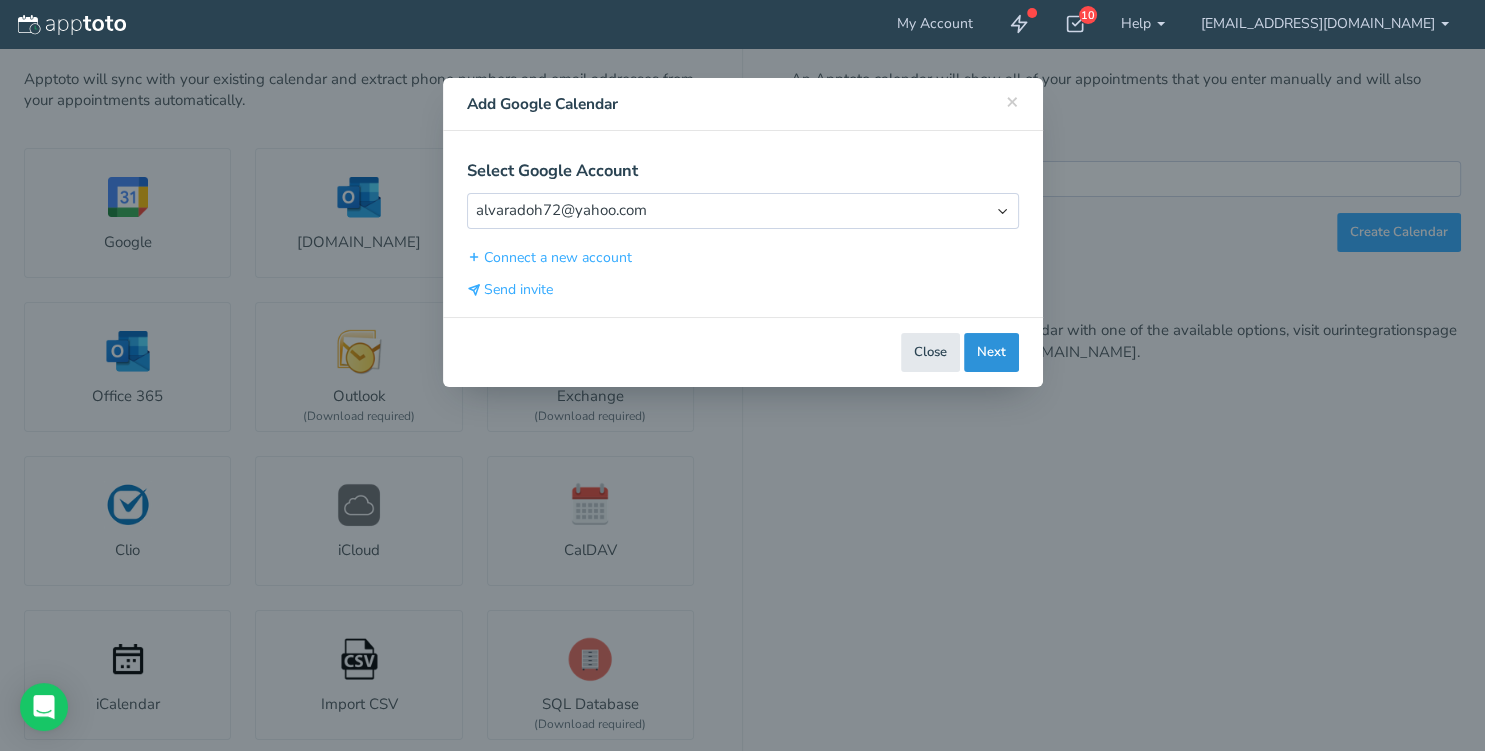 click on "Next" at bounding box center (991, 352) 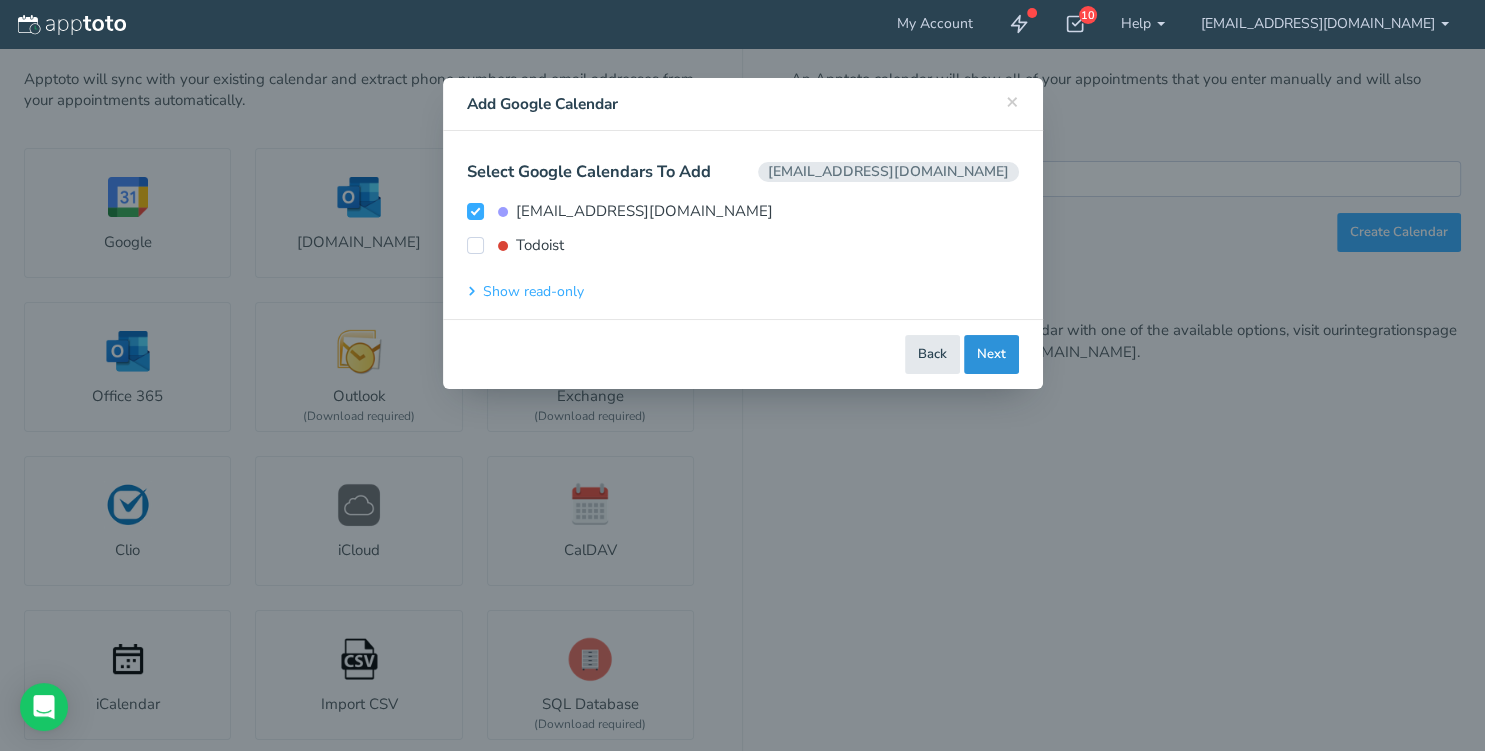 click on "Next" at bounding box center [991, 354] 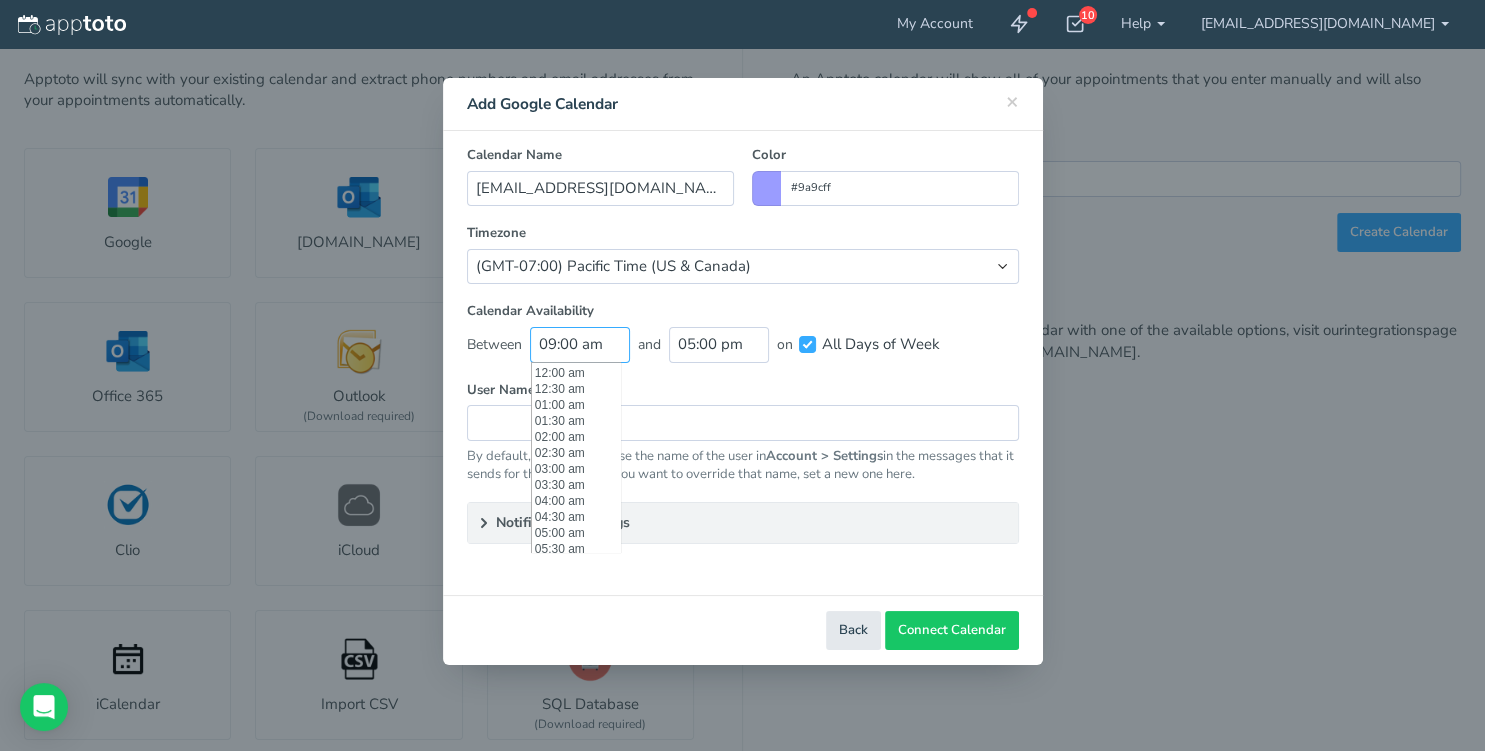 scroll, scrollTop: 288, scrollLeft: 0, axis: vertical 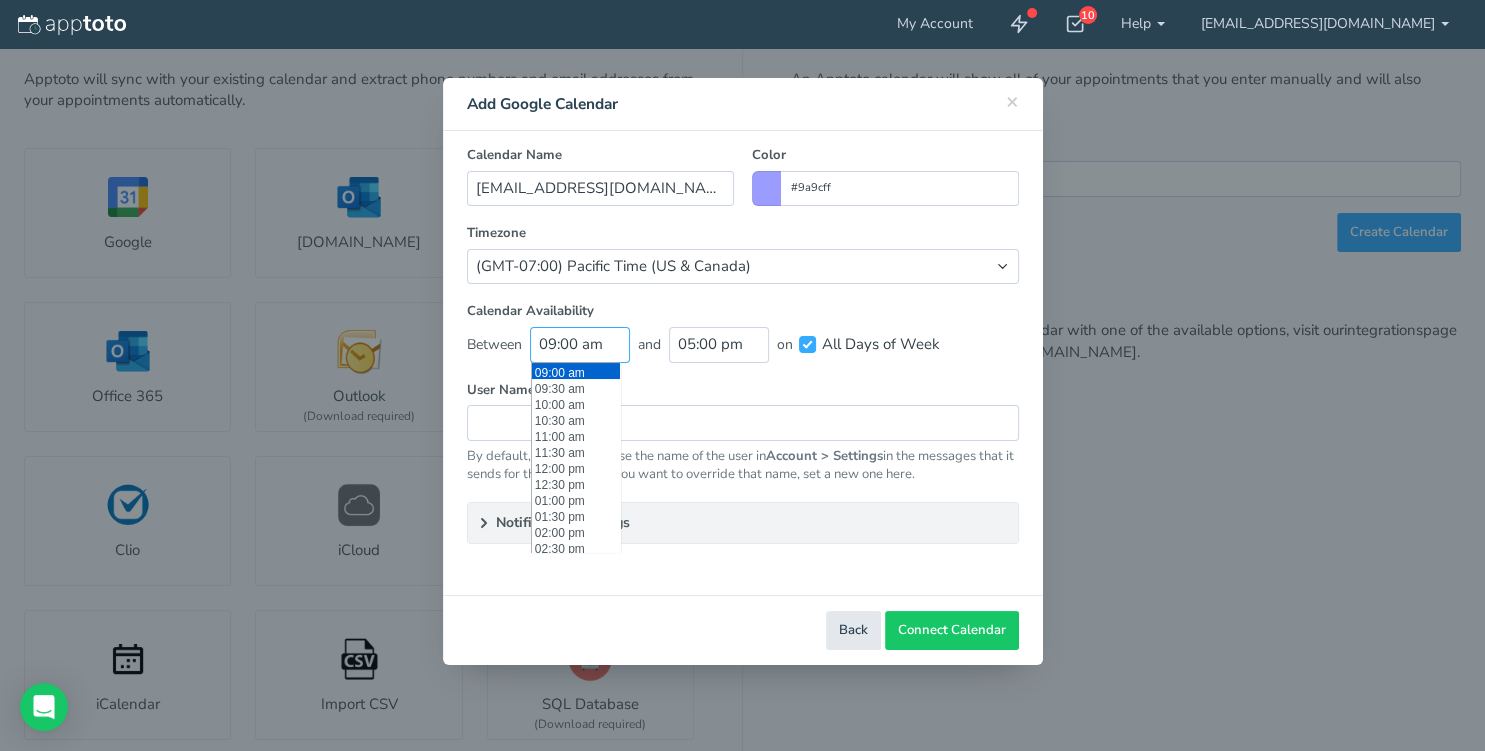 click on "09:00 am" at bounding box center [580, 344] 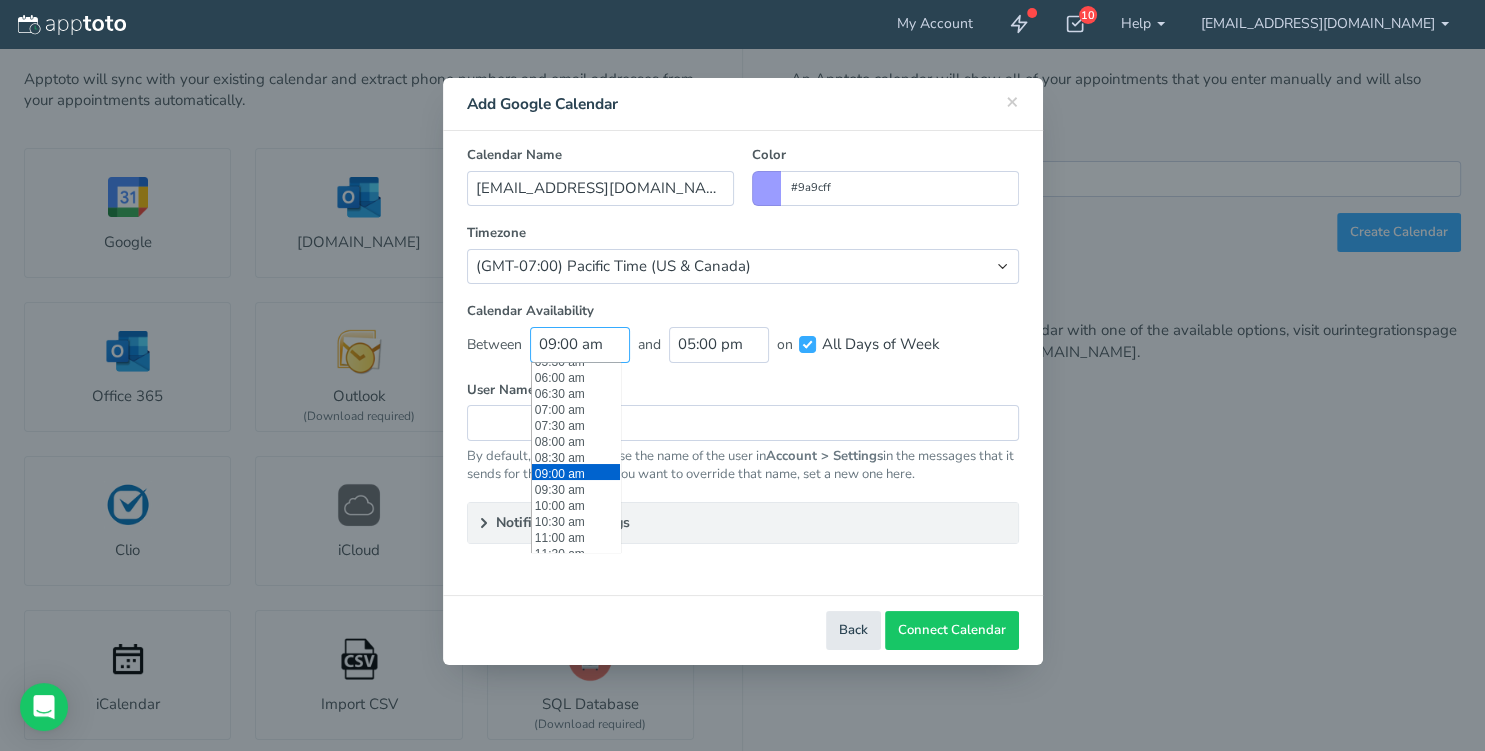 scroll, scrollTop: 174, scrollLeft: 0, axis: vertical 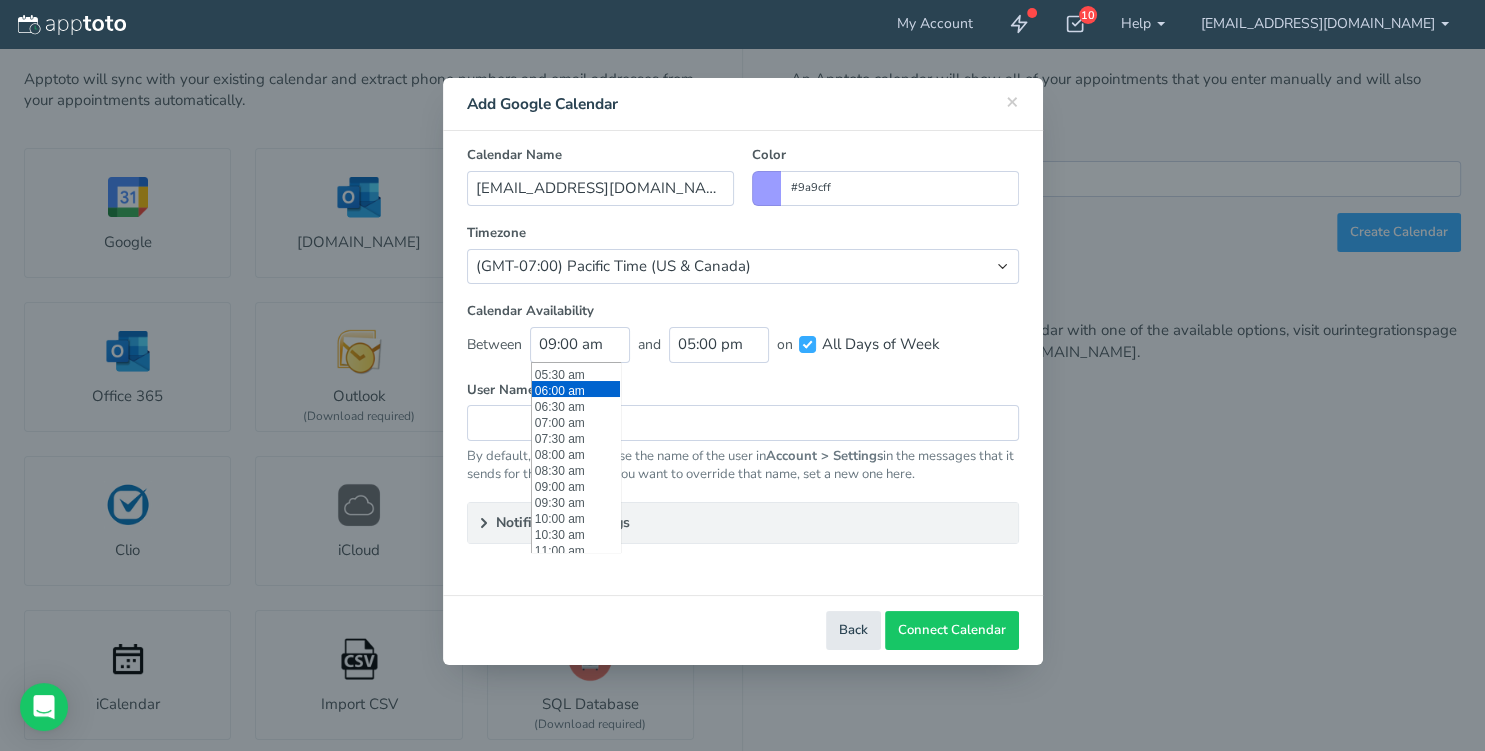 click on "06:00 am" at bounding box center (576, 389) 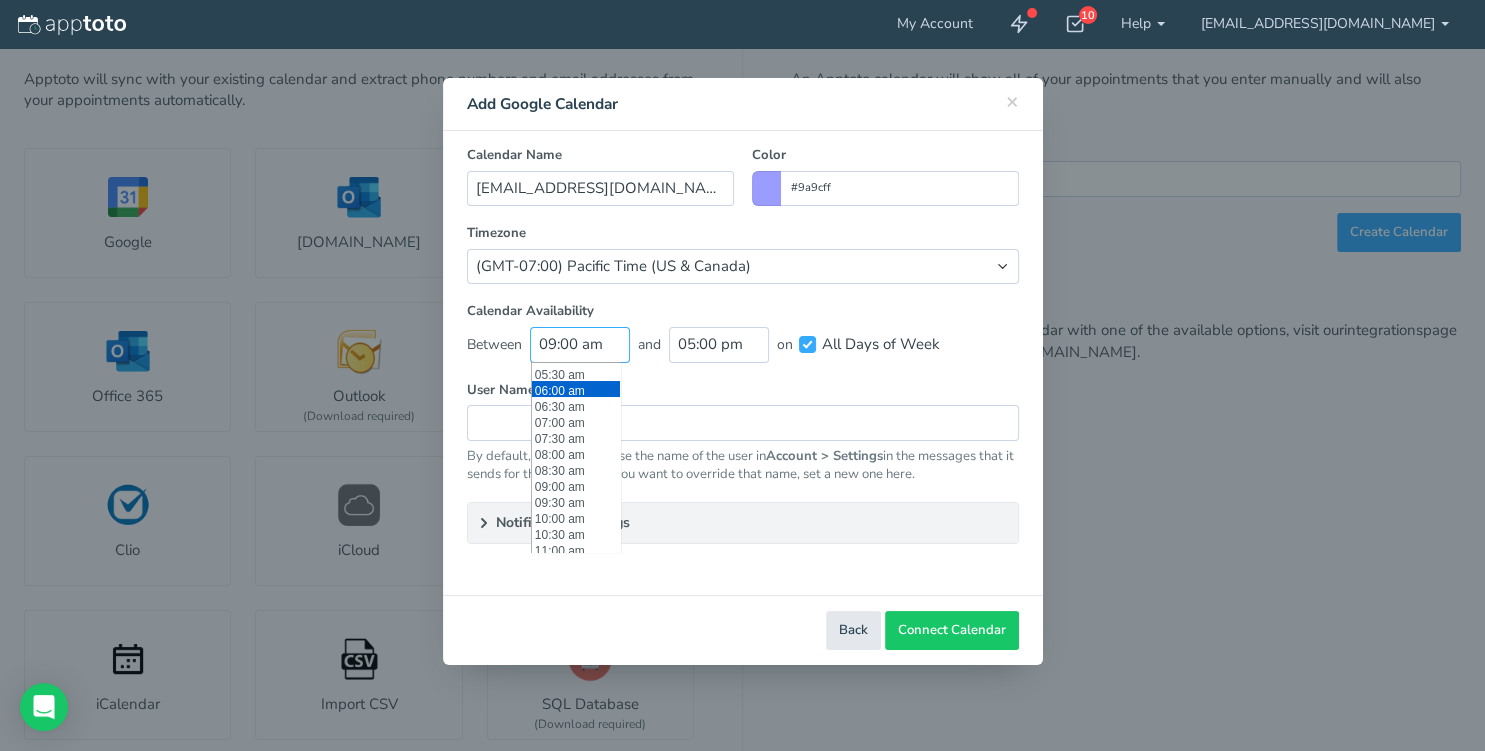 type on "06:00 am" 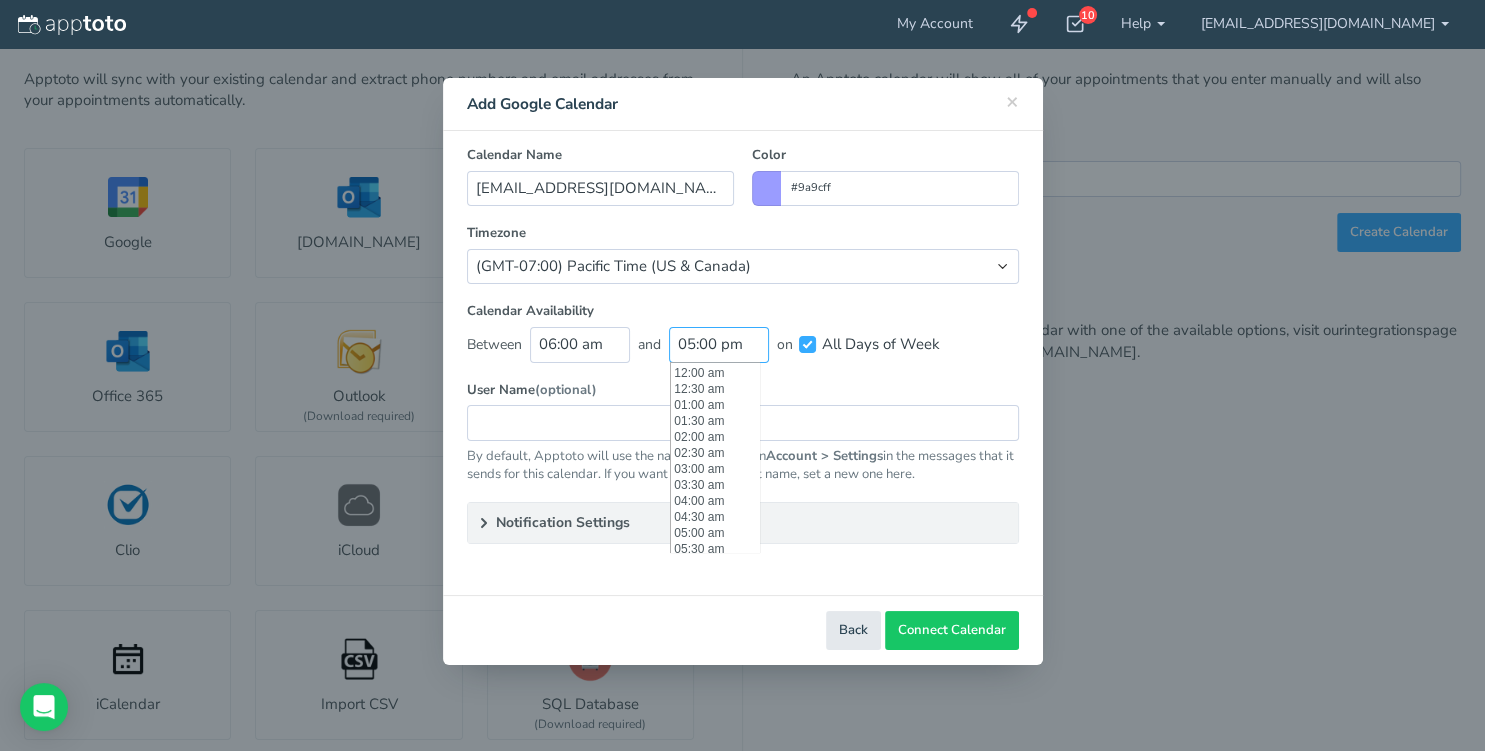 scroll, scrollTop: 544, scrollLeft: 0, axis: vertical 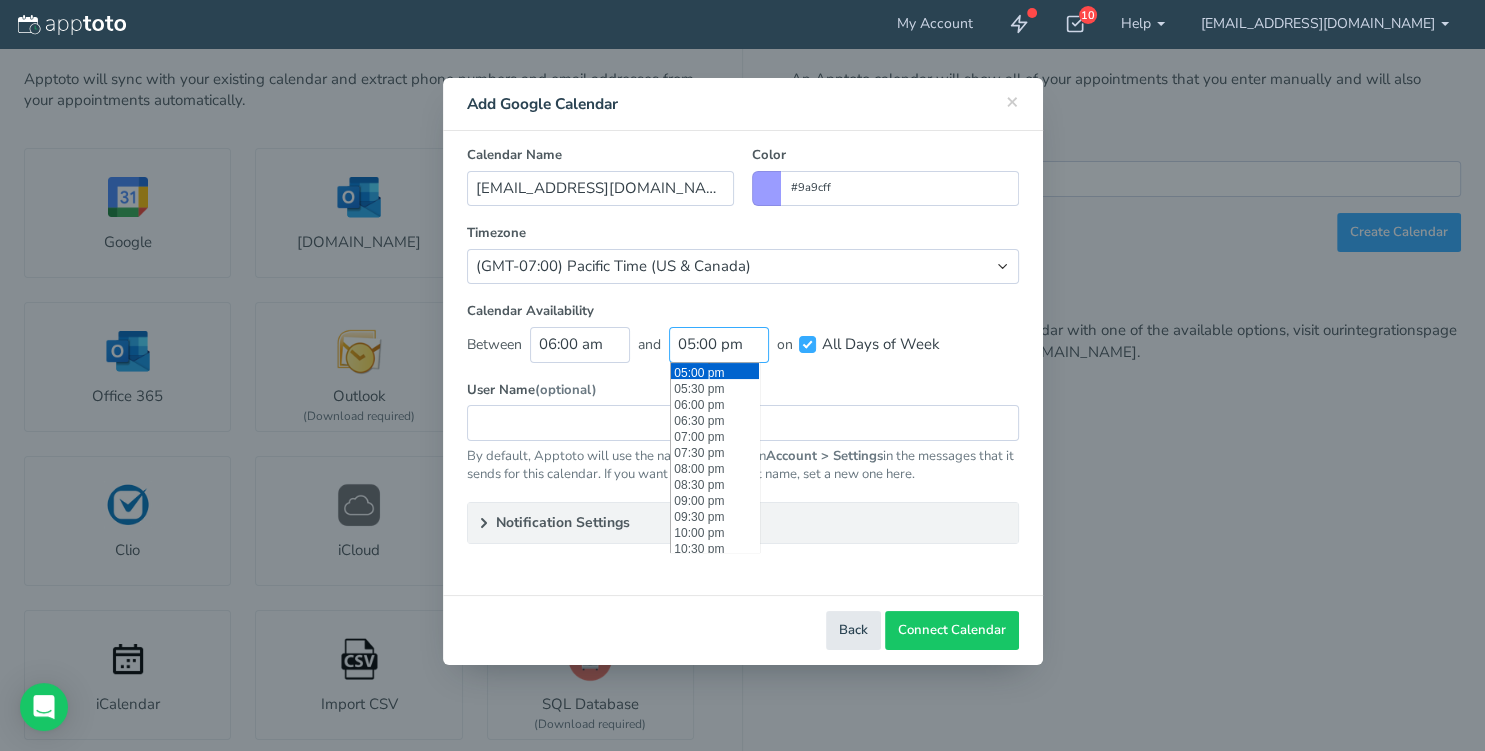 click on "05:00 pm" at bounding box center (719, 344) 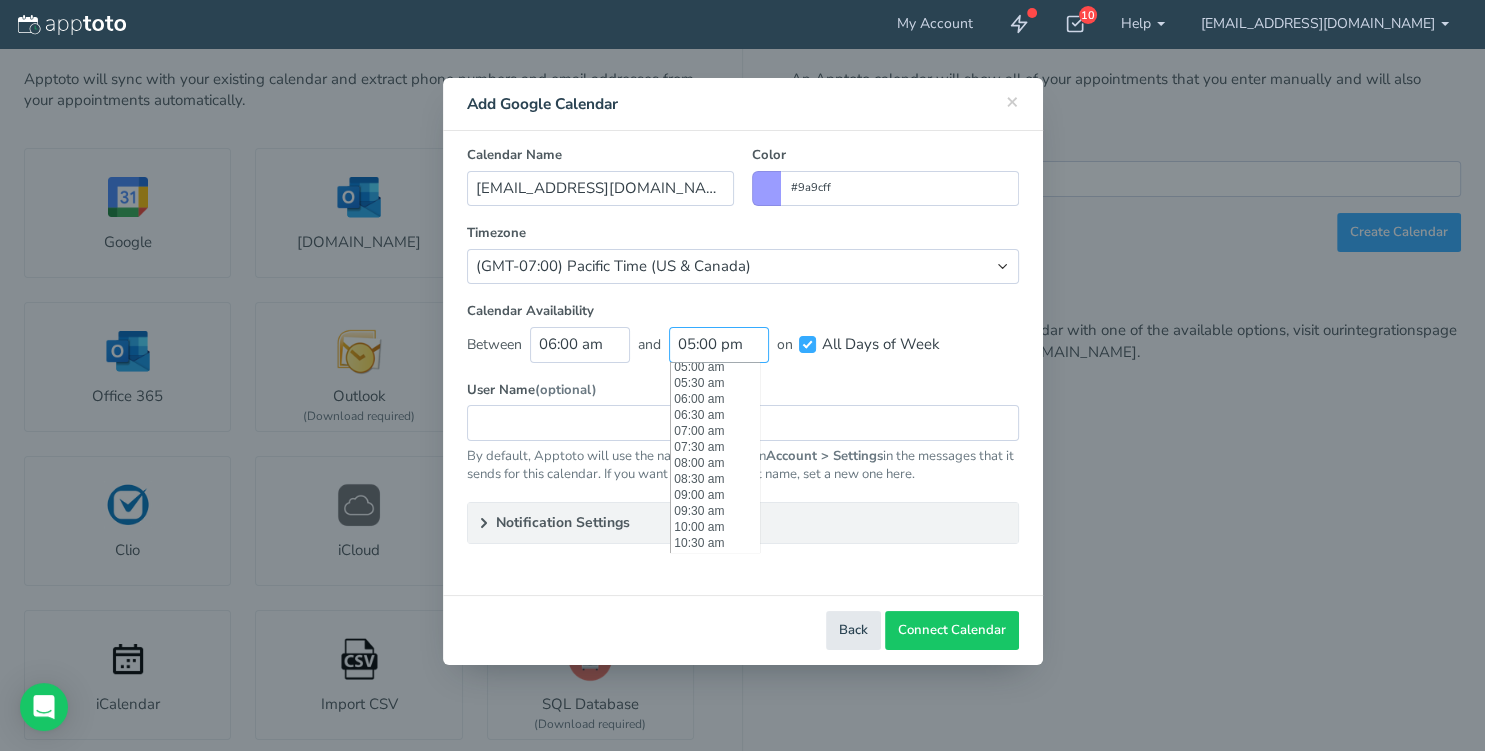 scroll, scrollTop: 162, scrollLeft: 0, axis: vertical 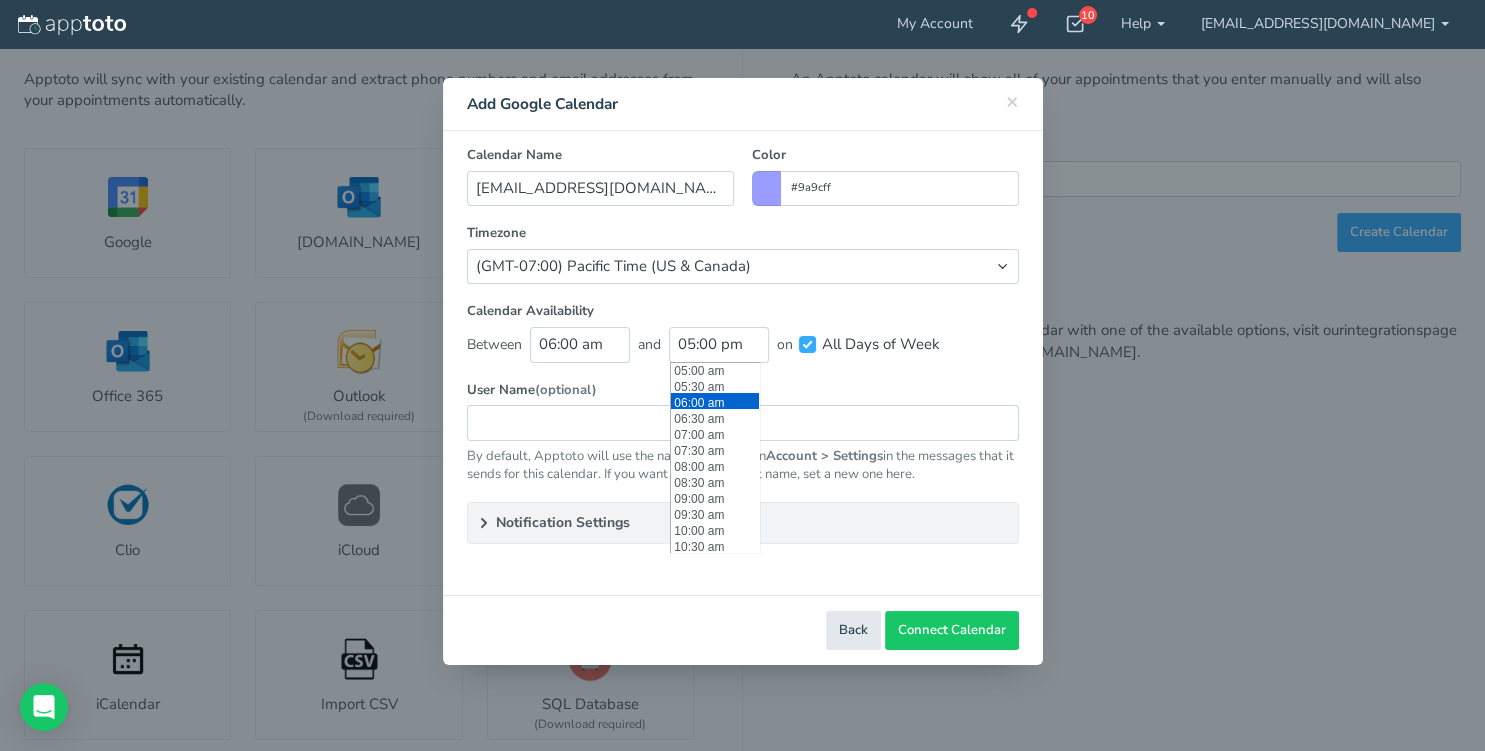 click on "06:00 am" at bounding box center (715, 401) 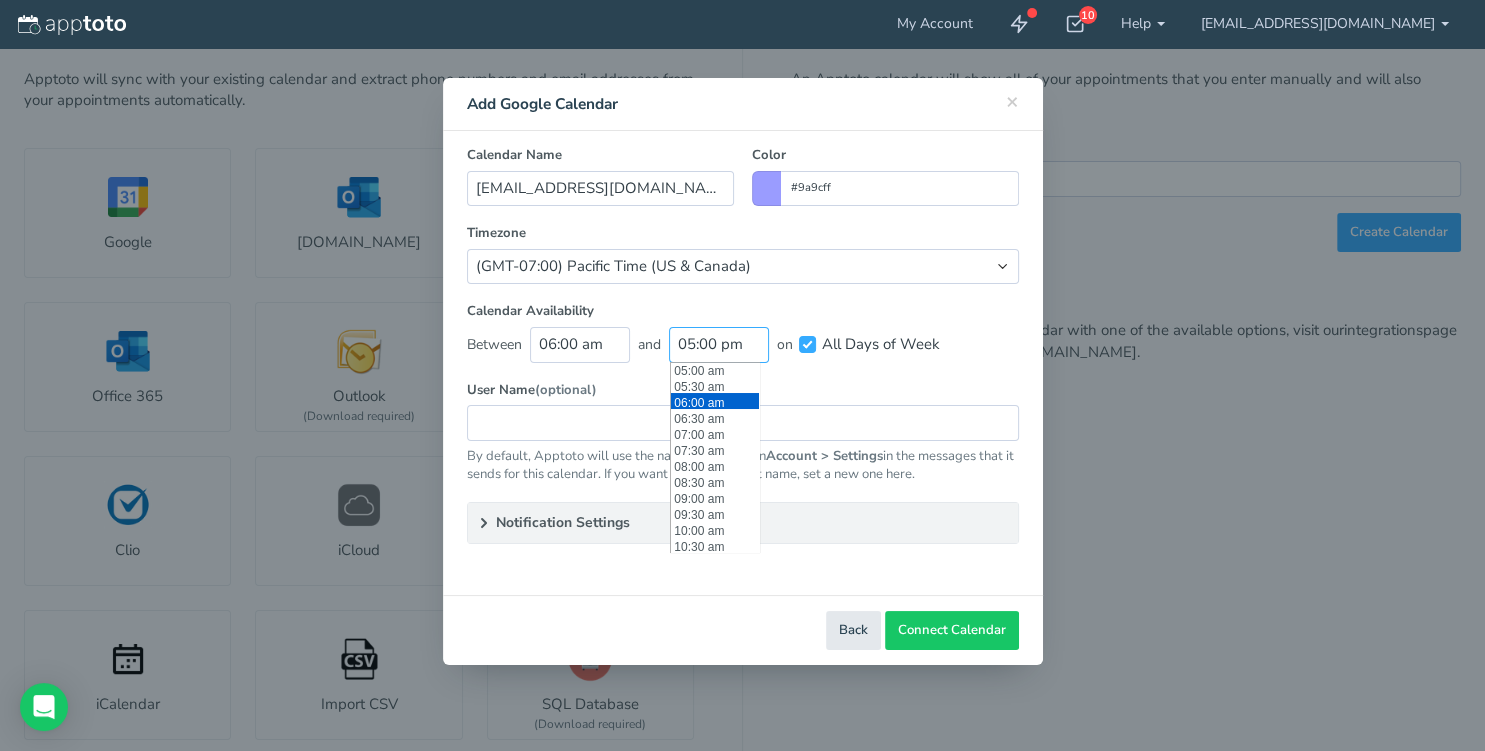 type on "06:00 am" 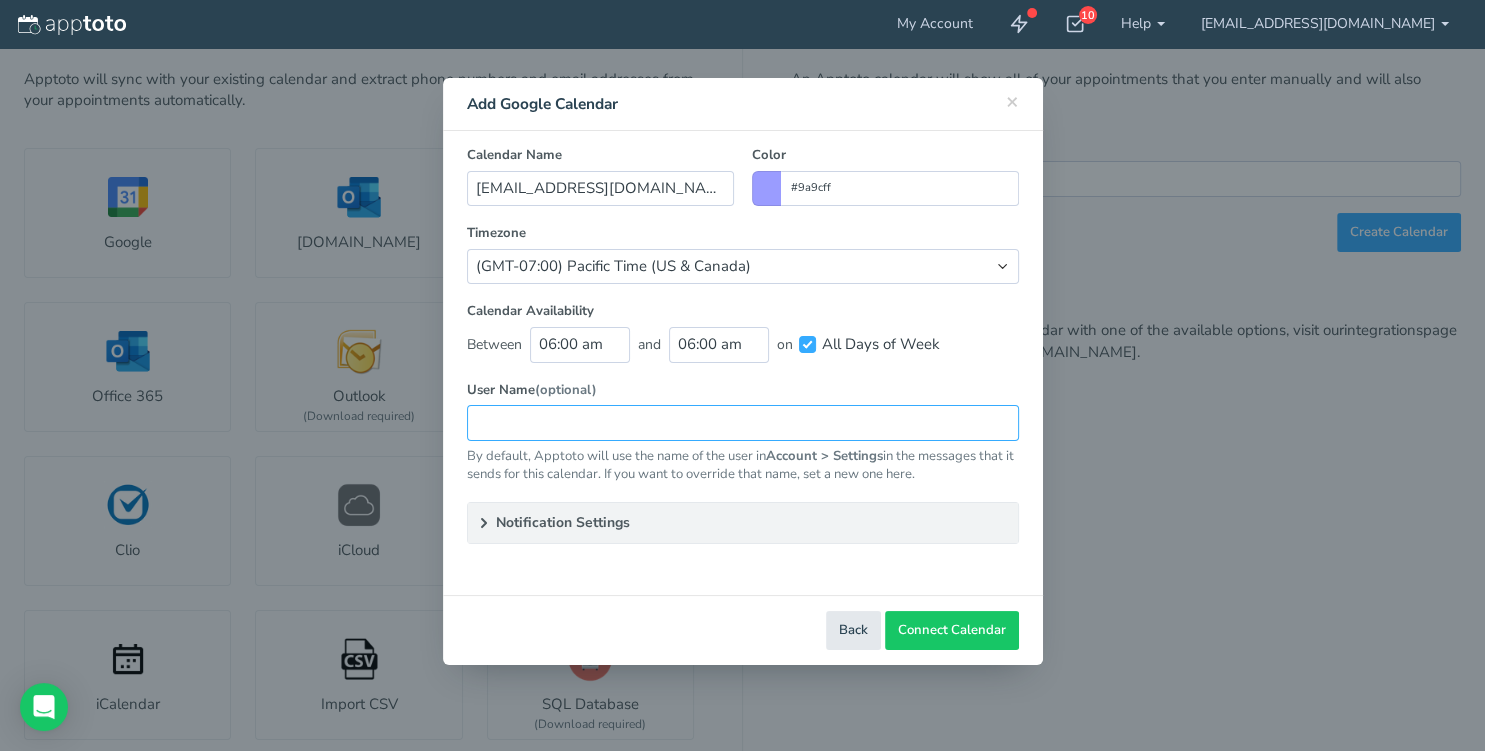 click at bounding box center [743, 422] 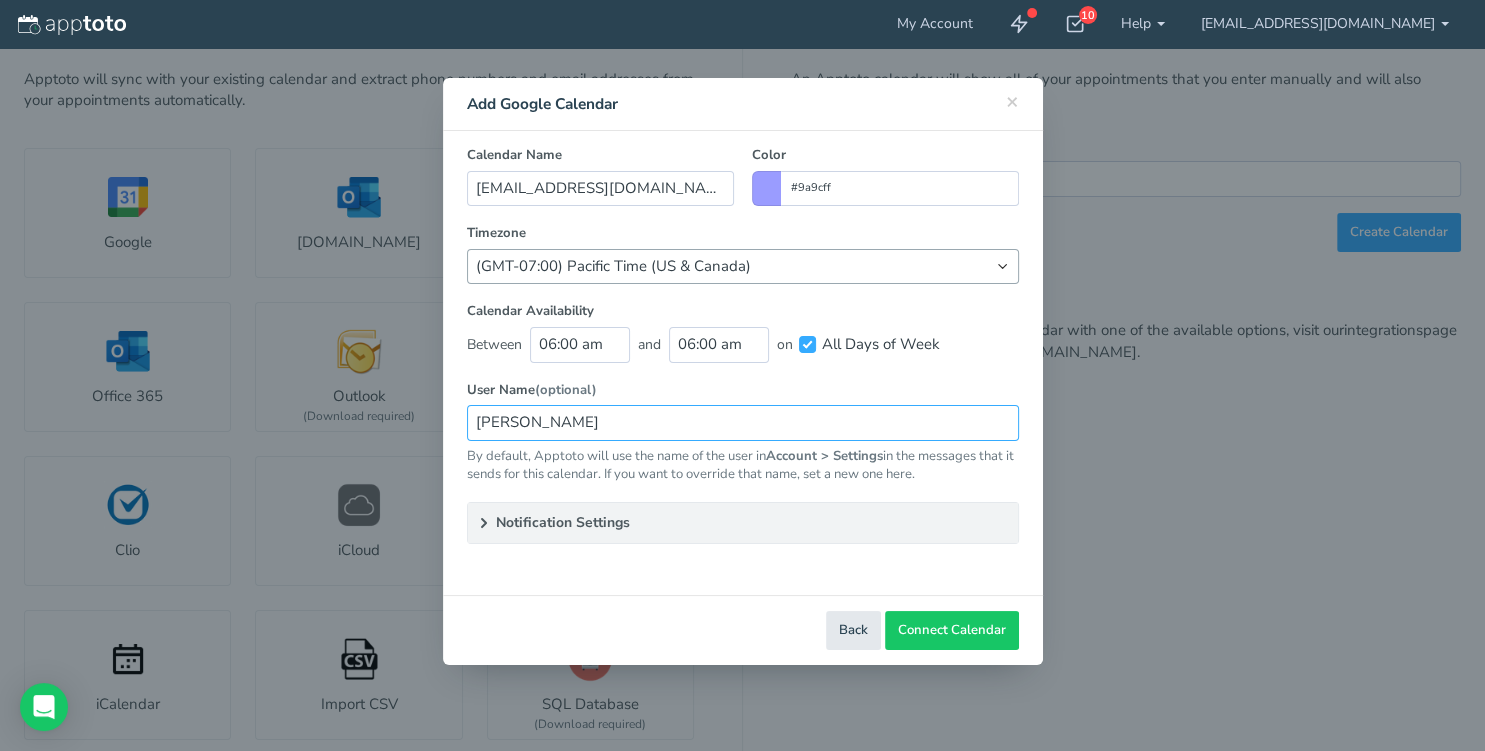 type on "HECTOR ALVARADO" 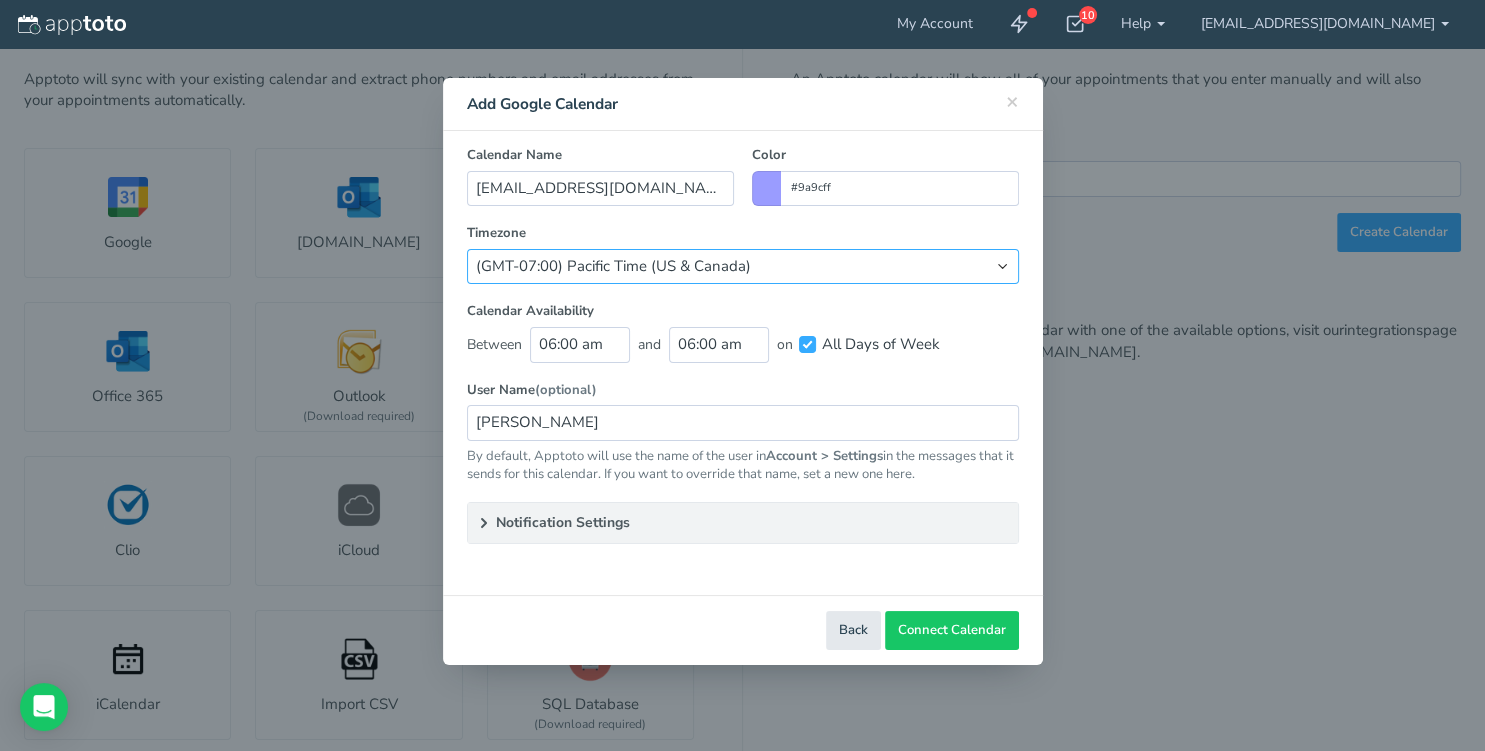 click on "(Default) America/Los_Angeles (GMT-10:00) Hawaii (GMT-08:00) Alaska (GMT-07:00) Pacific Time (US & Canada) (GMT-07:00) Arizona (GMT-06:00) Mountain Time (US & Canada) (GMT-05:00) Central Time (US & Canada) (GMT-04:00) Eastern Time (US & Canada) (GMT-04:00) Indiana (East) (GMT-12:00) International Date Line West (GMT-11:00) American Samoa (GMT-11:00) Midway Island (GMT-07:00) Tijuana (GMT-07:00) Mazatlan (GMT-06:00) Central America (GMT-06:00) Chihuahua (GMT-06:00) Guadalajara (GMT-06:00) Mexico City (GMT-06:00) Monterrey (GMT-06:00) Saskatchewan (GMT-05:00) Bogota (GMT-05:00) Lima (GMT-05:00) Quito (GMT-03:00) Atlantic Time (Canada) (GMT-04:00) Caracas (GMT-04:00) Georgetown (GMT-04:00) La Paz (GMT-04:00) Puerto Rico (GMT-04:00) Santiago (GMT-02:30) Newfoundland (GMT-03:00) Brasilia (GMT-03:00) Buenos Aires (GMT-03:00) Montevideo (GMT-01:00) Greenland (GMT-02:00) Mid-Atlantic (GMT+00:00) Azores (GMT-01:00) Cape Verde Is. (GMT+01:00) Edinburgh (GMT+01:00) Lisbon (GMT+01:00) London (GMT+00:00) Monrovia" at bounding box center [743, 266] 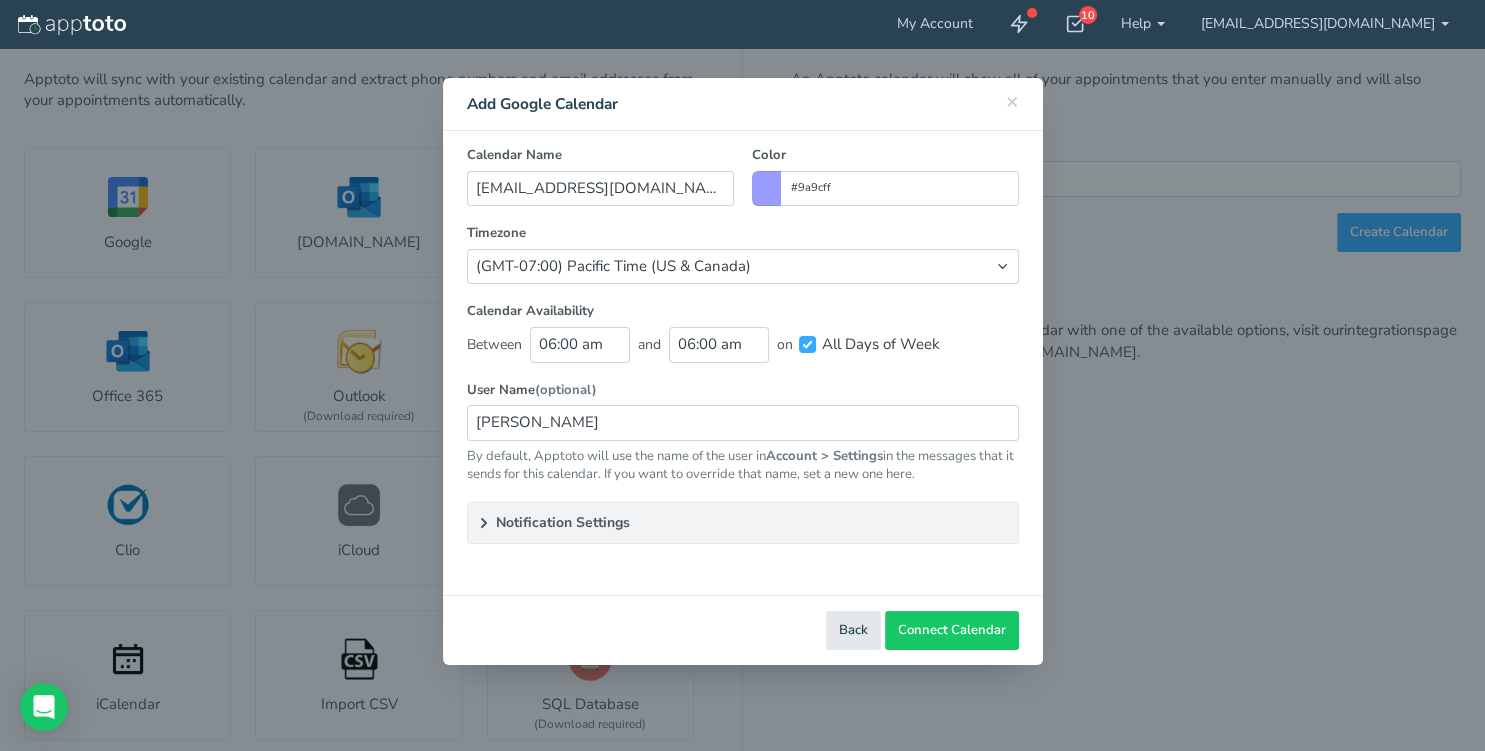 click on "Notification Settings" at bounding box center (743, 523) 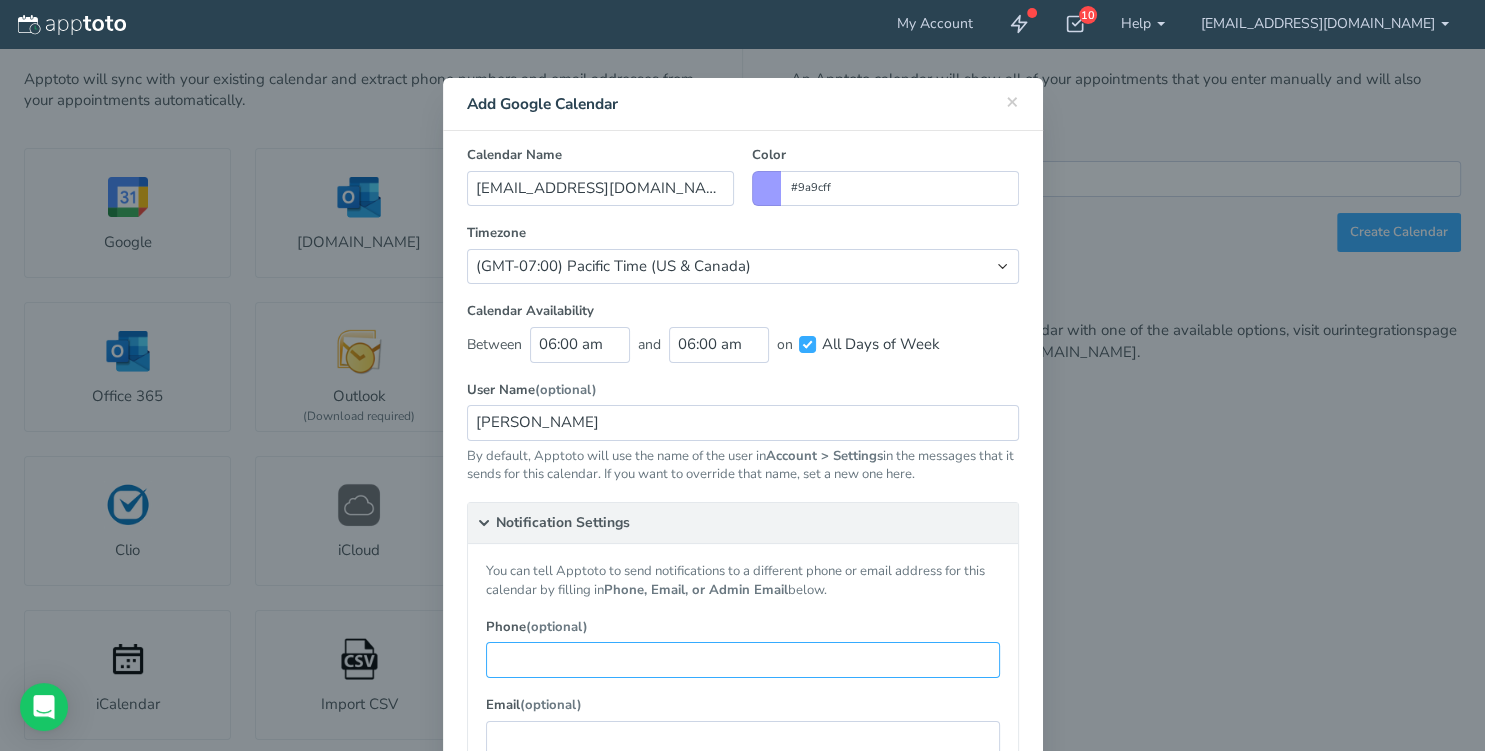 click at bounding box center [743, 659] 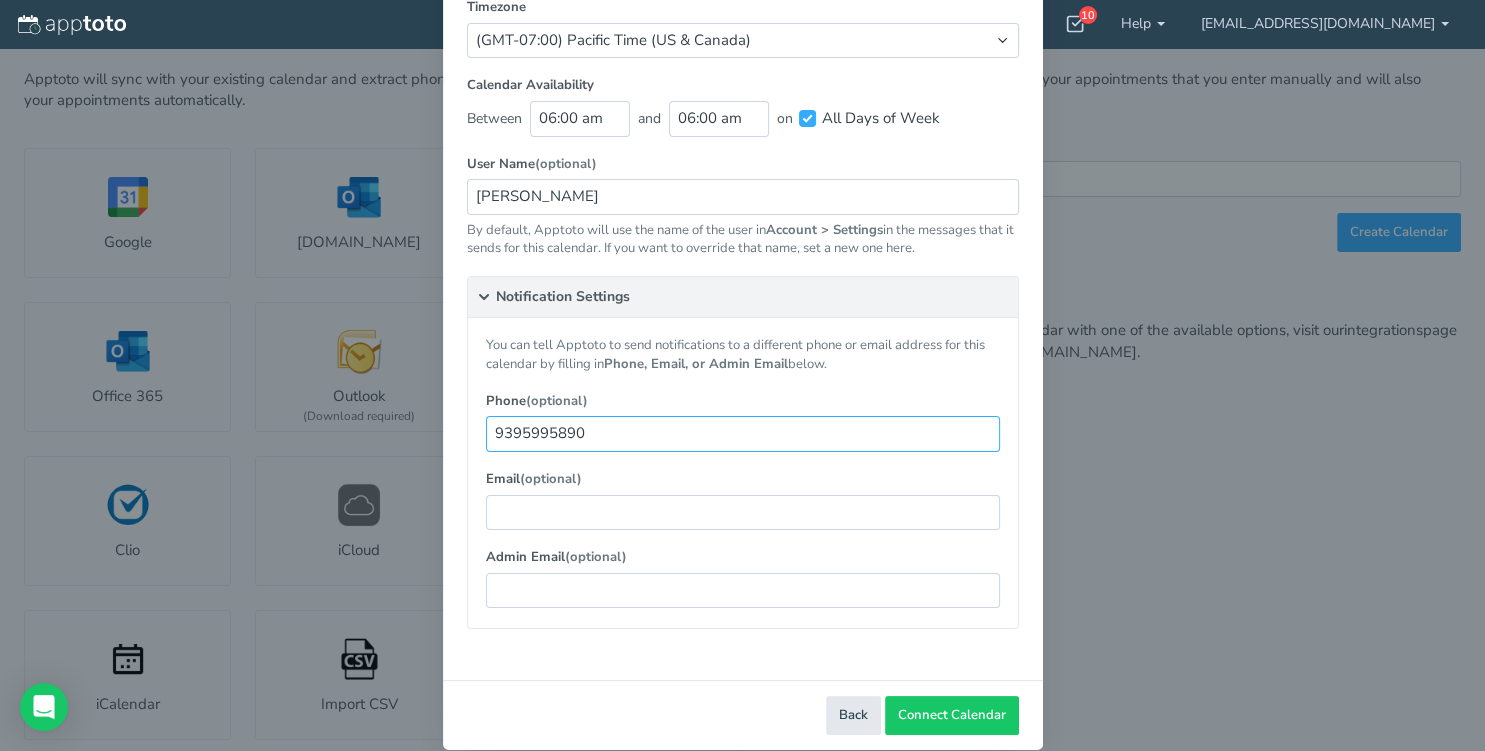 scroll, scrollTop: 250, scrollLeft: 0, axis: vertical 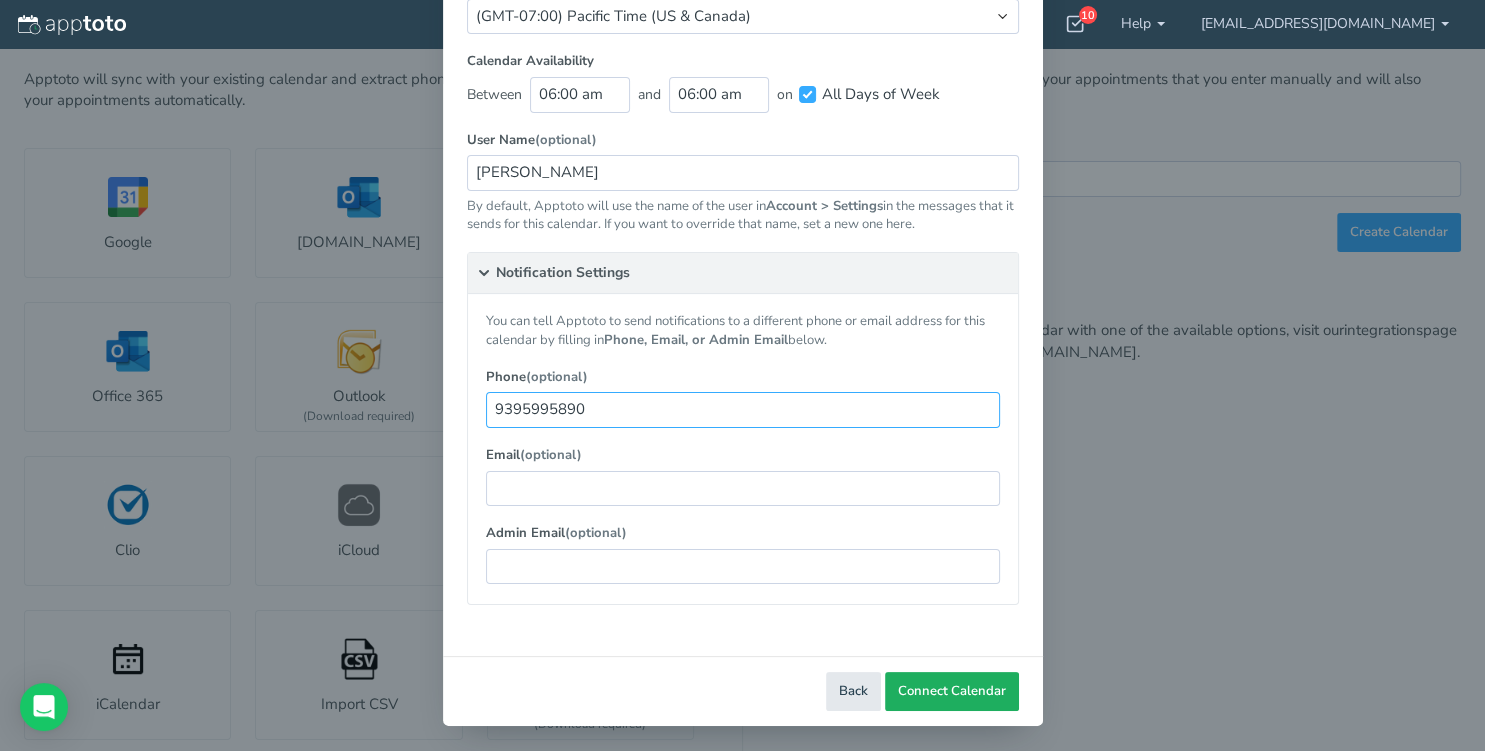type on "9395995890" 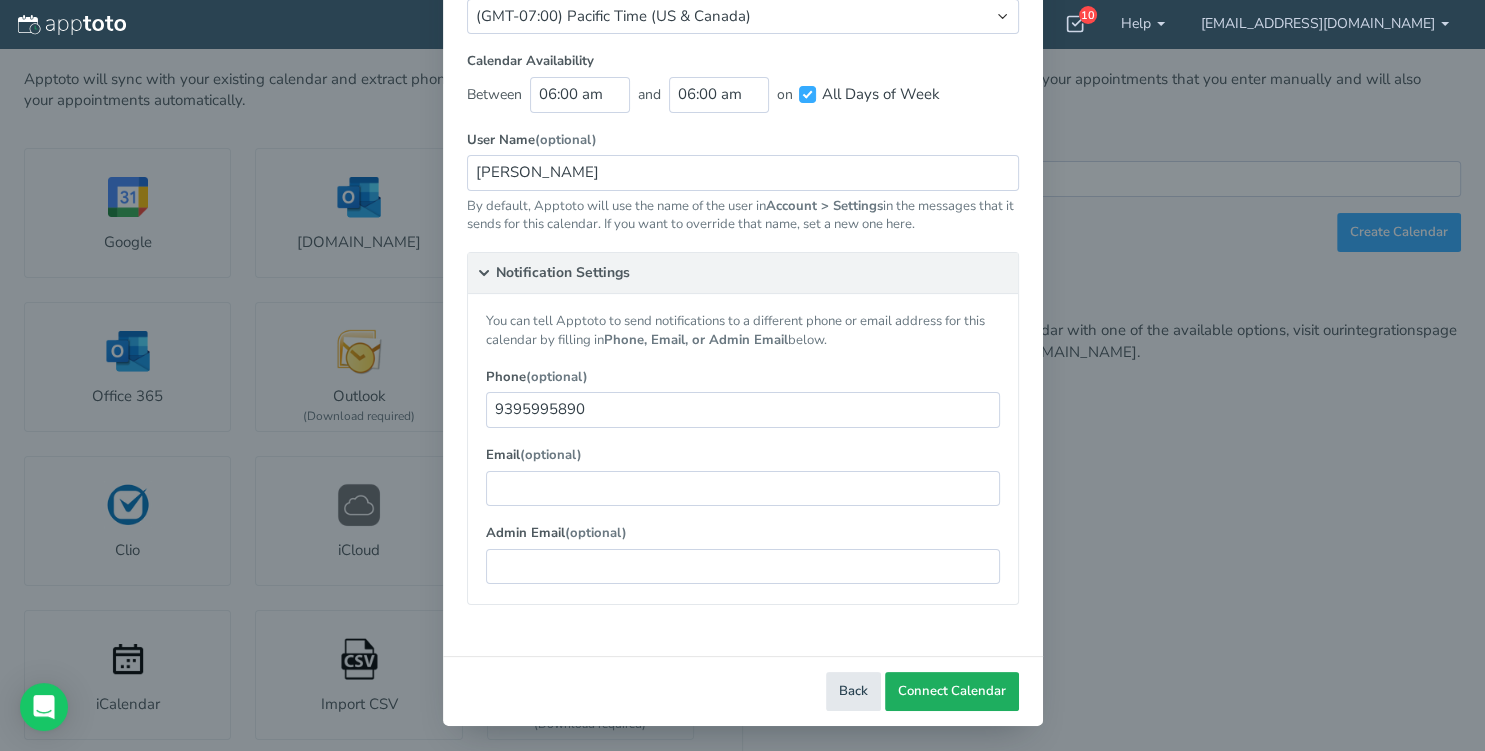 click on "Connect Calendar" at bounding box center [952, 691] 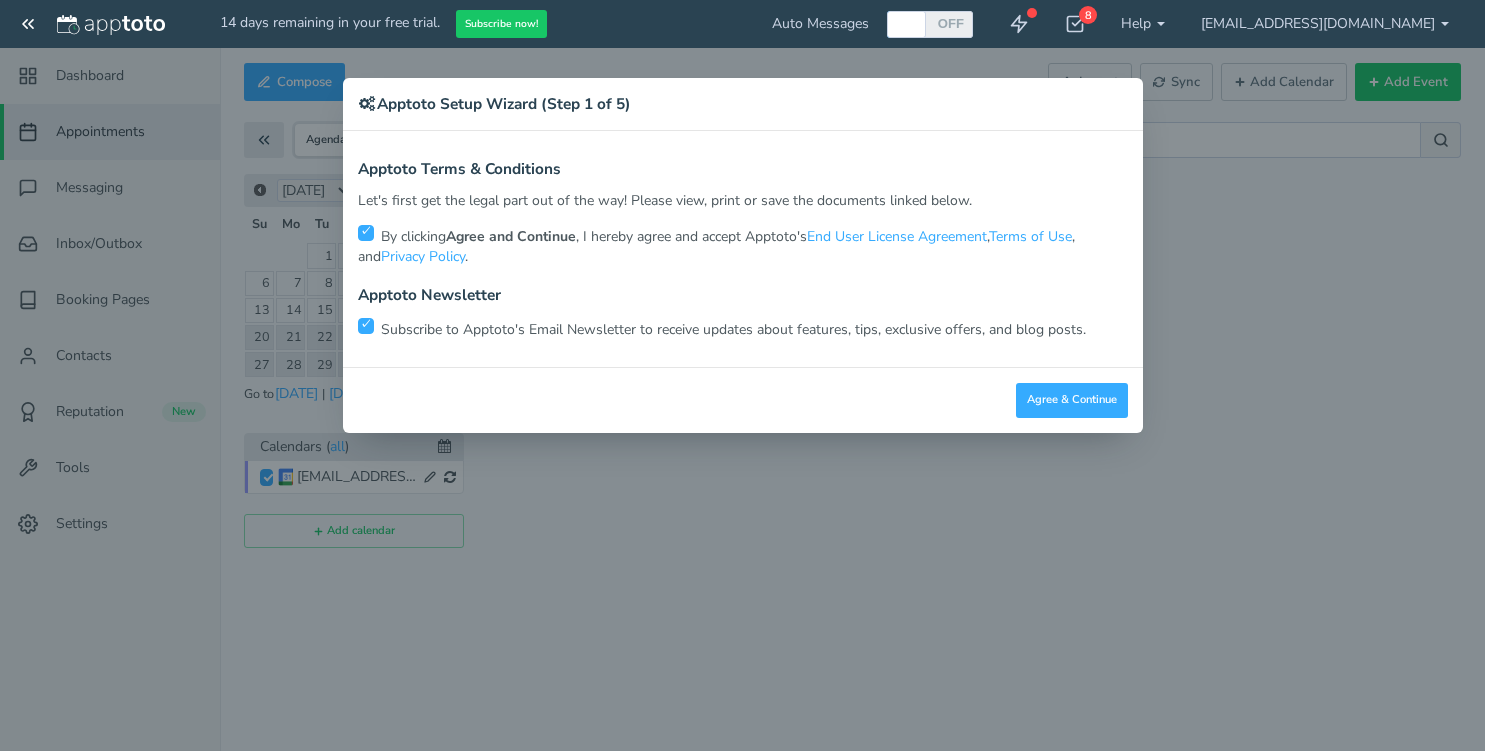 scroll, scrollTop: 0, scrollLeft: 0, axis: both 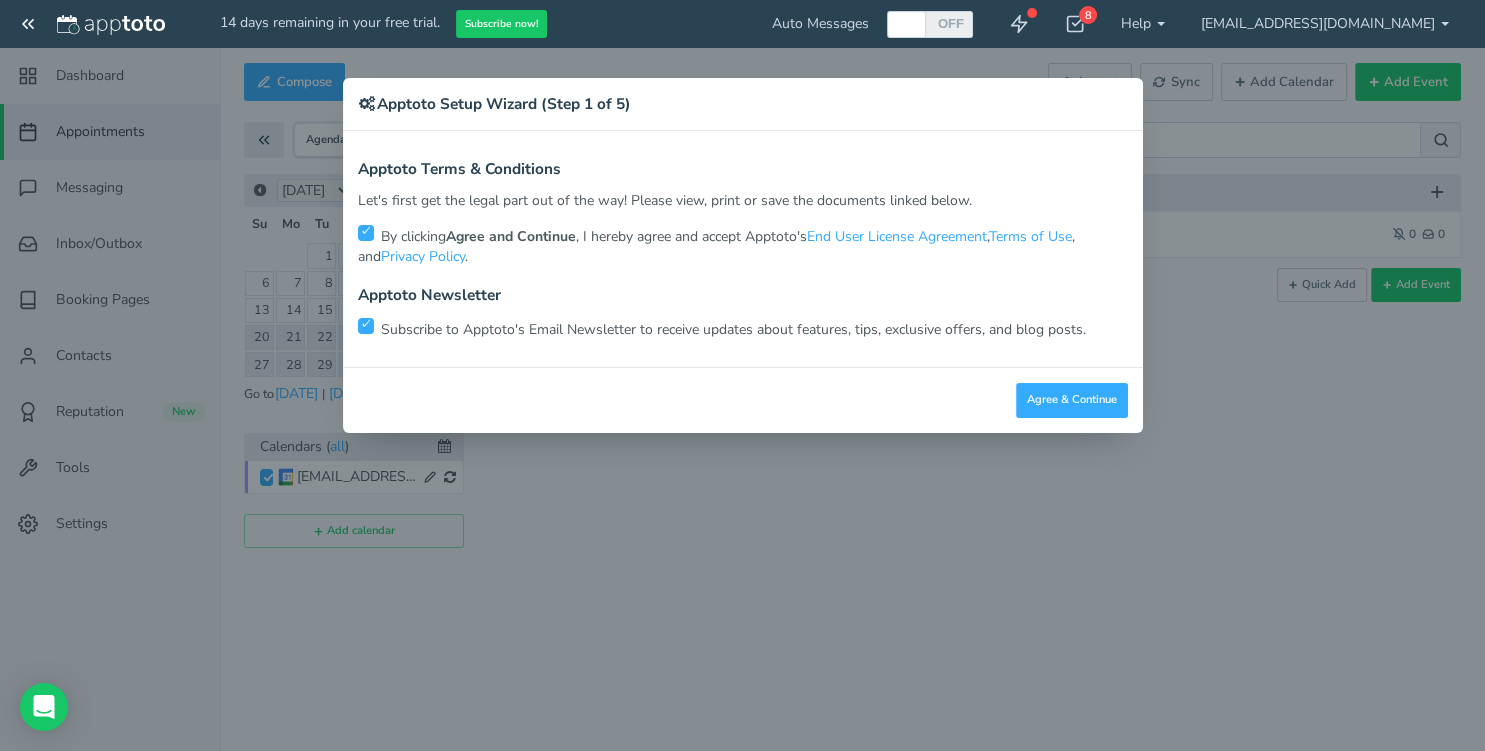 click at bounding box center [366, 326] 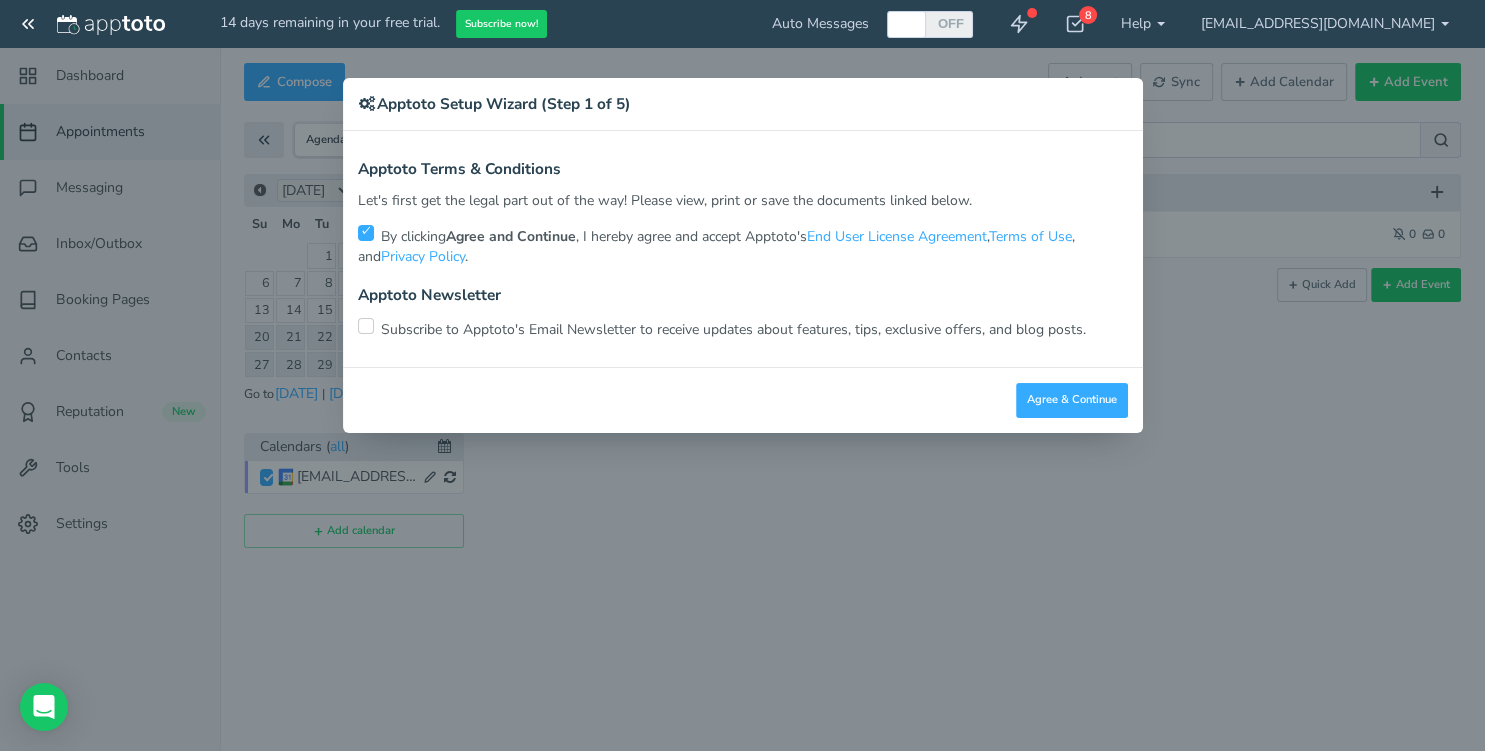 click on "×
Apptoto Setup Wizard (Step 1 of 5)
Apptoto Terms & Conditions
Let's first get the legal part out of the way!
Please view, print or save the documents linked below.
By clicking  Agree and Continue , I hereby agree and accept Apptoto's  End User License Agreement ,  Terms of Use , and  Privacy Policy .
Apptoto Newsletter
Subscribe to Apptoto's Email Newsletter to receive updates about features, tips, exclusive offers, and blog posts.
Other" at bounding box center [742, 375] 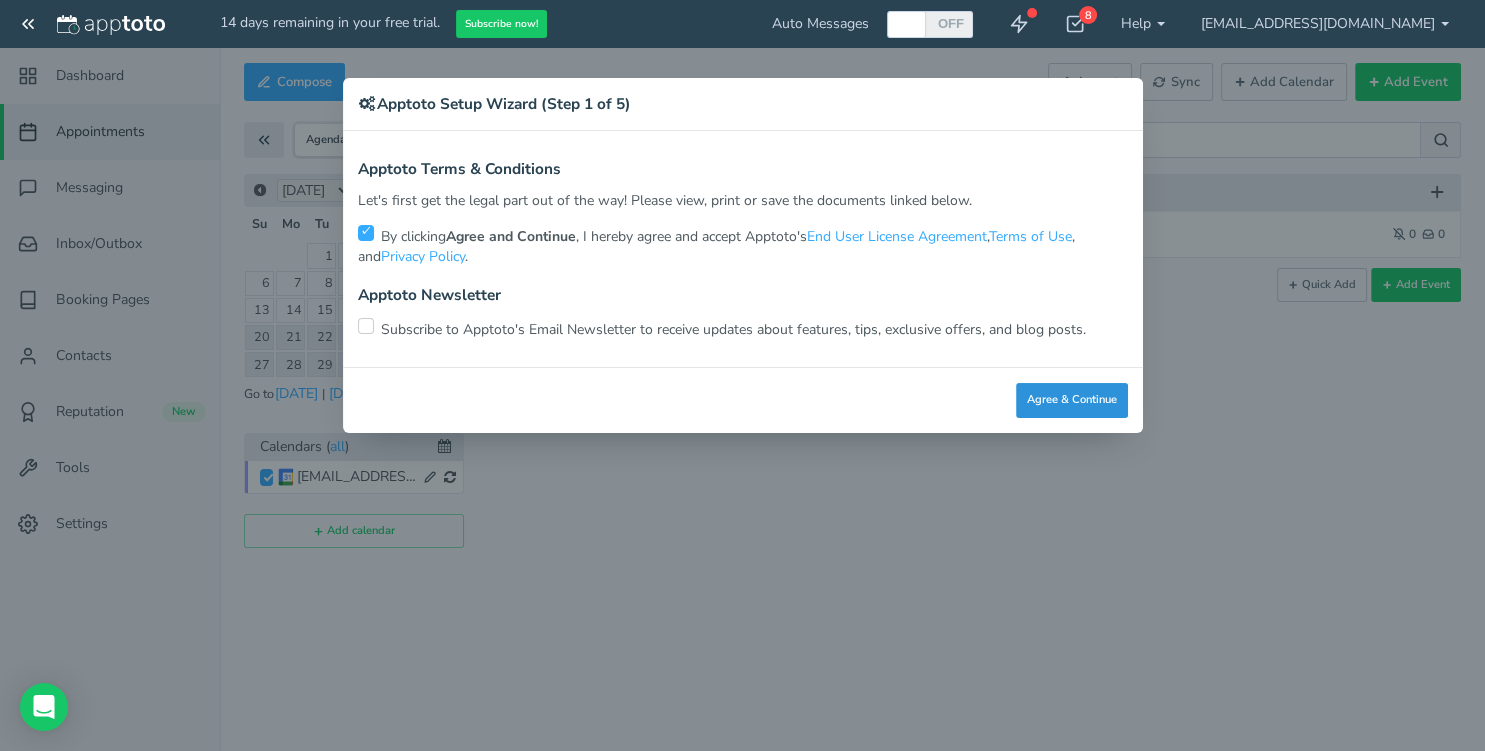 click on "Agree & Continue" at bounding box center (1072, 400) 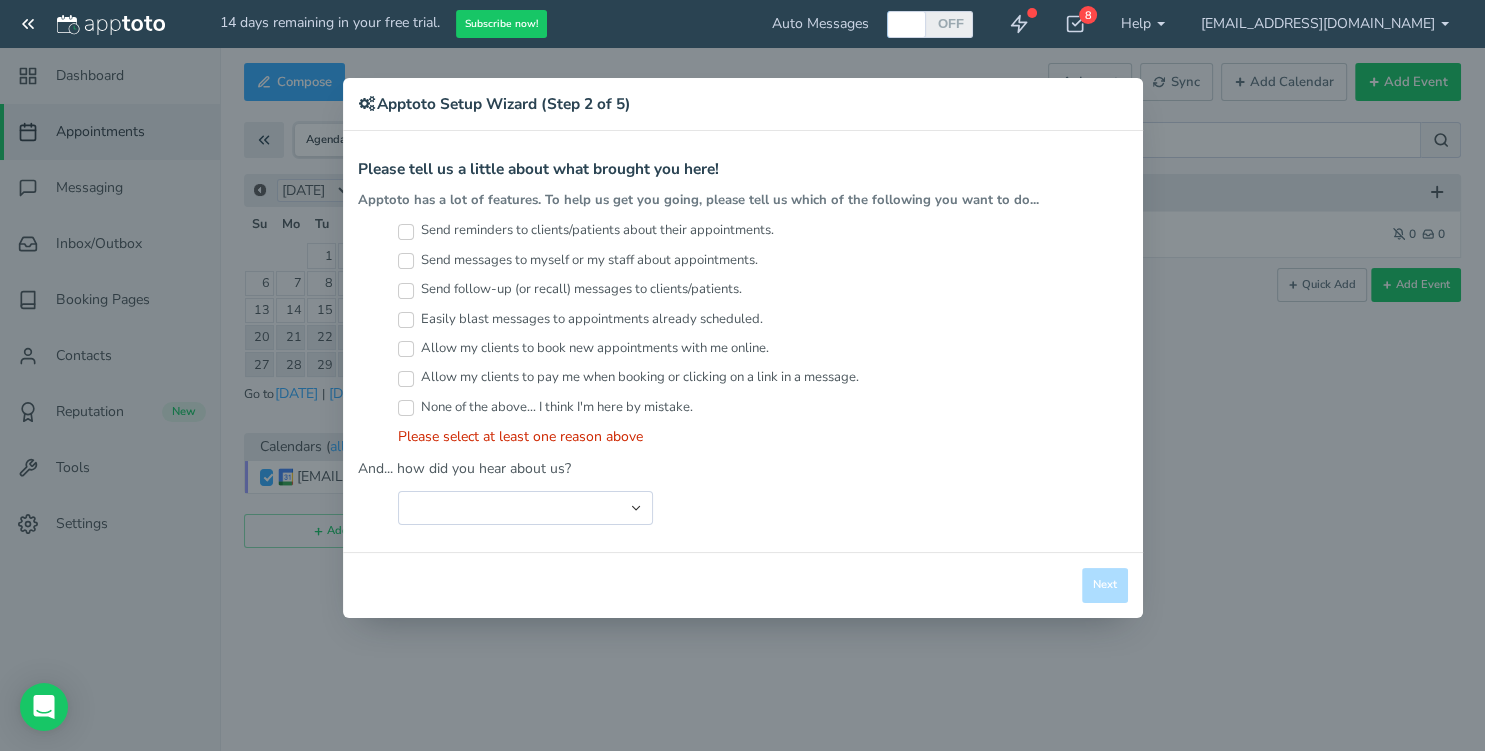 click on "Send messages to myself or my staff about appointments." at bounding box center (406, 261) 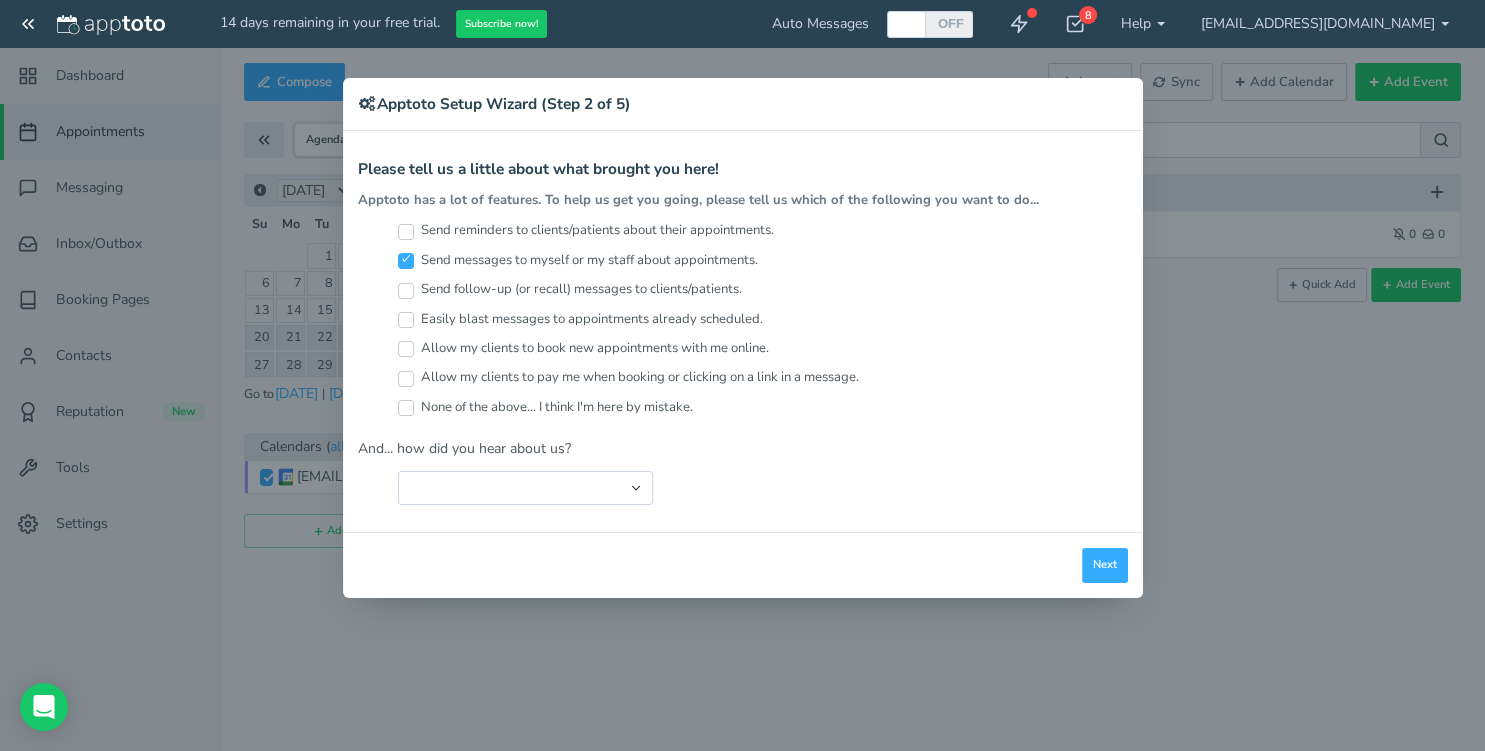 click on "Easily blast messages to appointments already scheduled." at bounding box center [406, 320] 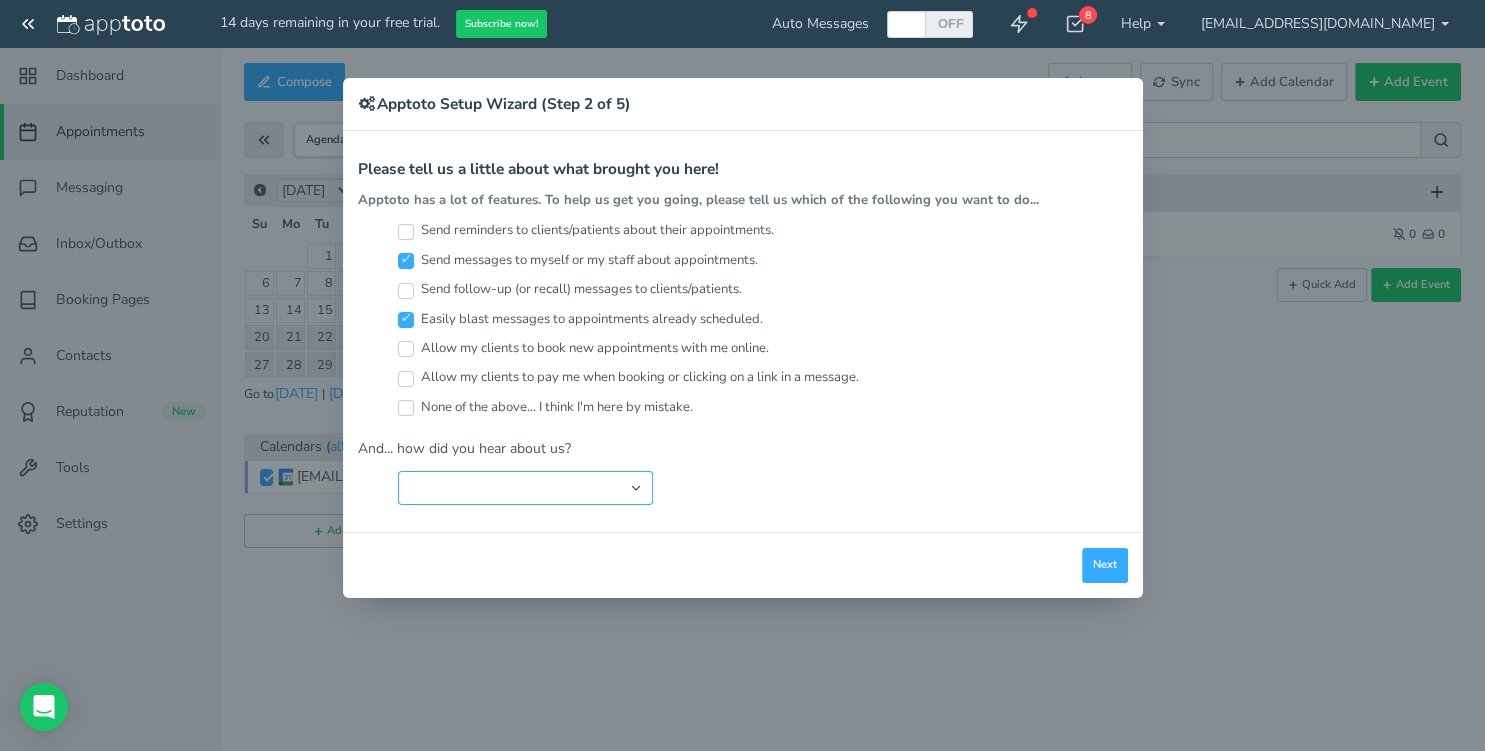 click on "Search Engine (Google, Yahoo, Bing, etc.) Search Engine Advertisement Blog Post Podcast Advertisement Online Forum Friend or Co-Worker I typed in Apptoto.com just to see what was there Newspaper Article Online Article Capterra Google Calendar Add On Other" at bounding box center (525, 488) 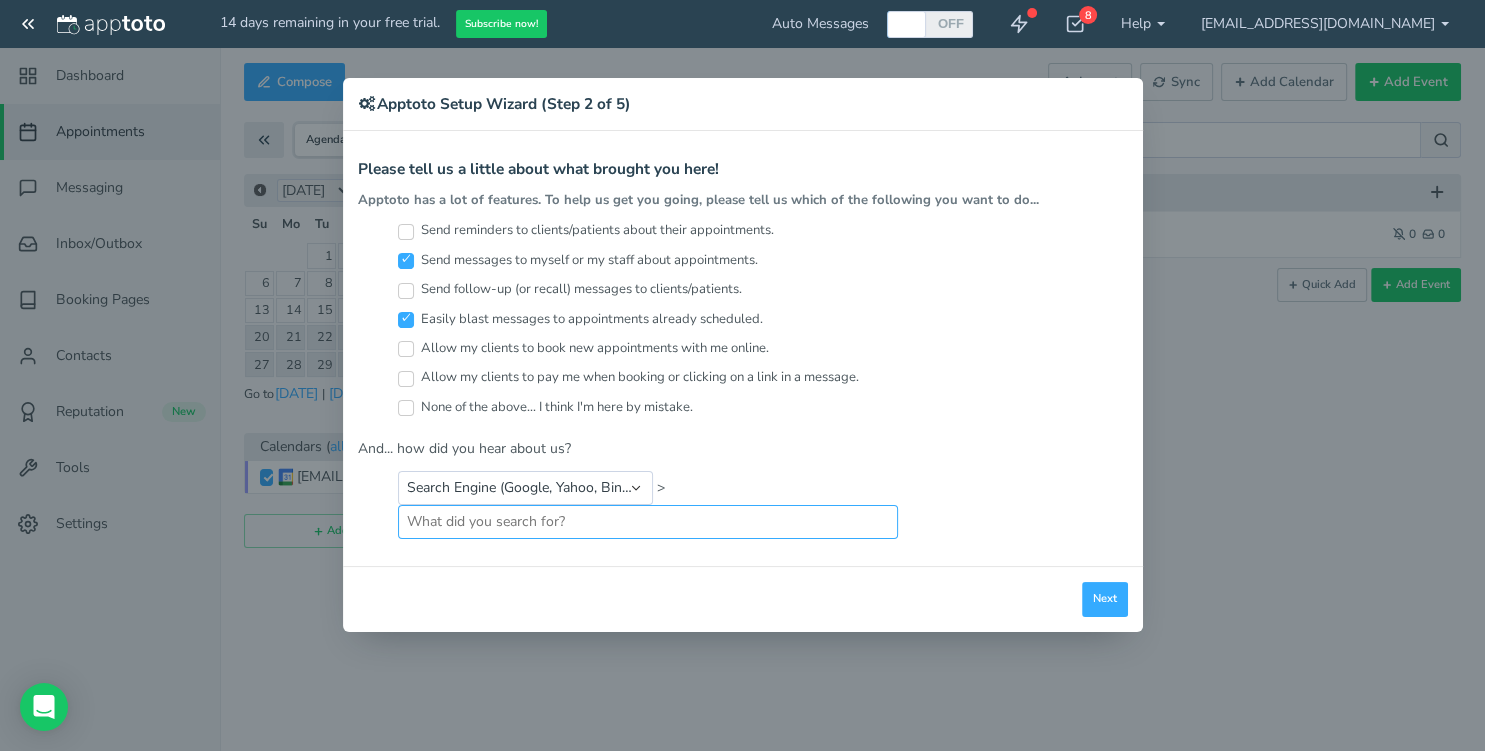 click at bounding box center [648, 522] 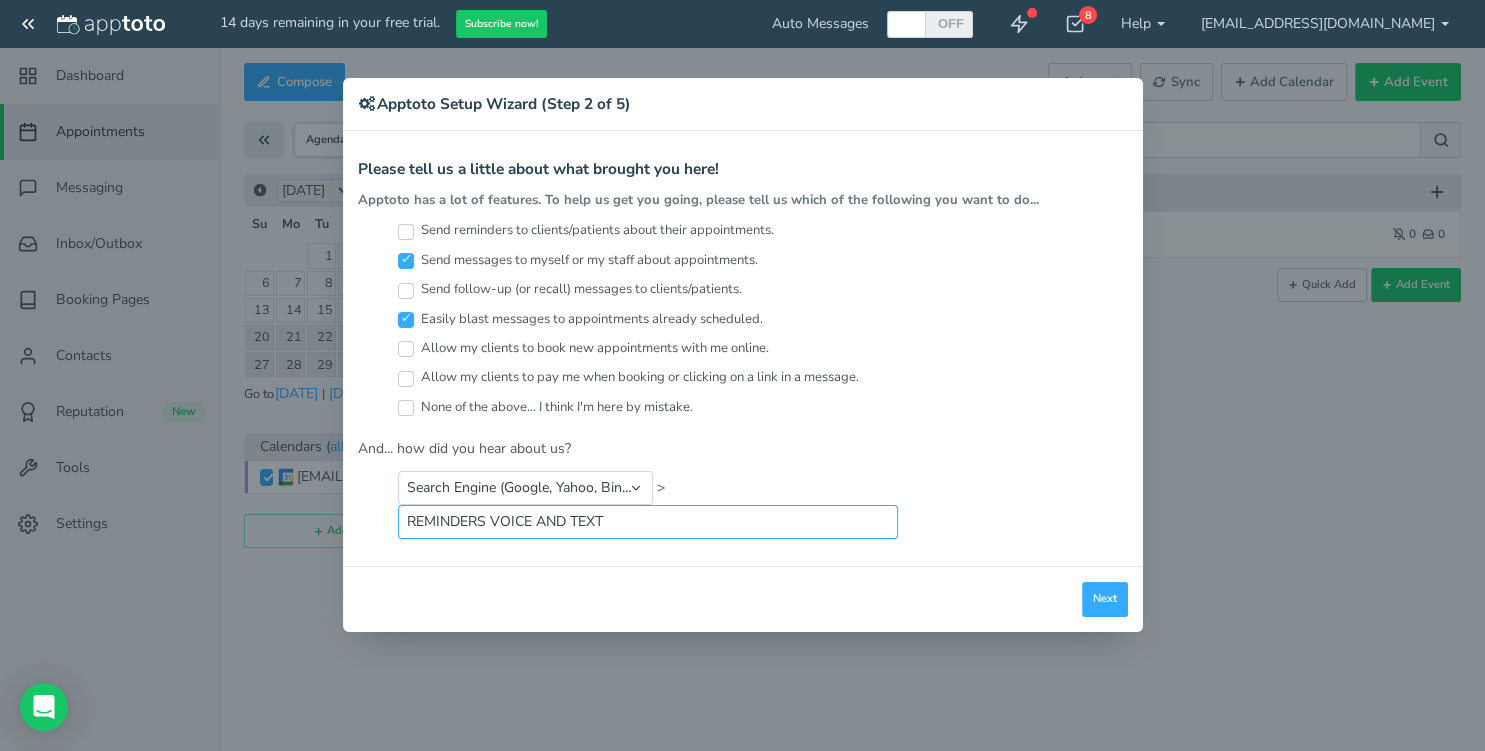click on "REMINDERS VOICE AND TEXT" at bounding box center (648, 522) 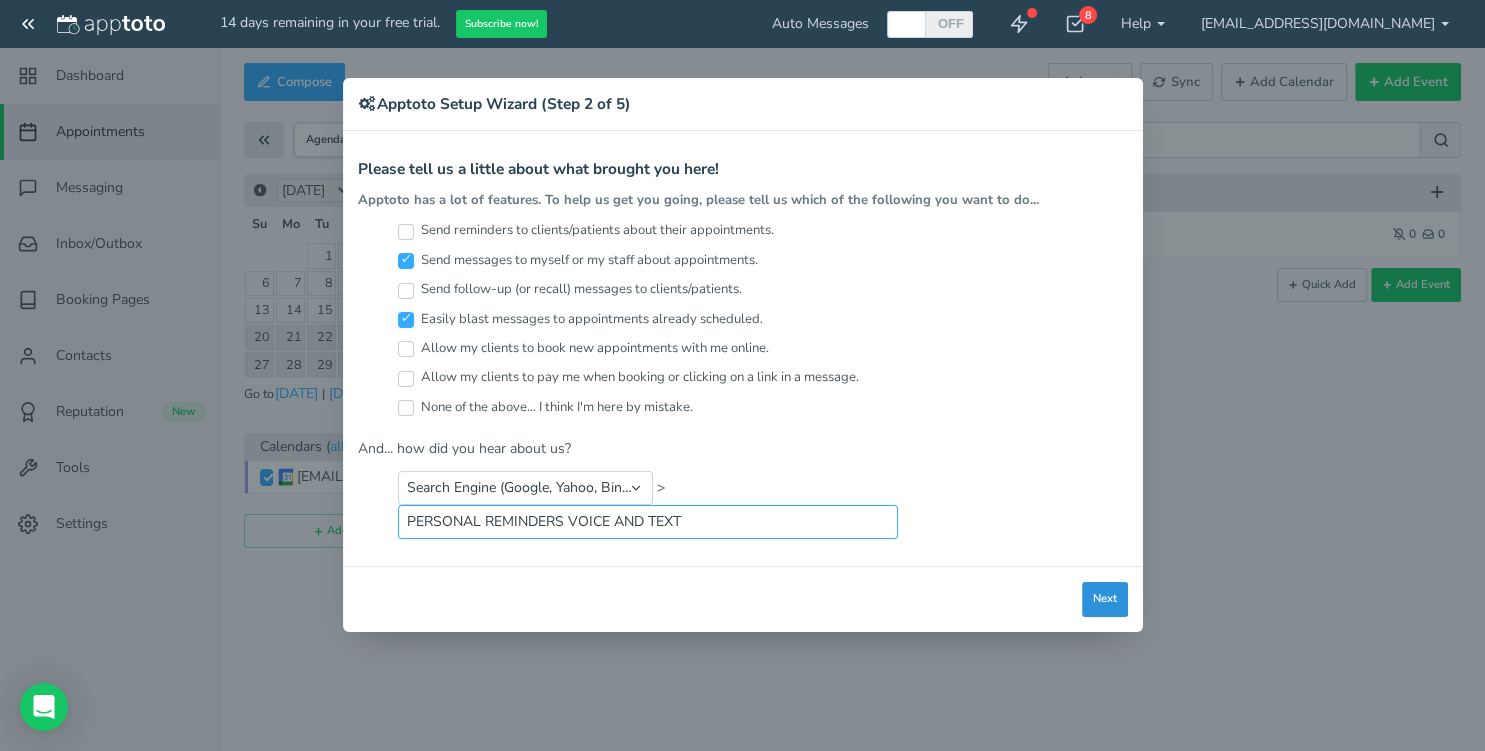 type on "PERSONAL REMINDERS VOICE AND TEXT" 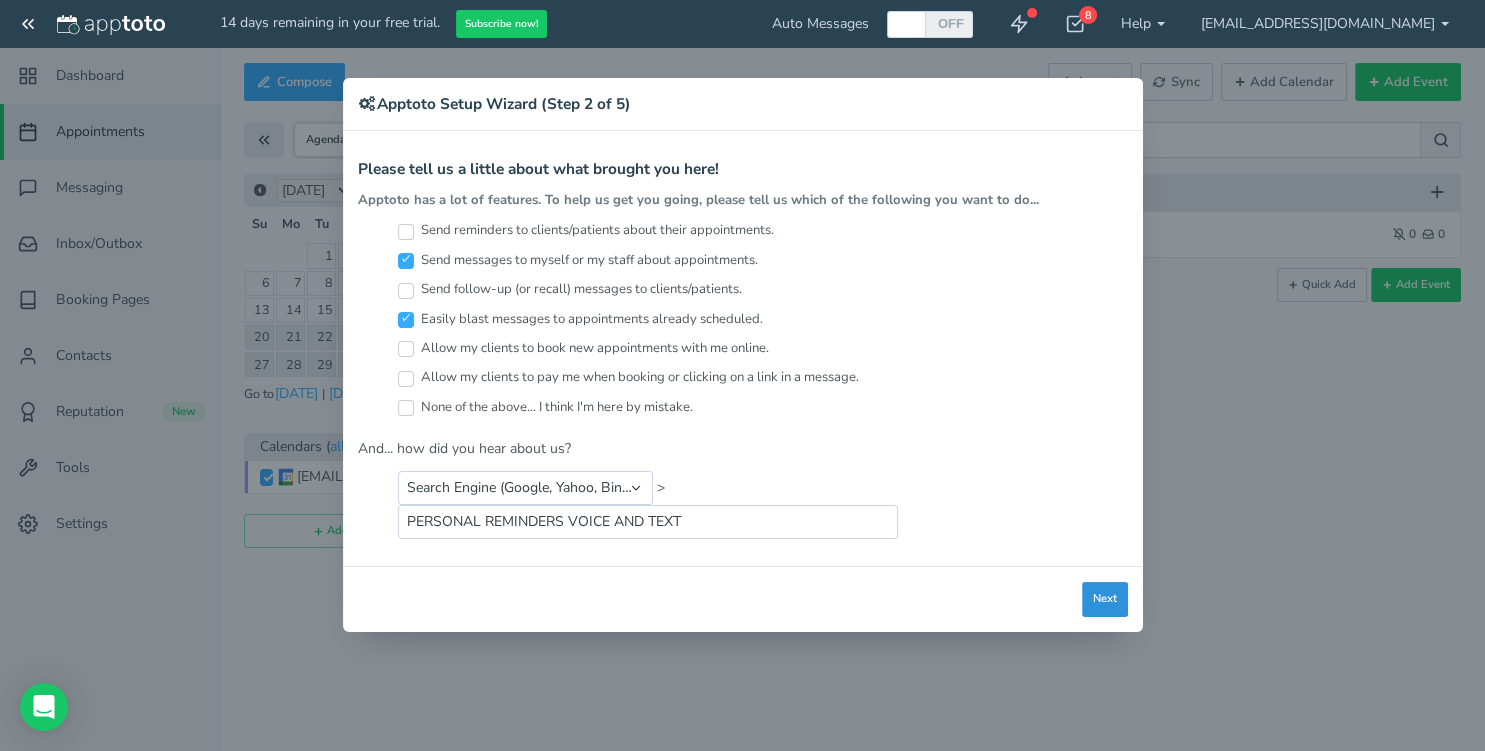 click on "Next" at bounding box center [1105, 599] 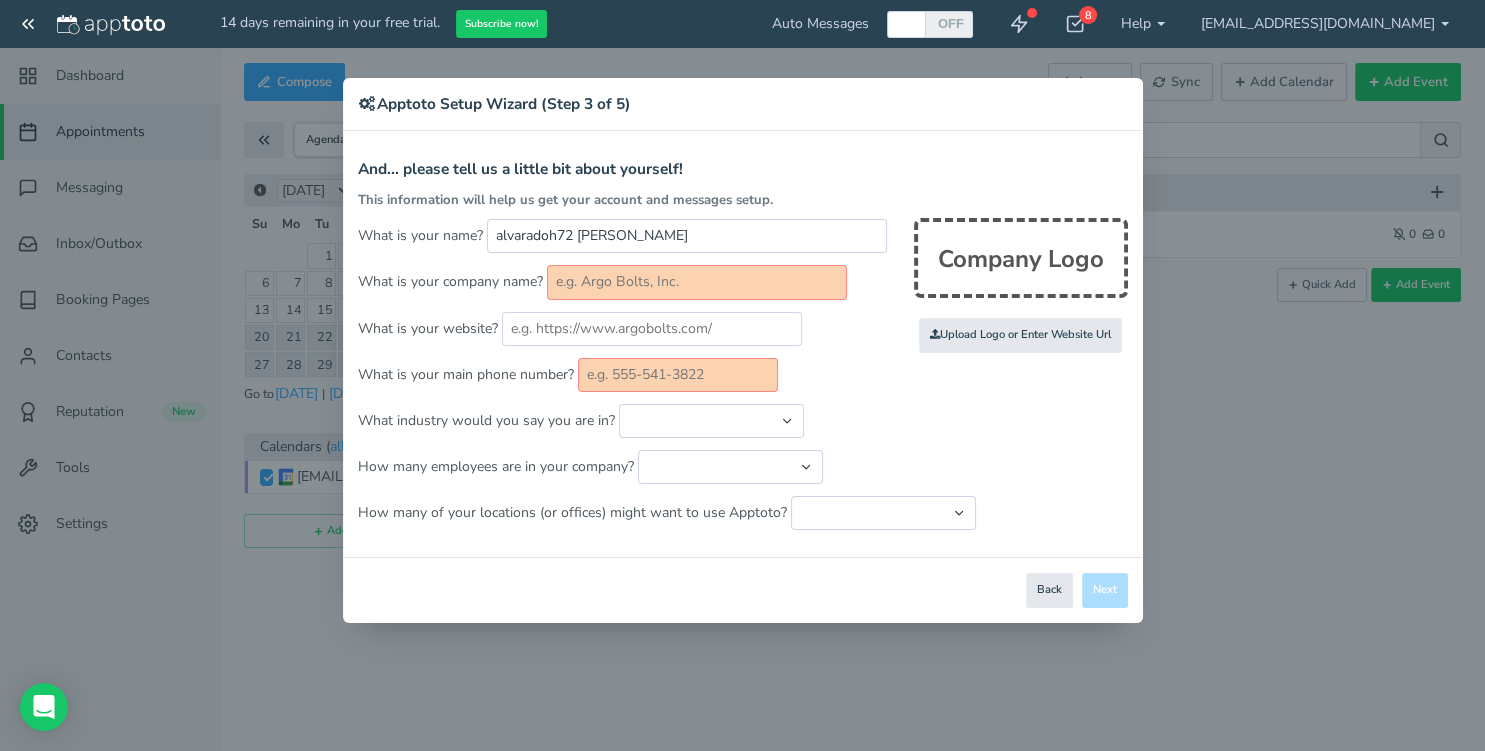 click at bounding box center [697, 282] 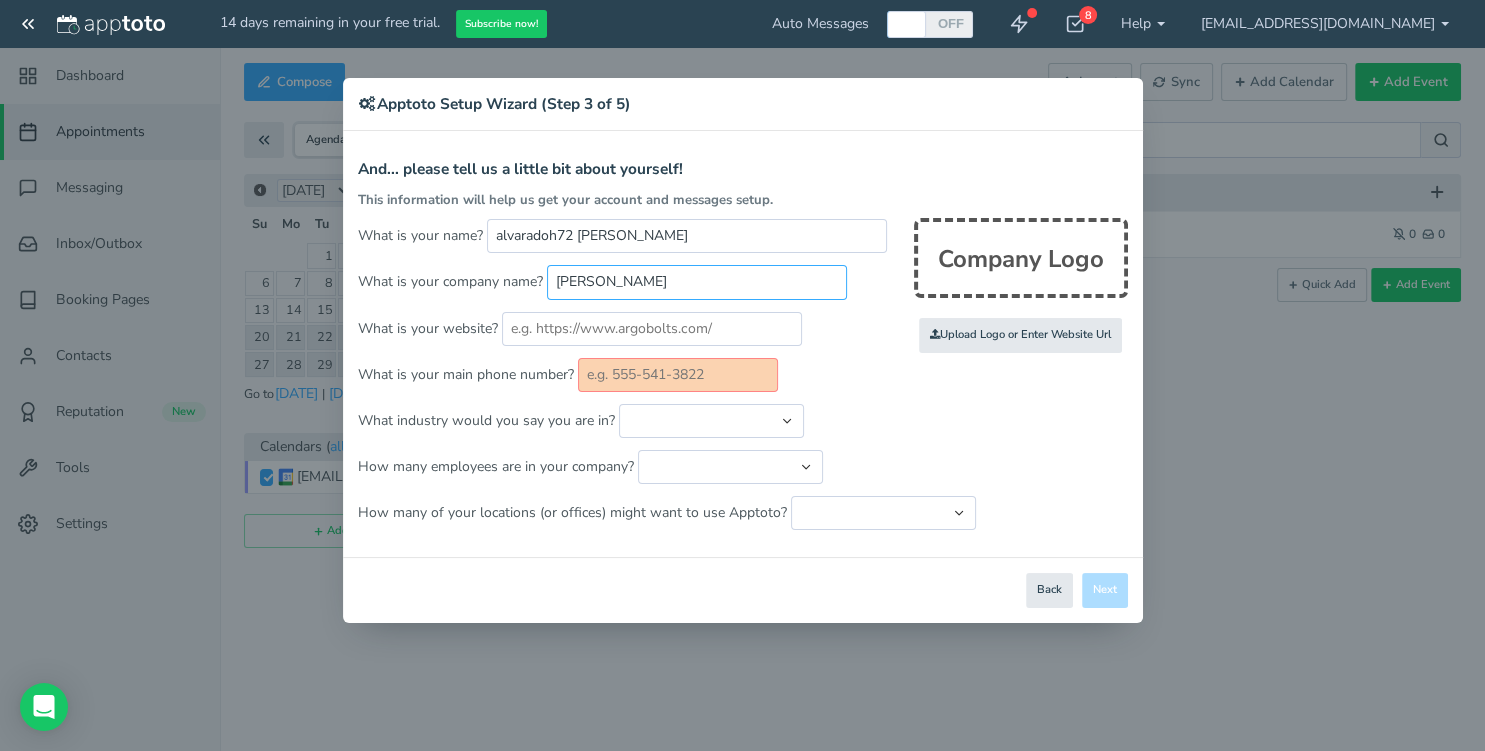 type on "[PERSON_NAME]" 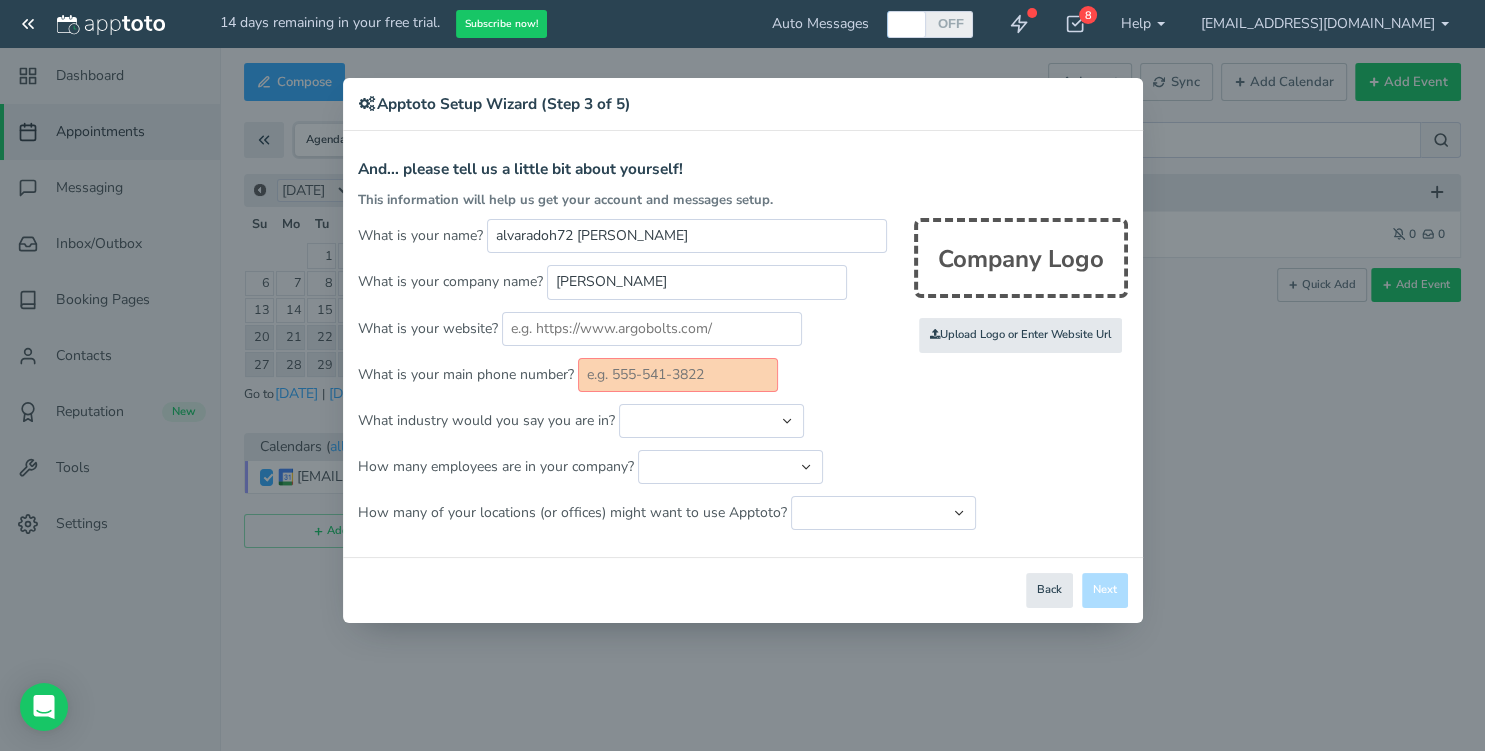 click at bounding box center (678, 375) 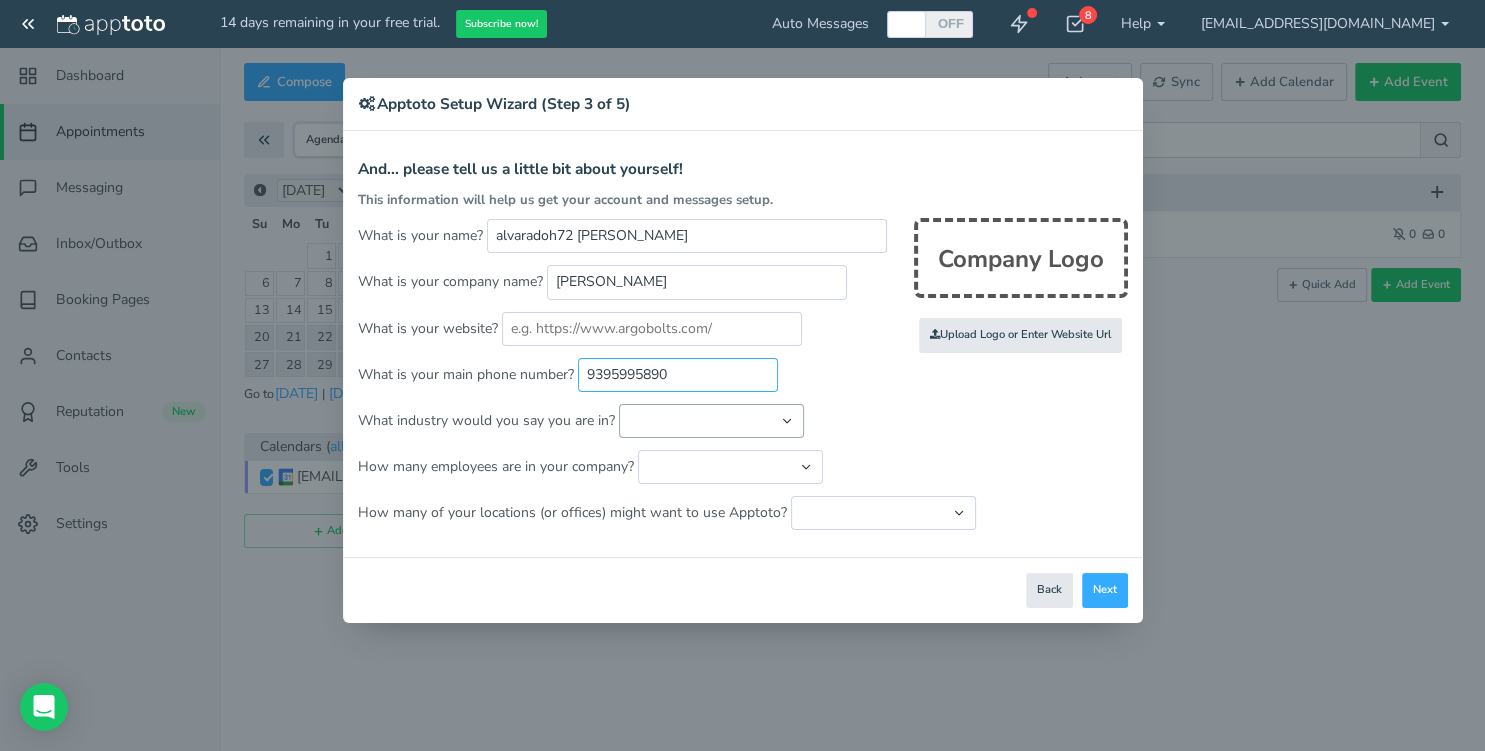 type on "9395995890" 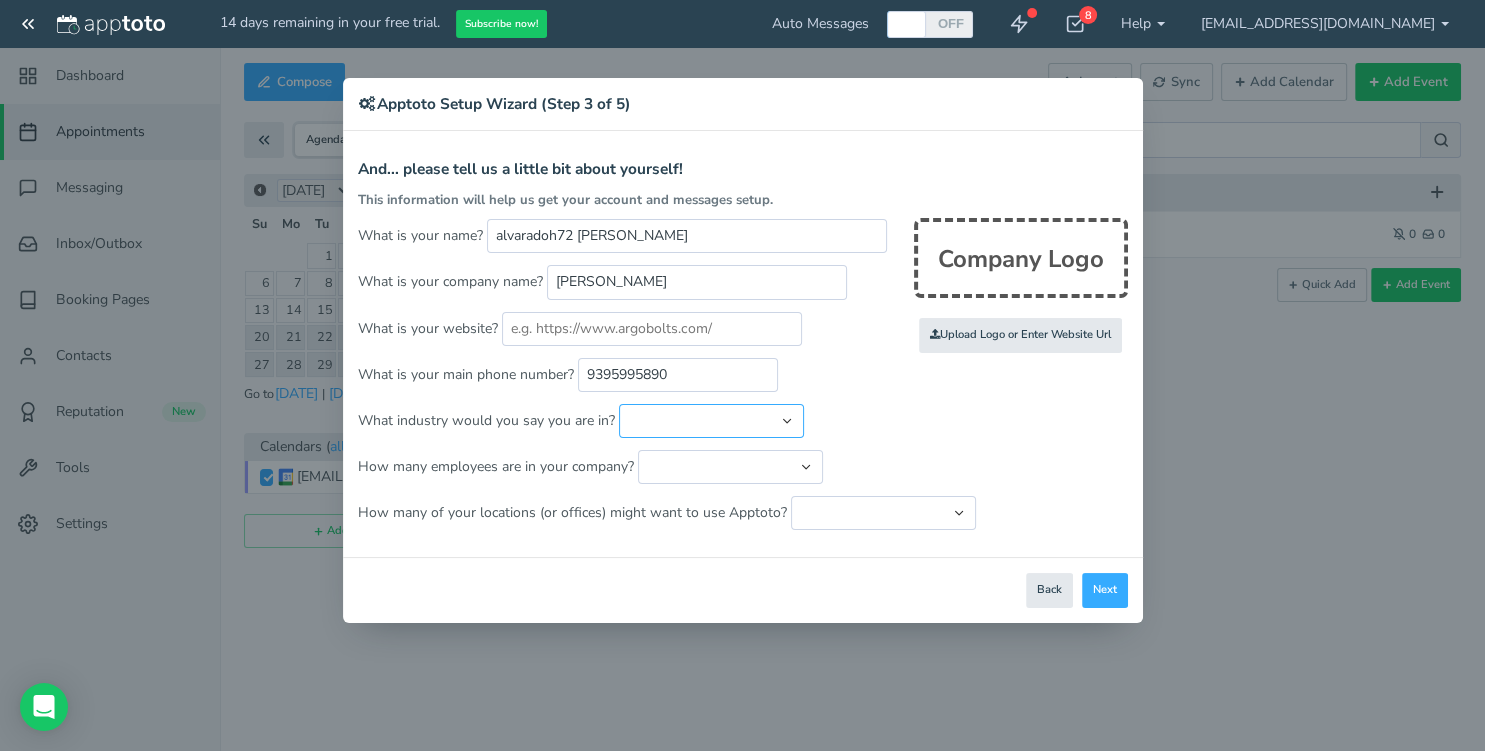click on "Automotive Cleaning Services Consulting Education - Classroom Education - Admissions Electrical Financial Services - Advising Financial Services - Tax Prep Financial Services - Other Health & Fitness Healthcare - Primary & Family Care Healthcare - Counseling & Therapy Healthcare - Research Healthcare - Other Home Repair & Remodeling Services Hospitality HVAC Landscape Services Legal Services - Consumer (Bankruptcy, Divorce, etc.) Legal Services - Business (Patent, Contract, etc.) Legal Services - Other Marketing & Design Nonprofit Pet / Vet Pest Control Plumbing Real Estate Religious Sales Salon / Spa Software & IT Staffing Tattoo Tourism Windows/Flooring Other" at bounding box center [711, 421] 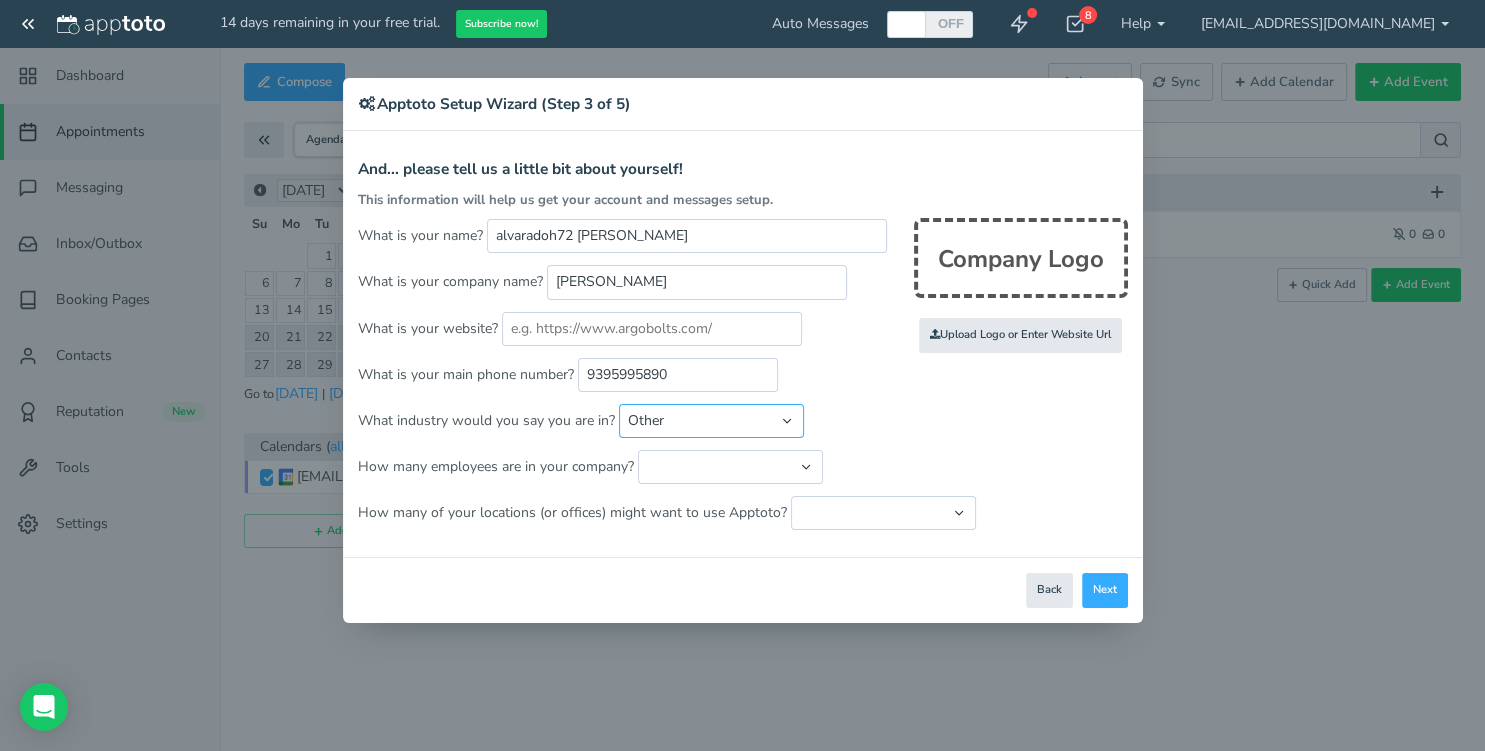 click on "Other" at bounding box center (0, 0) 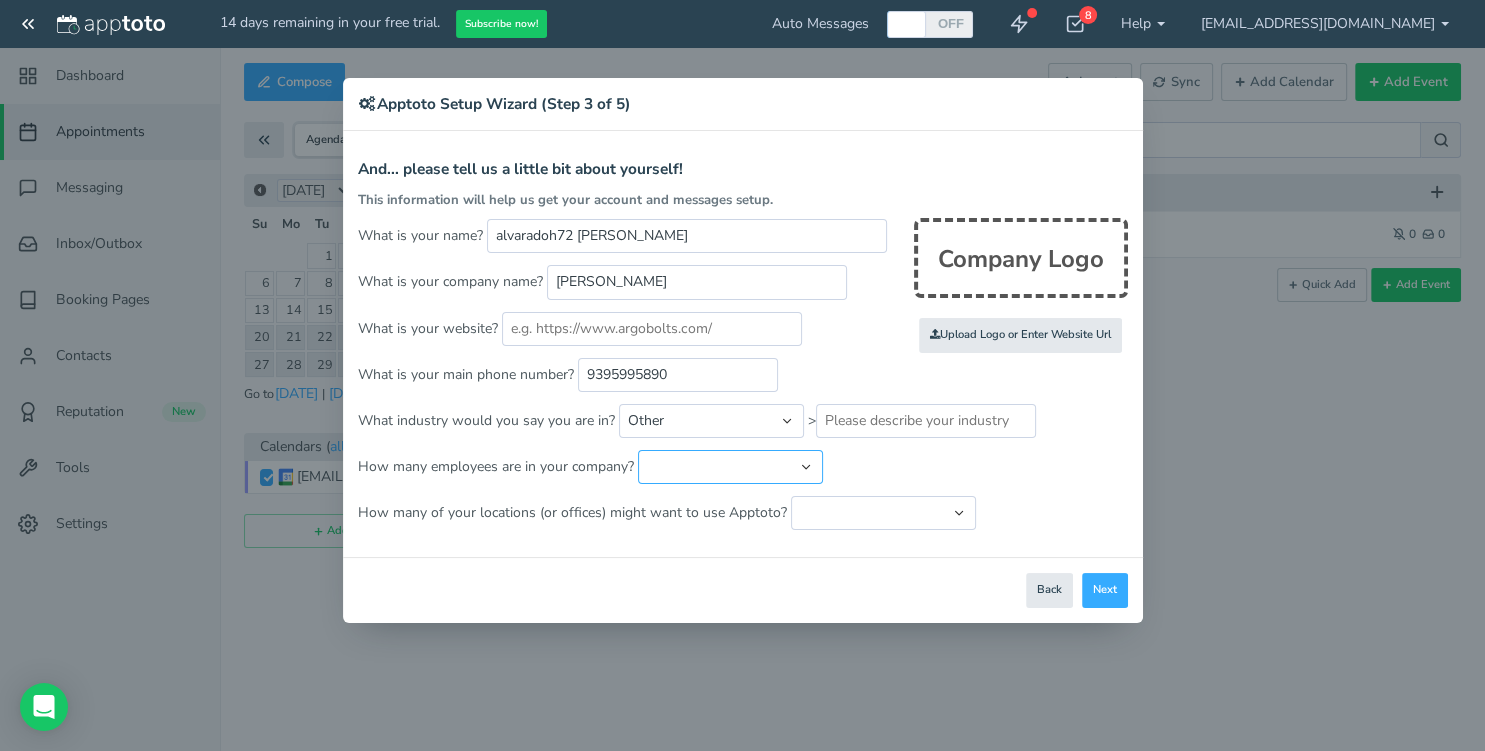 click on "Just me 1 to 5 6 to 10 11 to 25 26 to 50 51 to 100 101 to 500 501 to 1000 More than 1000" at bounding box center (730, 467) 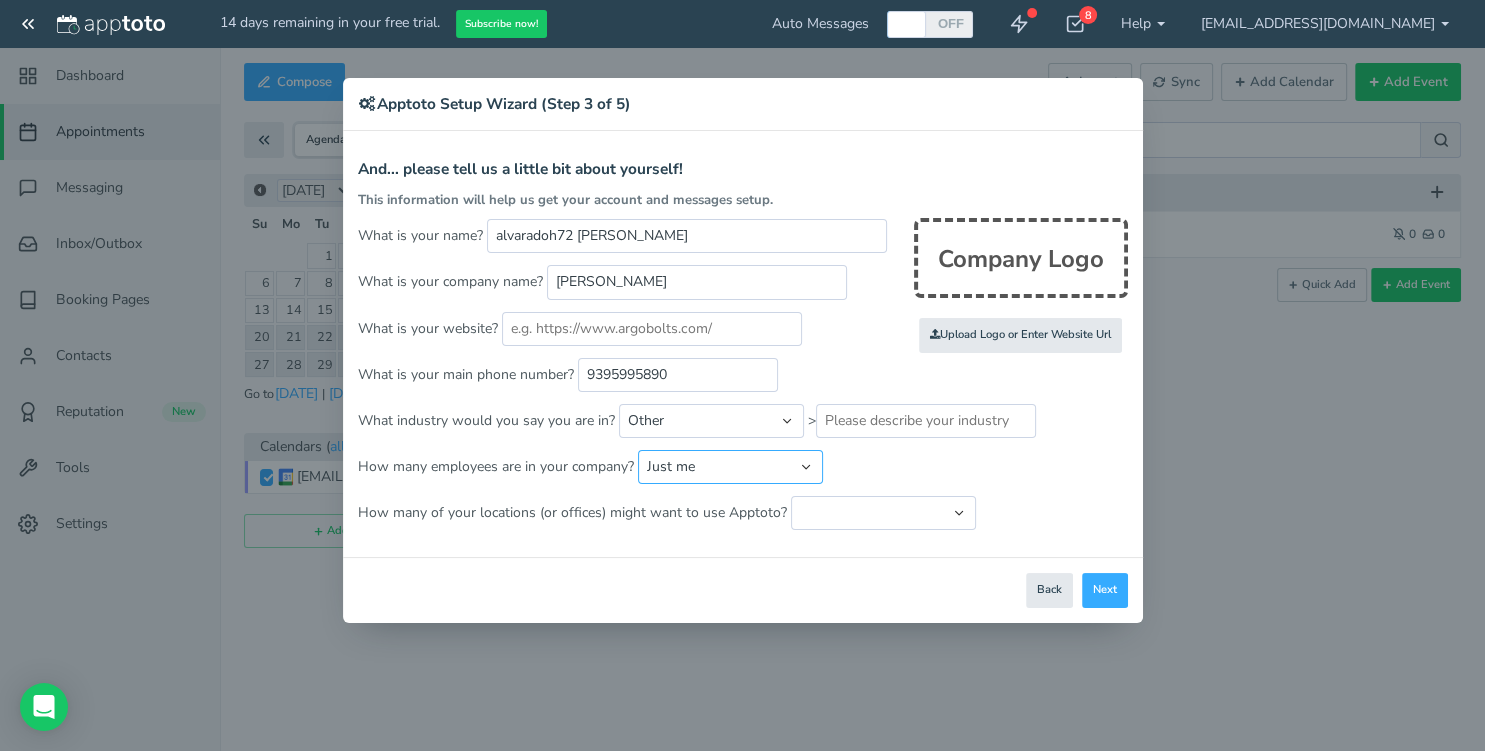 click on "Just me" at bounding box center [0, 0] 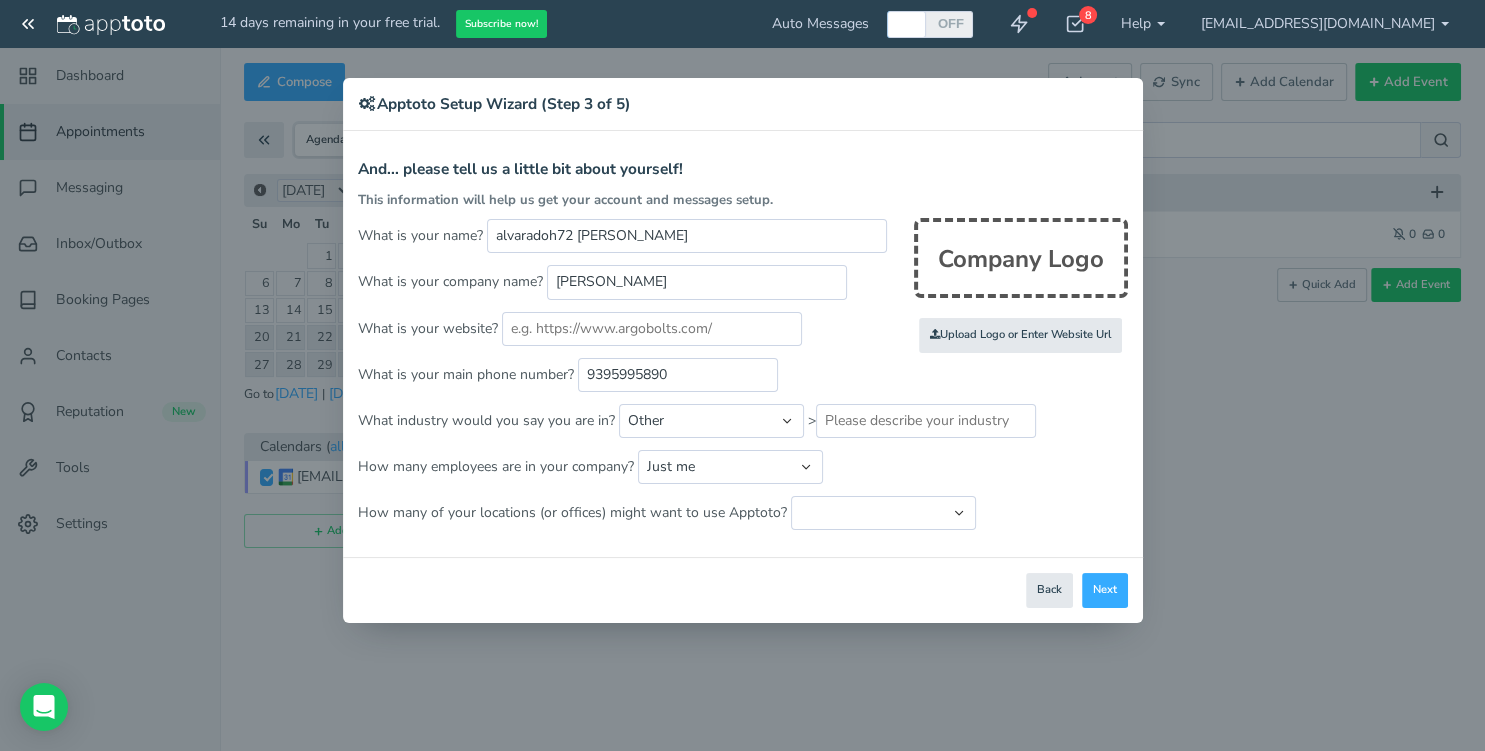 click on "Apptoto Terms & Conditions
Let's first get the legal part out of the way!
Please view, print or save the documents linked below.
By clicking  Agree and Continue , I hereby agree and accept Apptoto's  End User License Agreement ,  Terms of Use , and  Privacy Policy .
Apptoto Newsletter
Subscribe to Apptoto's Email Newsletter to receive updates about features, tips, exclusive offers, and blog posts.
Welcome EU User (GDPR)
By clicking  Agree and Continue" at bounding box center [743, 344] 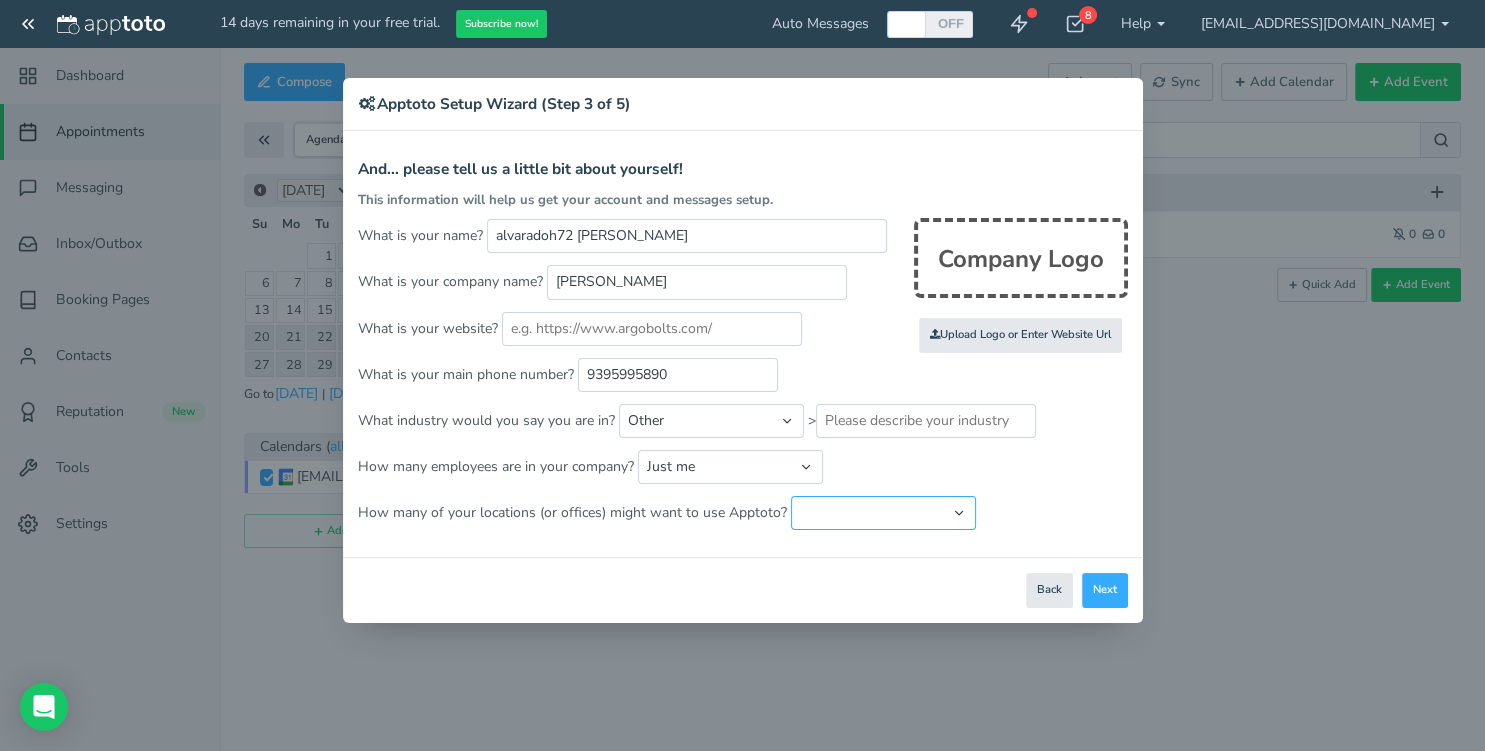 click on "Just one location 2 3 4 5 6 to 10 11 to 25 26 to 50 More than 50" at bounding box center [883, 513] 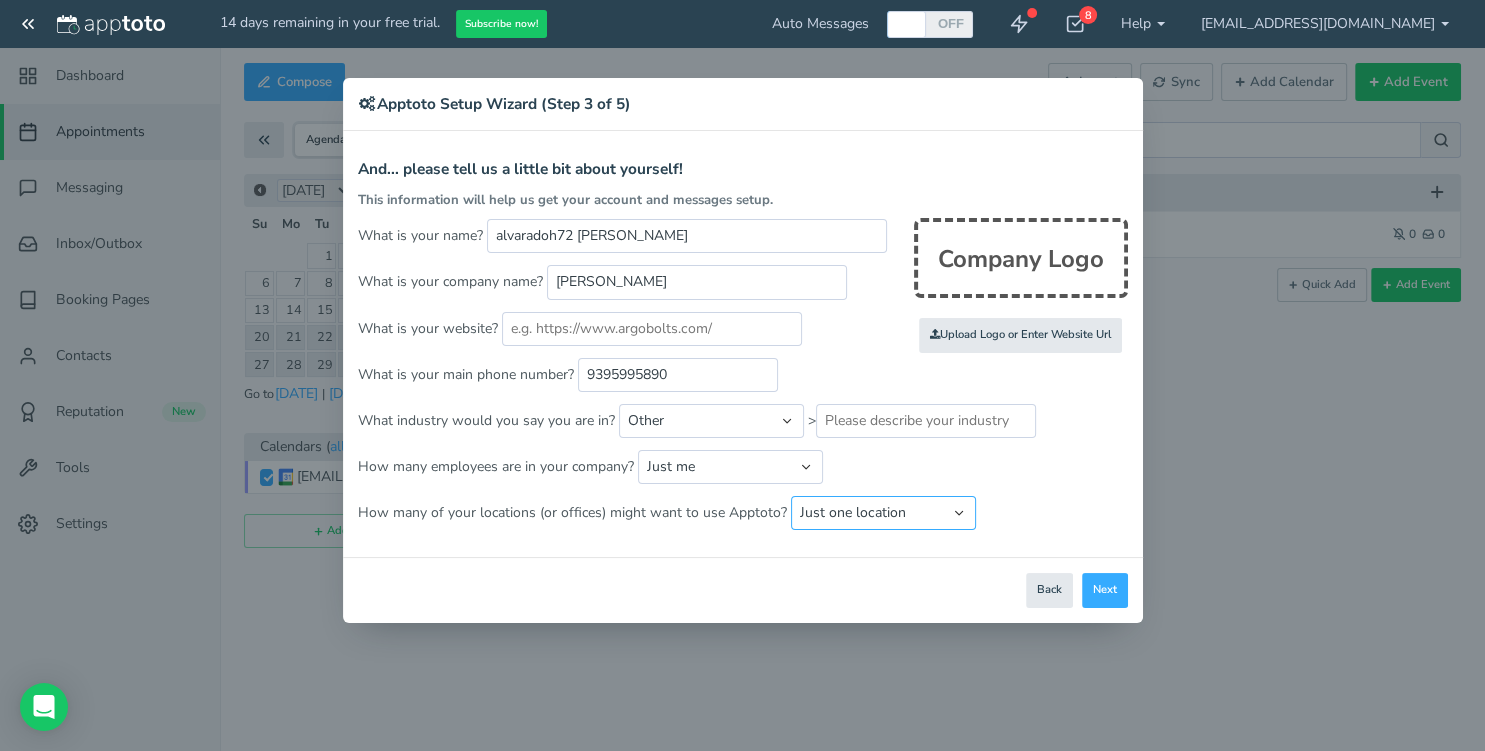 click on "Just one location" at bounding box center (0, 0) 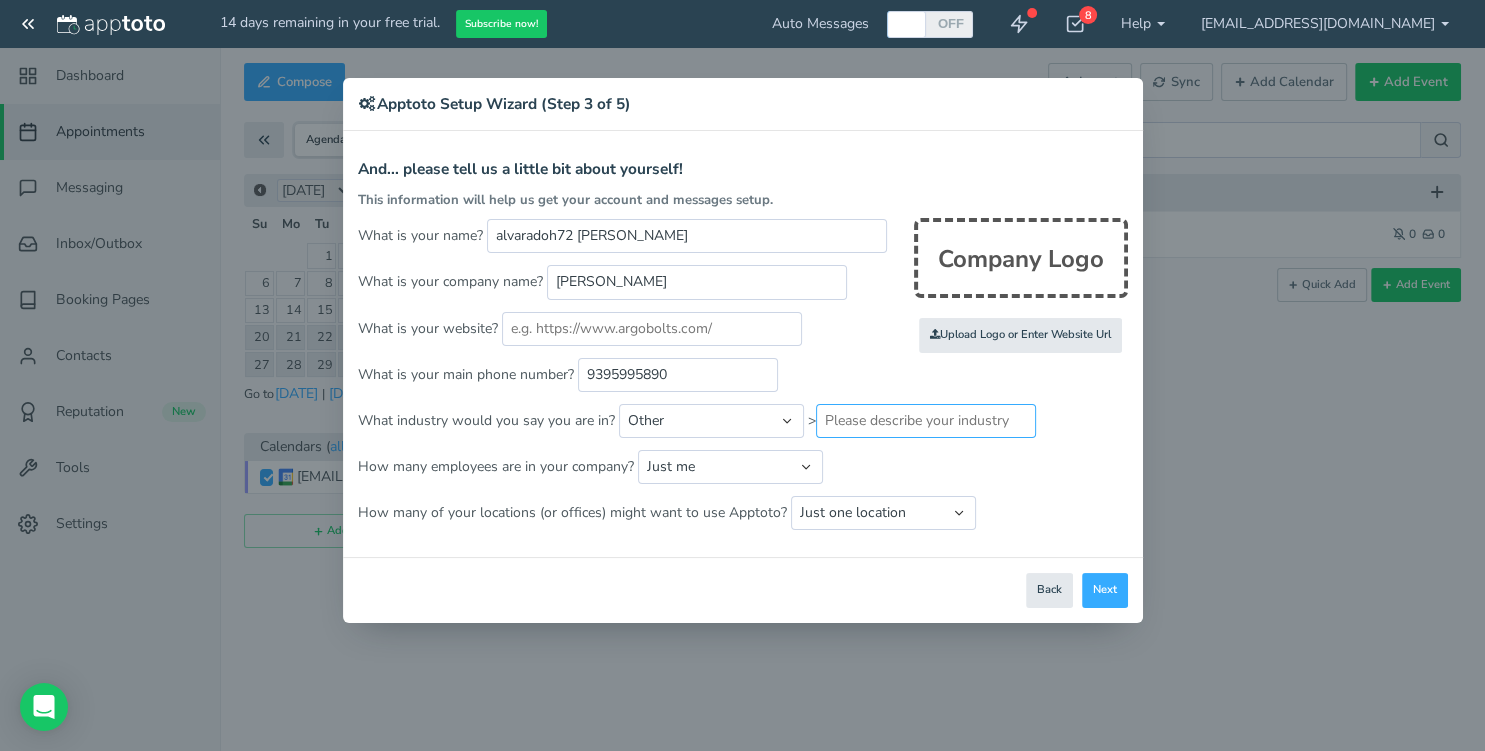 click at bounding box center [926, 421] 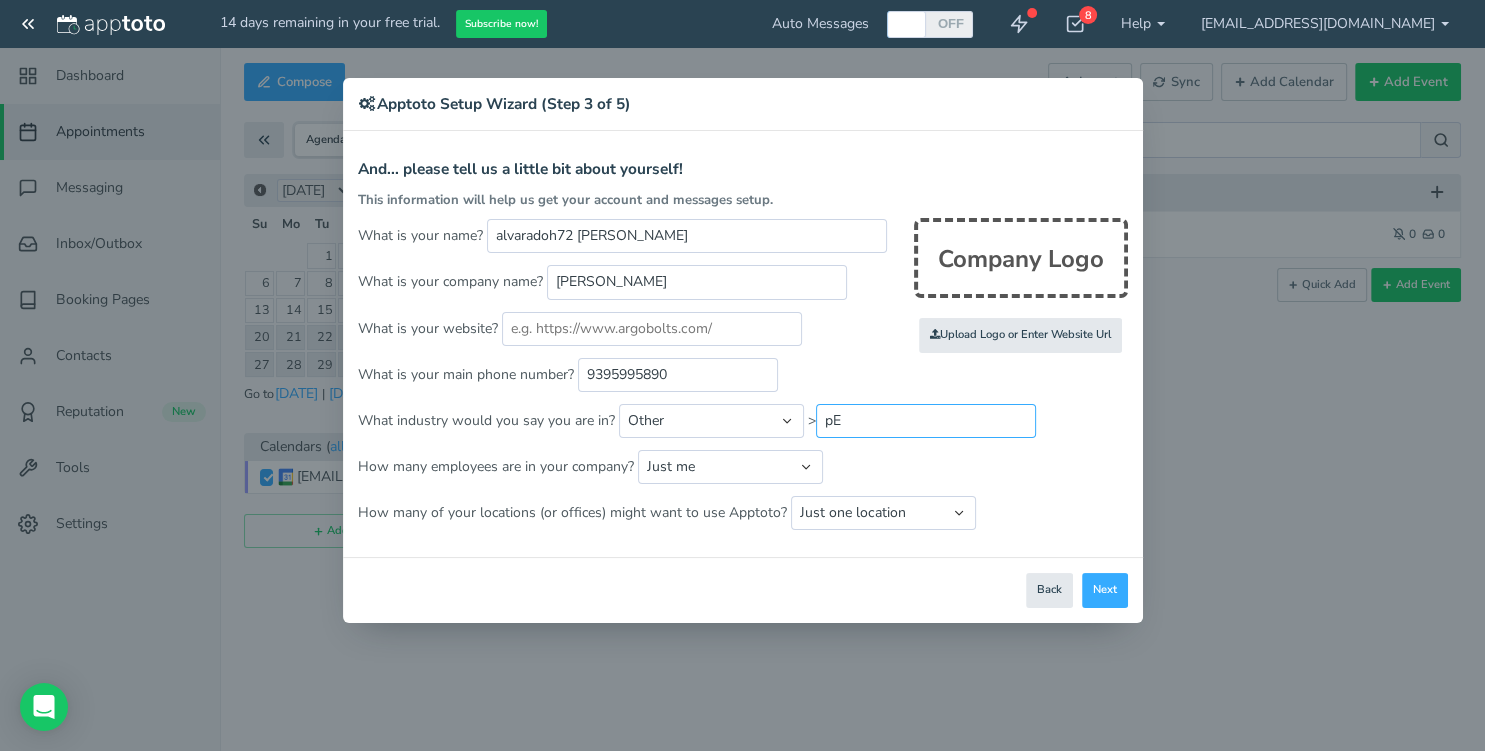 type on "p" 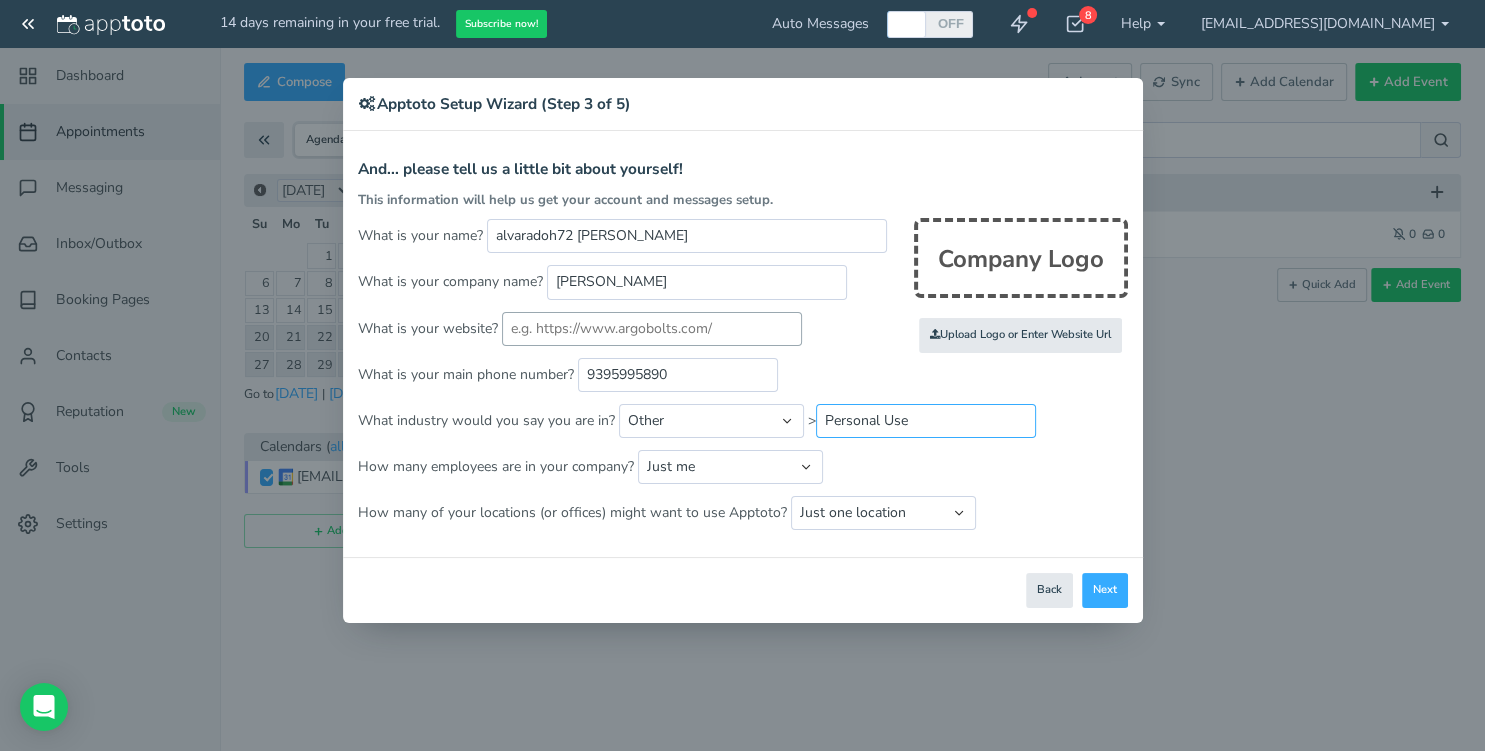 type on "Personal Use" 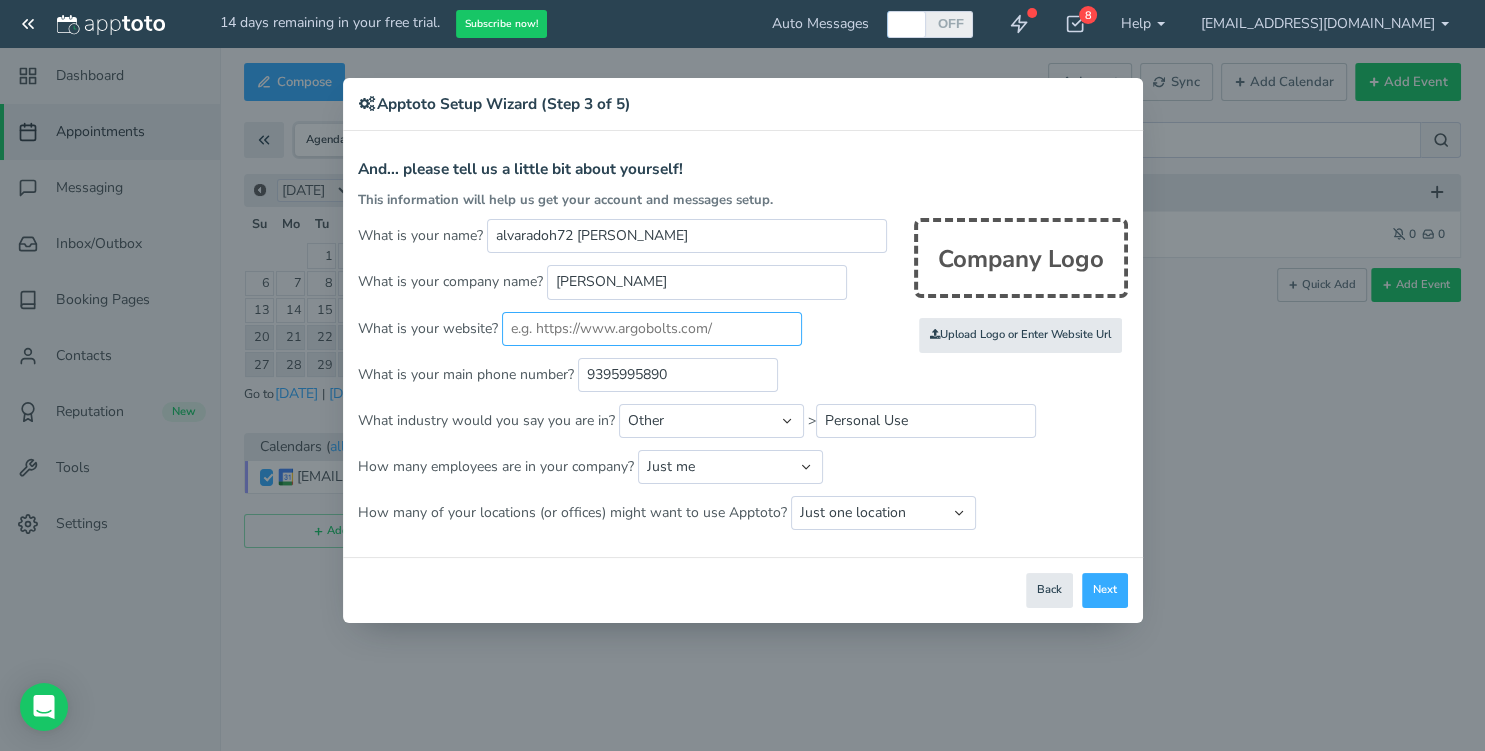 click at bounding box center (652, 329) 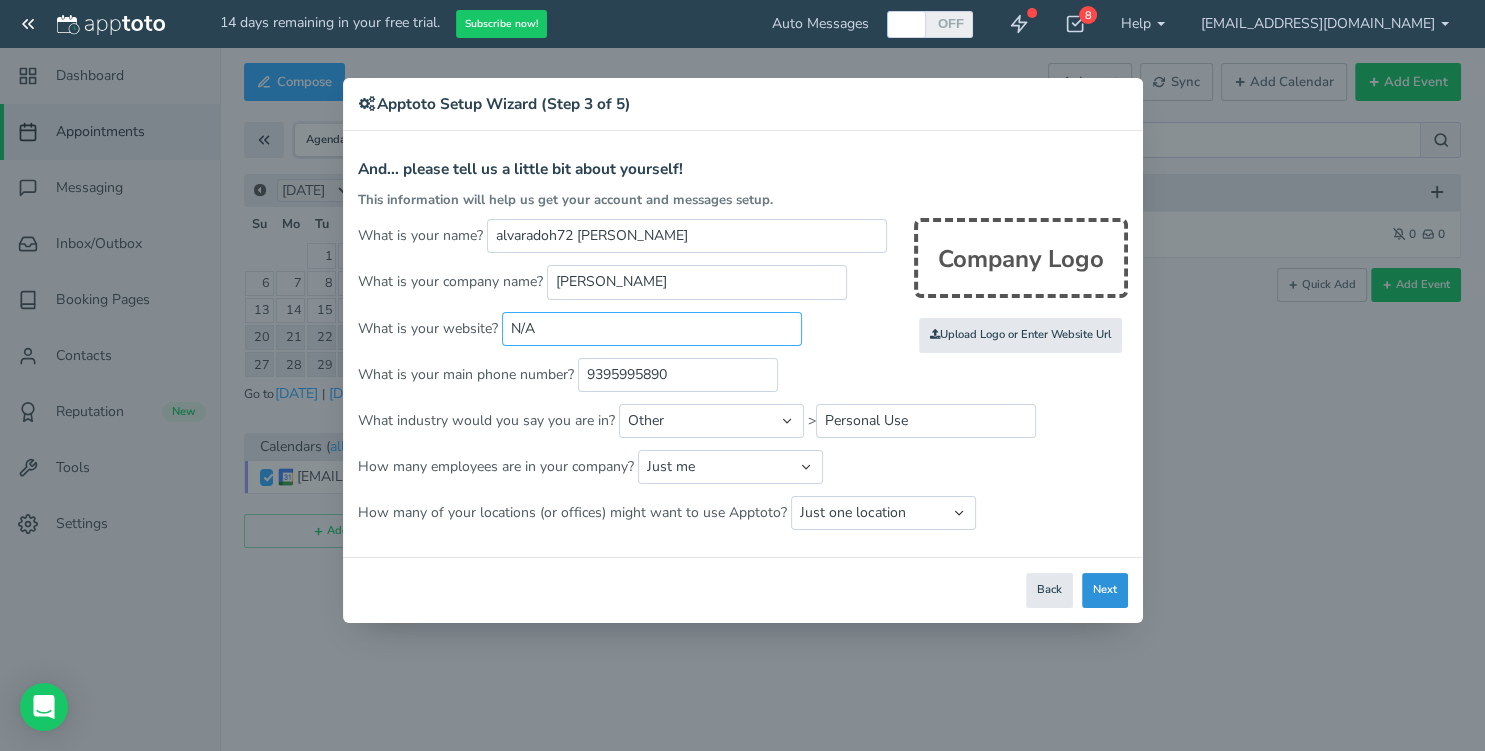 type on "N/A" 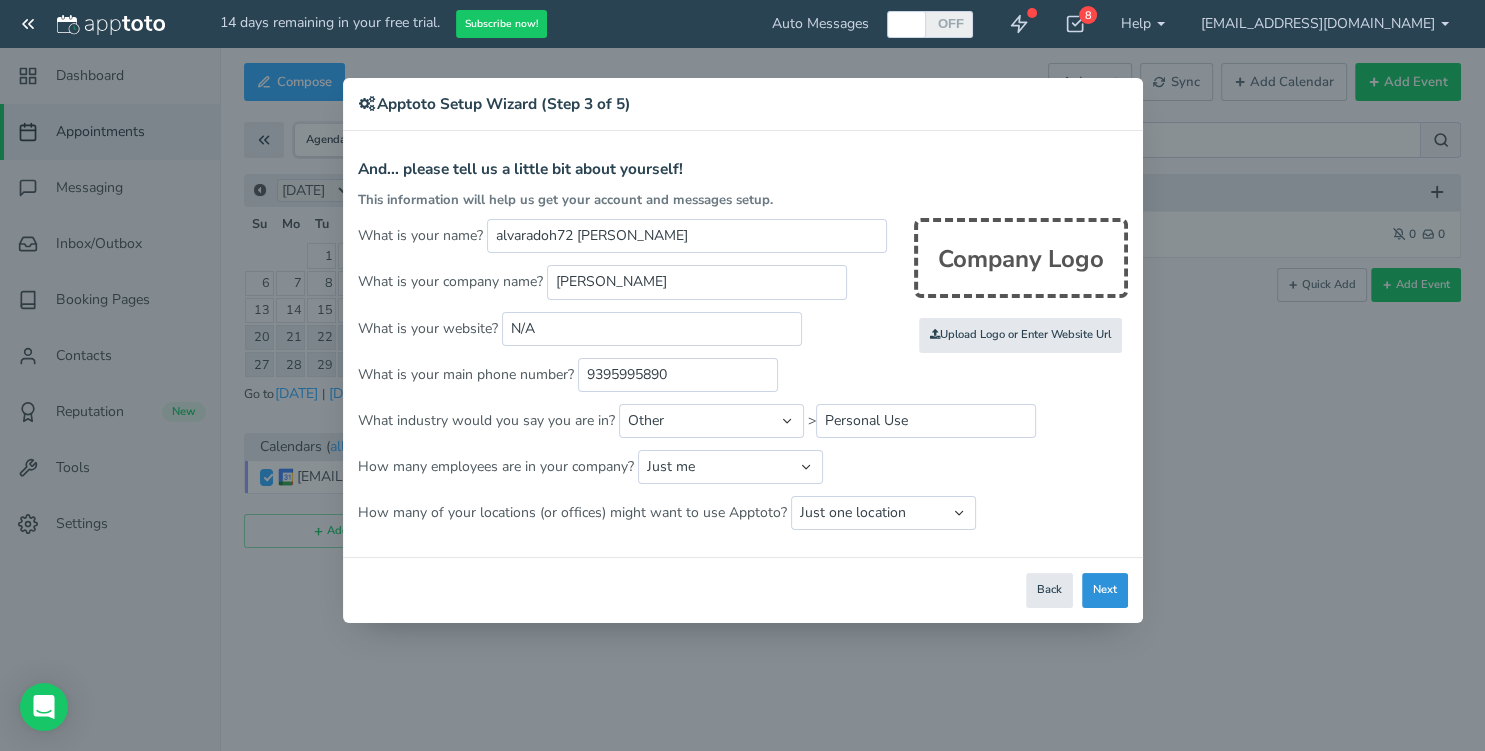 click on "Next" at bounding box center (1105, 590) 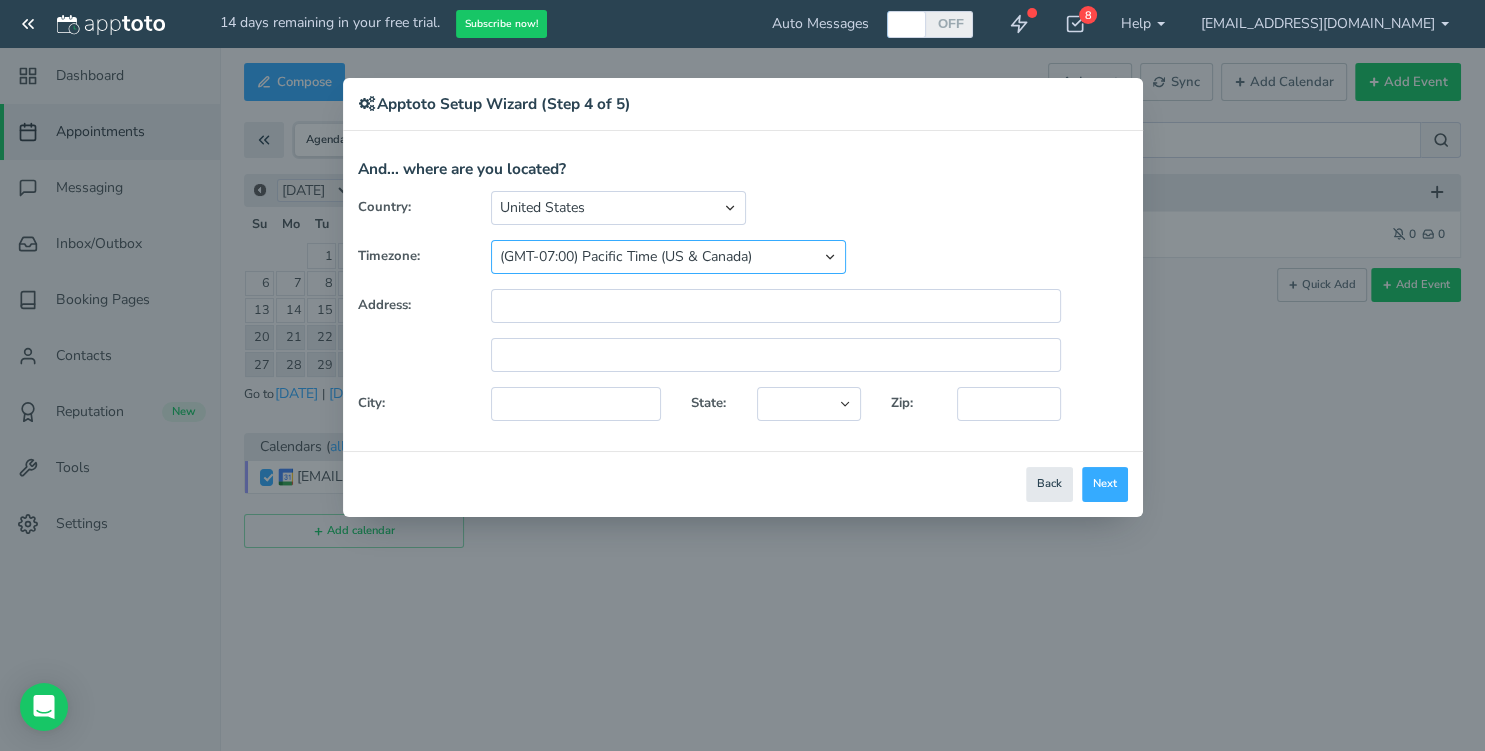 click on "(GMT-10:00) Hawaii (GMT-08:00) Alaska (GMT-07:00) Pacific Time (US & Canada) (GMT-07:00) Arizona (GMT-06:00) Mountain Time (US & Canada) (GMT-05:00) Central Time (US & Canada) (GMT-04:00) Eastern Time (US & Canada) (GMT-04:00) Indiana (East) (GMT-12:00) International Date Line West (GMT-11:00) American Samoa (GMT-11:00) Midway Island (GMT-07:00) Tijuana (GMT-07:00) Mazatlan (GMT-06:00) Central America (GMT-06:00) Chihuahua (GMT-06:00) Guadalajara (GMT-06:00) Mexico City (GMT-06:00) Monterrey (GMT-06:00) Saskatchewan (GMT-05:00) Bogota (GMT-05:00) Lima (GMT-05:00) Quito (GMT-03:00) Atlantic Time (Canada) (GMT-04:00) Caracas (GMT-04:00) Georgetown (GMT-04:00) La Paz (GMT-04:00) Puerto Rico (GMT-04:00) Santiago (GMT-02:30) Newfoundland (GMT-03:00) Brasilia (GMT-03:00) Buenos Aires (GMT-03:00) Montevideo (GMT-01:00) Greenland (GMT-02:00) Mid-Atlantic (GMT+00:00) Azores (GMT-01:00) Cape Verde Is. (GMT+01:00) Edinburgh (GMT+01:00) Lisbon (GMT+01:00) London (GMT+00:00) Monrovia (GMT+00:00) UTC (GMT+02:00) Amsterdam" at bounding box center [668, 257] 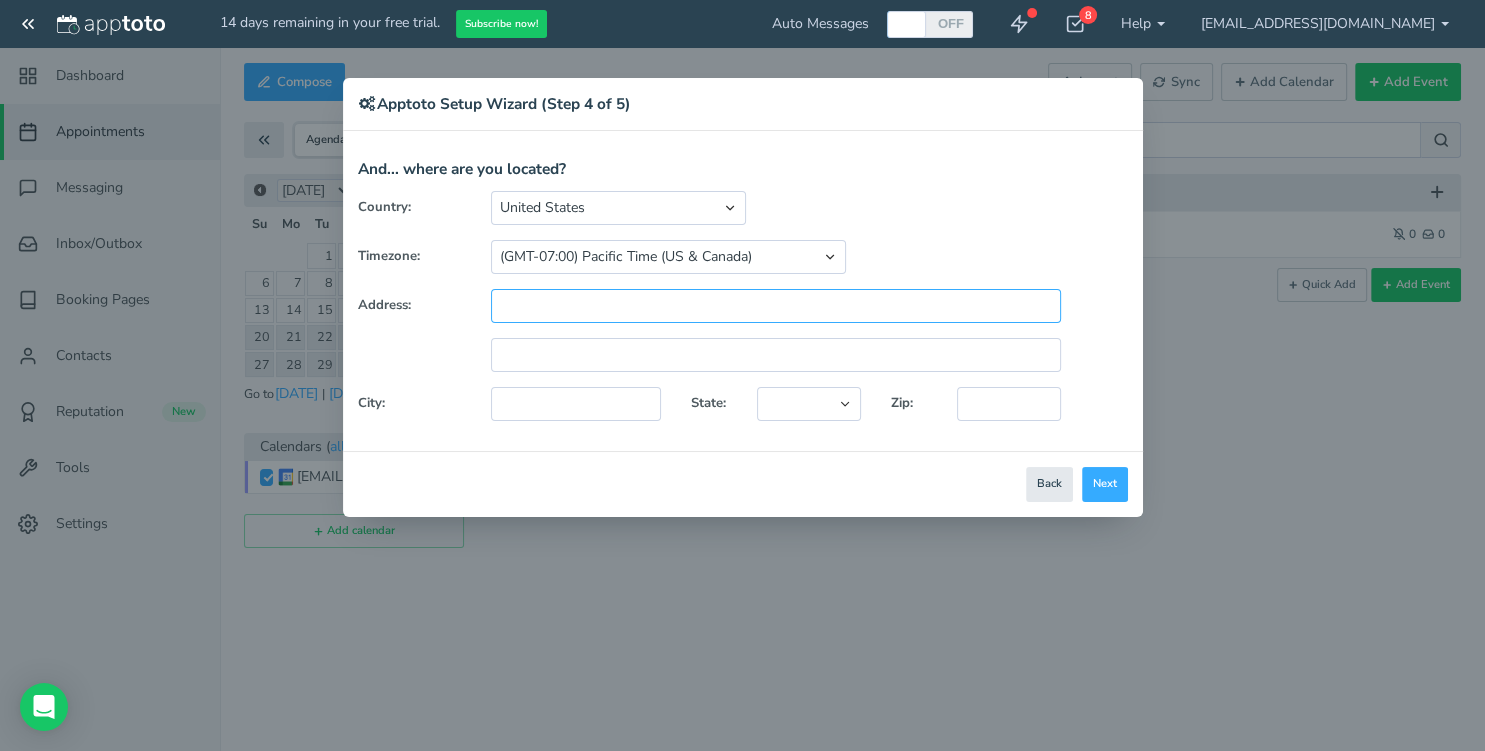 click at bounding box center [776, 306] 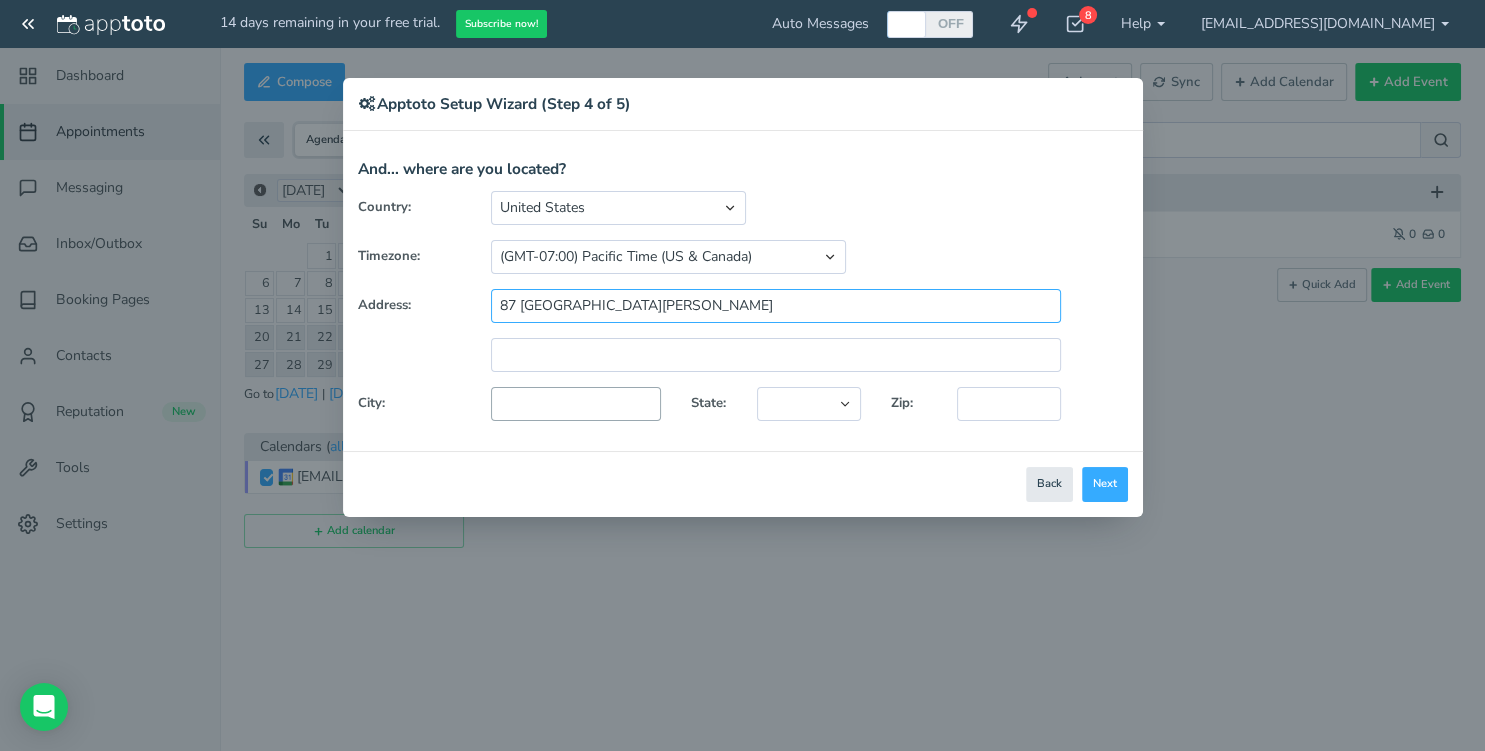 type on "87 Calle Reina Isabel" 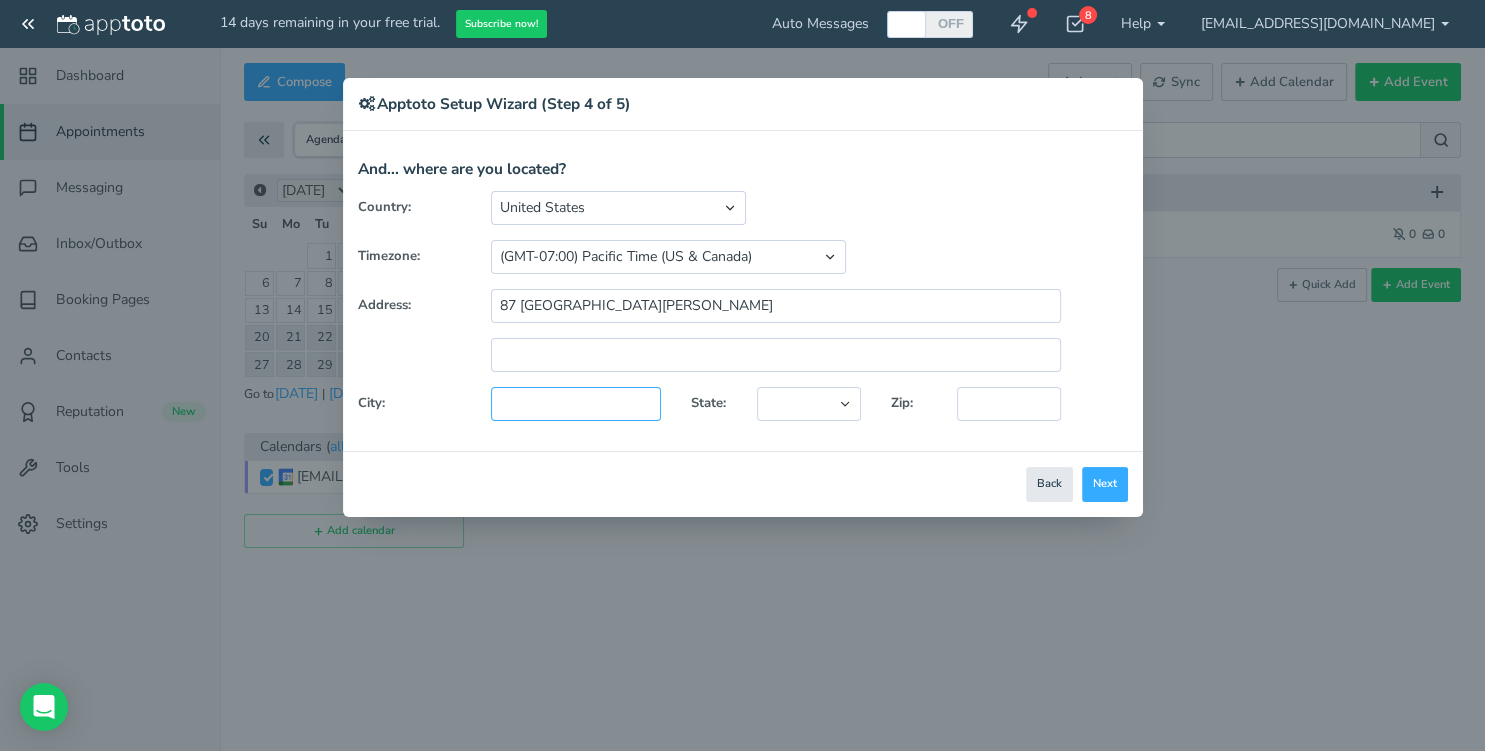 click at bounding box center (576, 404) 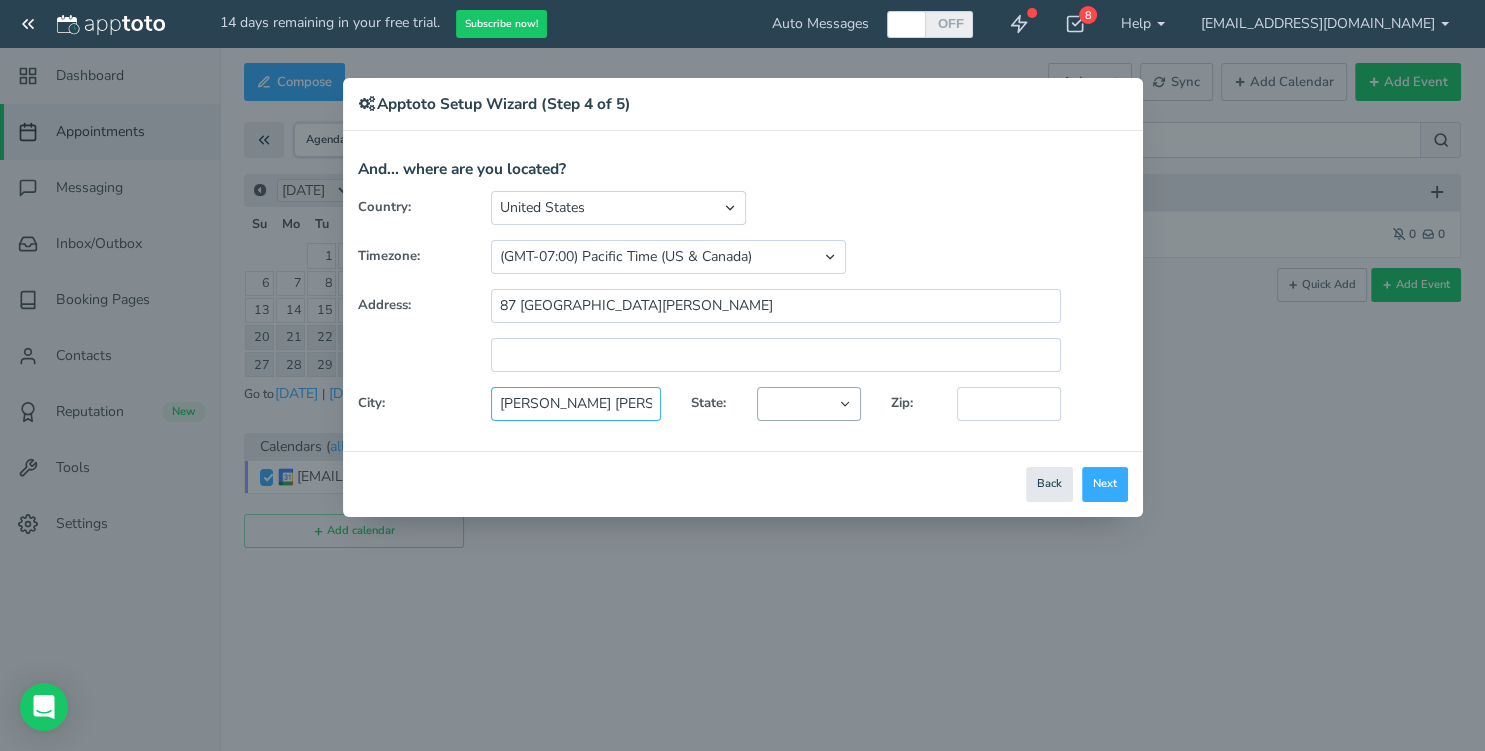 type on "Juana Diaz" 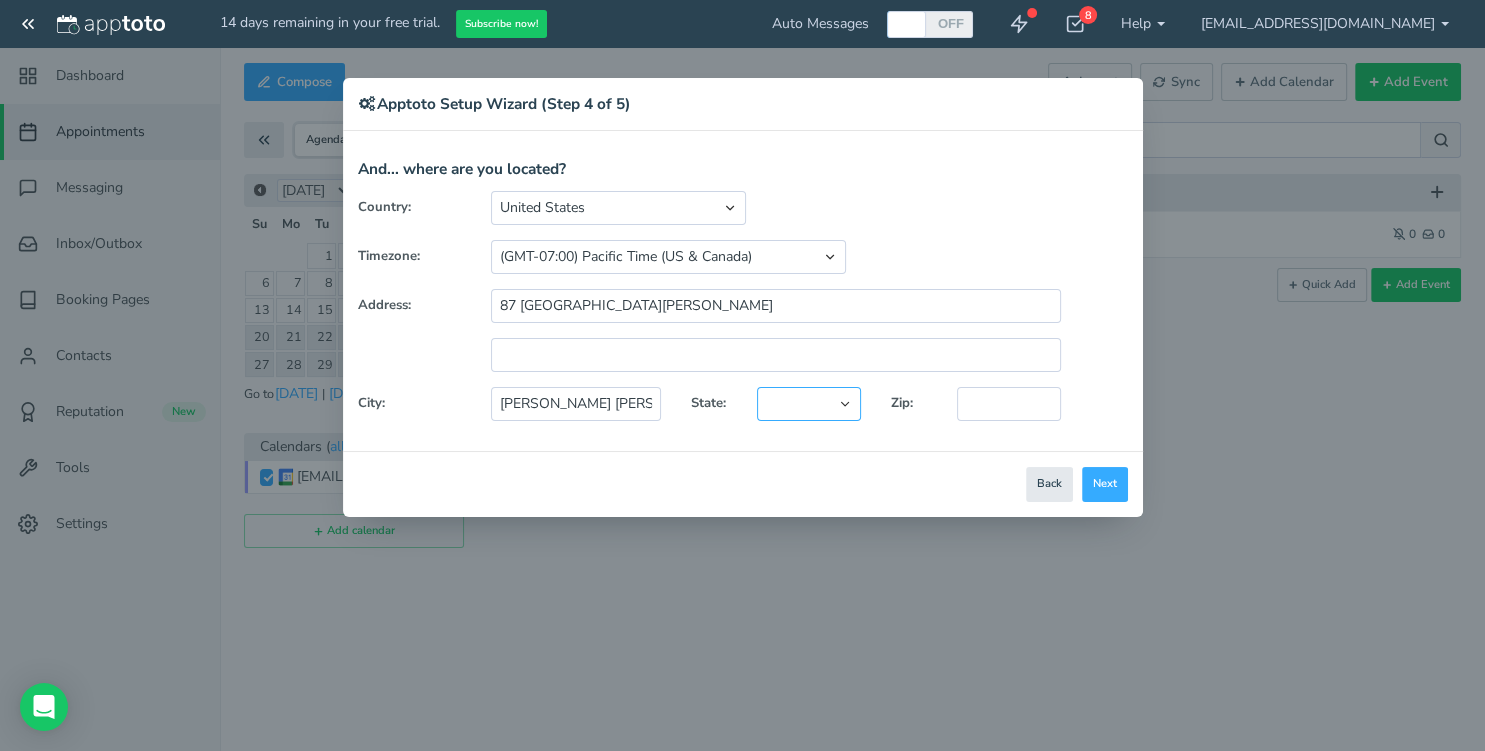 click on "Alaska Alabama Arkansas Arizona California Colorado Connecticut District of Columbia Delaware Florida Georgia Hawaii Iowa Idaho Illinois Indiana Kansas Kentucky Louisiana Massachusetts Maryland Maine Michigan Minnesota Missouri Mississippi Montana North Carolina North Dakota Nebraska New Hampshire New Jersey New Mexico Nevada New York Ohio Oklahoma Oregon Pennsylvania Rhode Island South Carolina South Dakota Tennessee Texas Utah Virginia Vermont Washington Wisconsin West Virginia Wyoming" at bounding box center [808, 404] 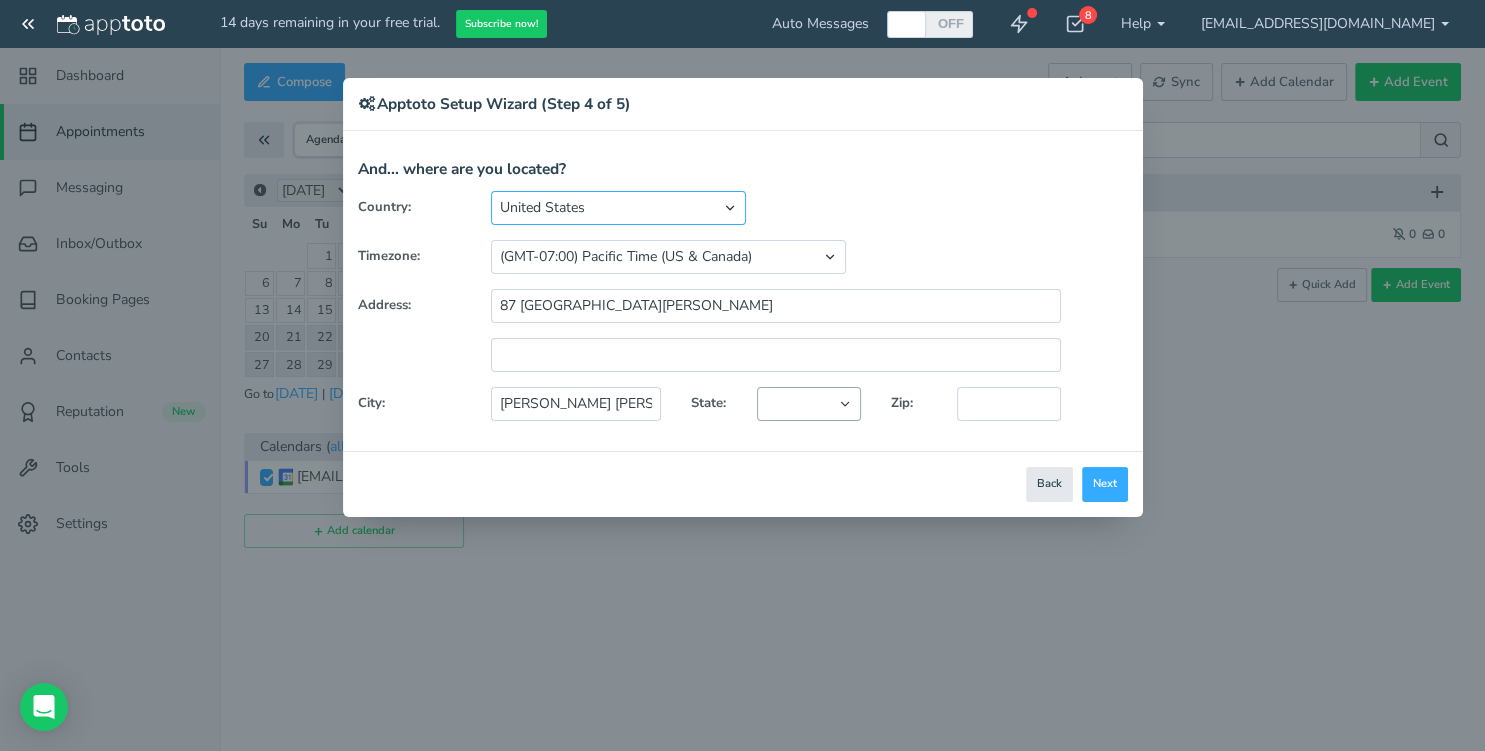 click on "United States Canada Australia Bahrain Belgium Denmark Estonia France Germany Hungary India Ireland Israel Italy Kuwait Mexico Netherlands New Zealand Norway Romania Singapore South Africa Spain Sweden Switzerland Switzerland UAE (United Arab Emirates) United Kingdom" at bounding box center [618, 208] 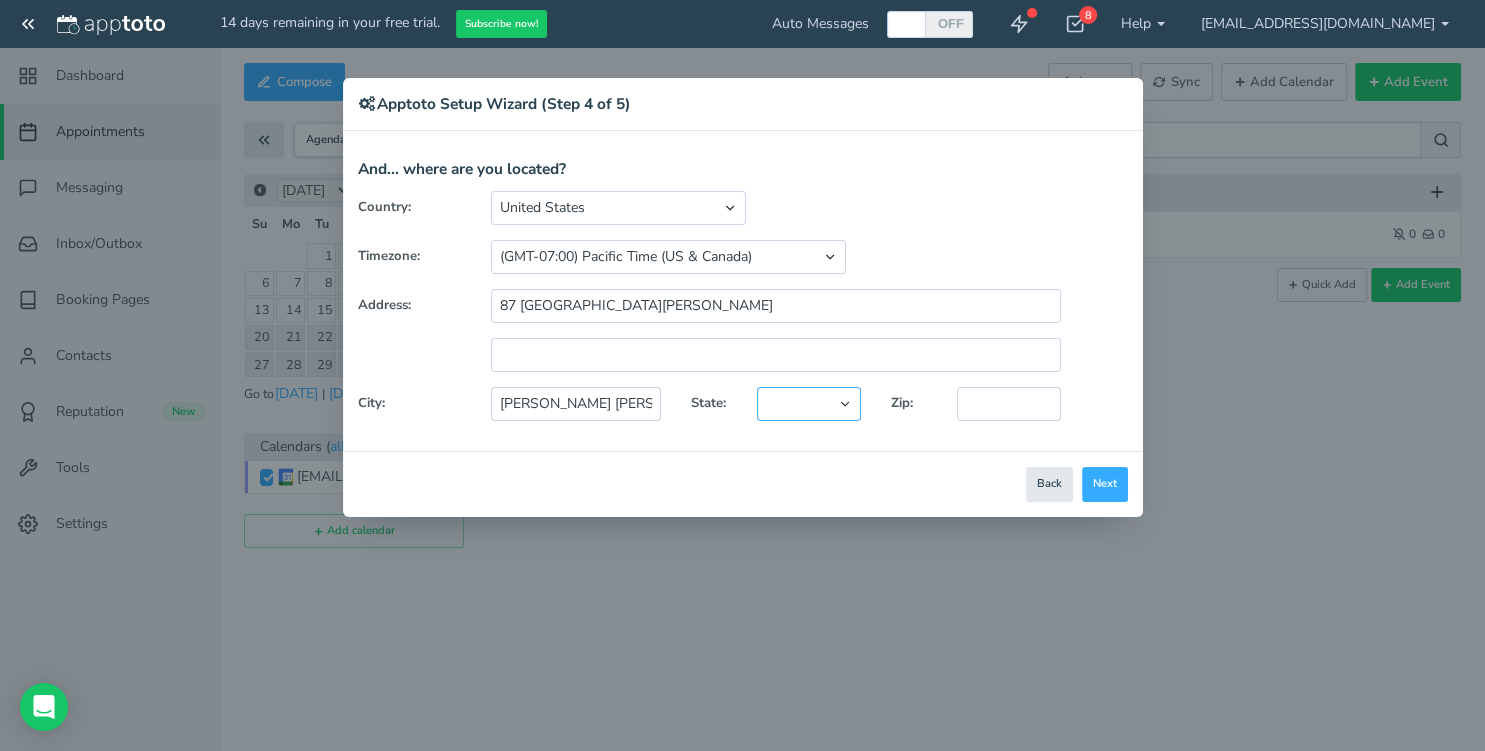 click on "Alaska Alabama Arkansas Arizona California Colorado Connecticut District of Columbia Delaware Florida Georgia Hawaii Iowa Idaho Illinois Indiana Kansas Kentucky Louisiana Massachusetts Maryland Maine Michigan Minnesota Missouri Mississippi Montana North Carolina North Dakota Nebraska New Hampshire New Jersey New Mexico Nevada New York Ohio Oklahoma Oregon Pennsylvania Rhode Island South Carolina South Dakota Tennessee Texas Utah Virginia Vermont Washington Wisconsin West Virginia Wyoming" at bounding box center [808, 404] 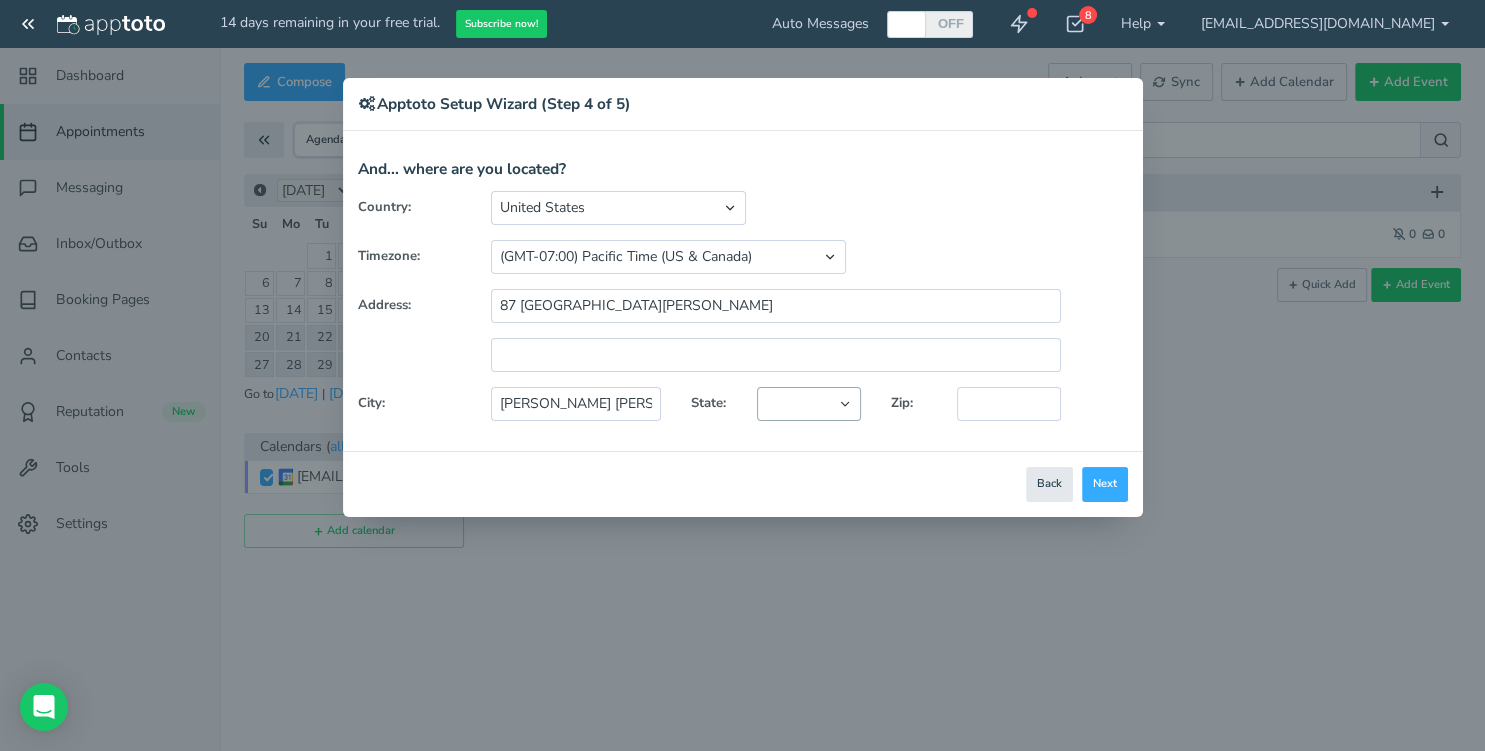 click on "Close
Logout
Cancel
Back
Saving!
Save
Done
Next
Agree & Continue" at bounding box center (743, 484) 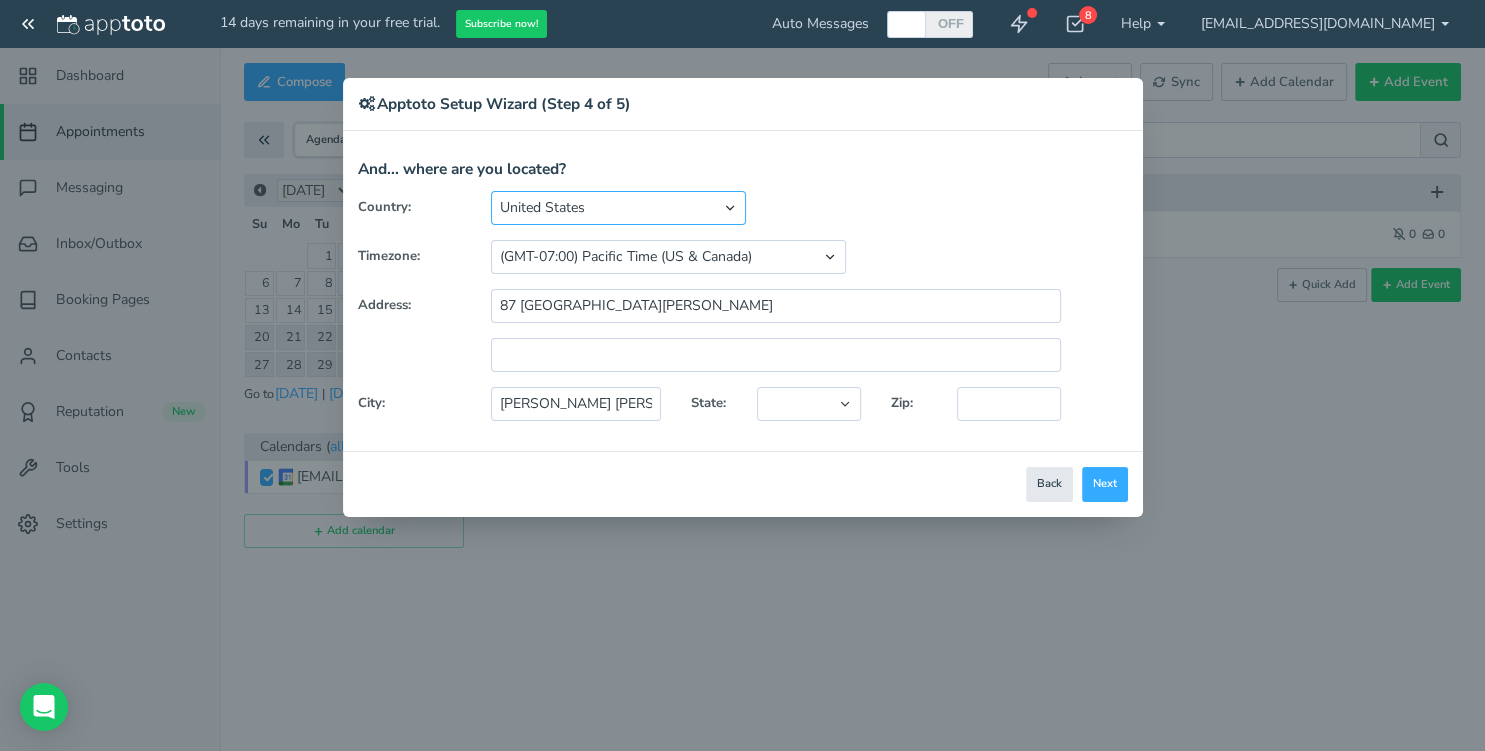 click on "United States Canada Australia Bahrain Belgium Denmark Estonia France Germany Hungary India Ireland Israel Italy Kuwait Mexico Netherlands New Zealand Norway Romania Singapore South Africa Spain Sweden Switzerland Switzerland UAE (United Arab Emirates) United Kingdom" at bounding box center [618, 208] 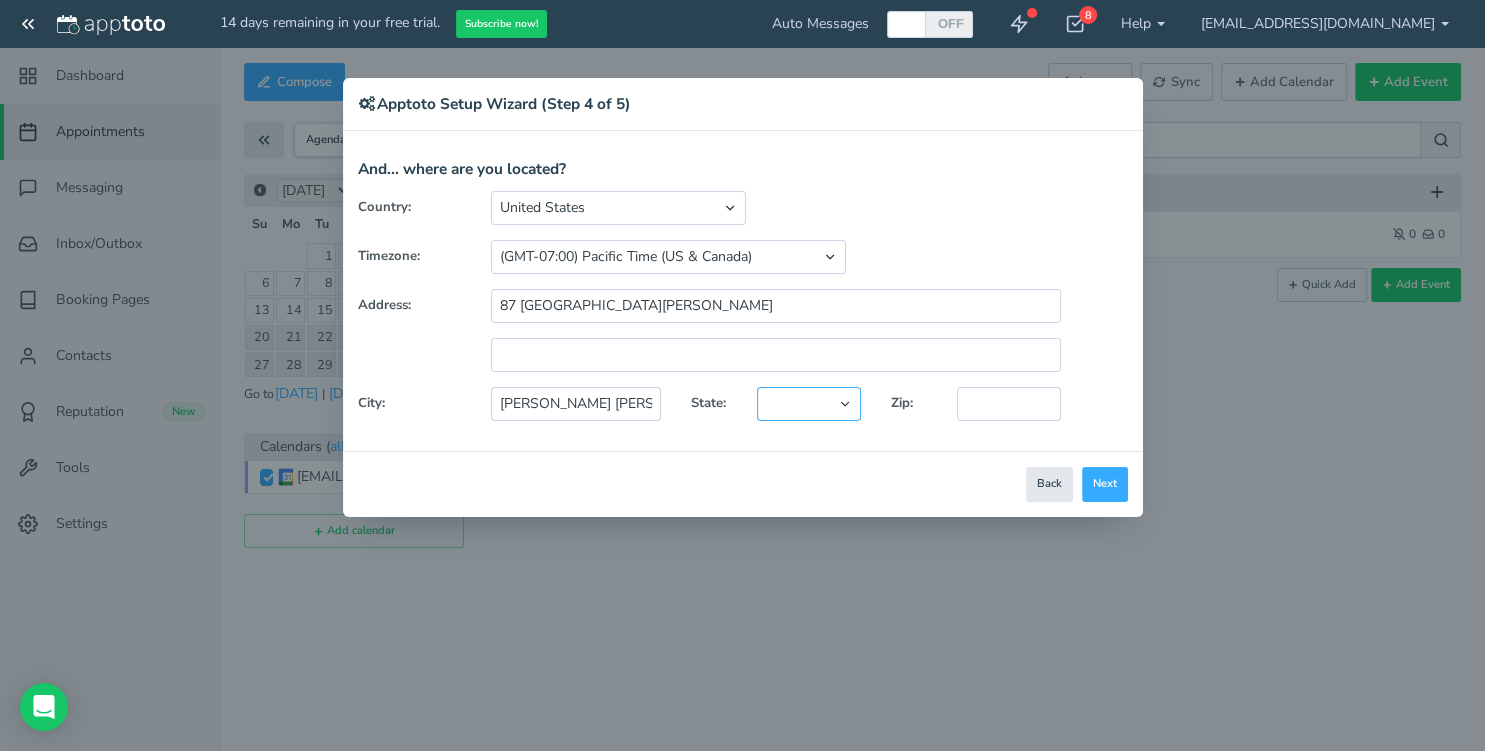 click on "Alaska Alabama Arkansas Arizona California Colorado Connecticut District of Columbia Delaware Florida Georgia Hawaii Iowa Idaho Illinois Indiana Kansas Kentucky Louisiana Massachusetts Maryland Maine Michigan Minnesota Missouri Mississippi Montana North Carolina North Dakota Nebraska New Hampshire New Jersey New Mexico Nevada New York Ohio Oklahoma Oregon Pennsylvania Rhode Island South Carolina South Dakota Tennessee Texas Utah Virginia Vermont Washington Wisconsin West Virginia Wyoming" at bounding box center [808, 404] 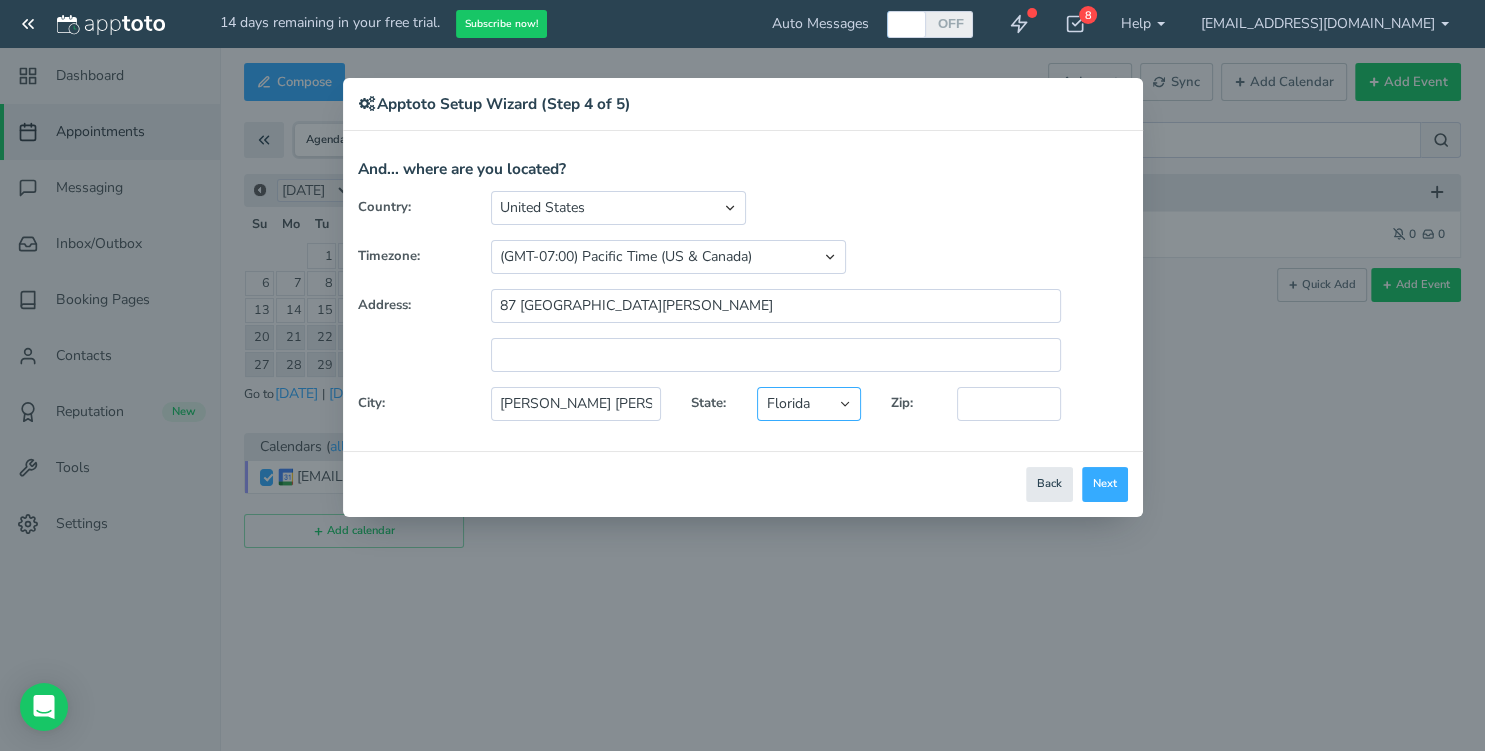 click on "Florida" at bounding box center (0, 0) 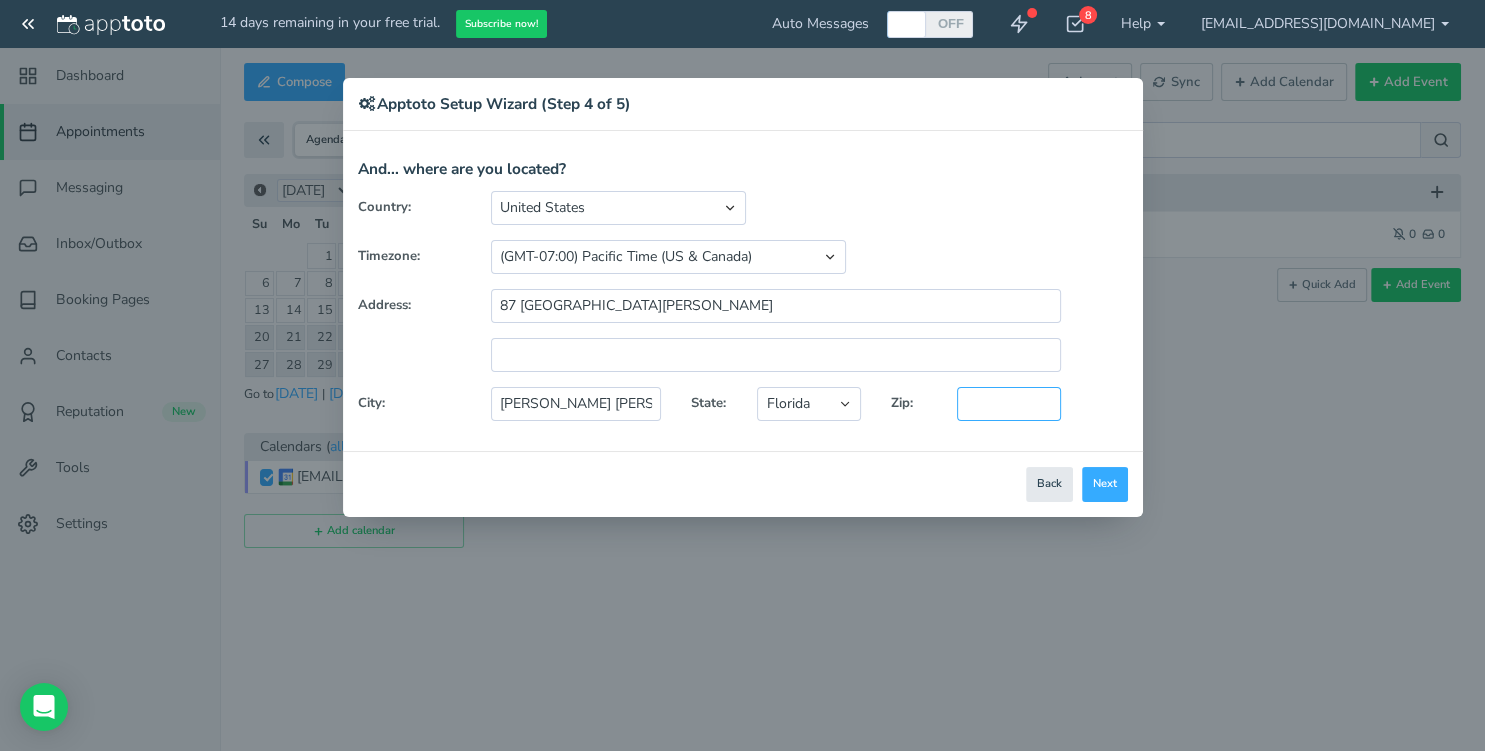 click at bounding box center [1008, 404] 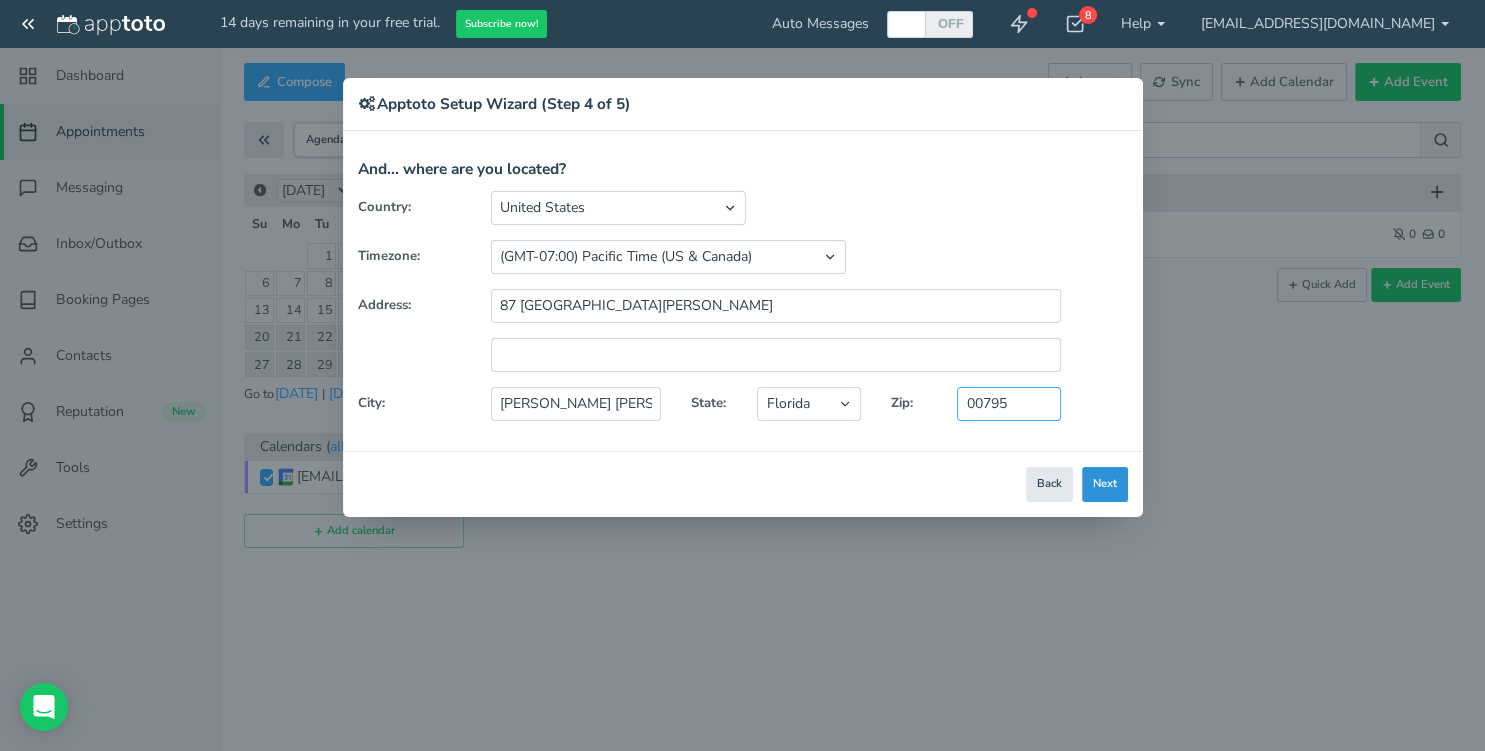 type on "00795" 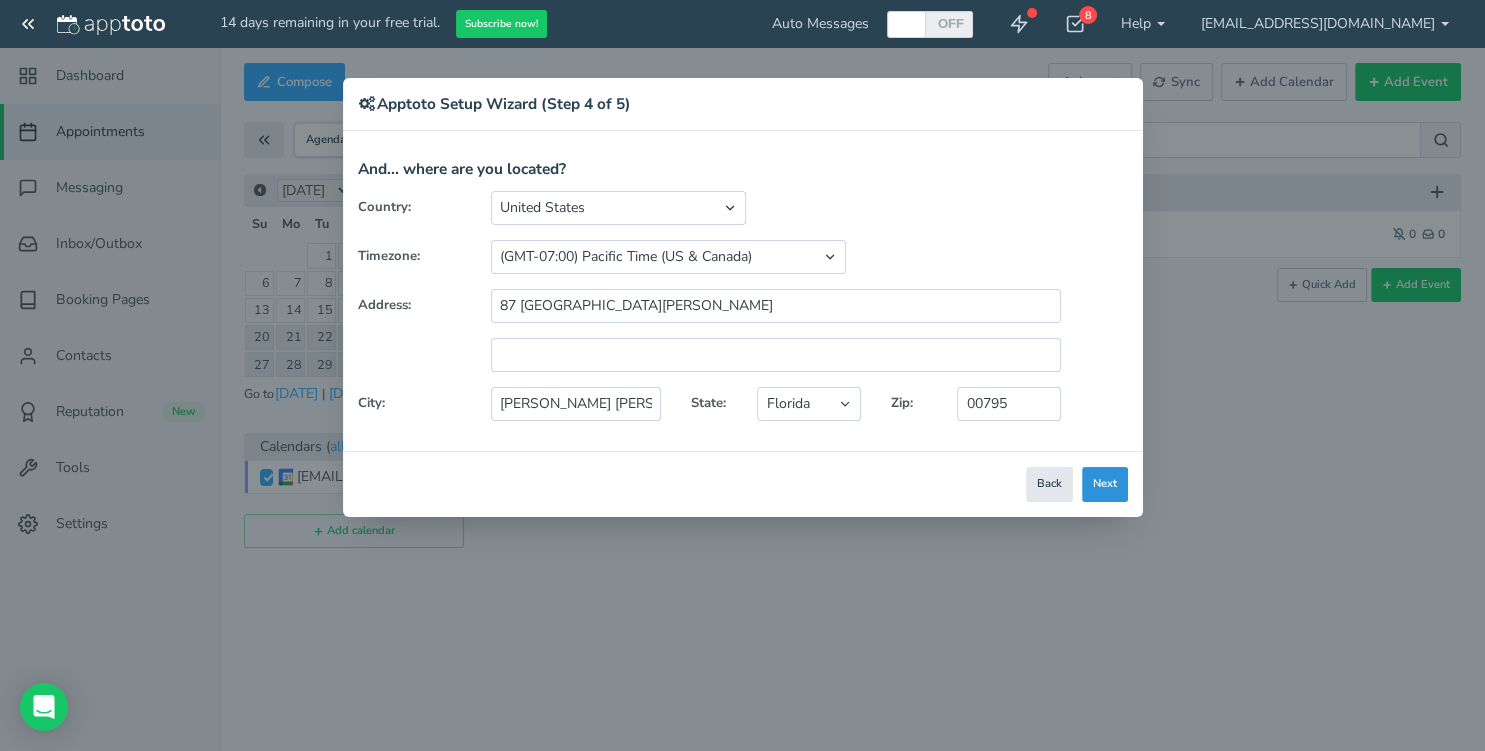 click on "Next" at bounding box center [1105, 484] 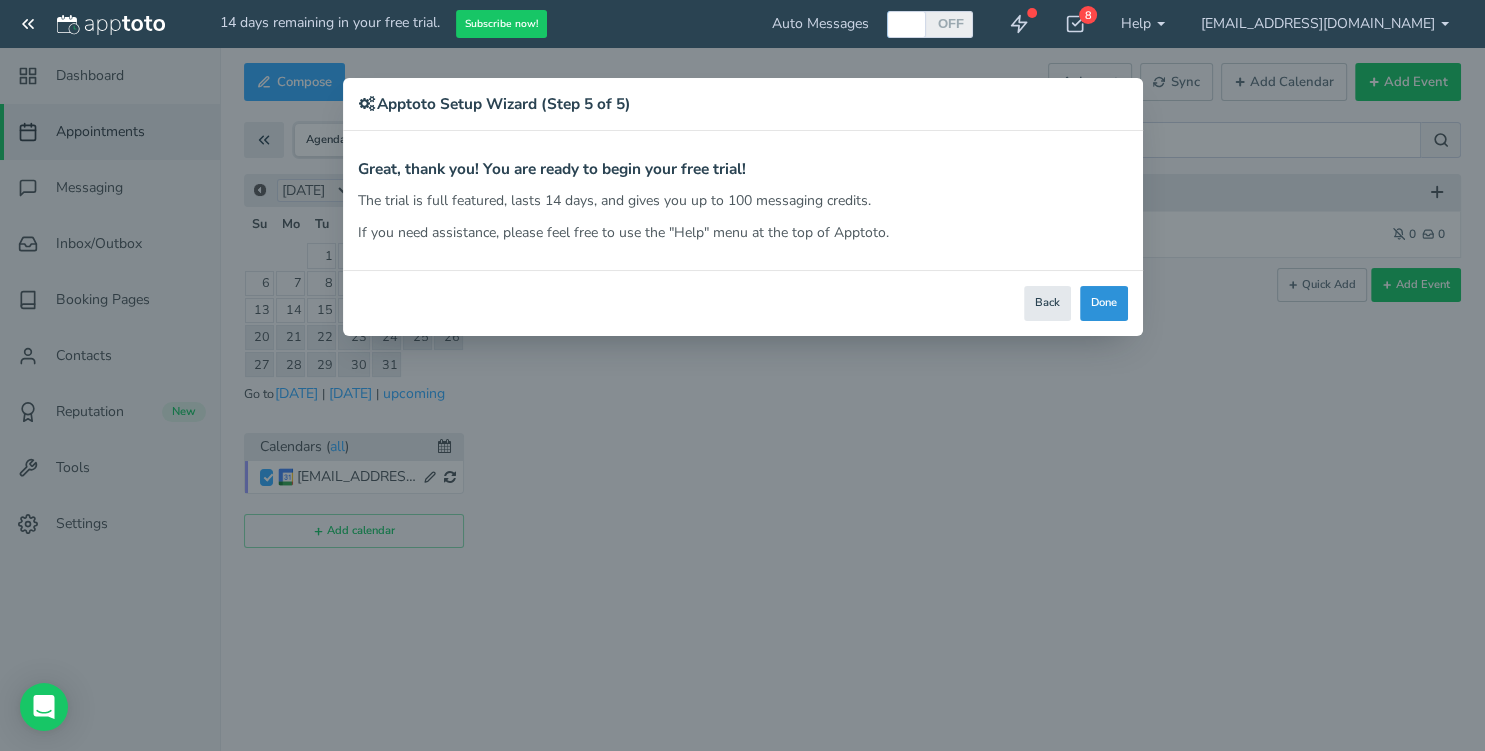 click on "Done" at bounding box center (1104, 303) 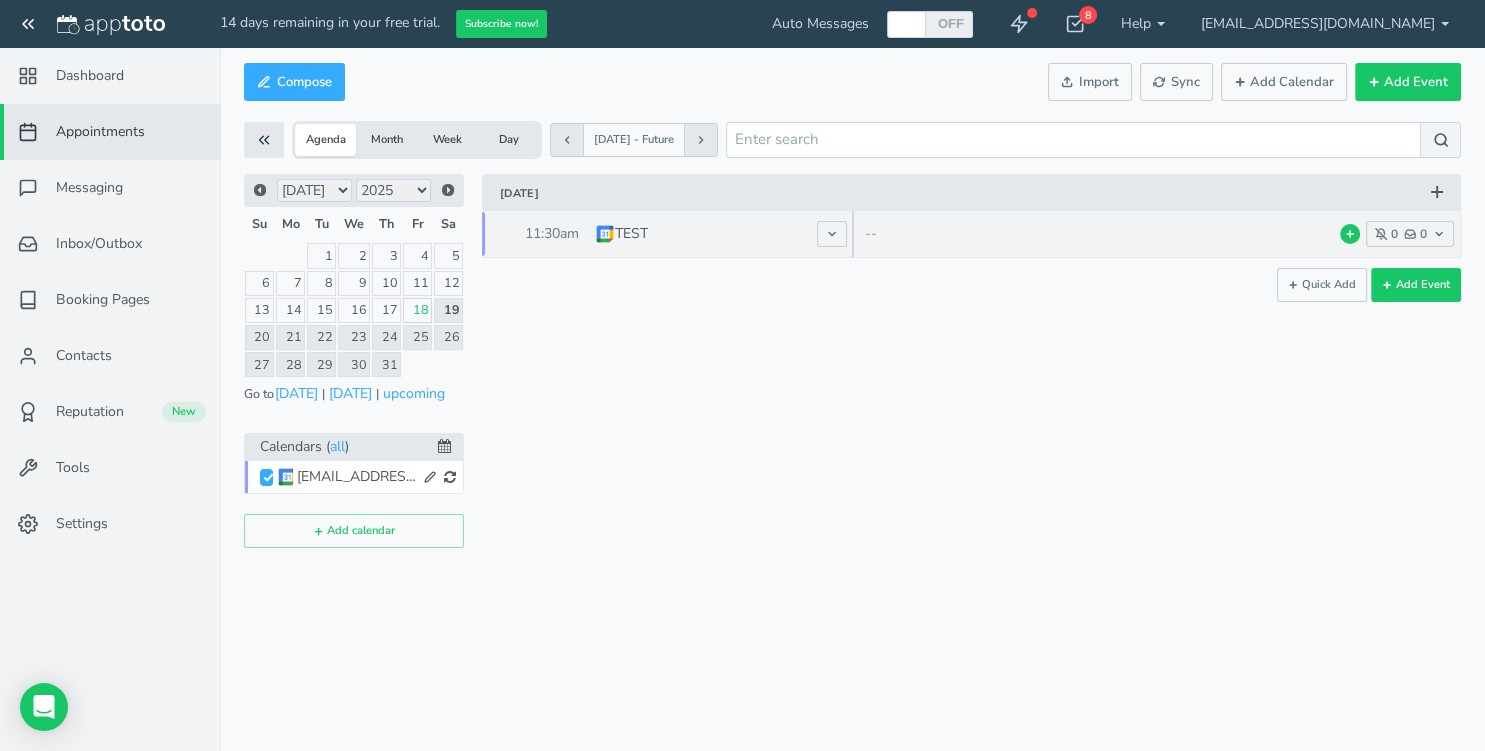 click at bounding box center (605, 234) 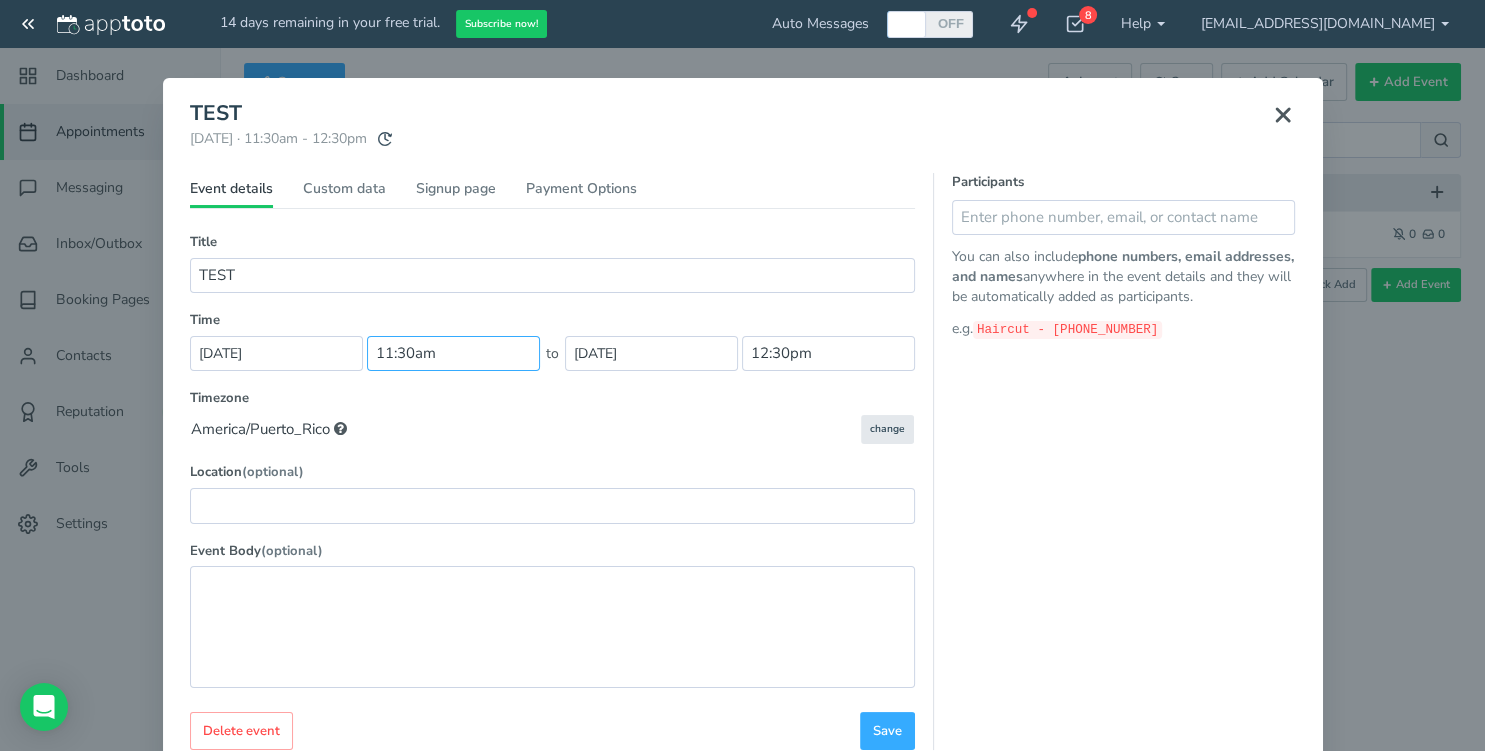 scroll, scrollTop: 736, scrollLeft: 0, axis: vertical 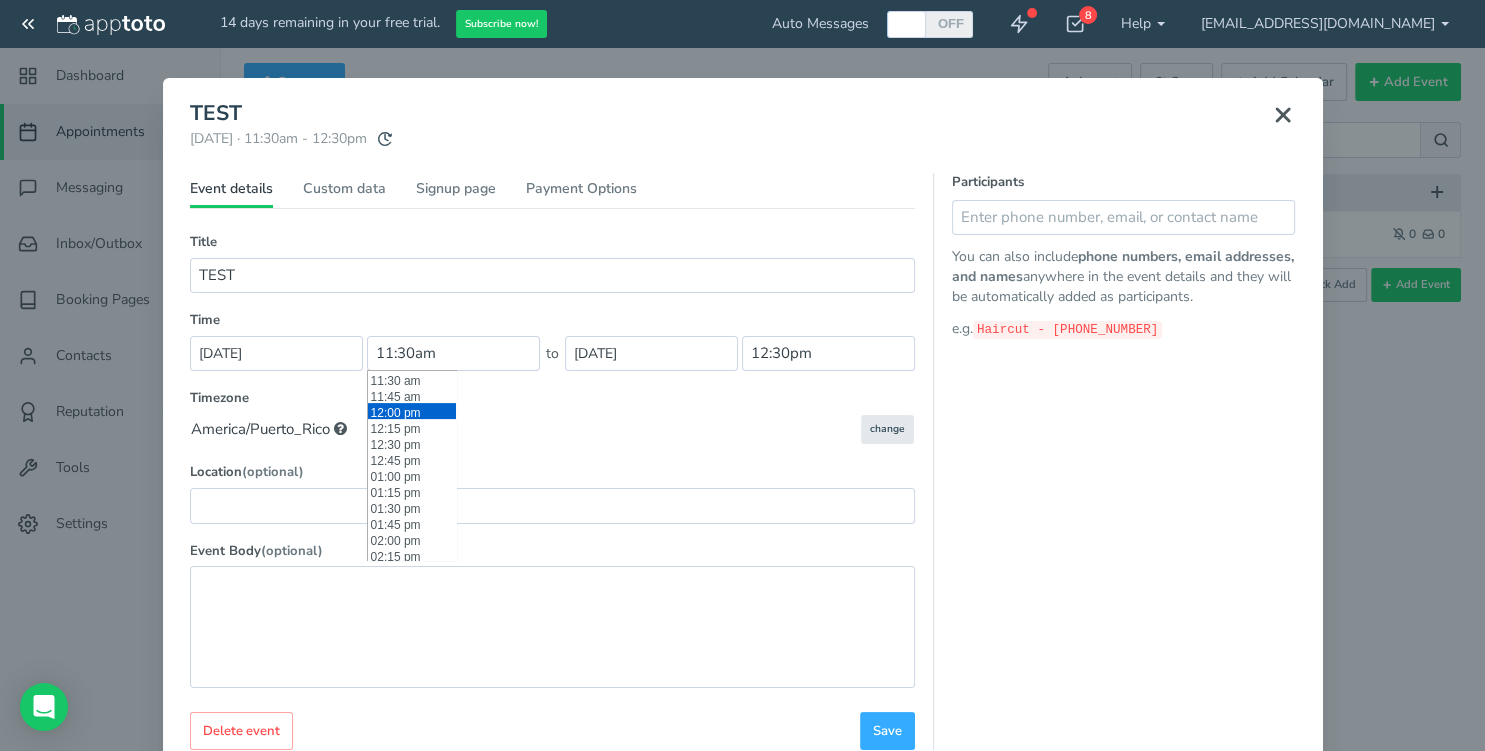 click on "12:00 pm" at bounding box center [412, 411] 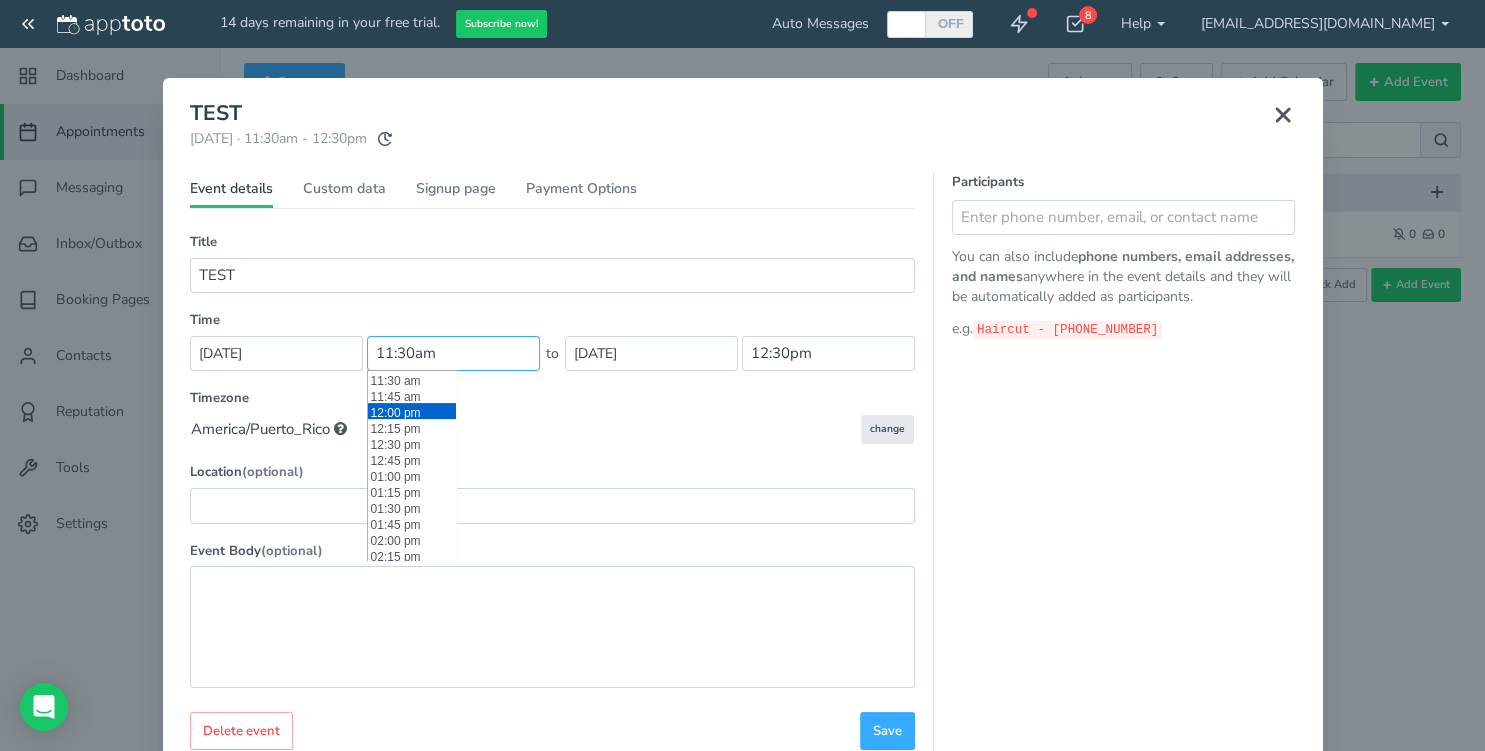 type on "12:00 pm" 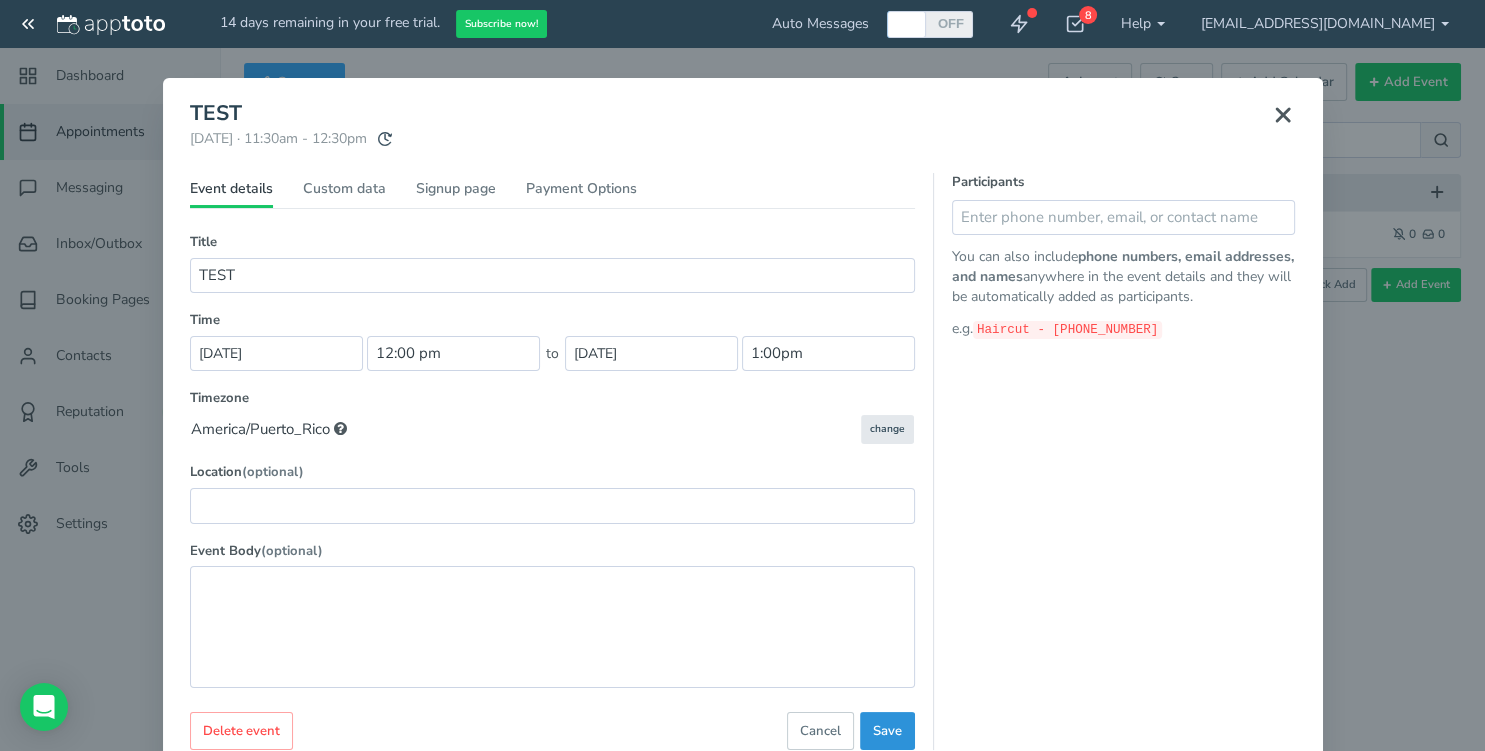 click on "Save" at bounding box center (887, 731) 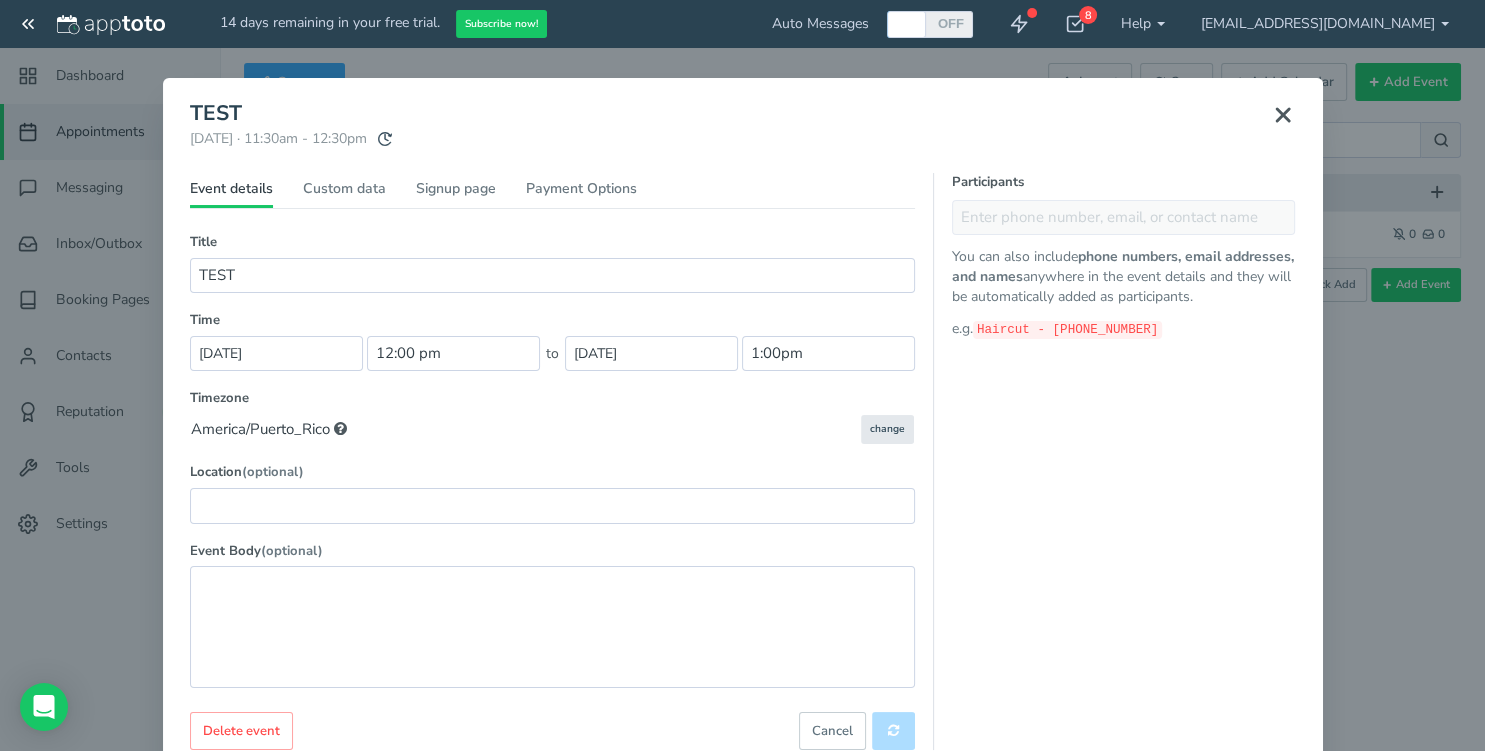 type on "12:00pm" 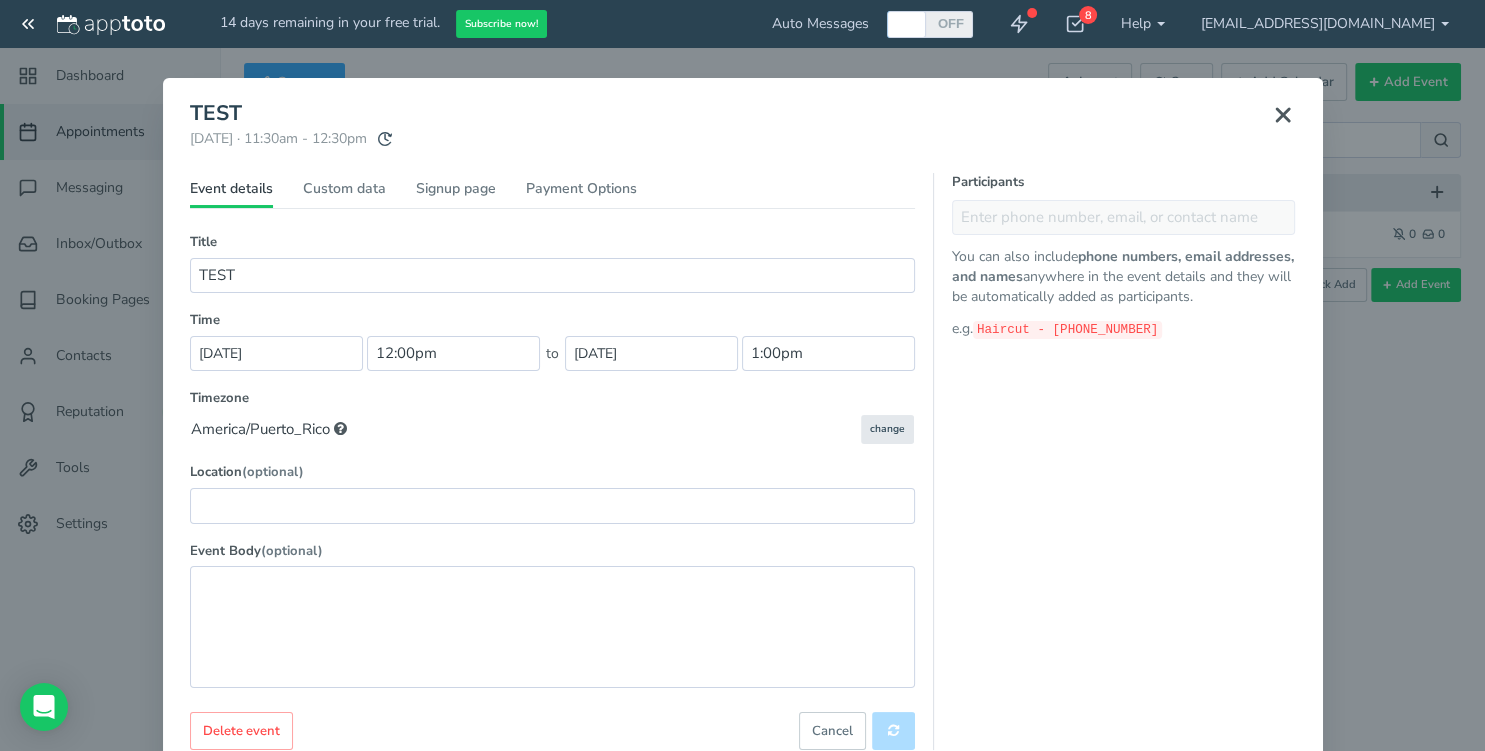 select on "?" 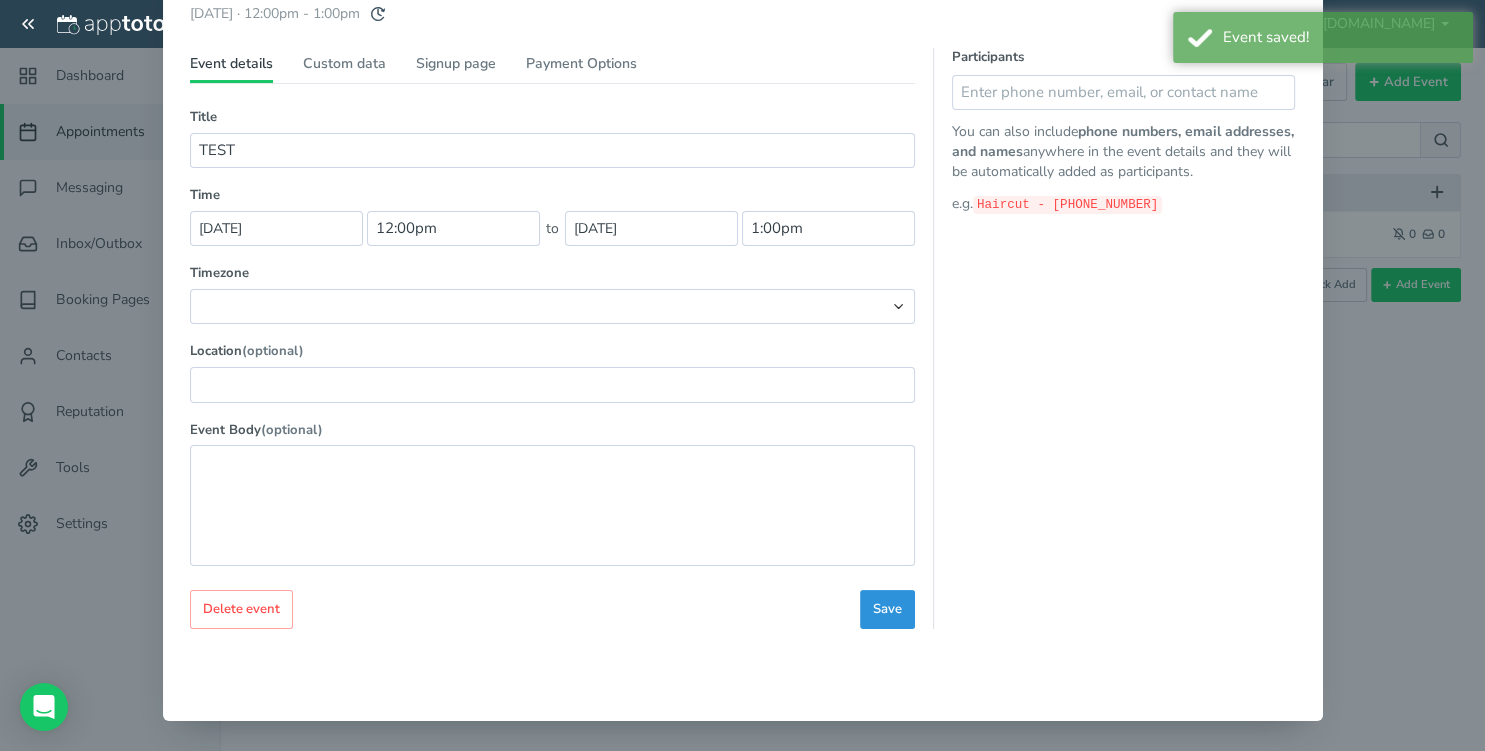 scroll, scrollTop: 0, scrollLeft: 0, axis: both 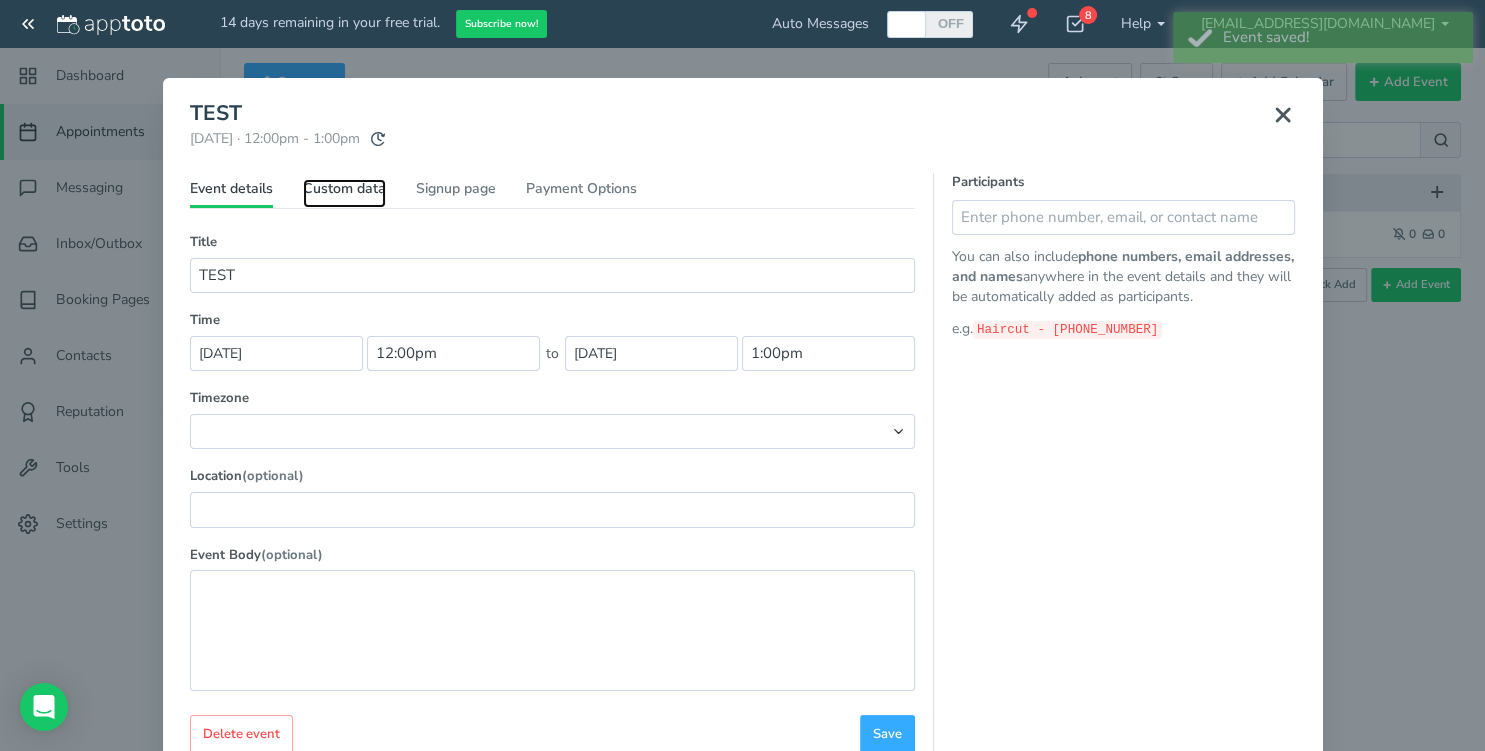 click on "Custom data" at bounding box center [344, 193] 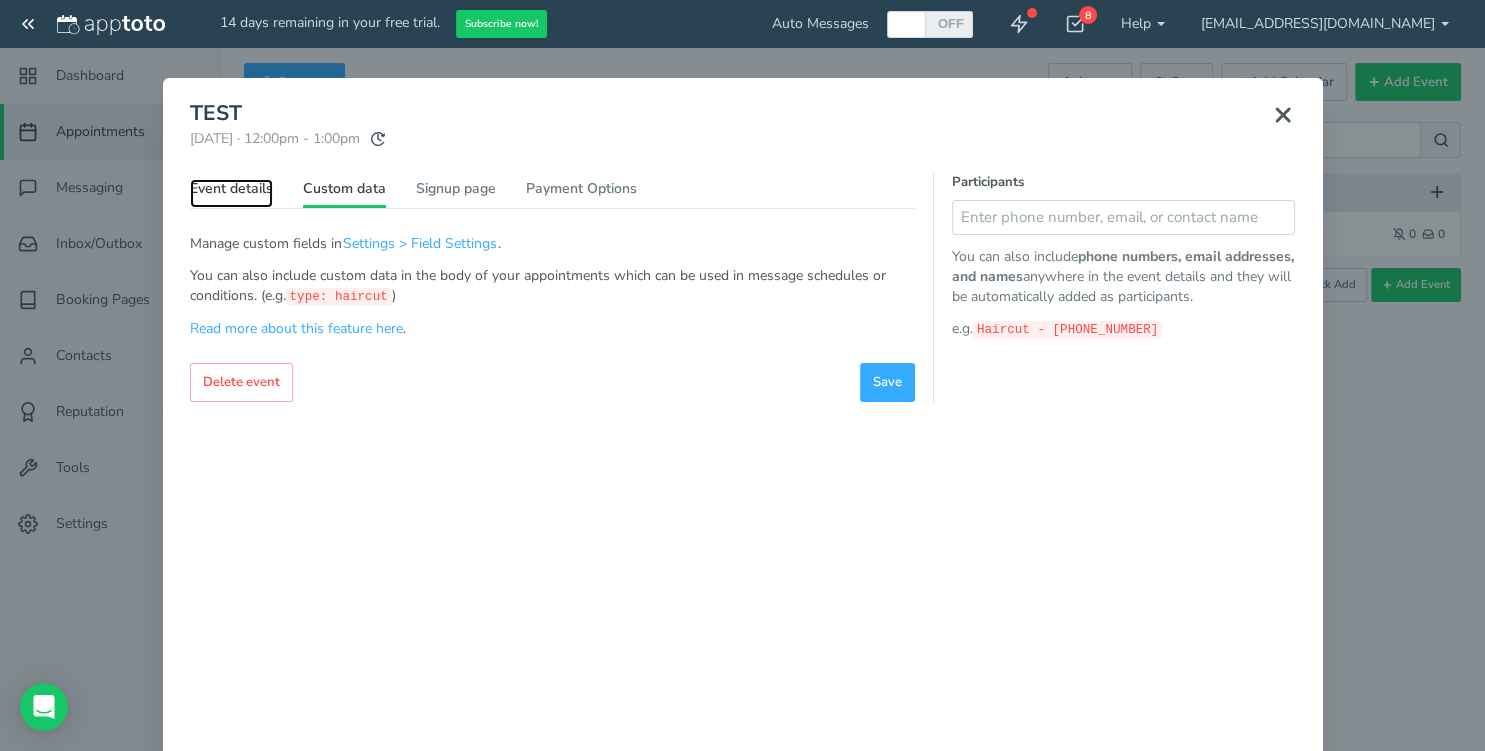 click on "Event details" at bounding box center (231, 193) 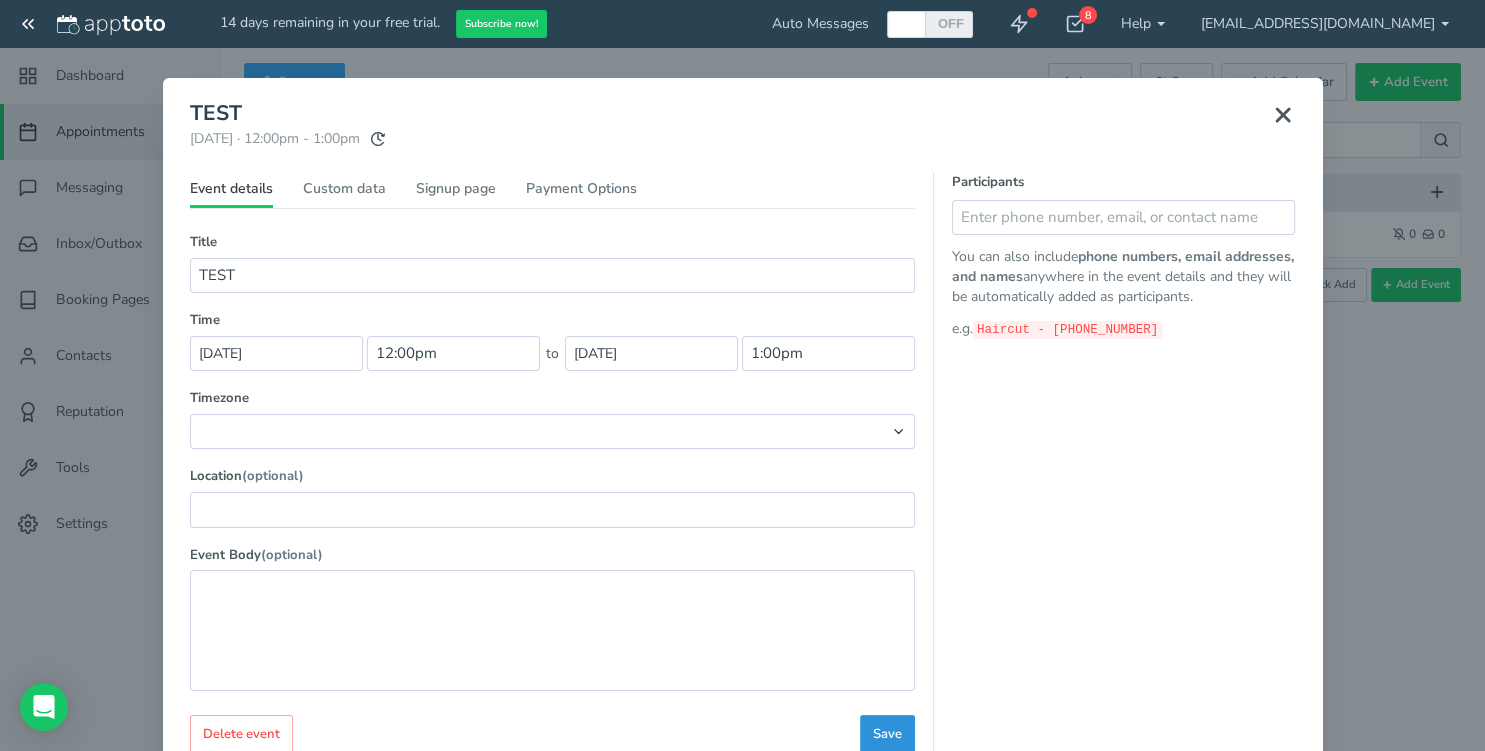 click on "Save" at bounding box center (887, 734) 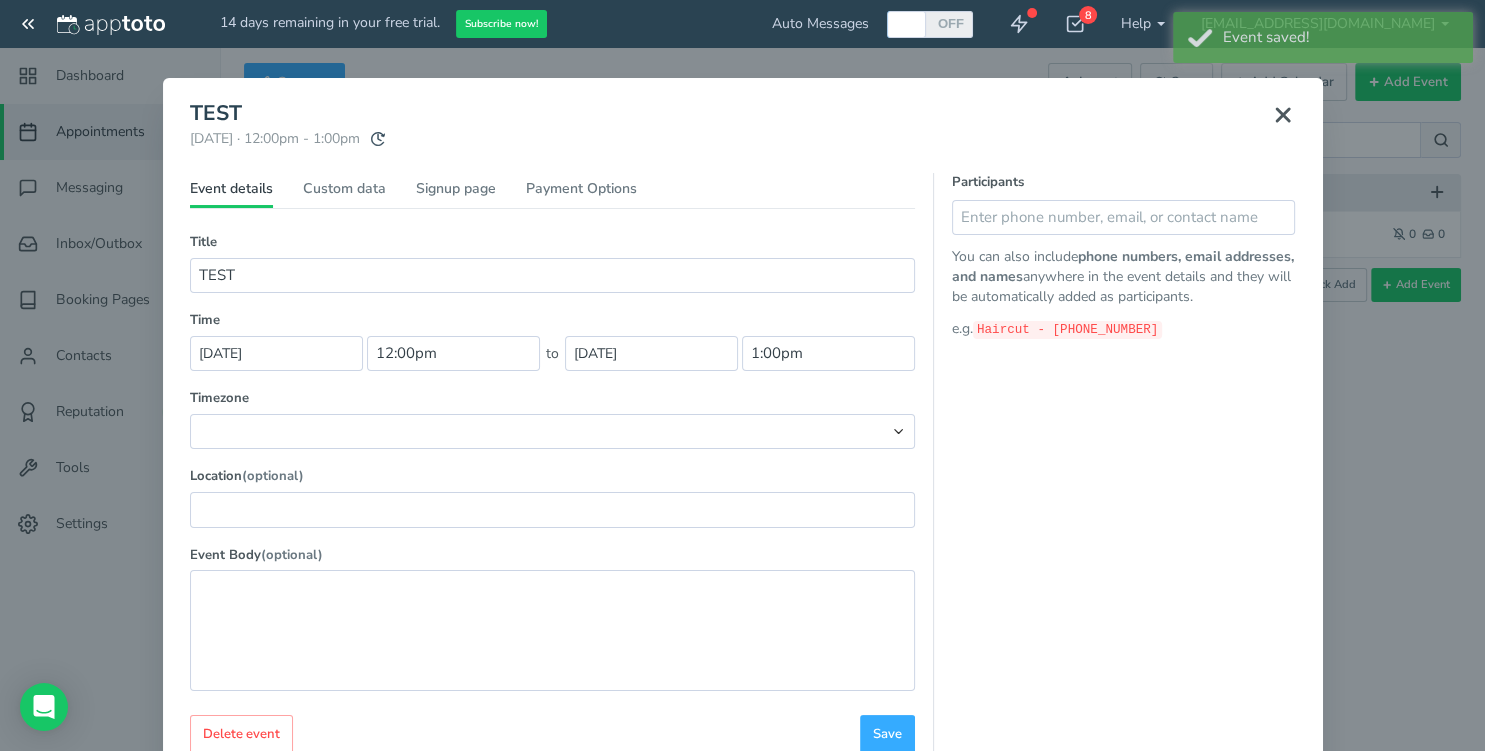click 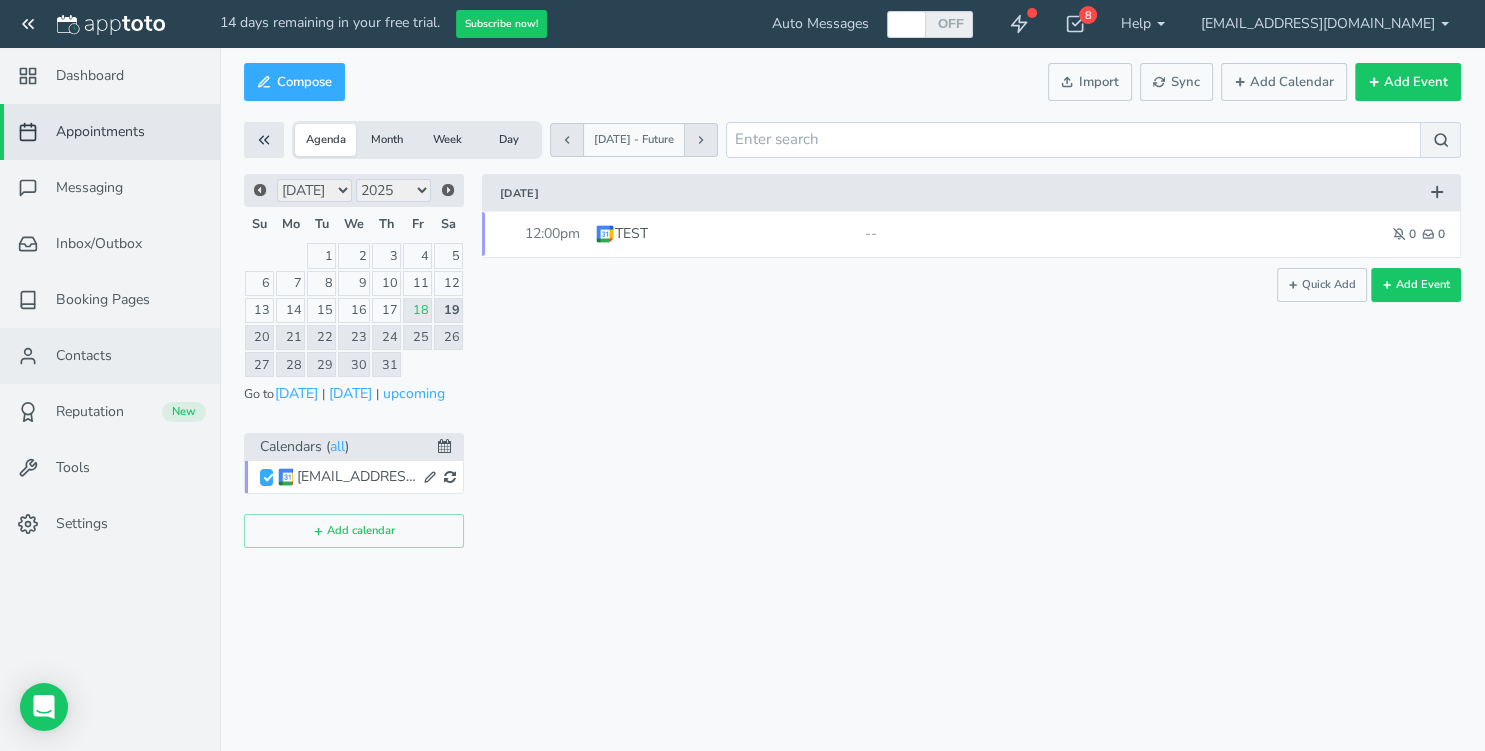 click on "Contacts" at bounding box center [110, 356] 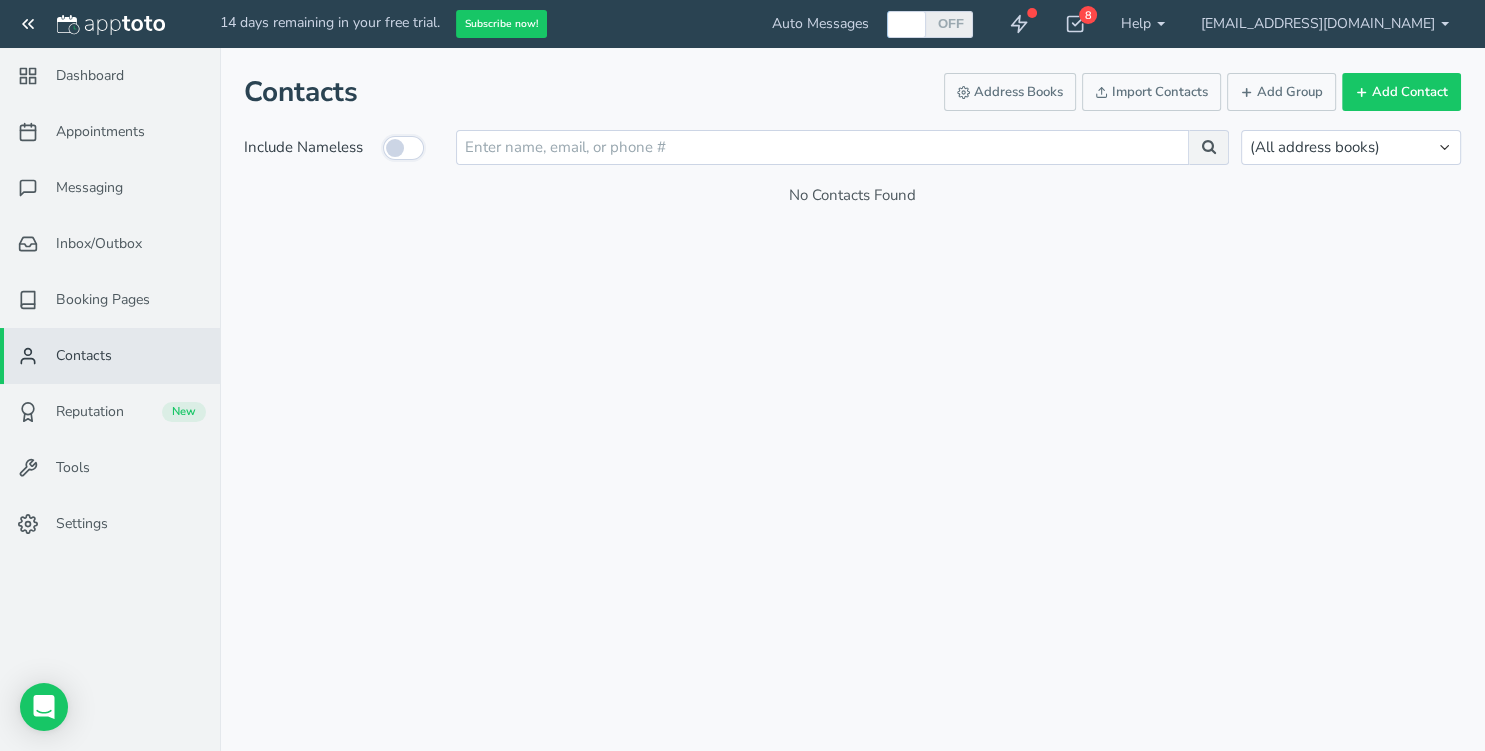 click at bounding box center (403, 148) 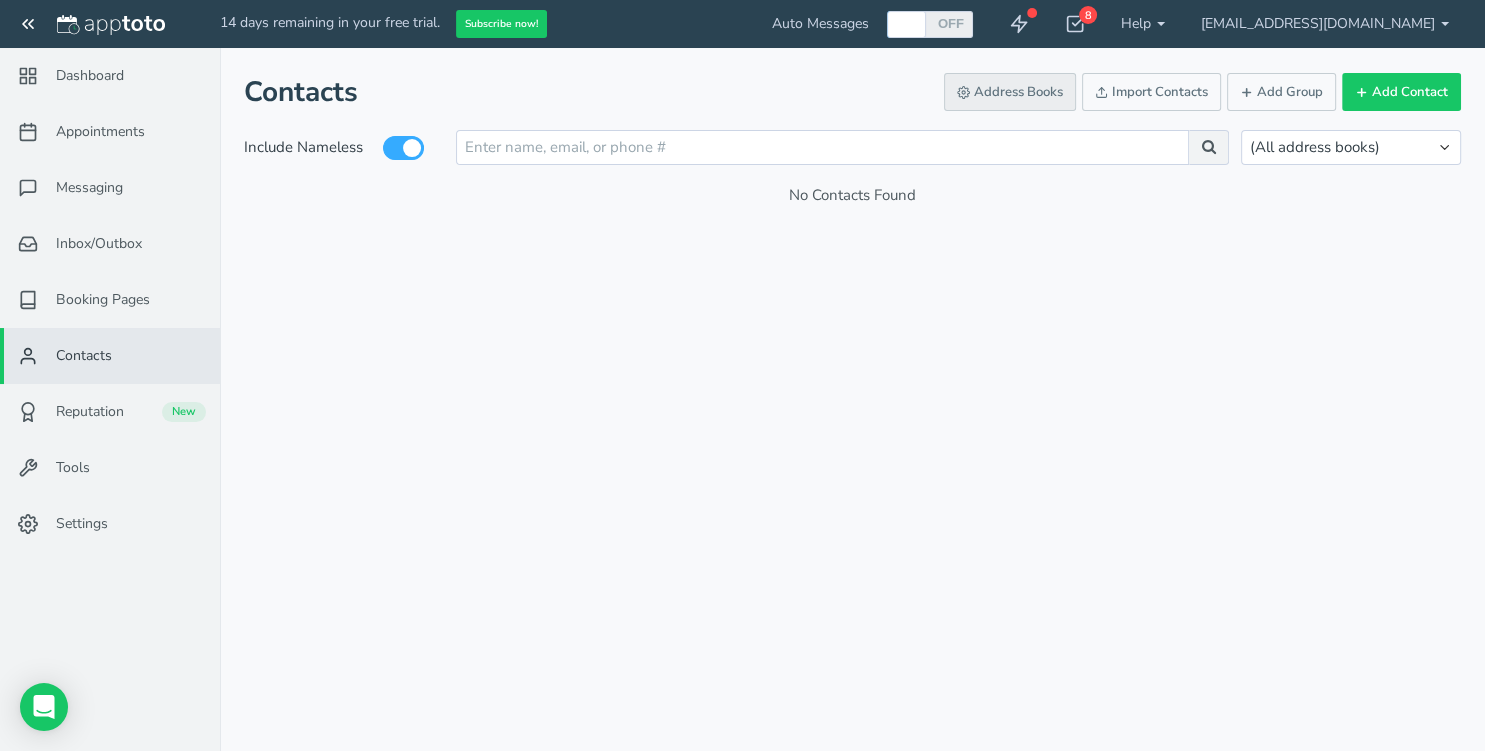 click on "Address Books" at bounding box center (1010, 92) 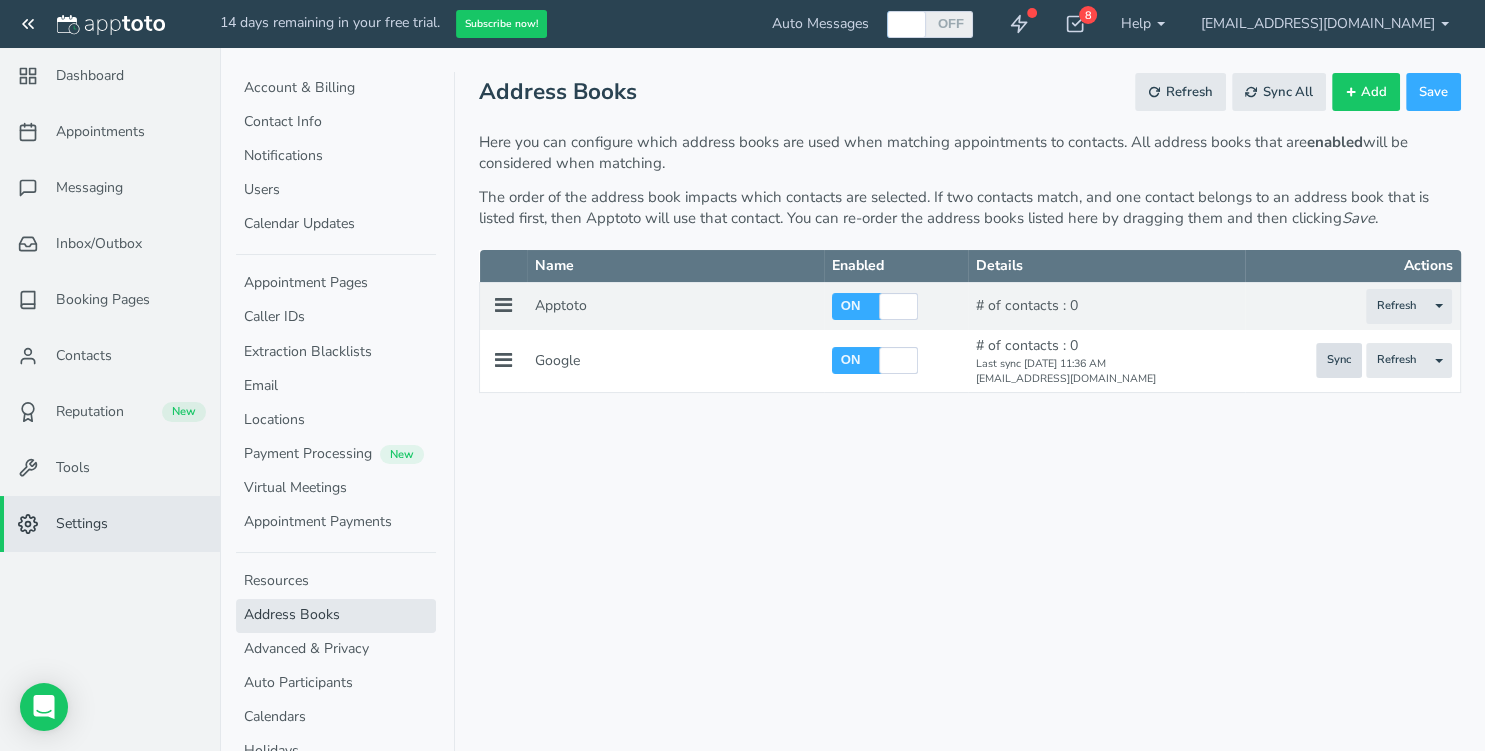 click on "Sync" at bounding box center (1339, 360) 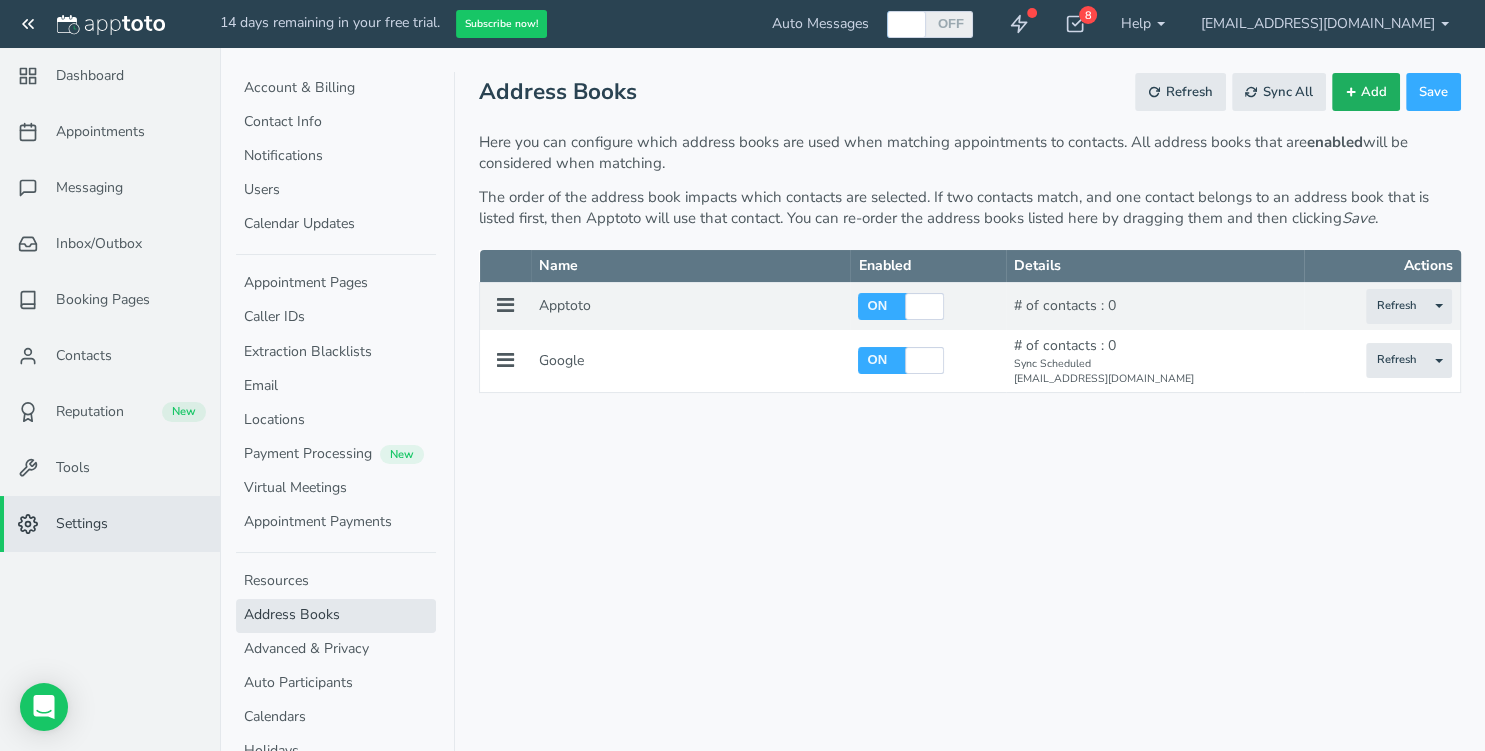click on "Add" at bounding box center [1366, 92] 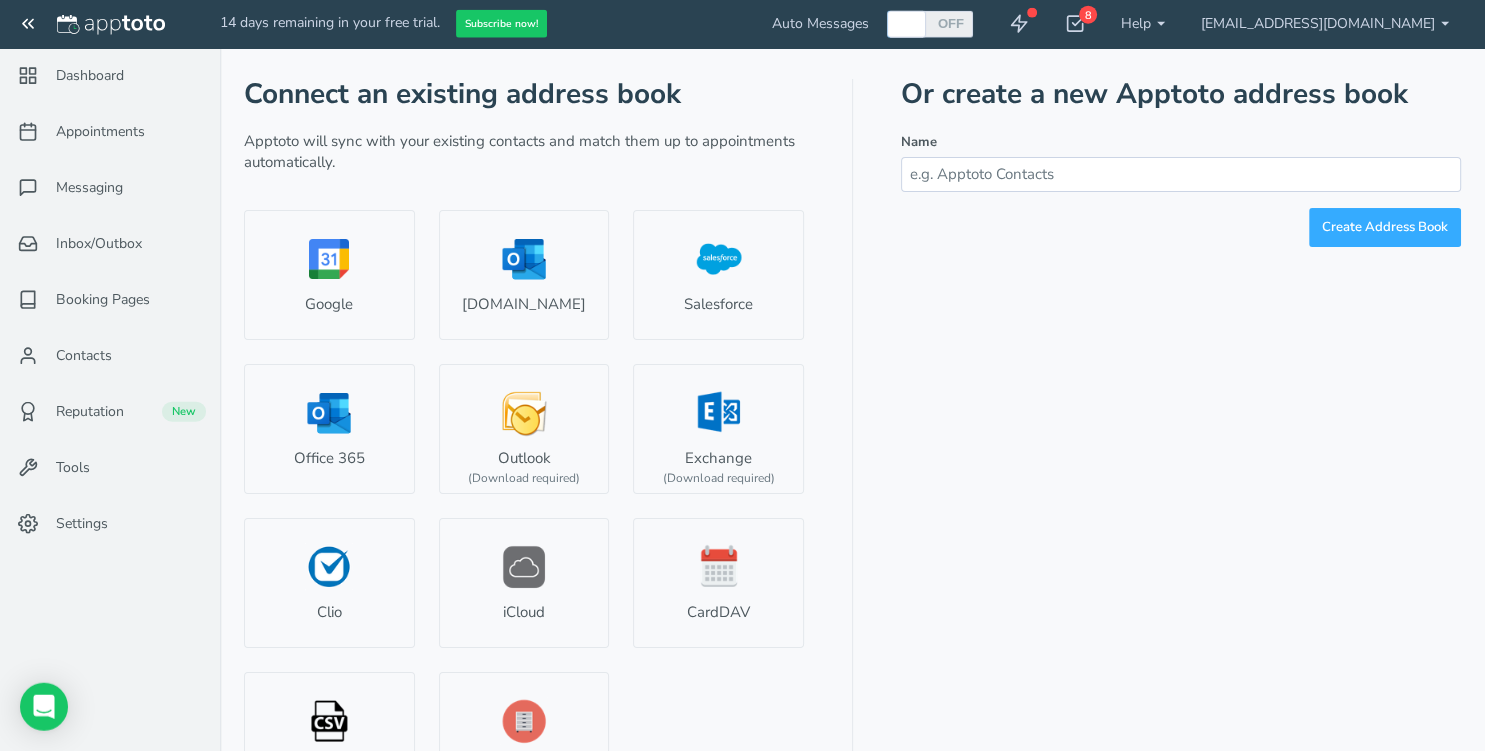 scroll, scrollTop: 21, scrollLeft: 0, axis: vertical 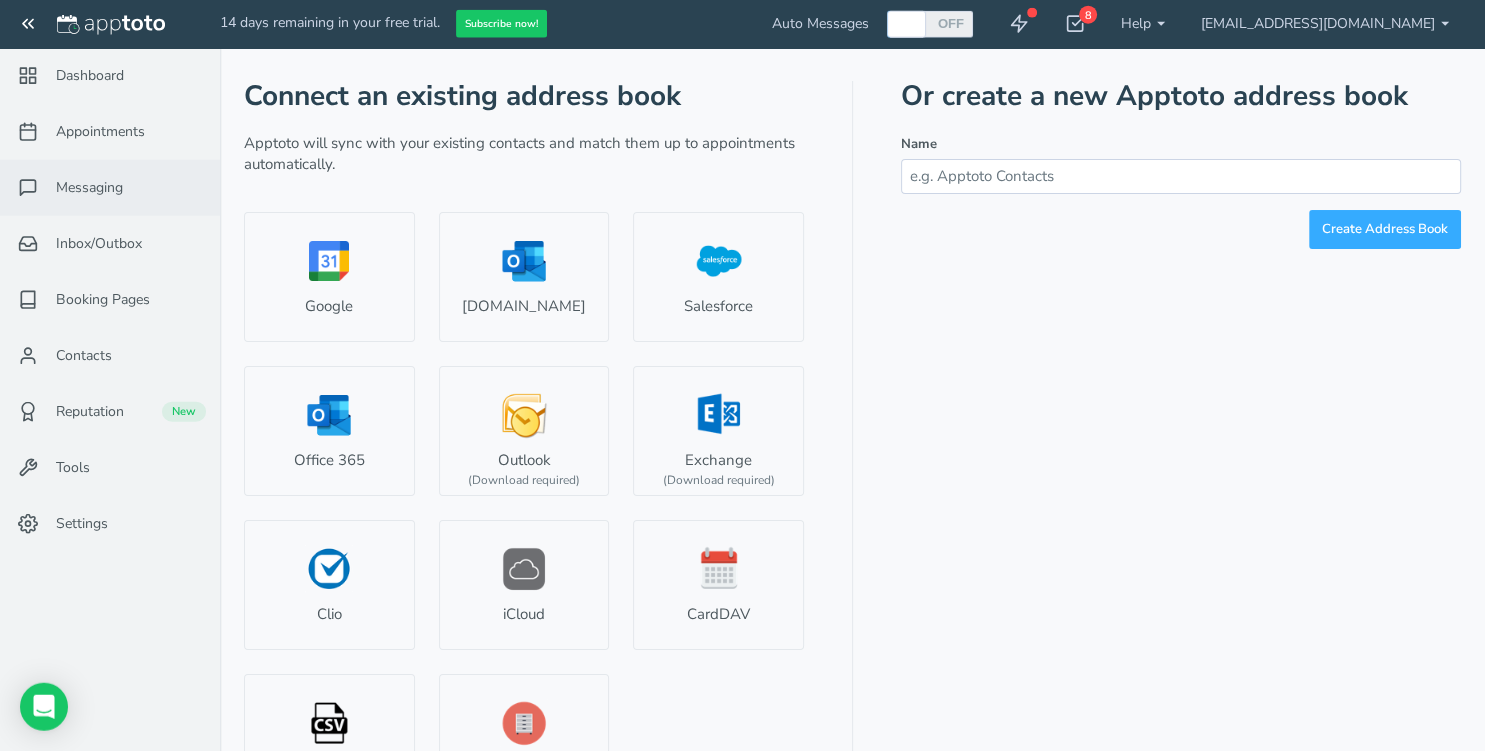 click on "Messaging" at bounding box center [89, 188] 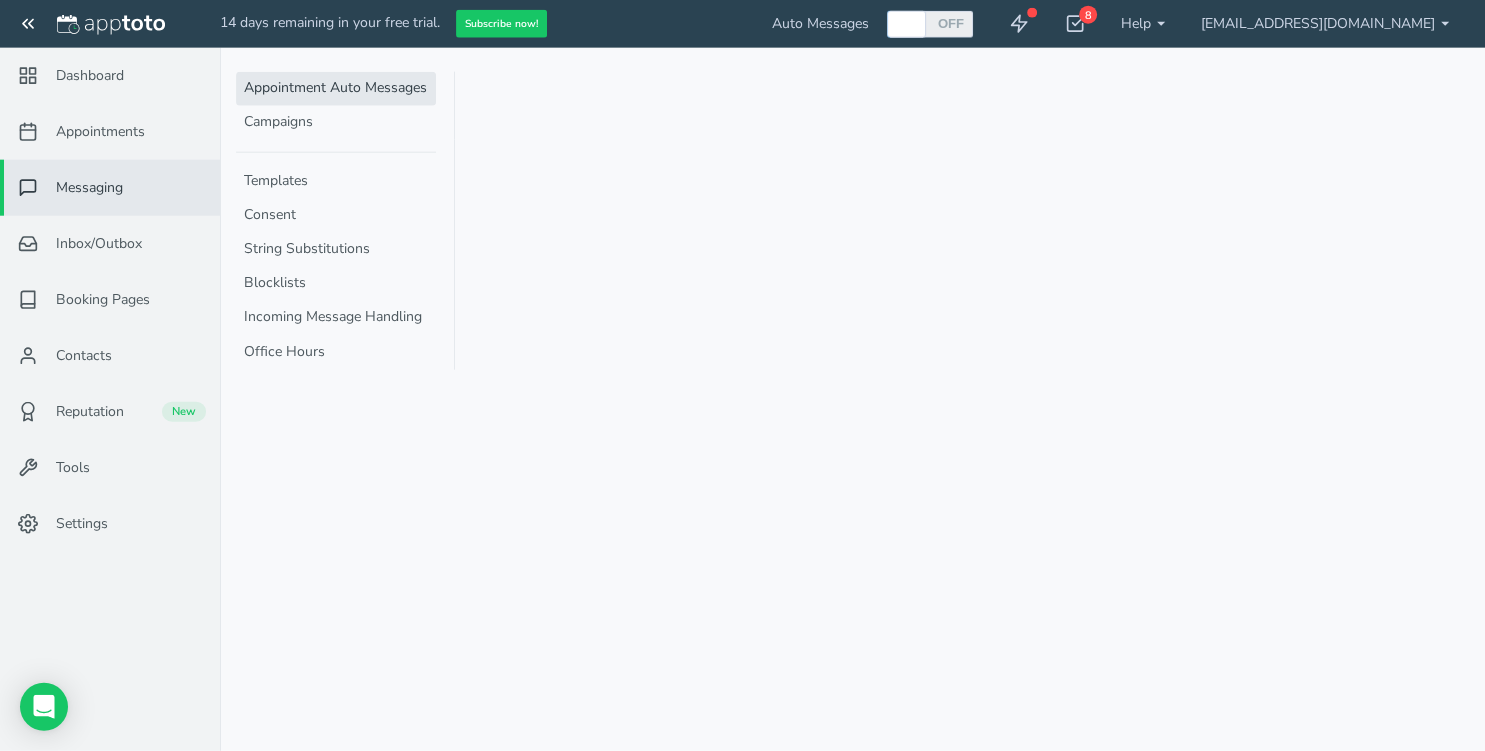 scroll, scrollTop: 0, scrollLeft: 0, axis: both 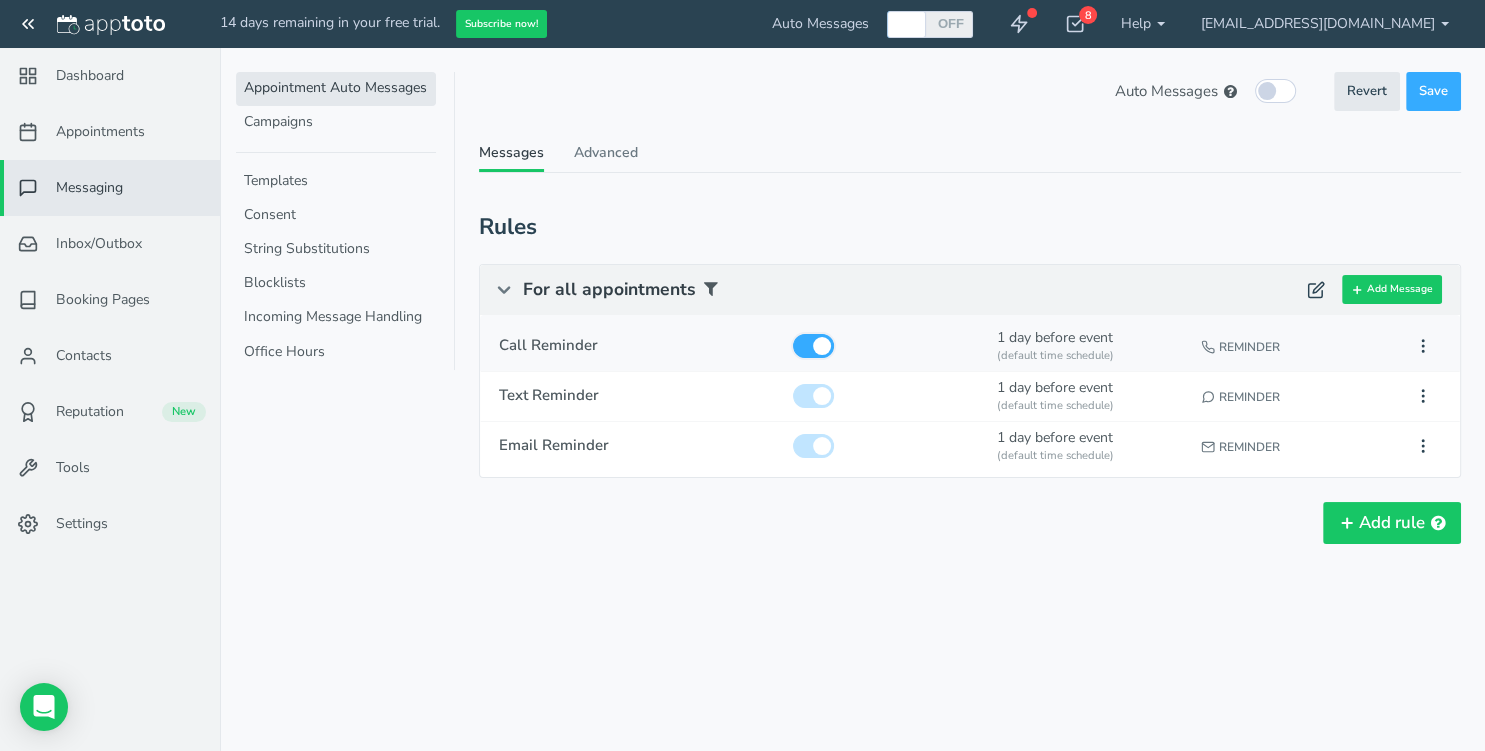 click at bounding box center (813, 346) 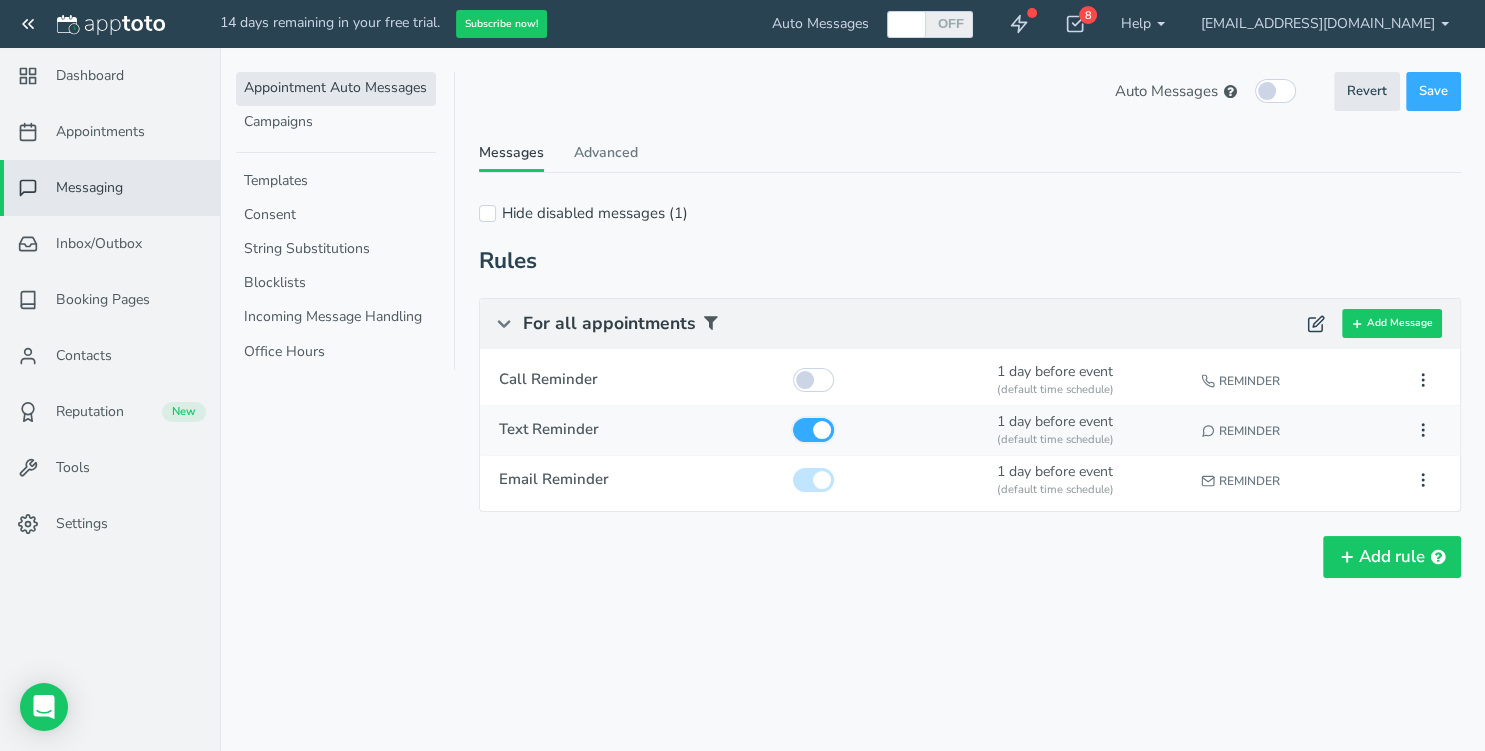 click at bounding box center (813, 430) 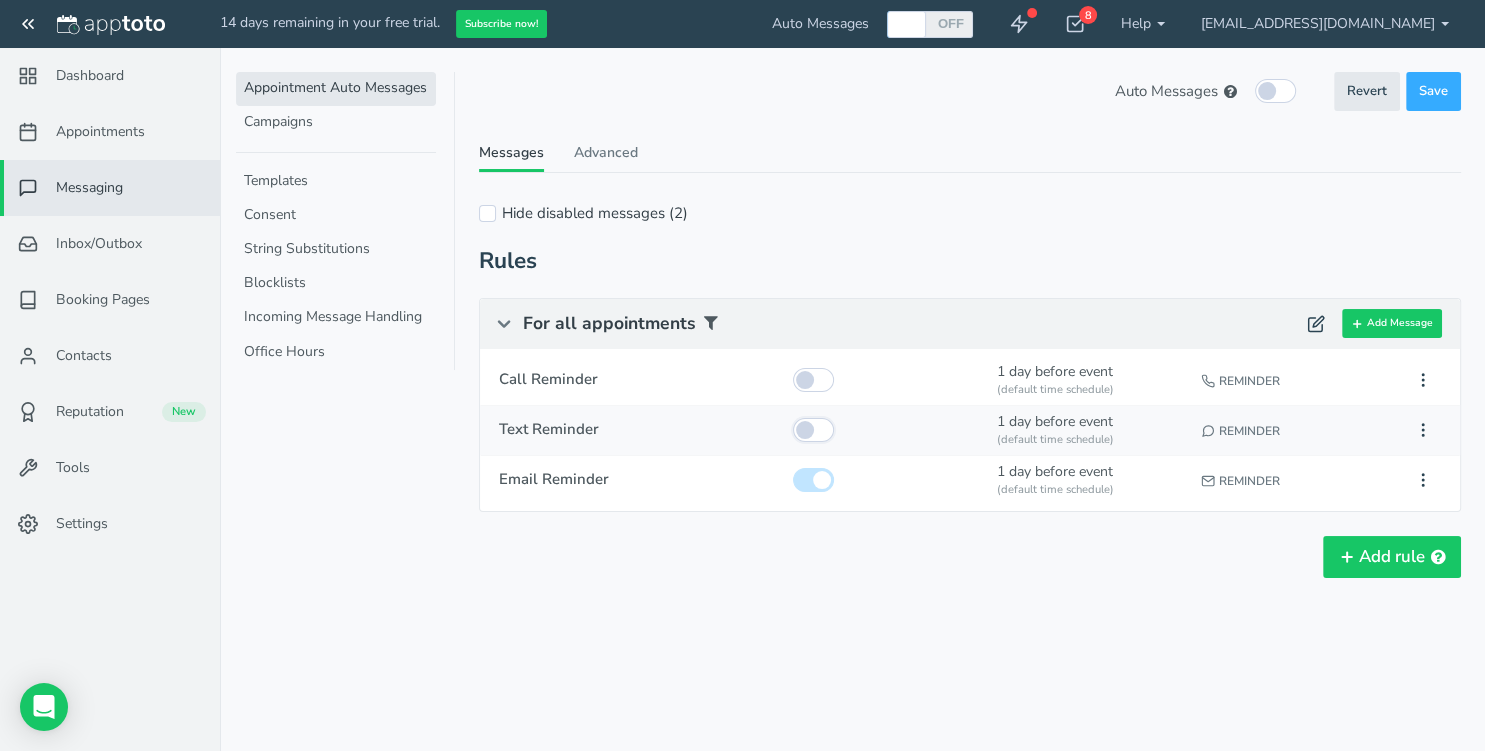 click at bounding box center (813, 430) 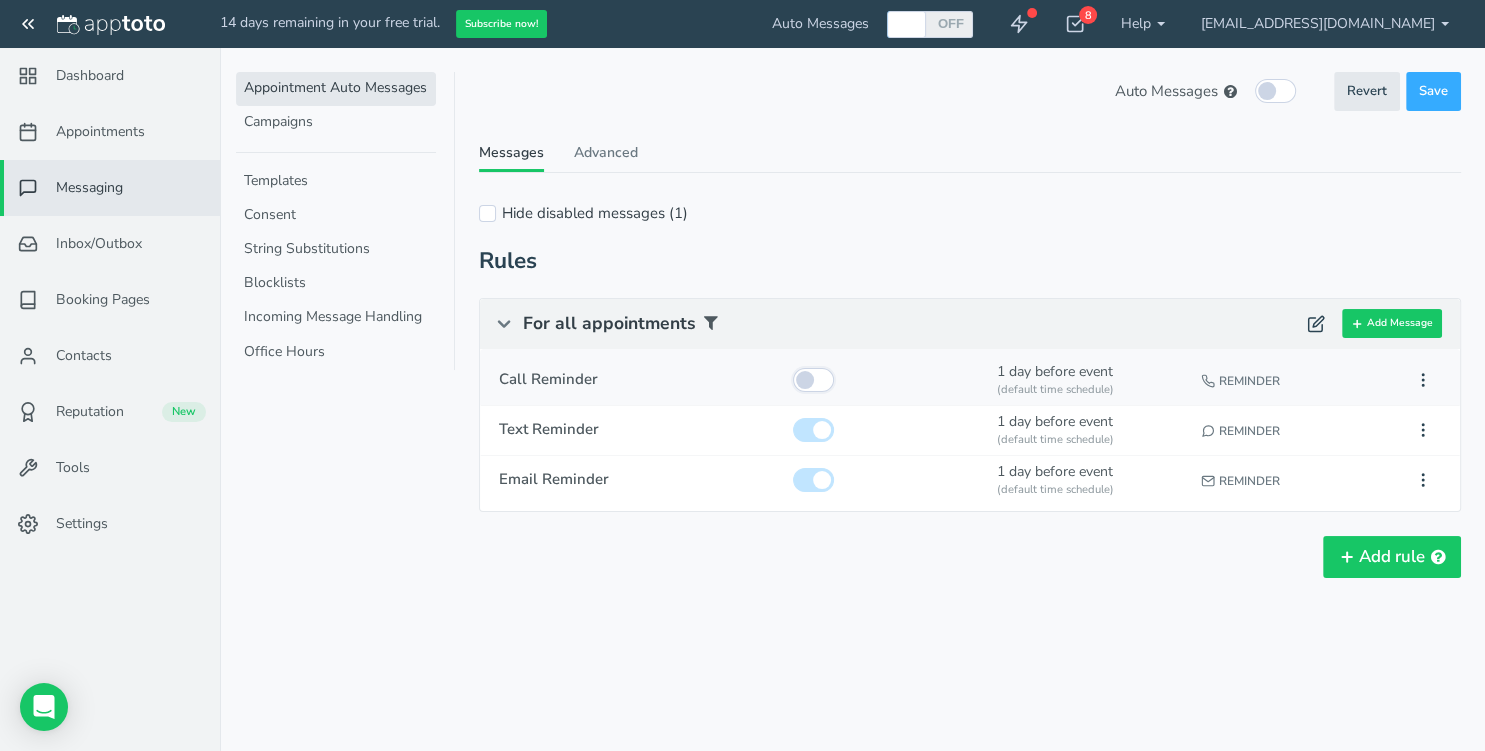 click at bounding box center (813, 380) 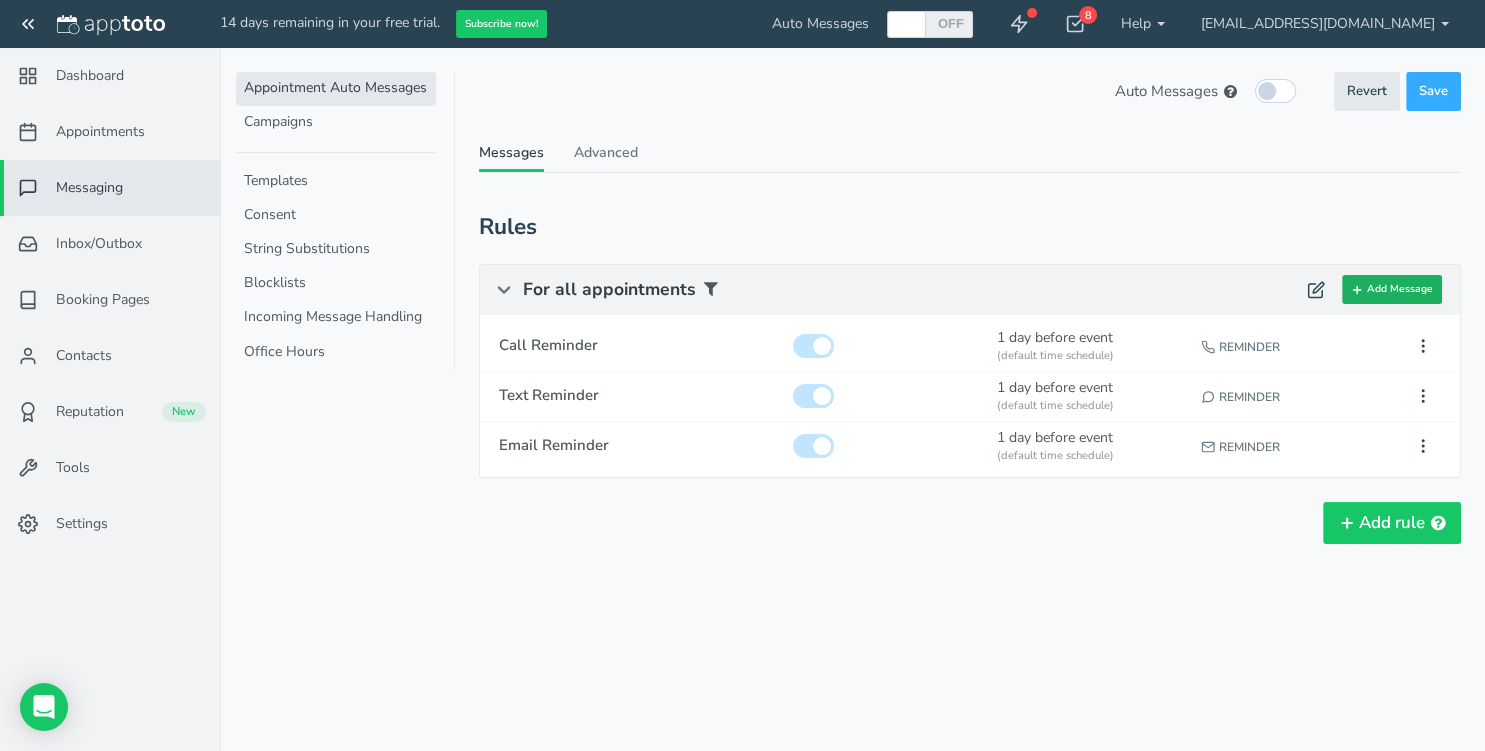 click on "Add Message" at bounding box center [1392, 289] 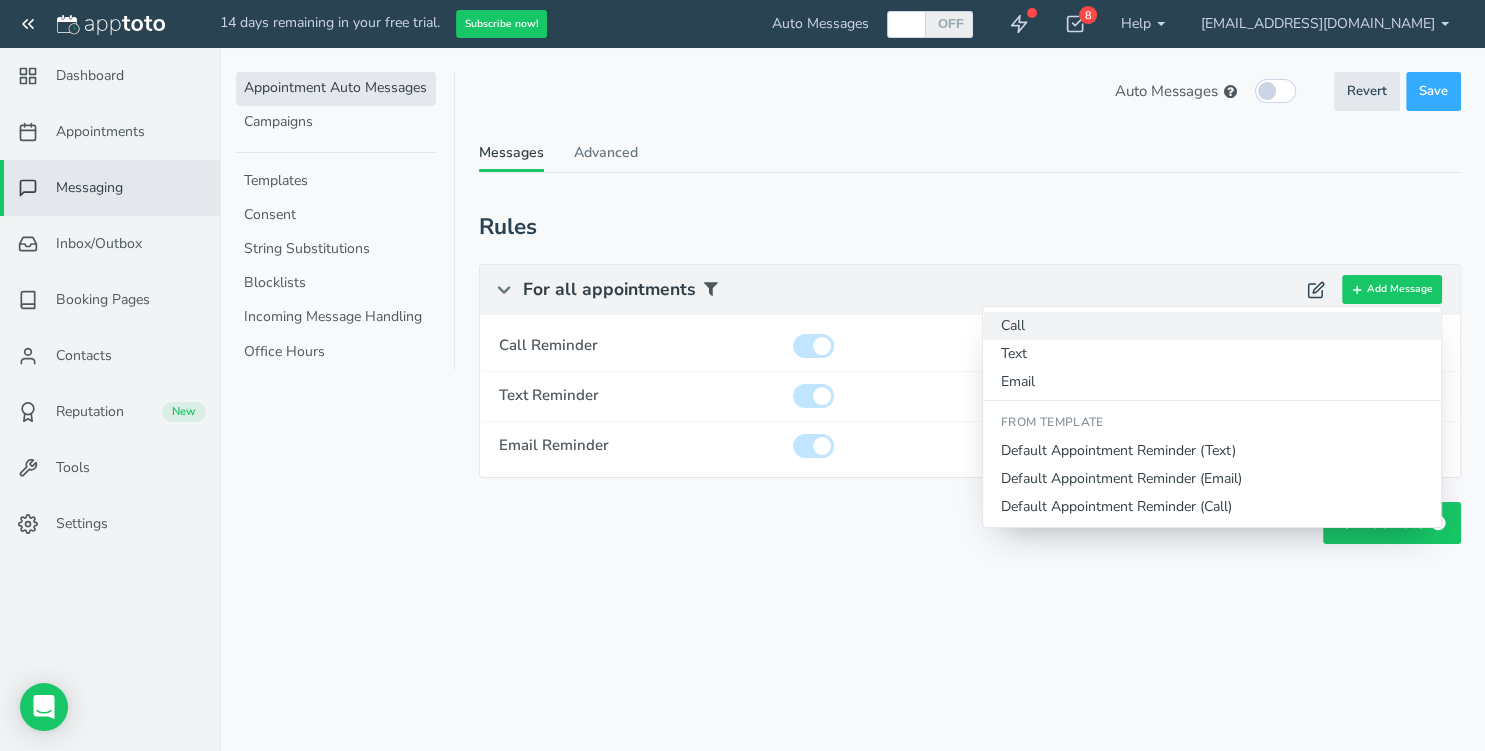 click on "Call" at bounding box center [1212, 326] 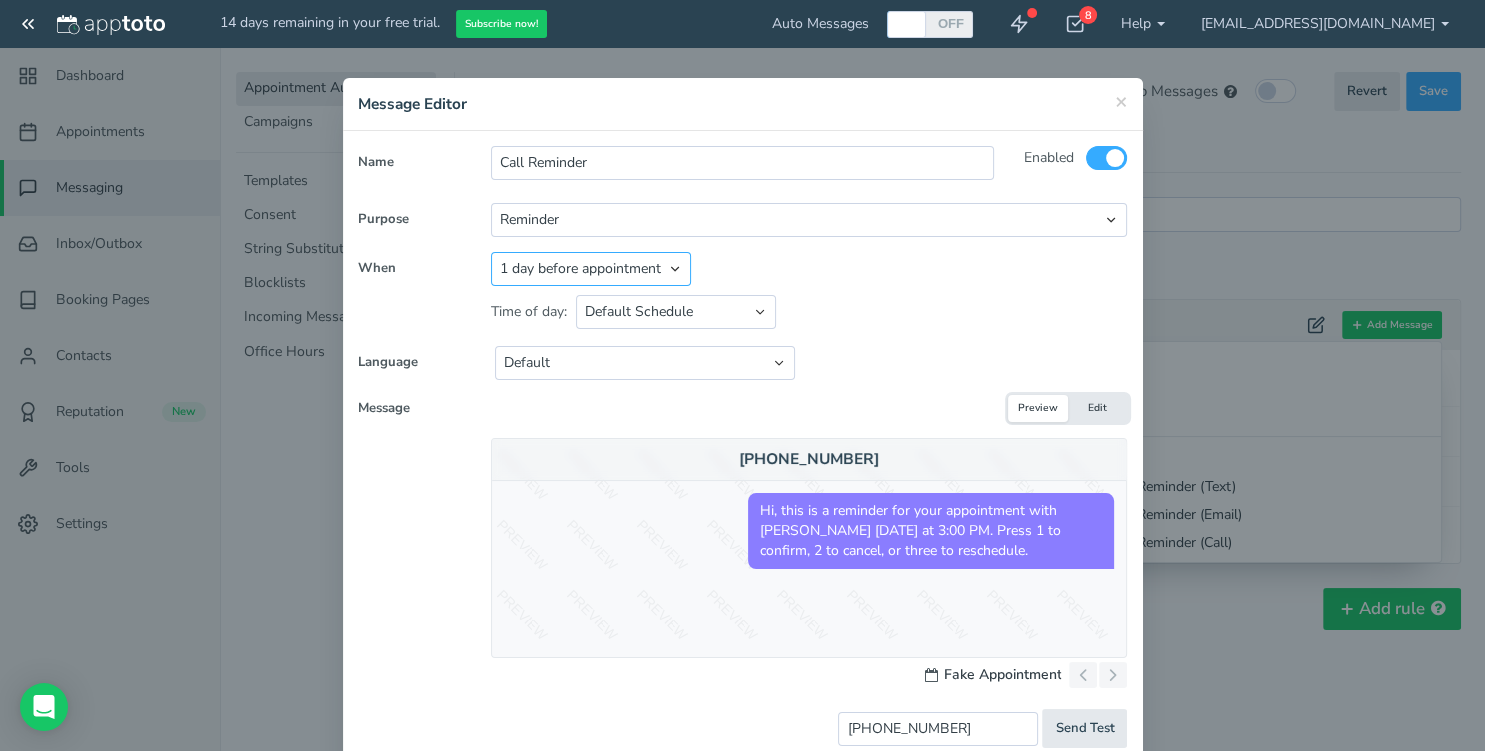 click on "Appointment start time Day of appointment 1 day before appointment 2 days before appointment 3 days before appointment 7 days before appointment 14 days before appointment 1 hour before appointment 1 hour 30 minutes before appointment 2 hours before appointment 3 hours before appointment 4 hours before appointment 30 minutes before appointment Between Relative day and time" at bounding box center (591, 269) 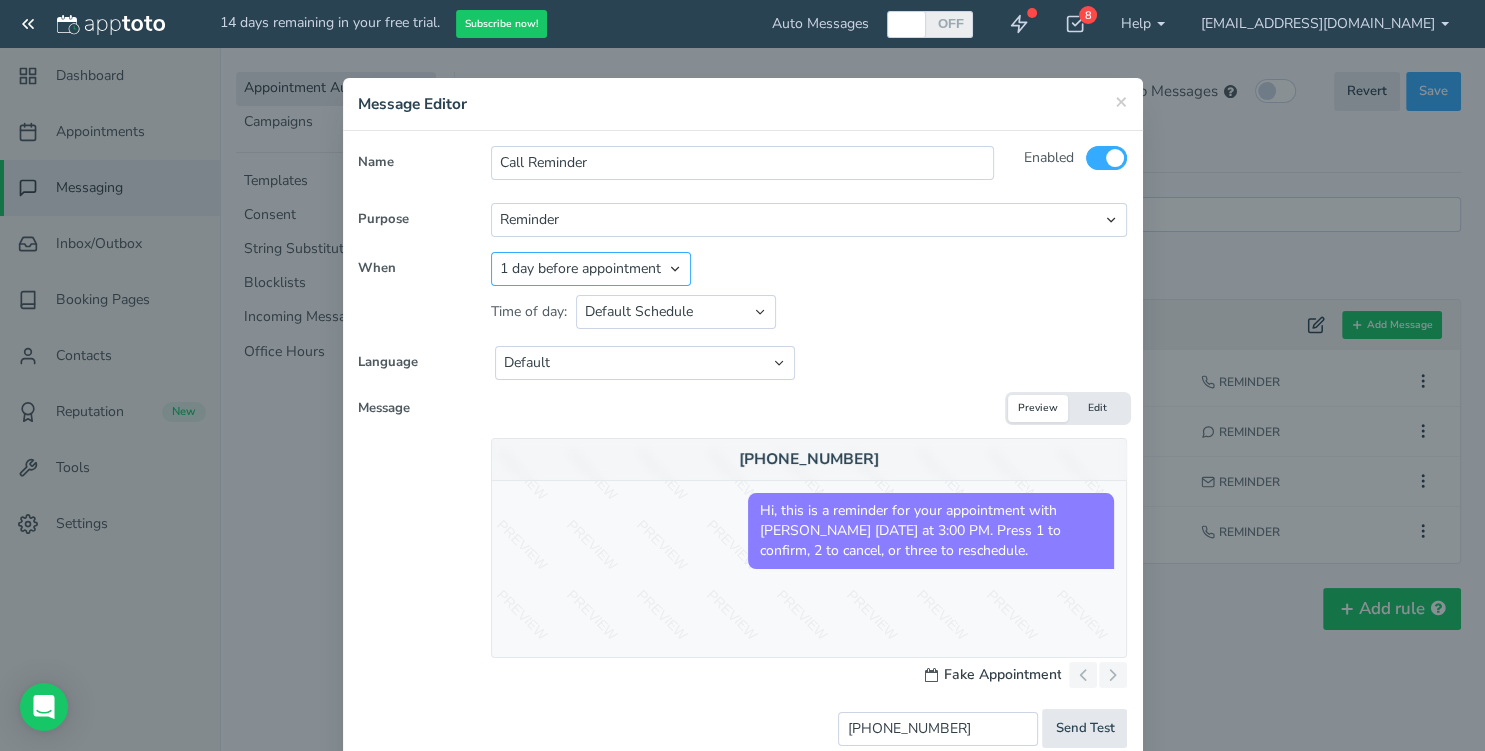 select on "string:-120" 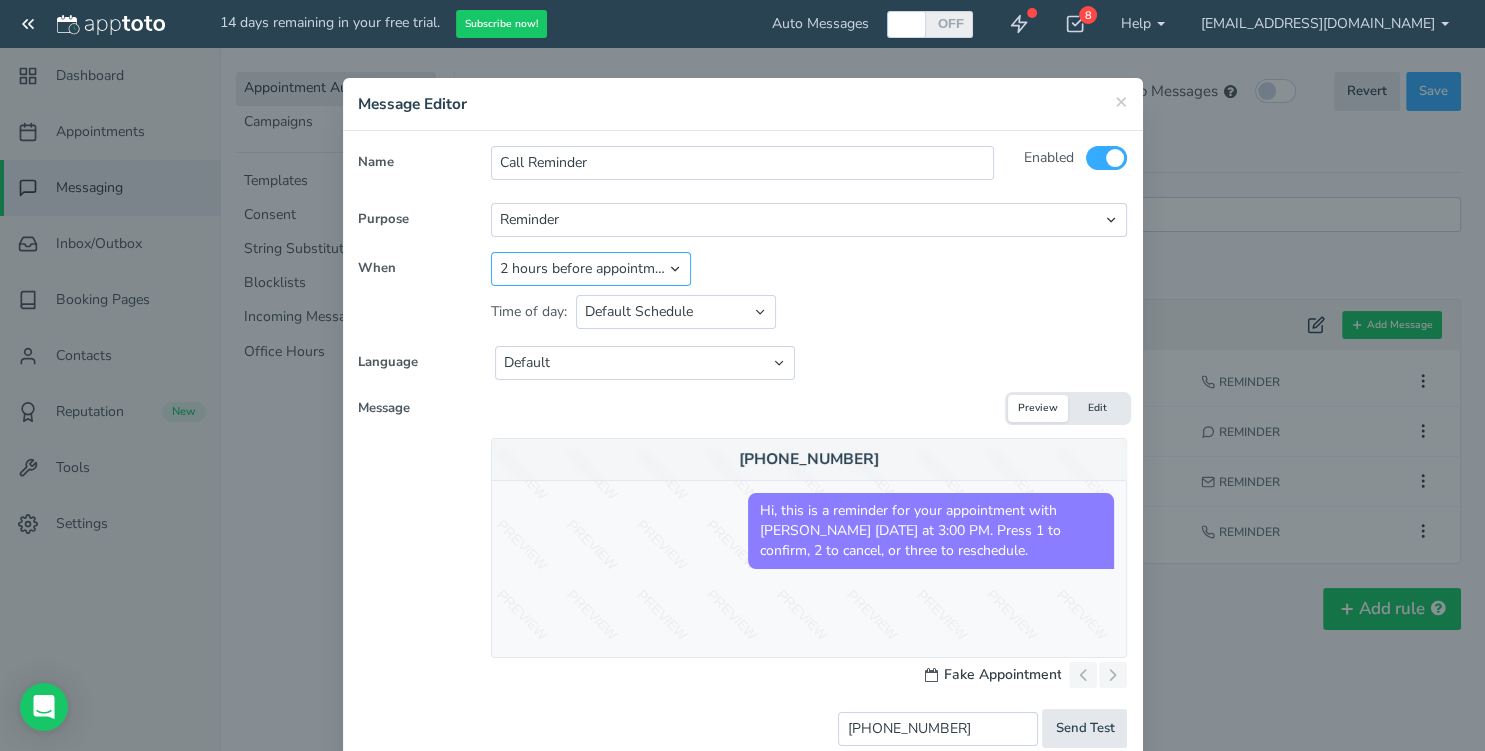 click on "2 hours before appointment" at bounding box center [0, 0] 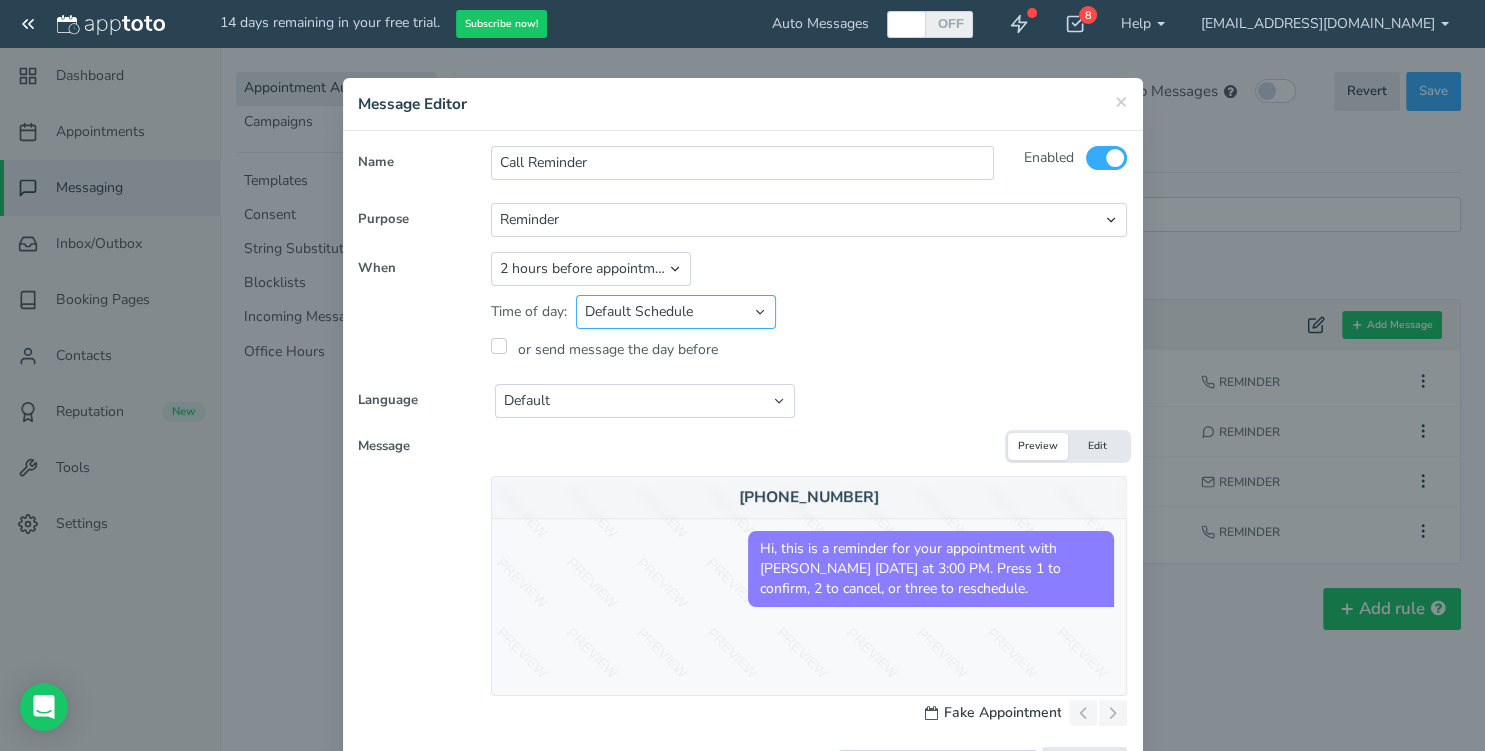 click on "Default Schedule Custom Schedule Any" at bounding box center (676, 312) 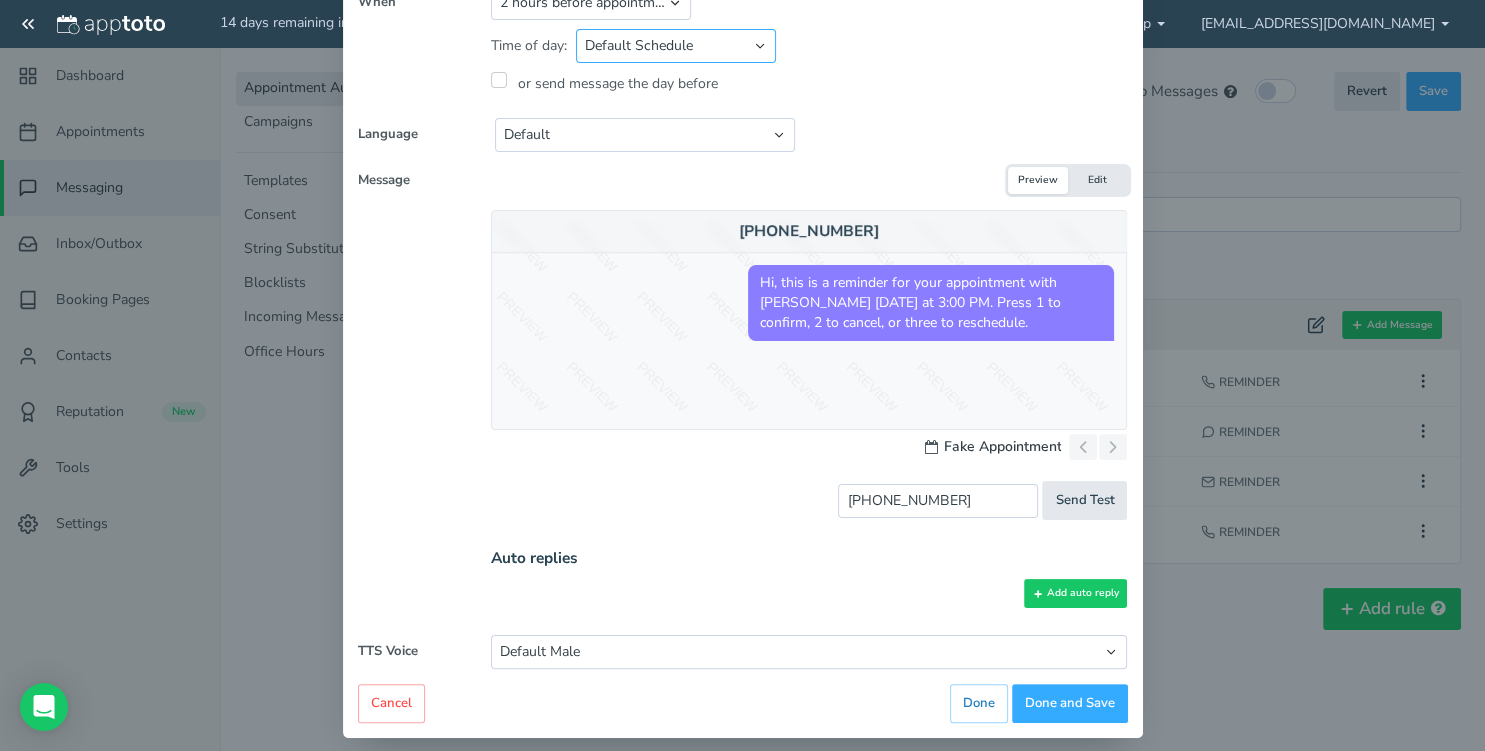 scroll, scrollTop: 280, scrollLeft: 0, axis: vertical 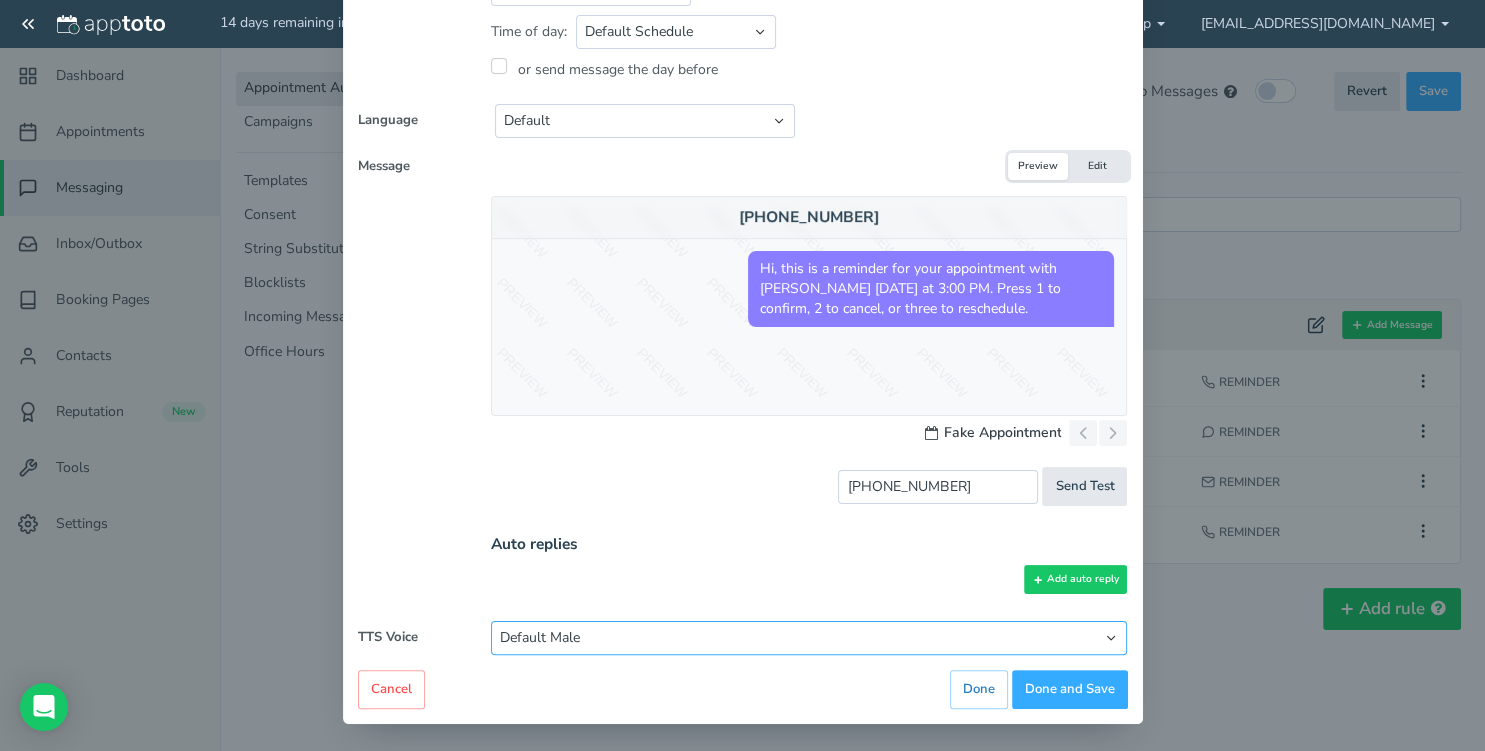 click on "Default Male Default Female Ivy Joanna Joey Justin Kendra Kimberly Matthew Kimberly" at bounding box center (809, 638) 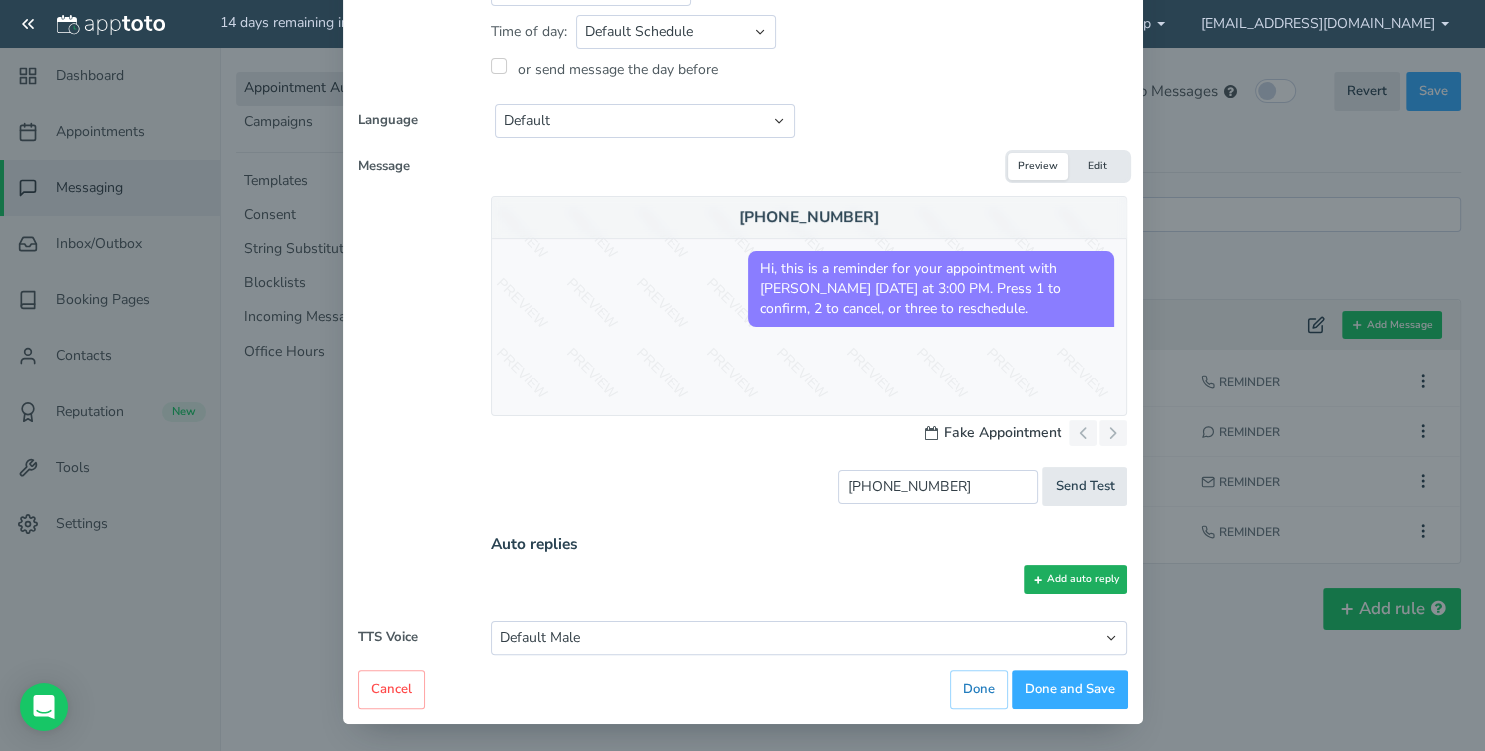 click on "Add auto reply" at bounding box center [1075, 579] 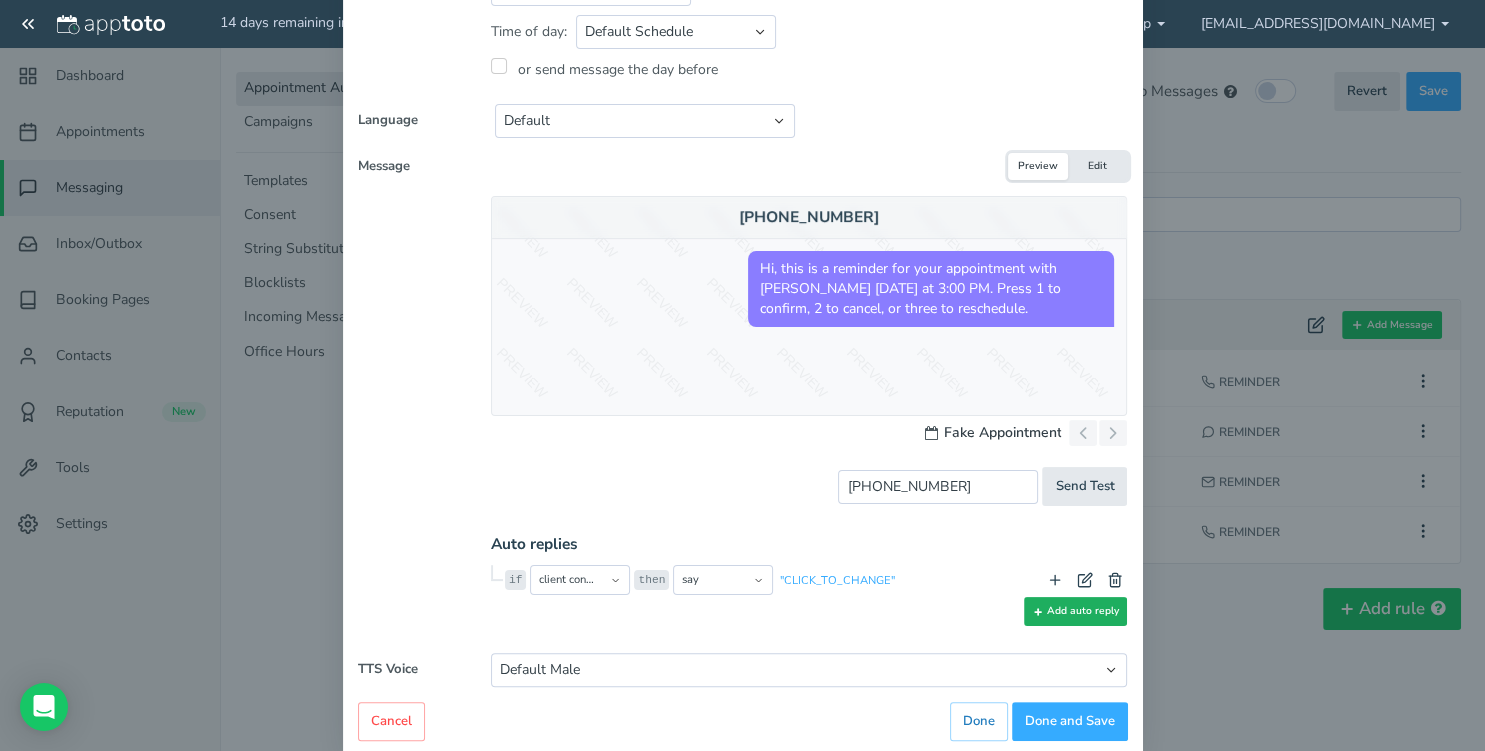 scroll, scrollTop: 312, scrollLeft: 0, axis: vertical 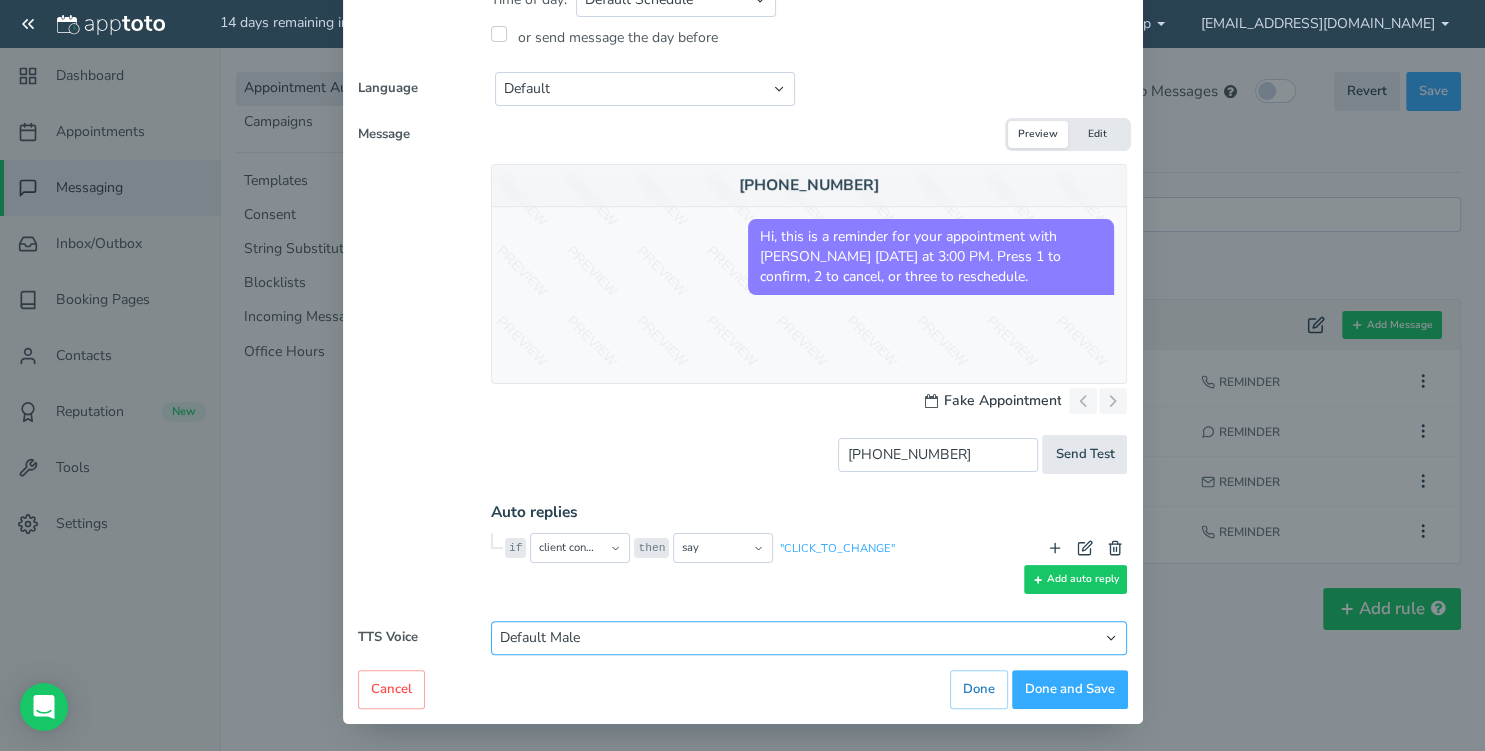 click on "Default Male Default Female Ivy Joanna Joey Justin Kendra Kimberly Matthew Kimberly" at bounding box center [809, 638] 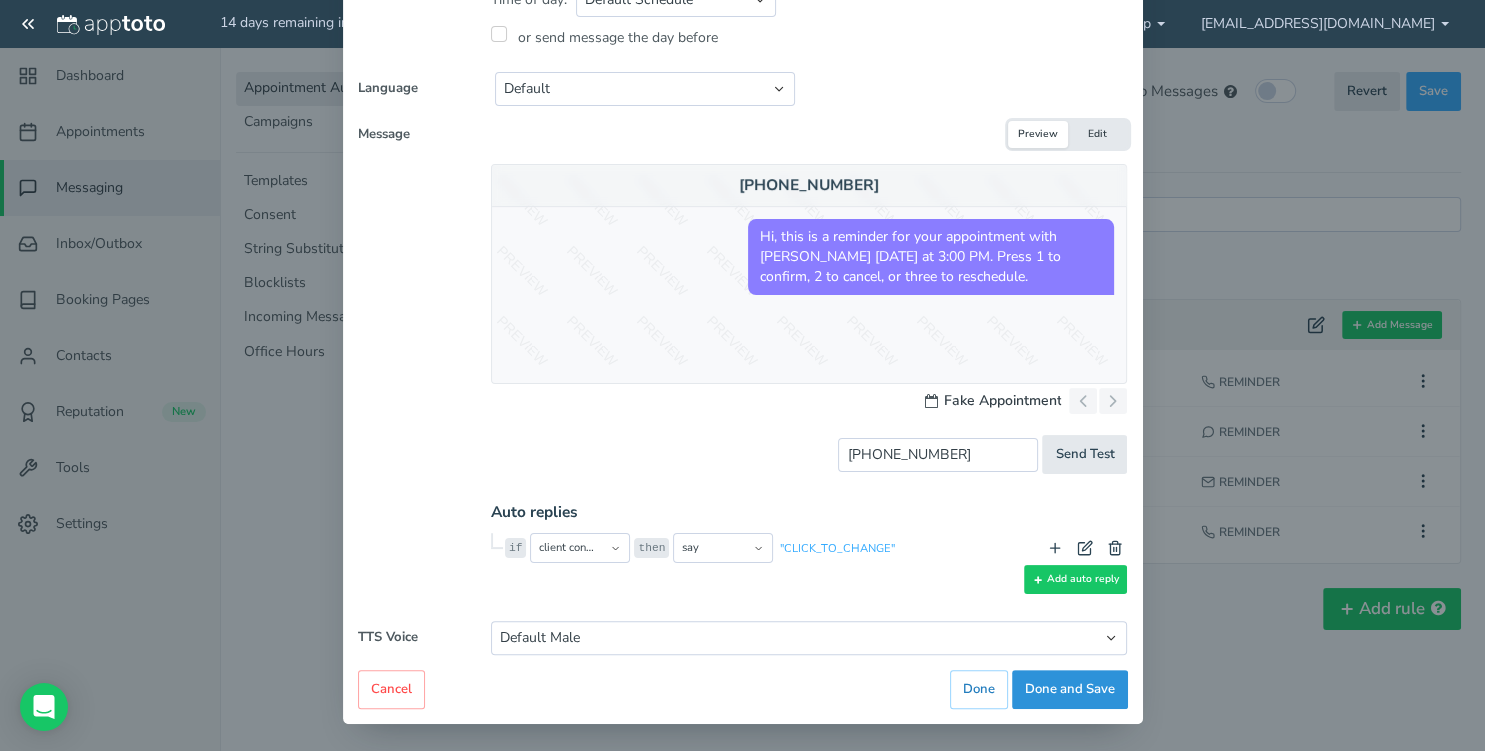 click on "Done and Save" at bounding box center (1070, 689) 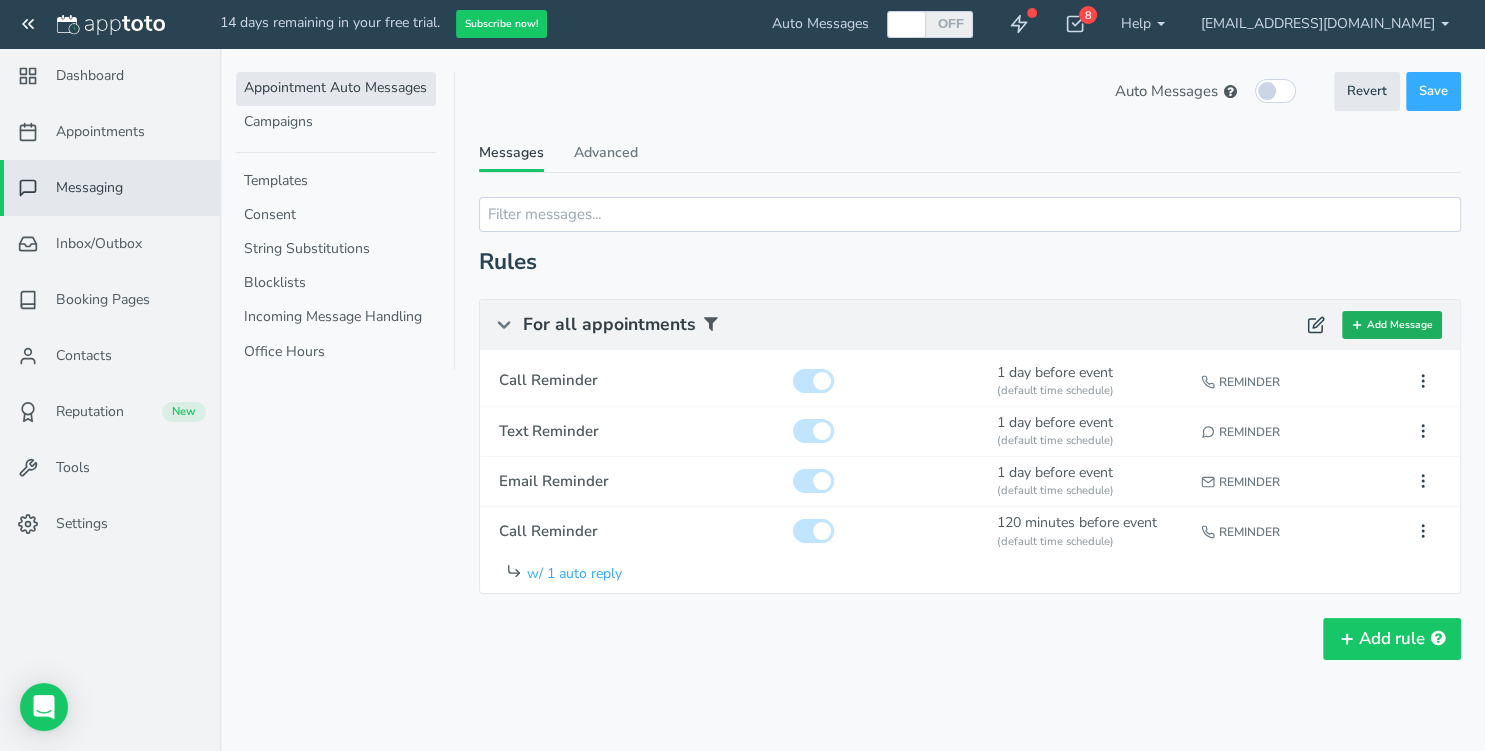 click on "Add Message" at bounding box center [1392, 325] 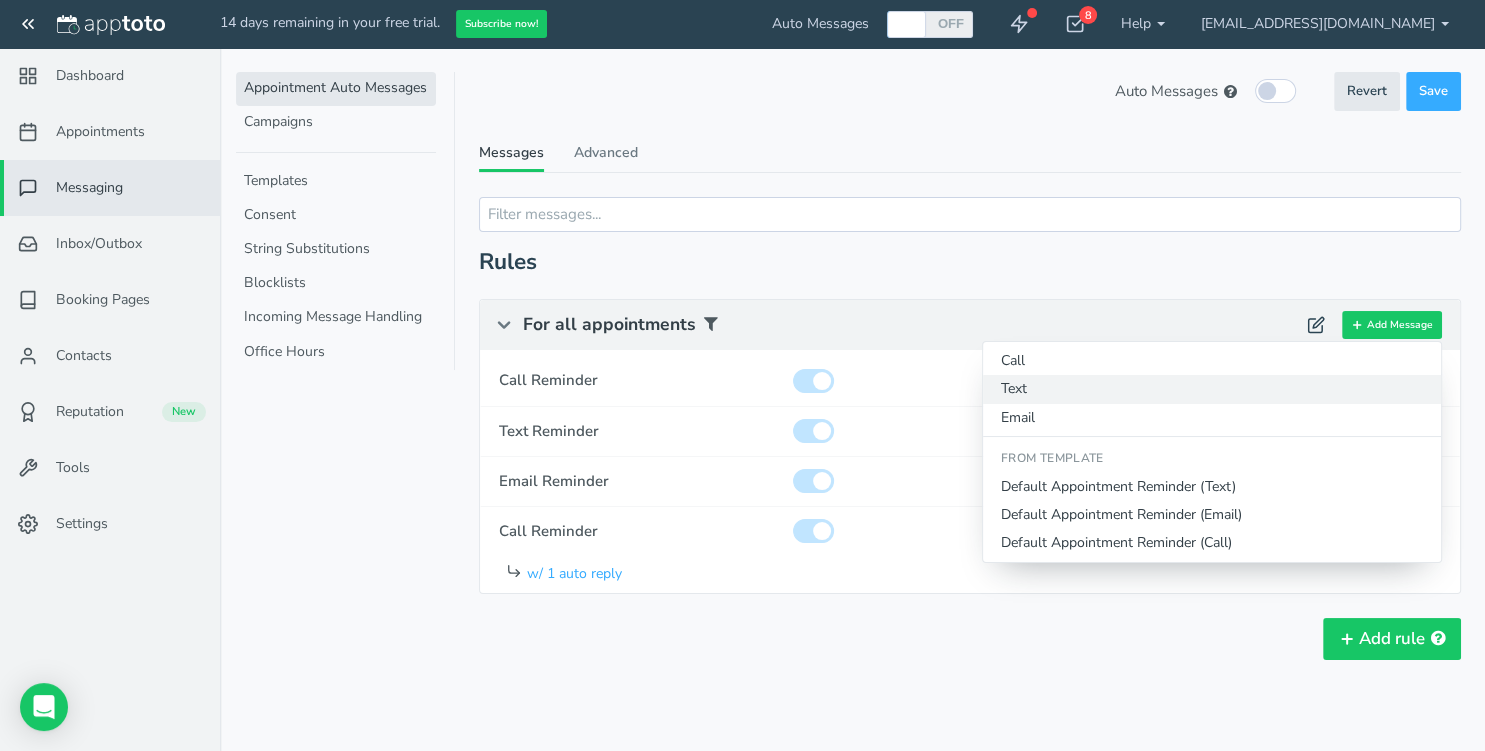 click on "Text" at bounding box center (1212, 389) 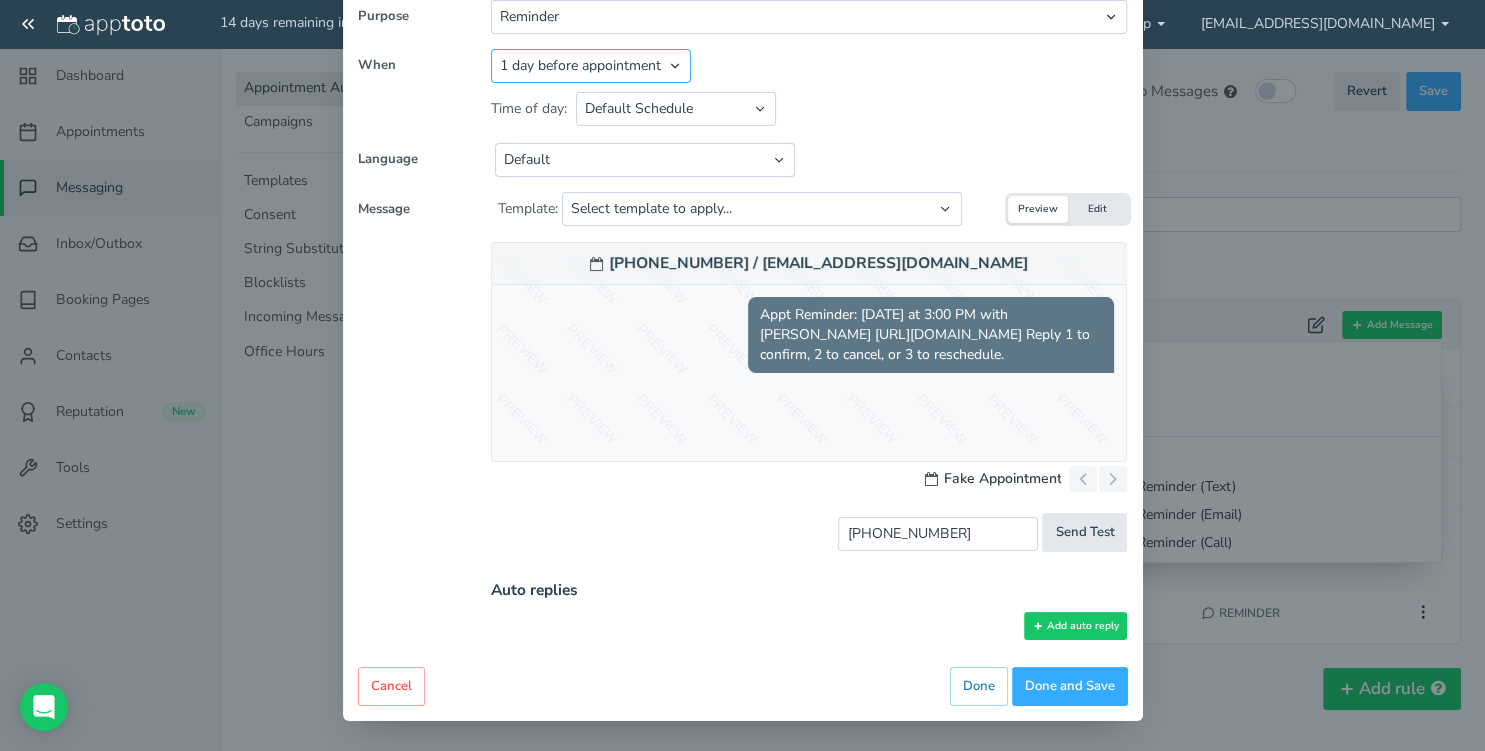 click on "Appointment start time Day of appointment 1 day before appointment 2 days before appointment 3 days before appointment 7 days before appointment 14 days before appointment 1 hour before appointment 1 hour 30 minutes before appointment 2 hours before appointment 3 hours before appointment 4 hours before appointment 30 minutes before appointment Between Relative day and time" at bounding box center [591, 66] 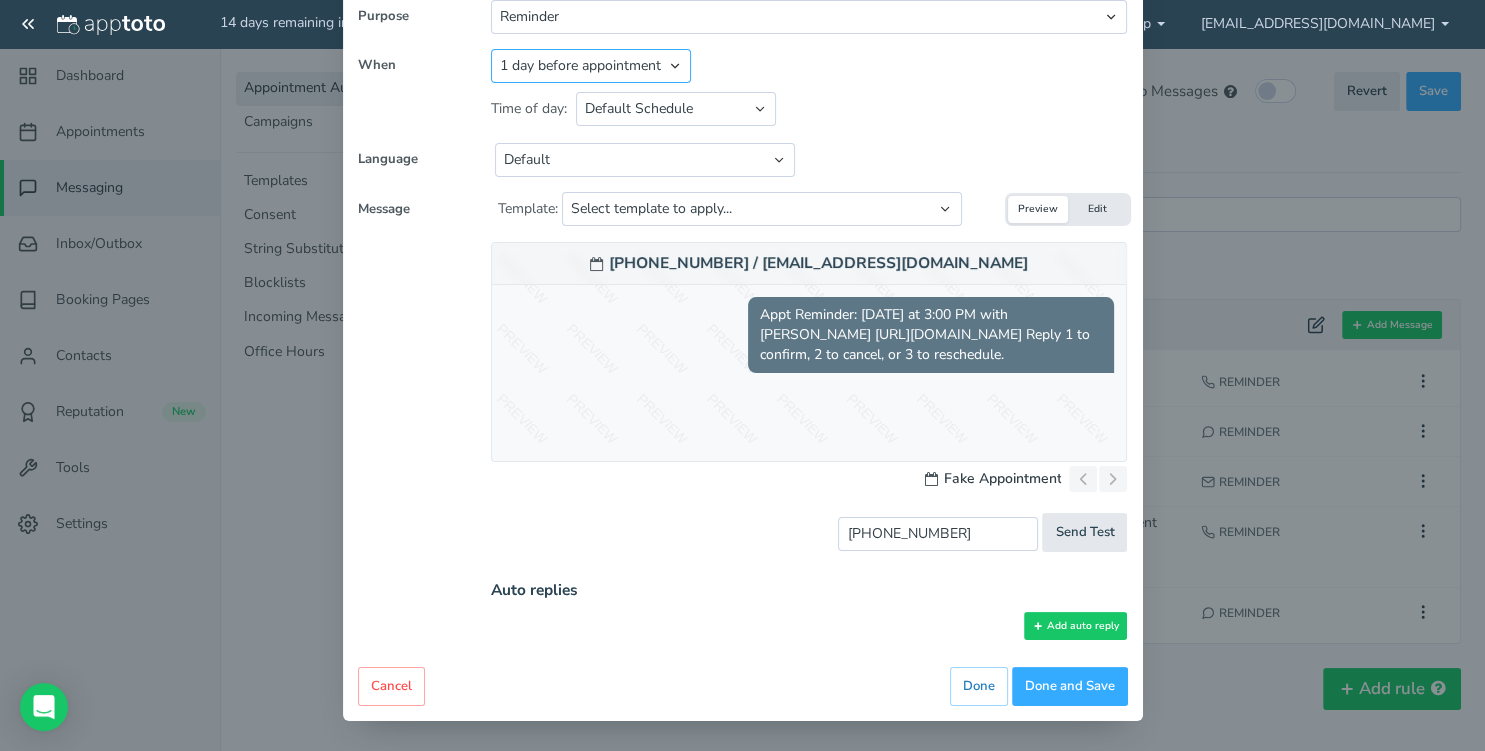 select on "string:-120" 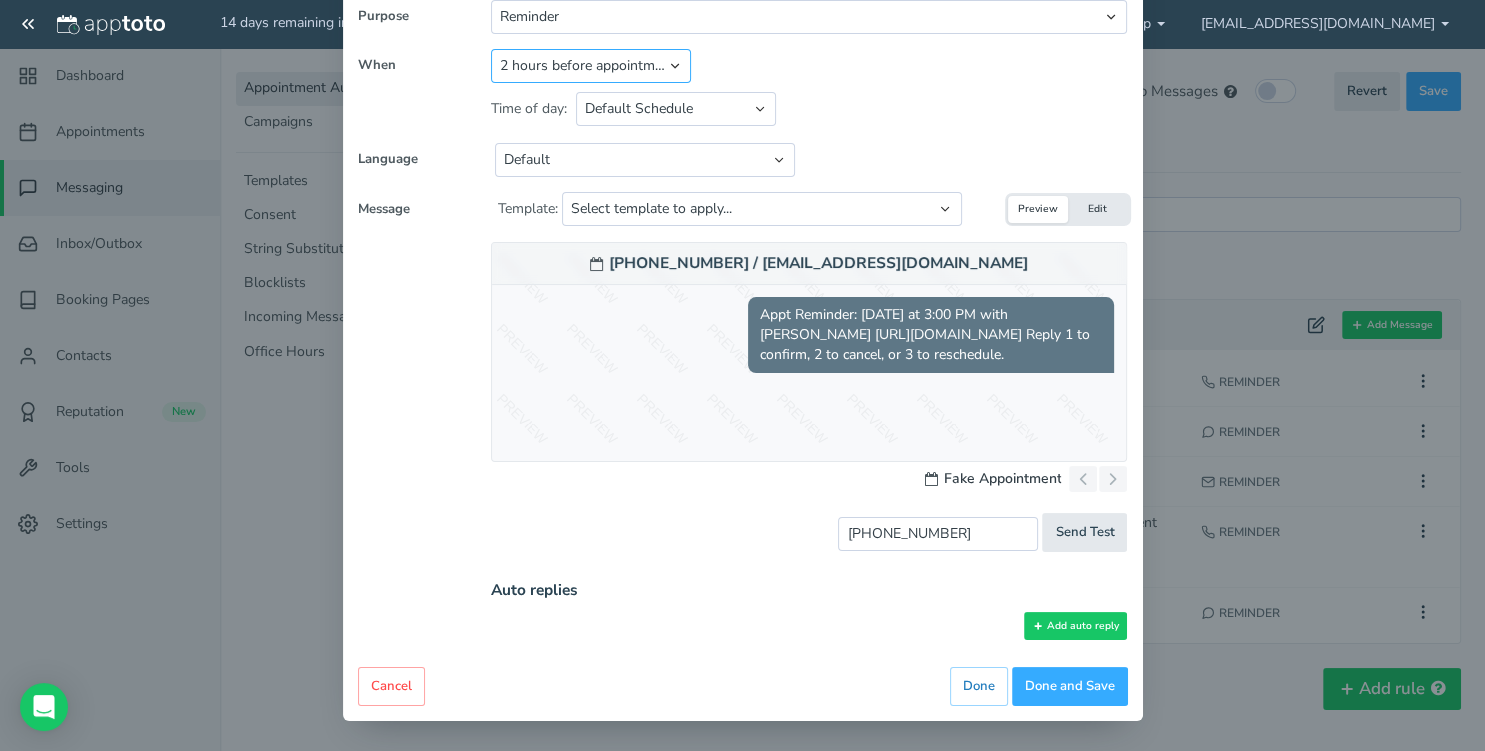 click on "2 hours before appointment" at bounding box center (0, 0) 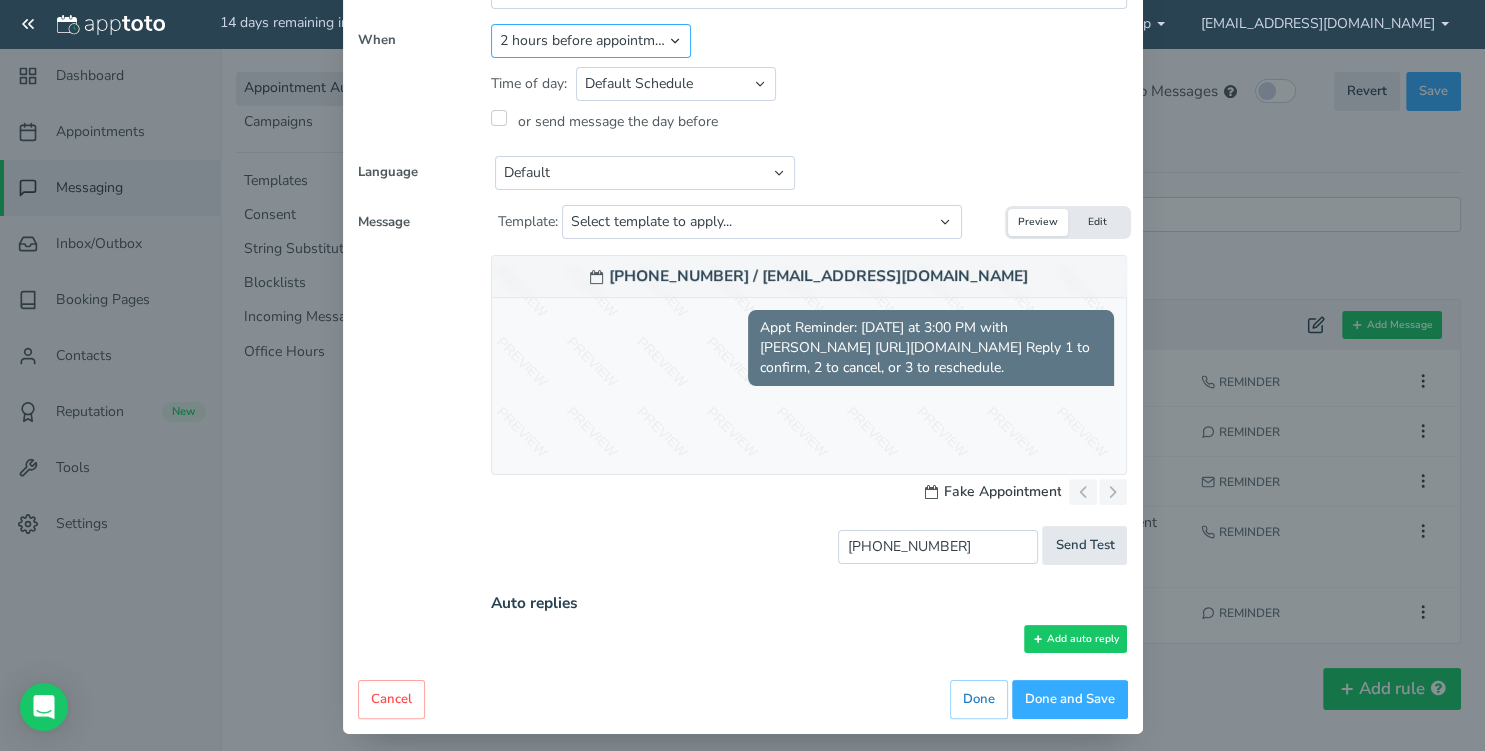 scroll, scrollTop: 238, scrollLeft: 0, axis: vertical 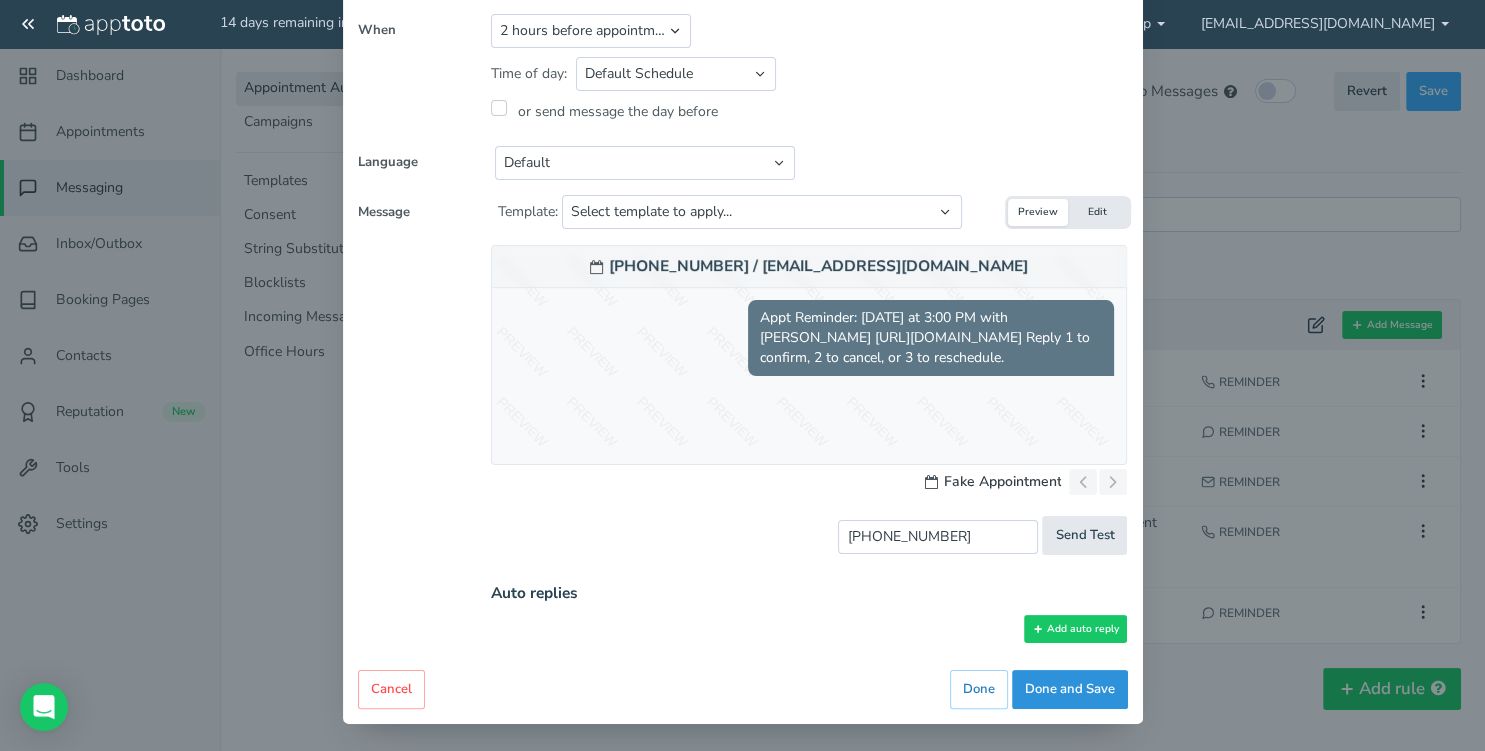 click on "Done and Save" at bounding box center (1070, 689) 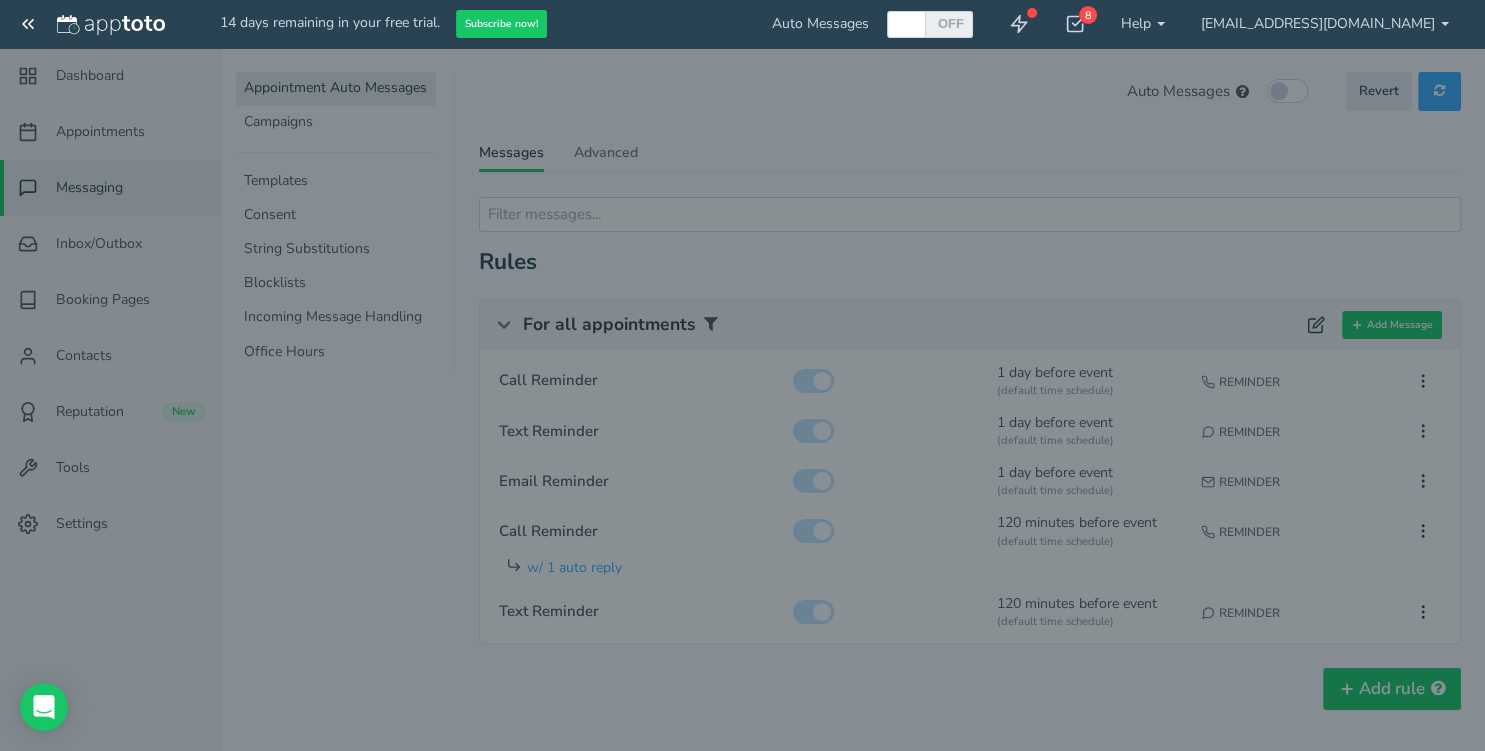 scroll, scrollTop: 233, scrollLeft: 0, axis: vertical 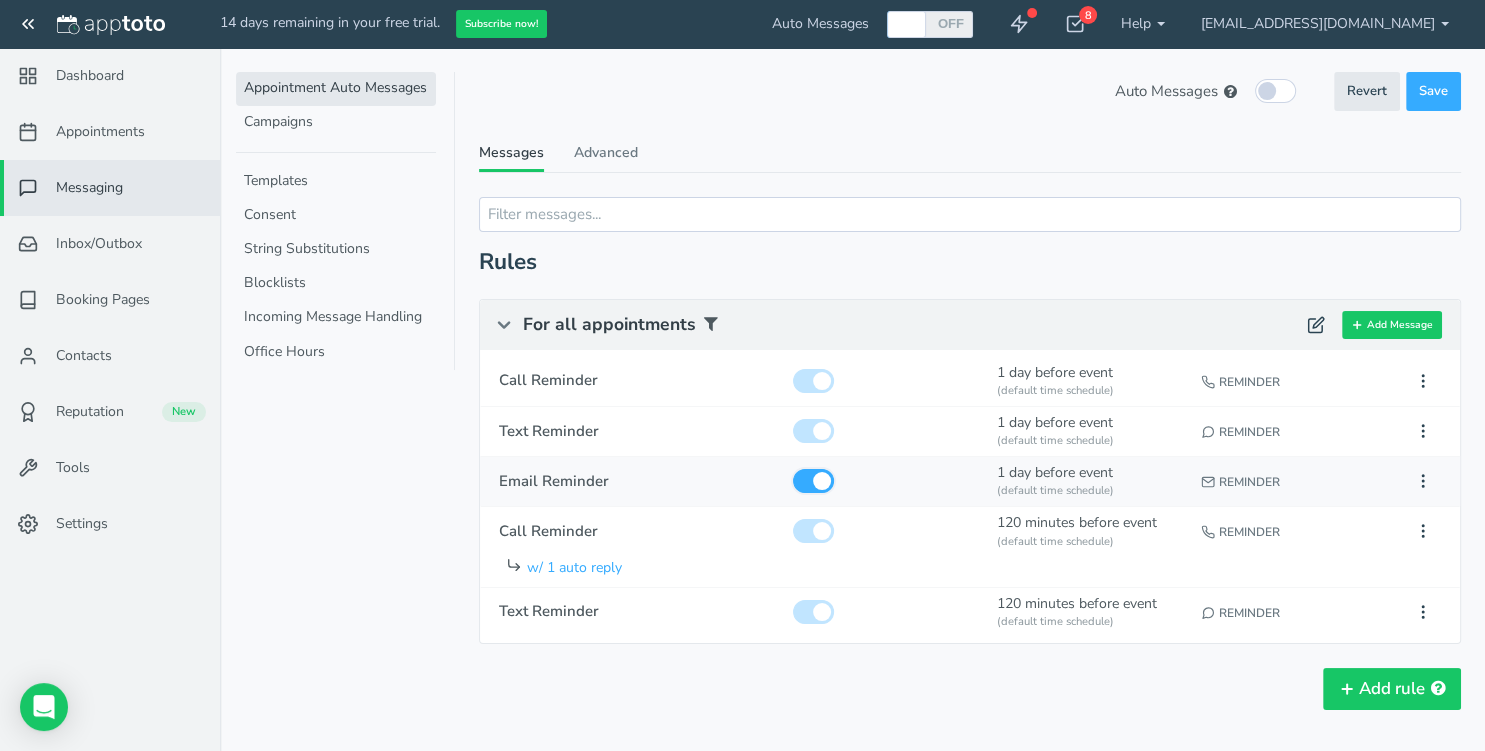 click at bounding box center (813, 481) 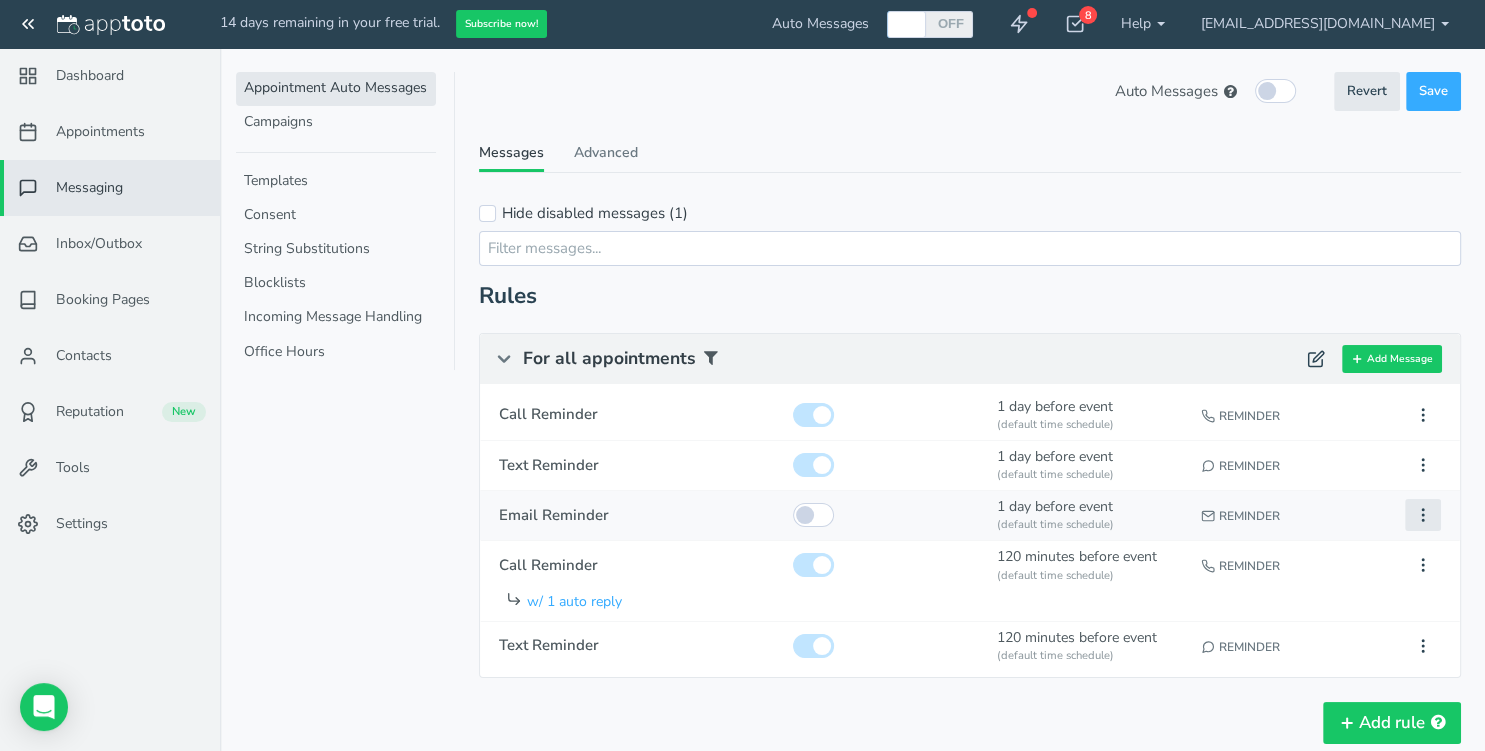 click 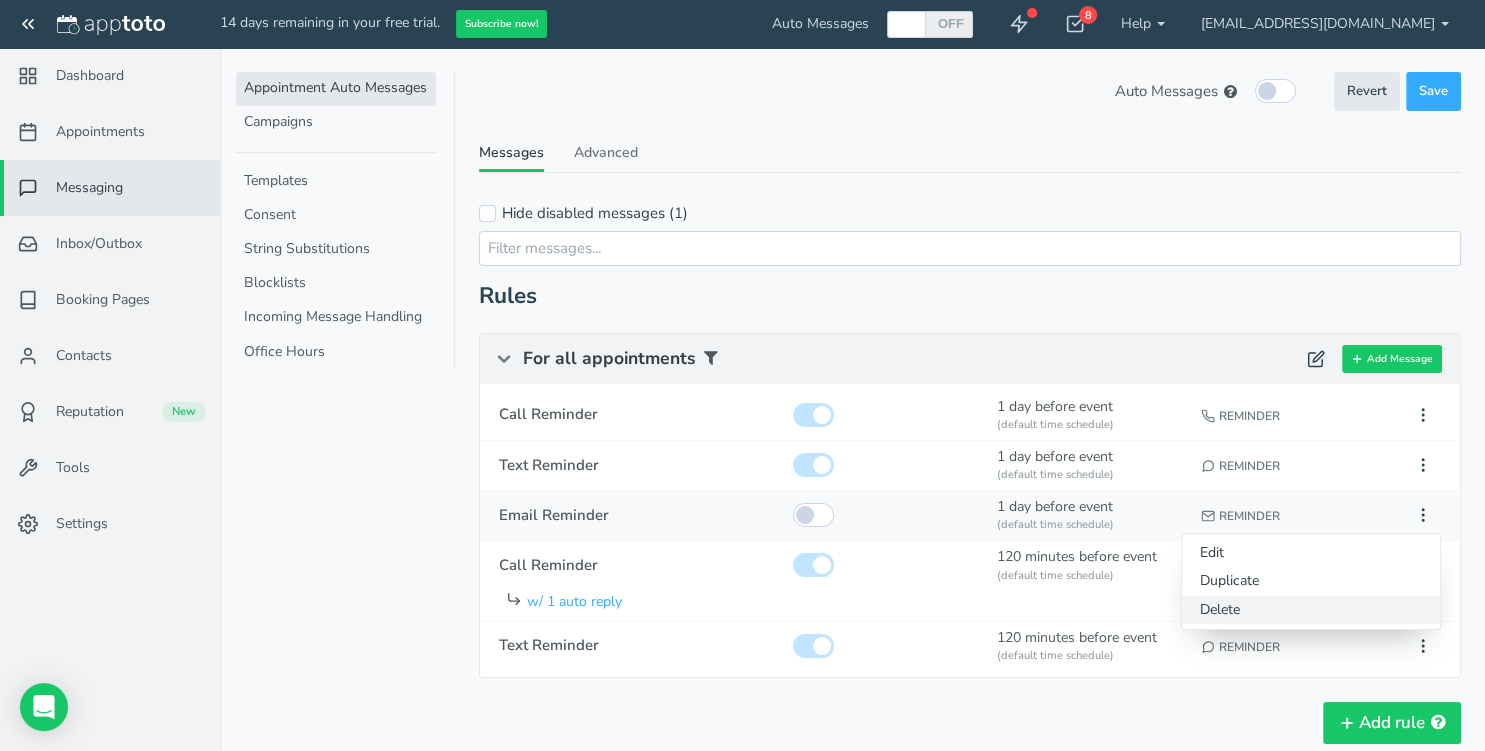 click on "Delete" at bounding box center (1311, 610) 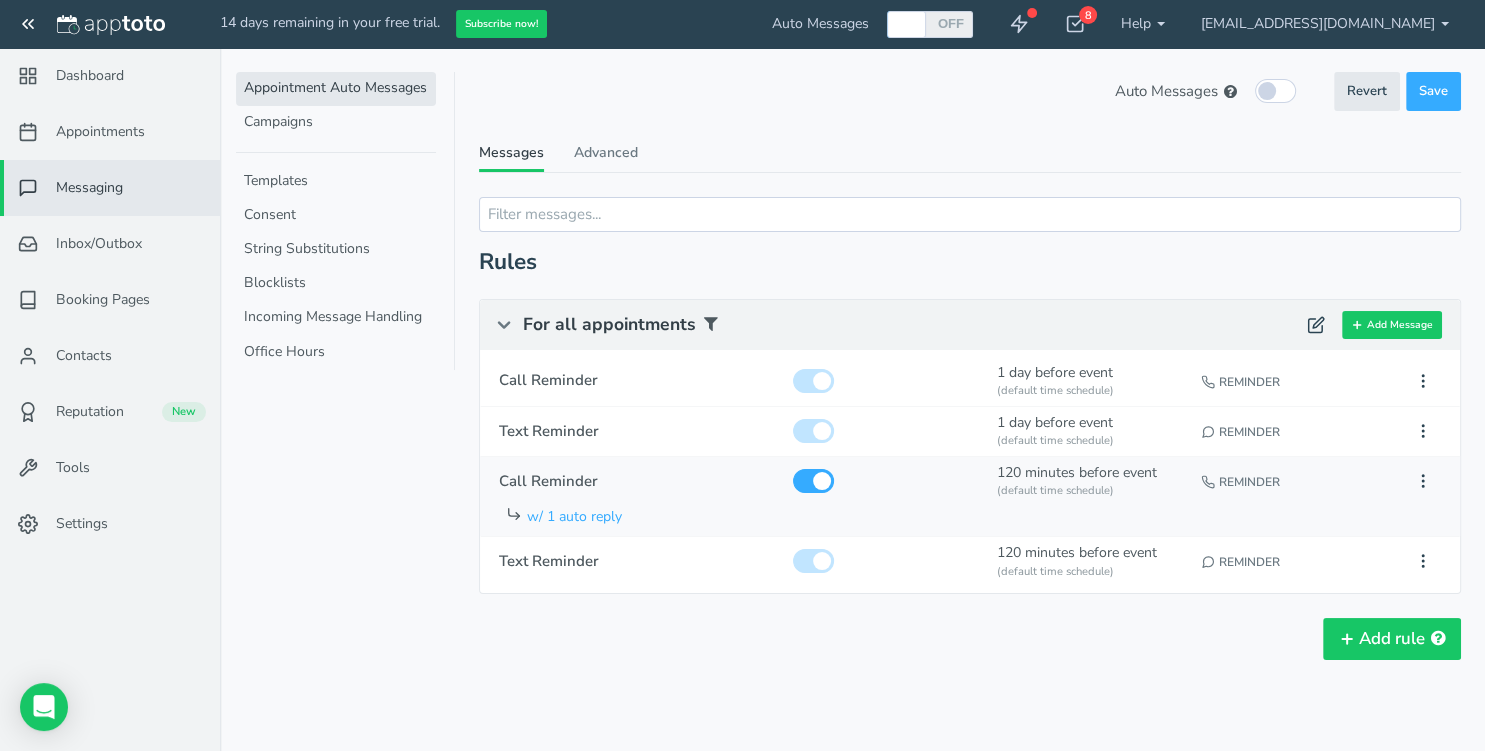 click on "Call Reminder" at bounding box center [637, 481] 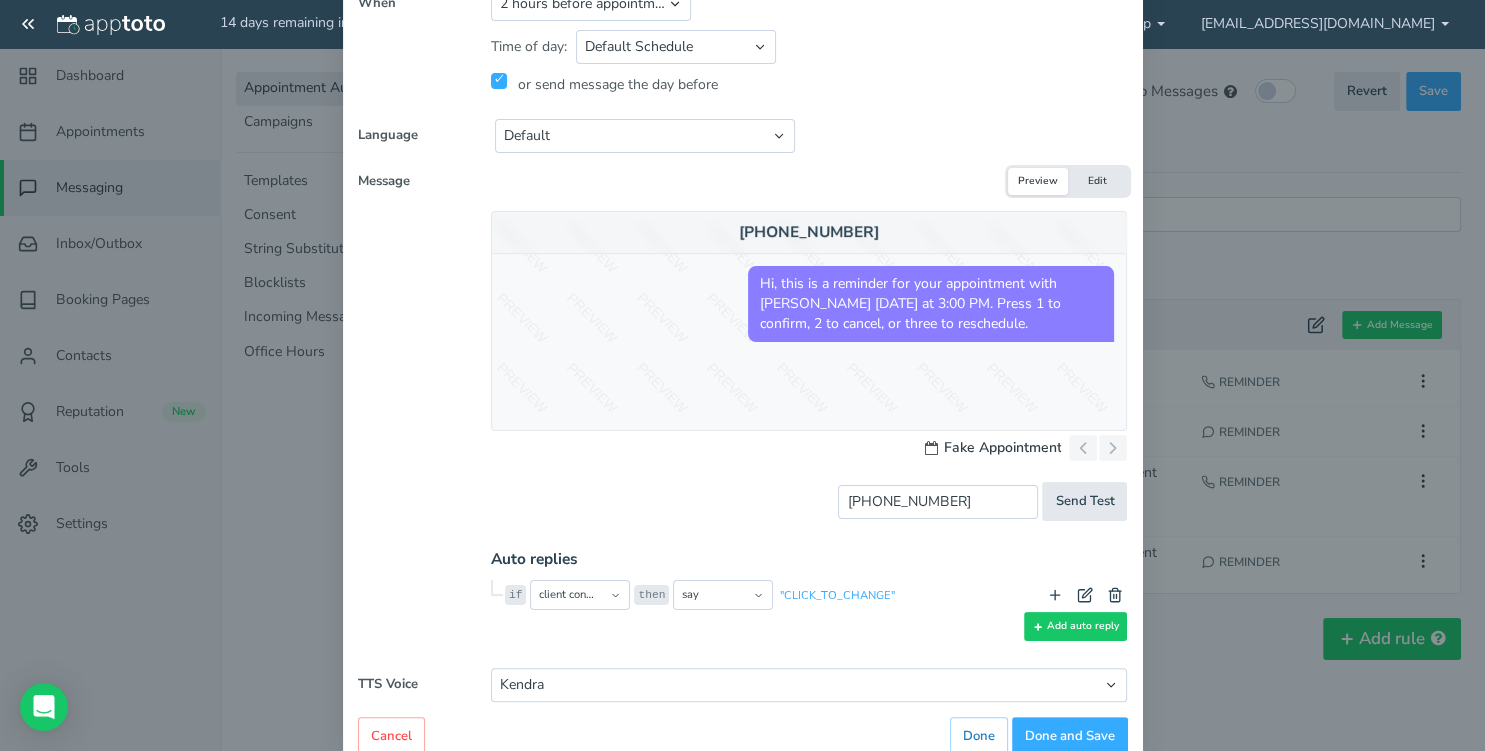 scroll, scrollTop: 312, scrollLeft: 0, axis: vertical 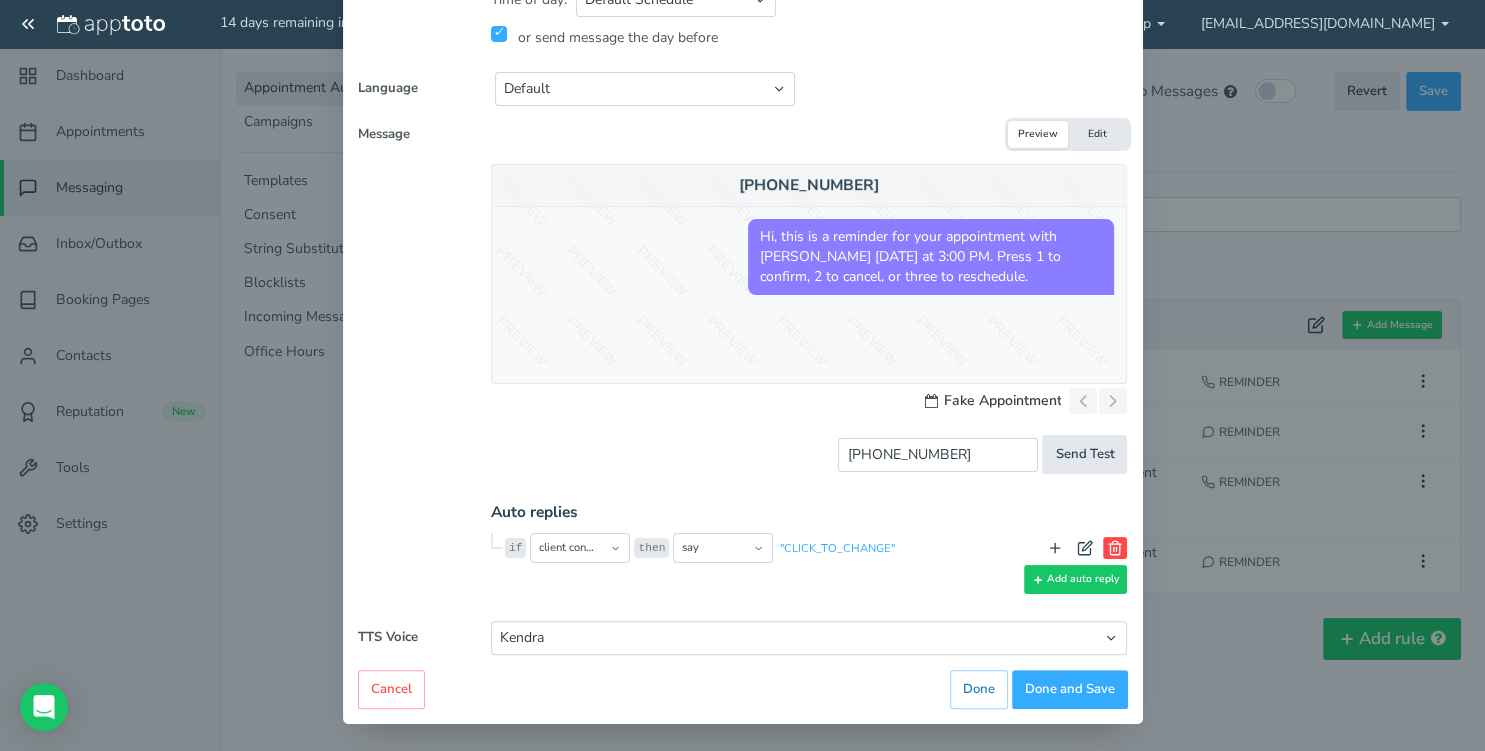 click 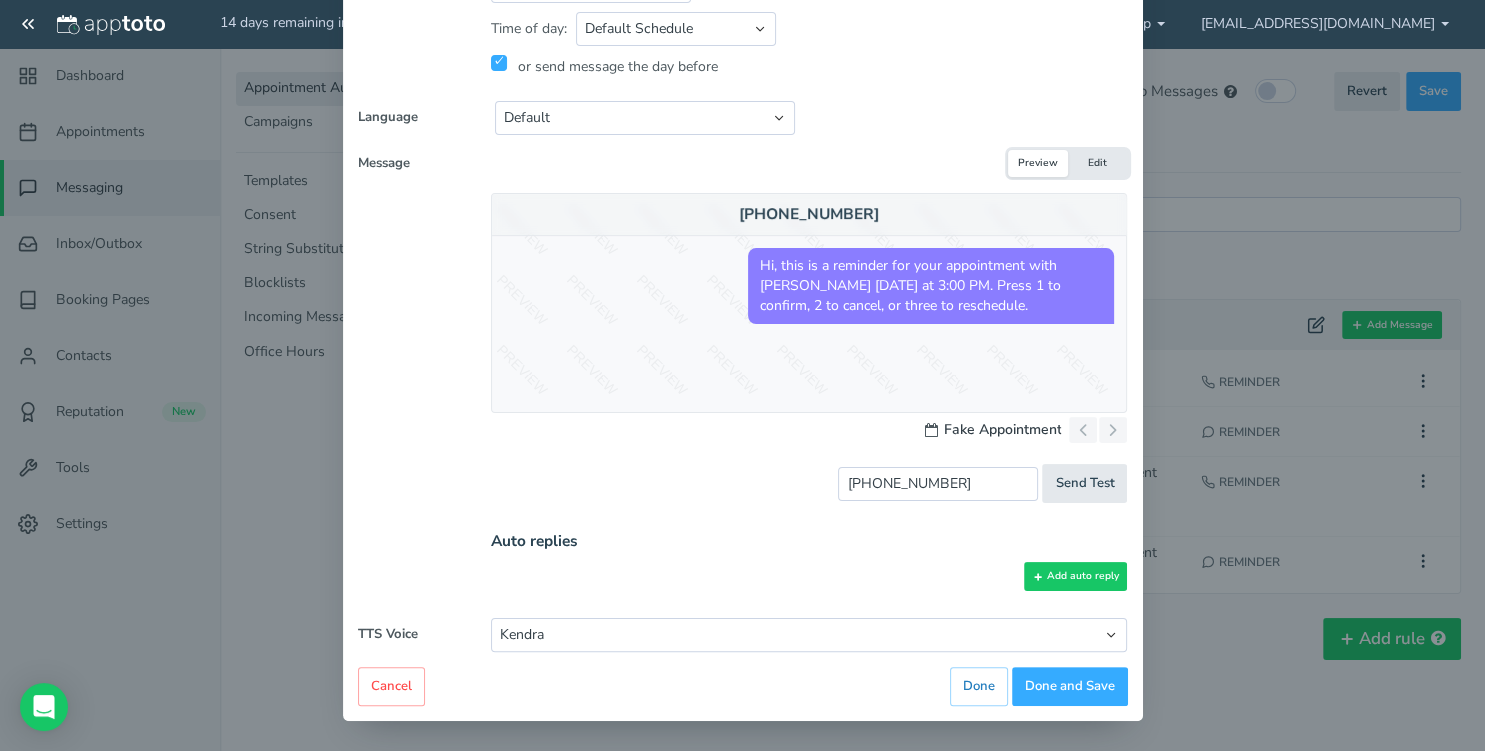 scroll, scrollTop: 280, scrollLeft: 0, axis: vertical 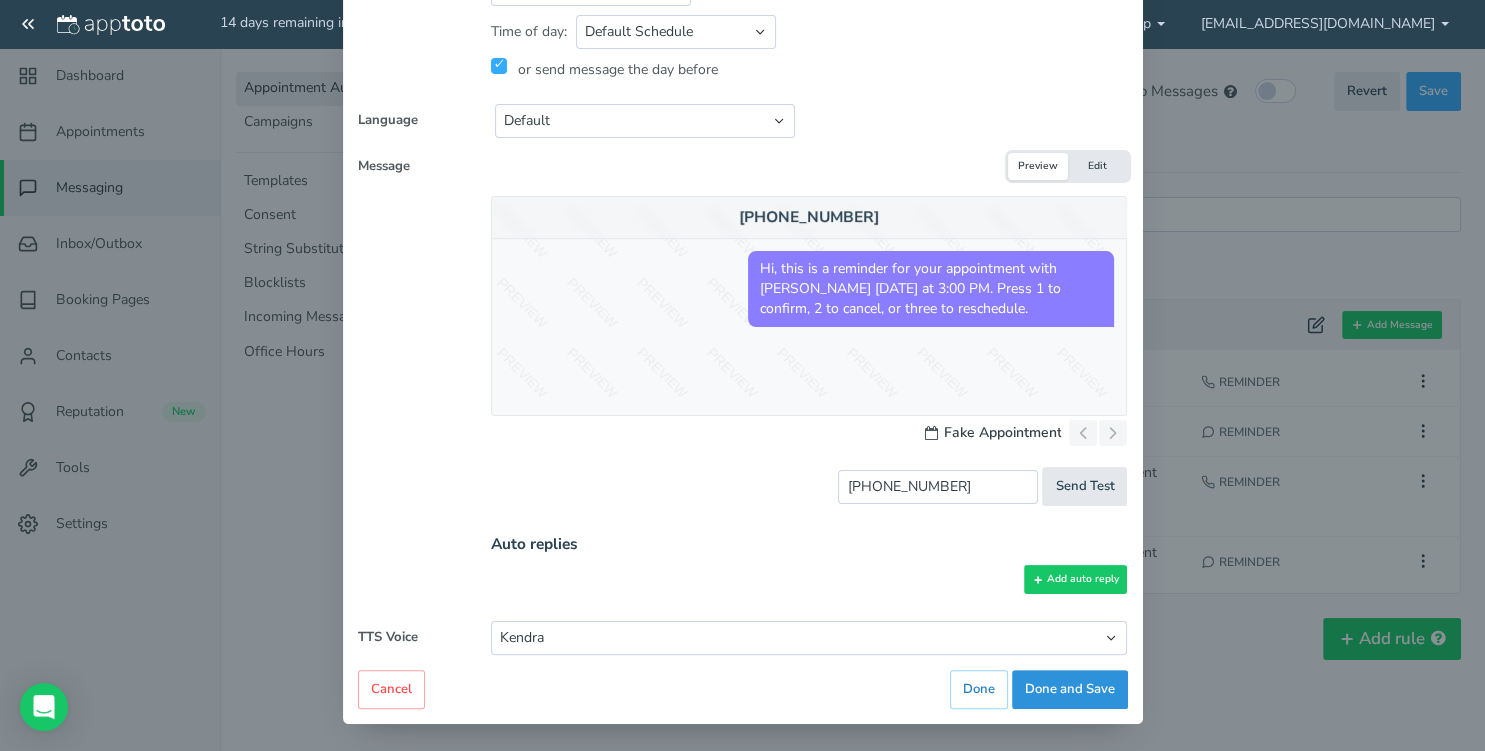 click on "Done and Save" at bounding box center (1070, 689) 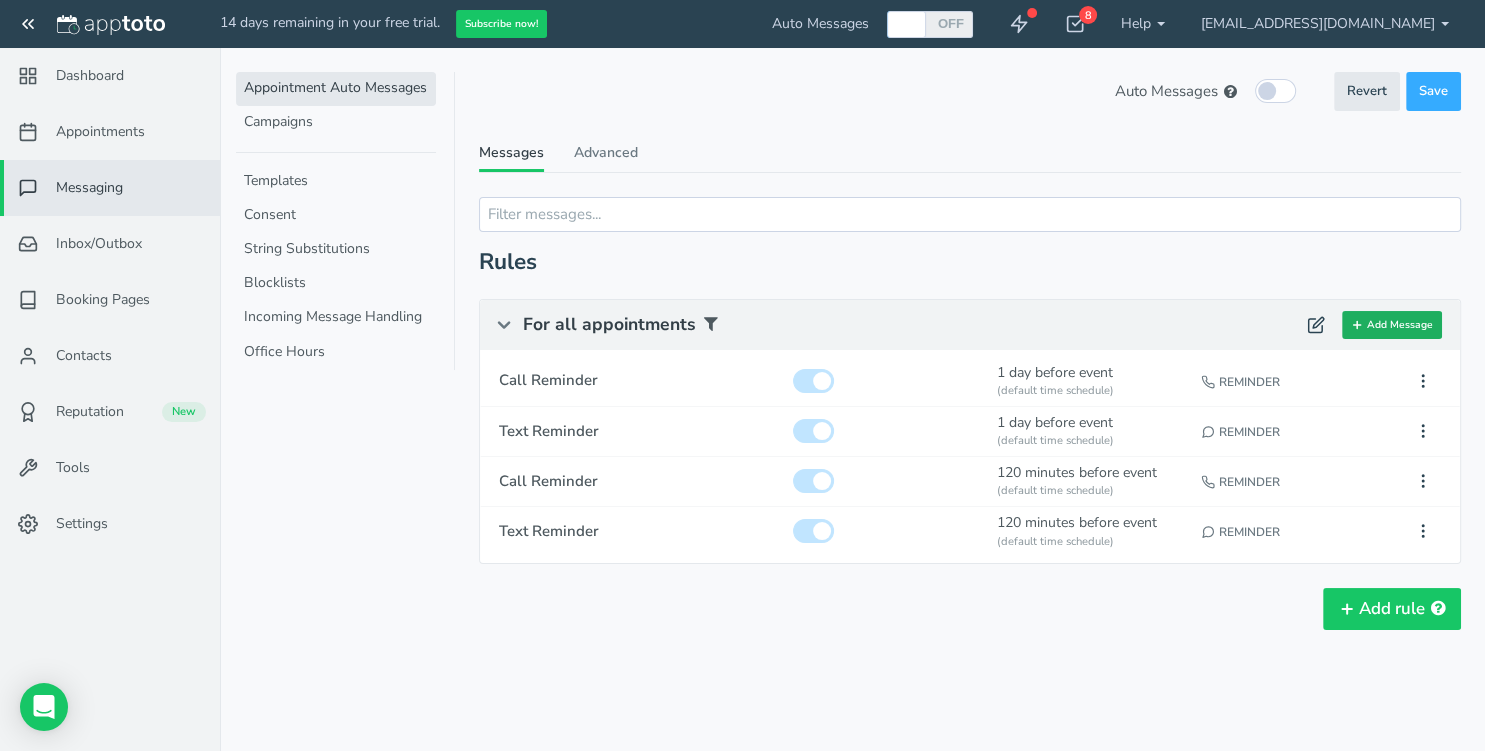 click on "Add Message" at bounding box center [1392, 325] 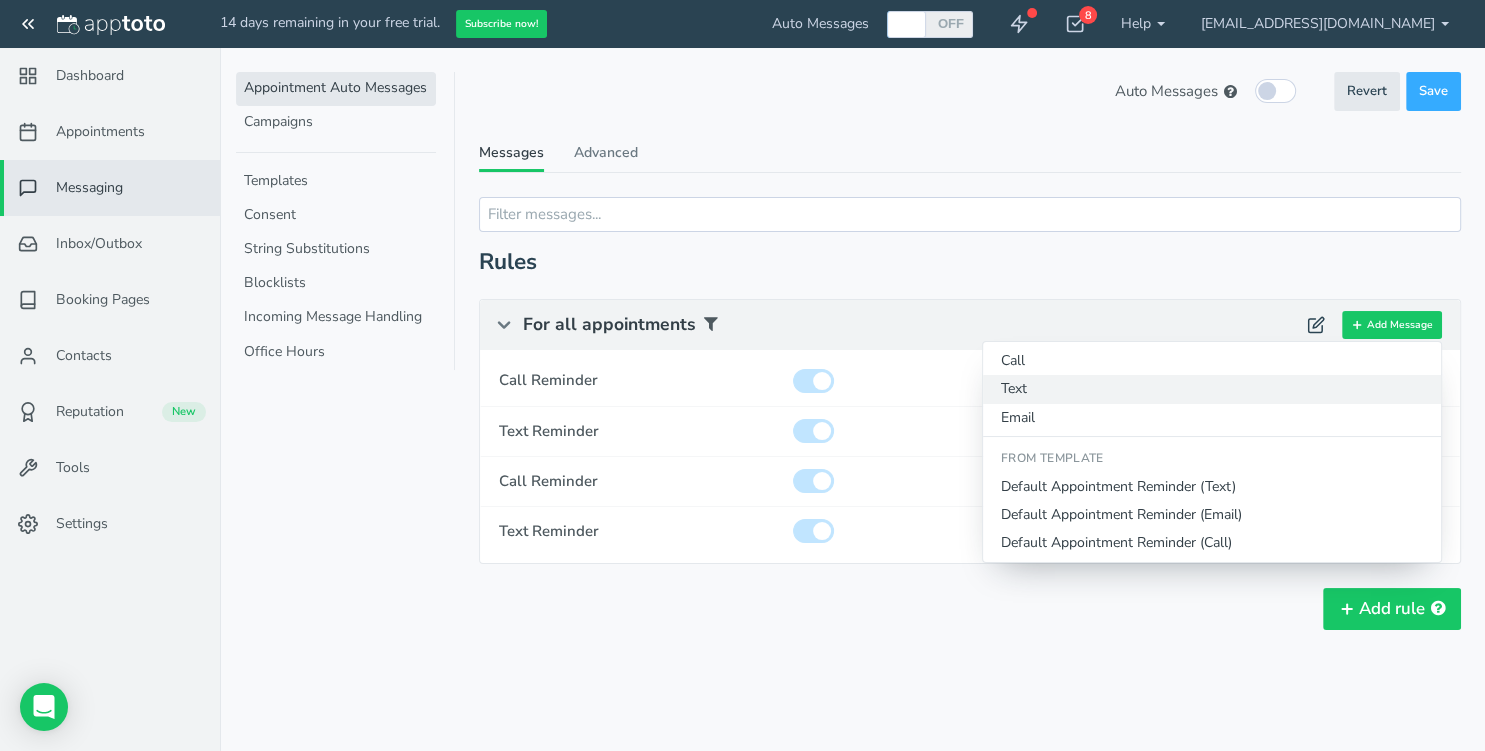 click on "Text" at bounding box center (1212, 389) 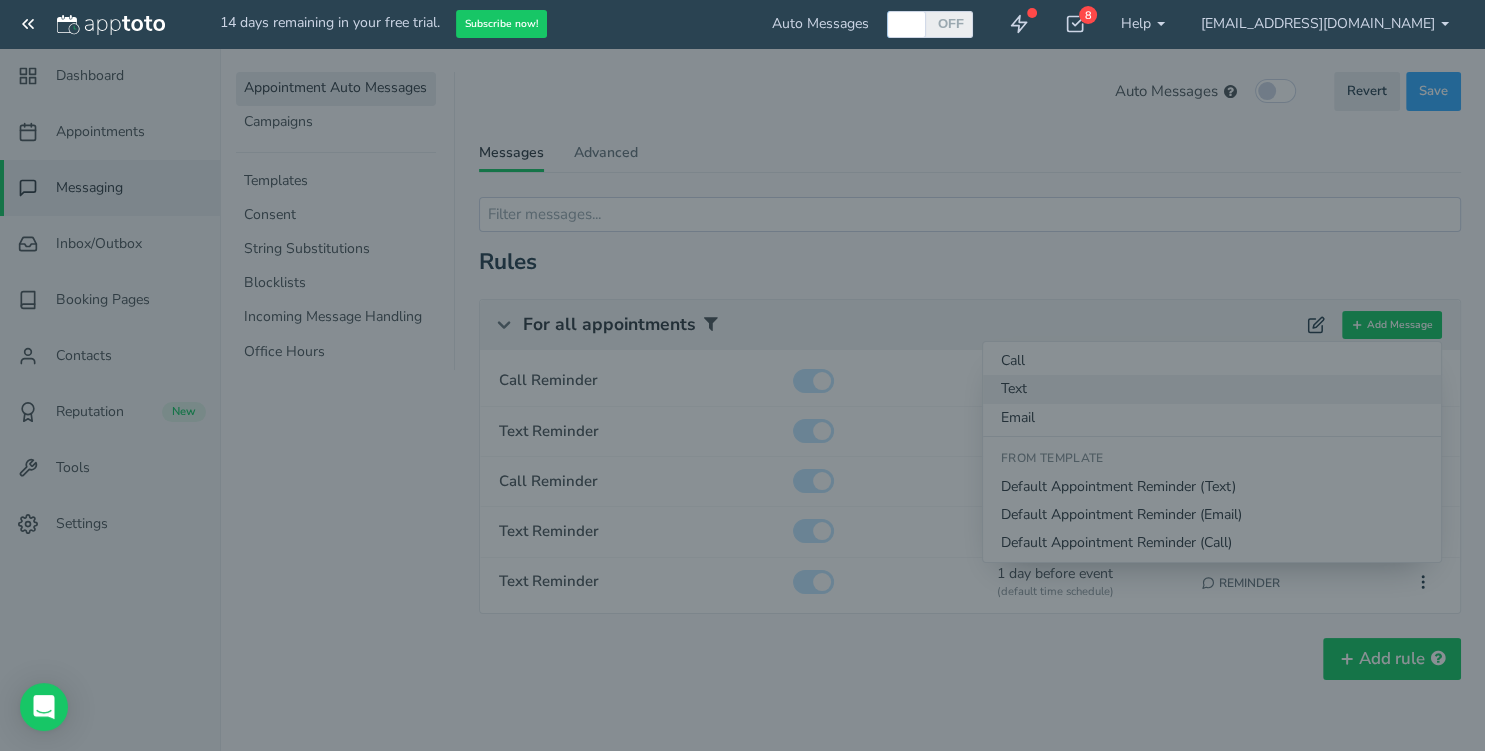 type on "Text Reminder" 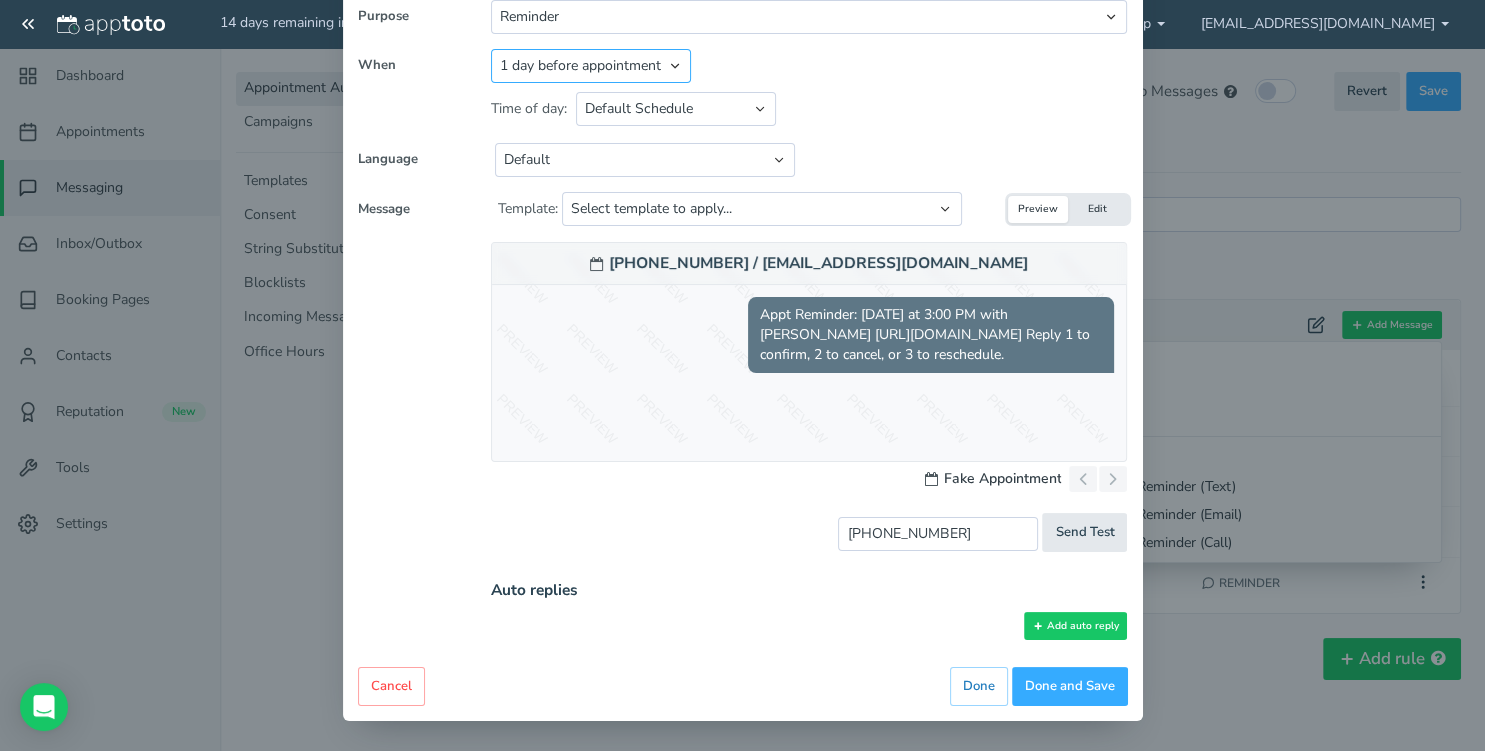 click on "Appointment start time Day of appointment 1 day before appointment 2 days before appointment 3 days before appointment 7 days before appointment 14 days before appointment 1 hour before appointment 1 hour 30 minutes before appointment 2 hours before appointment 3 hours before appointment 4 hours before appointment 30 minutes before appointment Between Relative day and time" at bounding box center [591, 66] 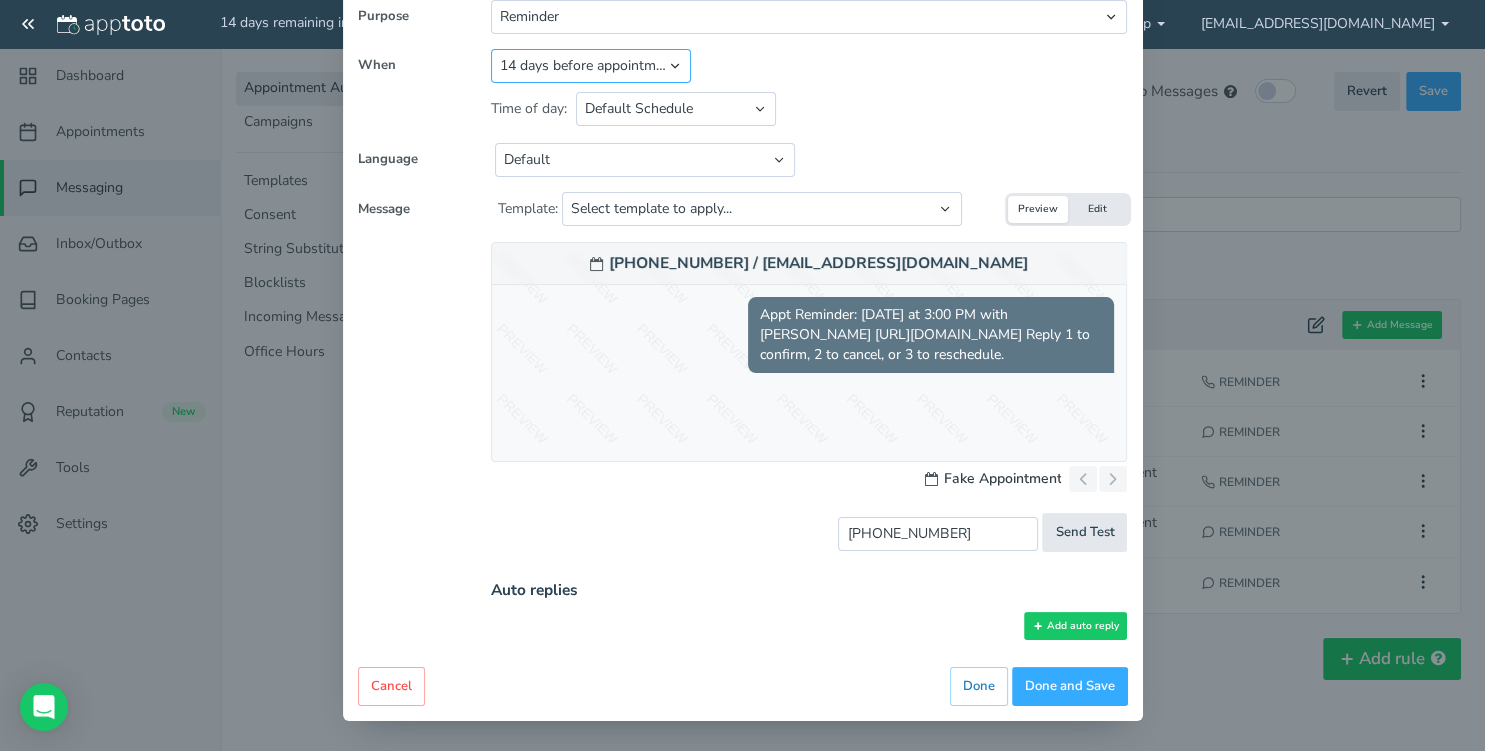 click on "14 days before appointment" at bounding box center (0, 0) 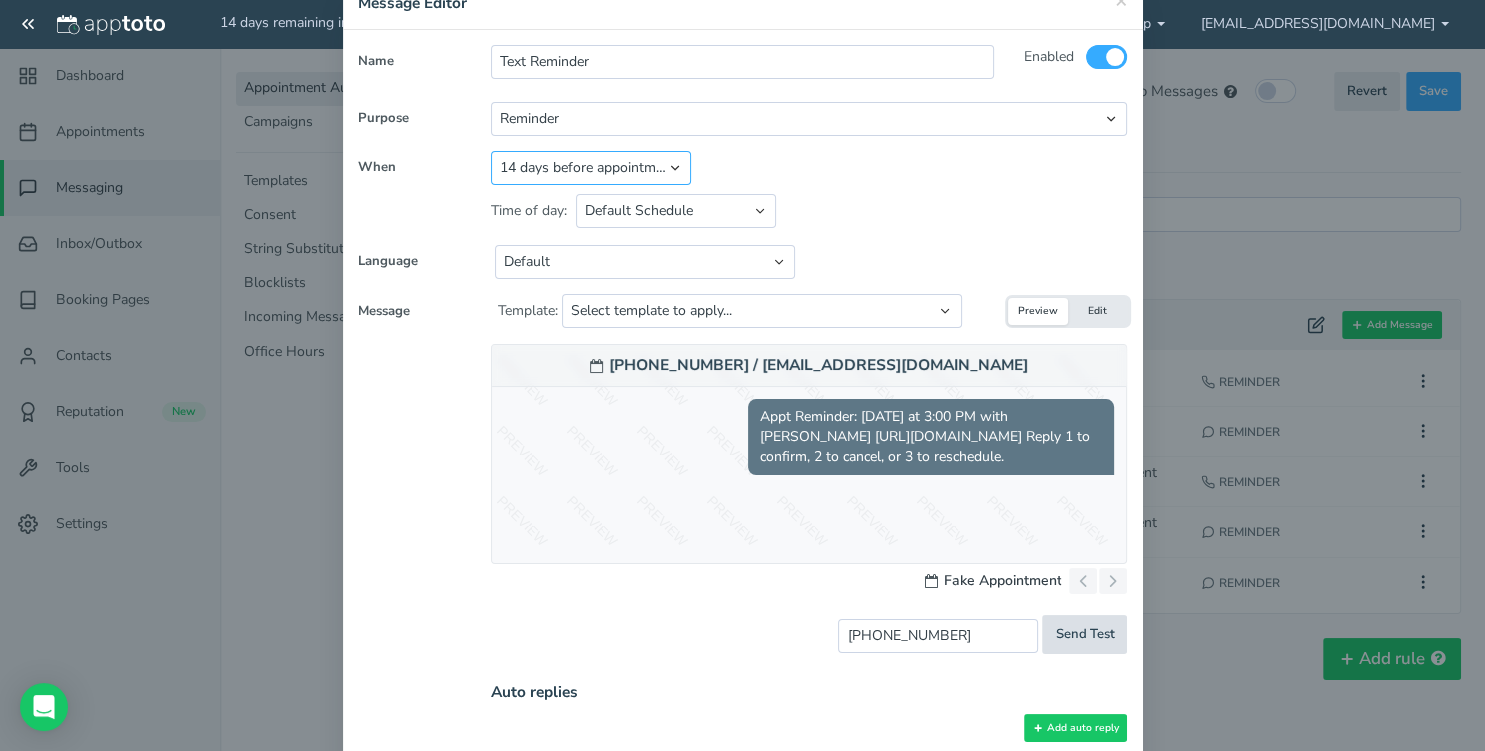 scroll, scrollTop: 200, scrollLeft: 0, axis: vertical 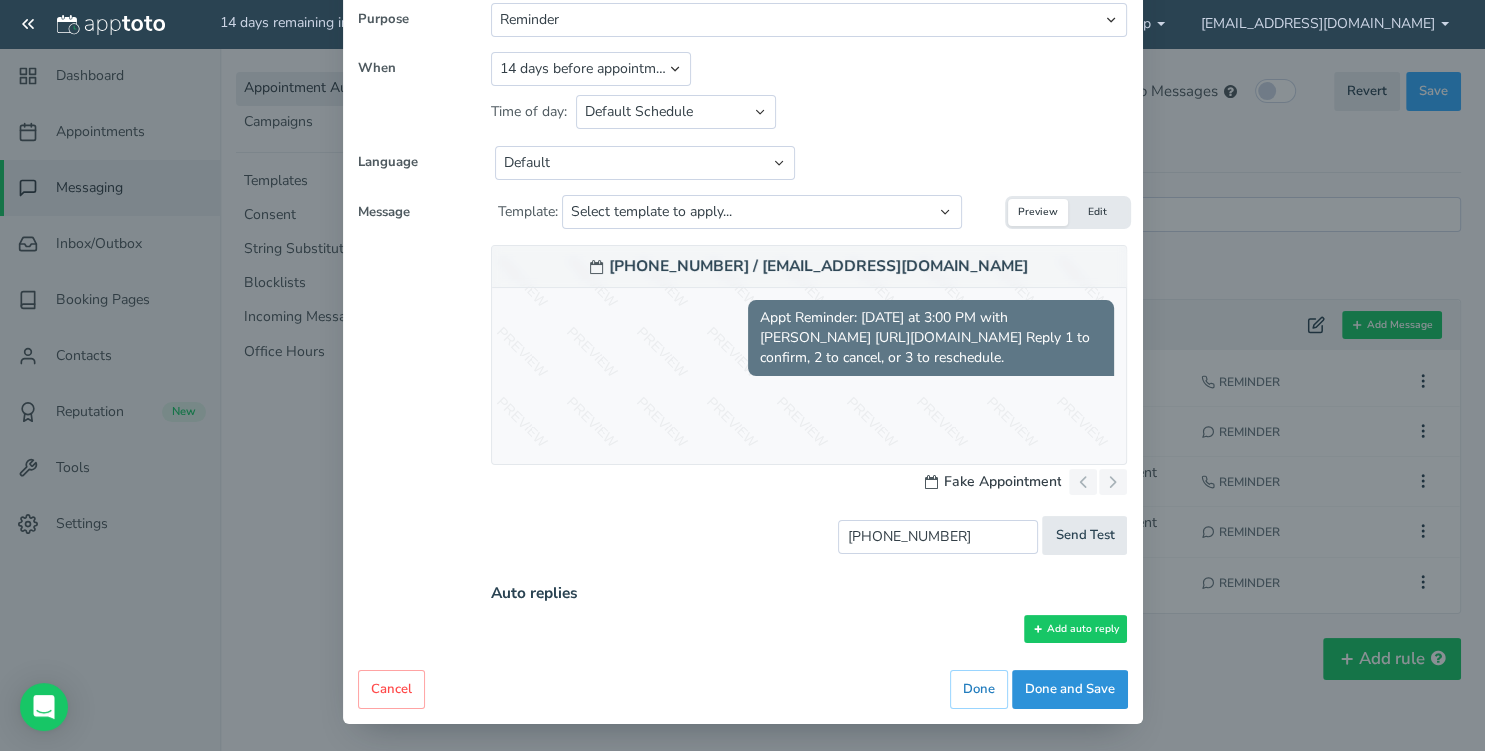 click on "Done and Save" at bounding box center [1070, 689] 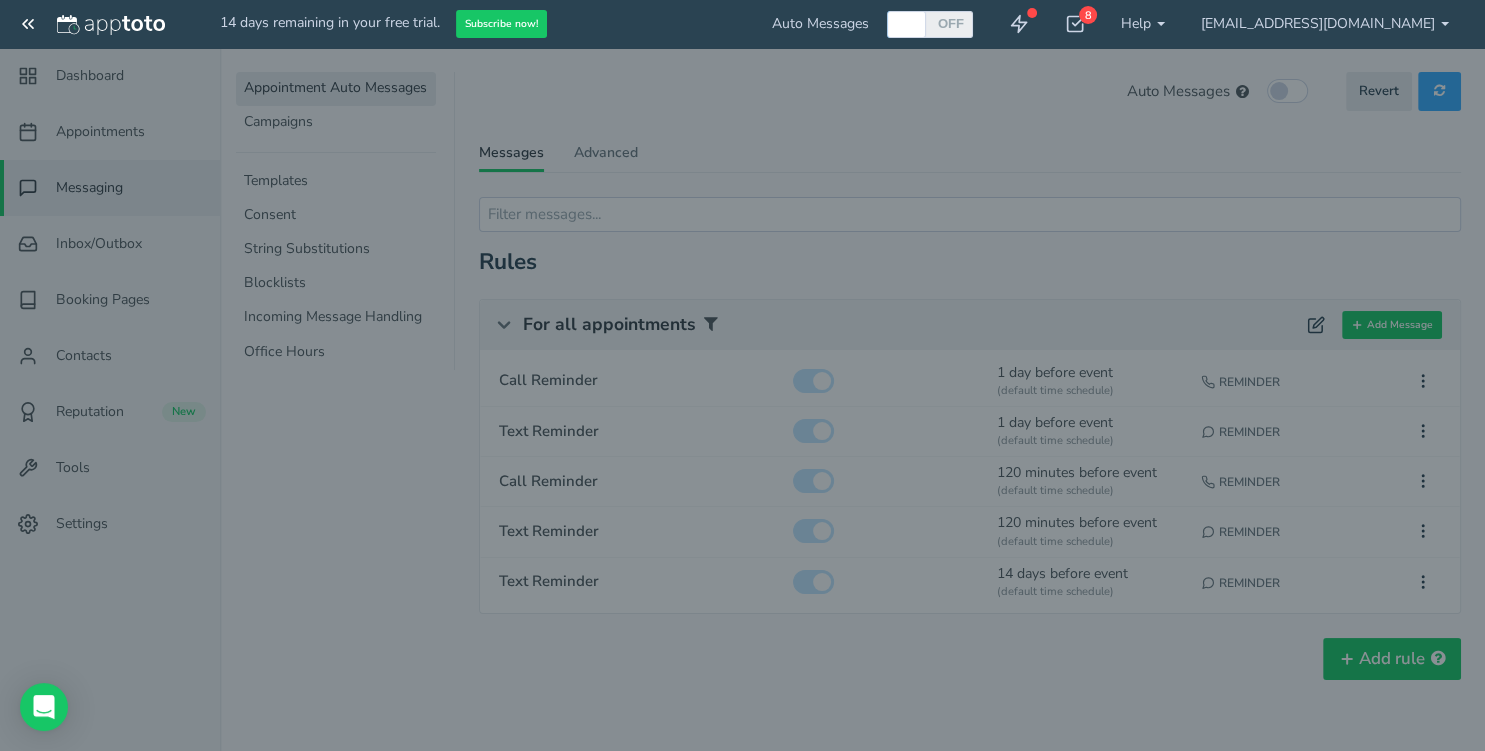 scroll, scrollTop: 194, scrollLeft: 0, axis: vertical 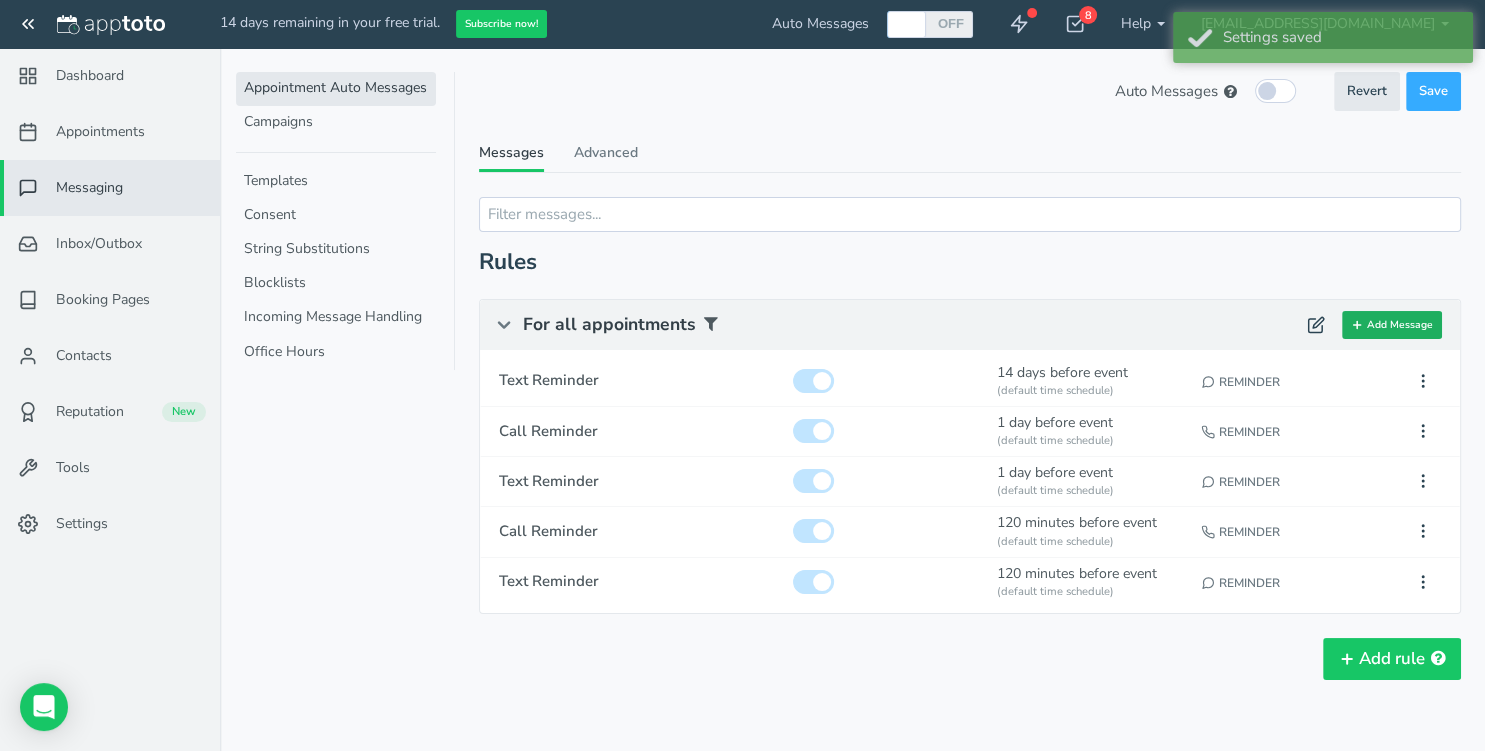 click on "Add Message" at bounding box center [1392, 325] 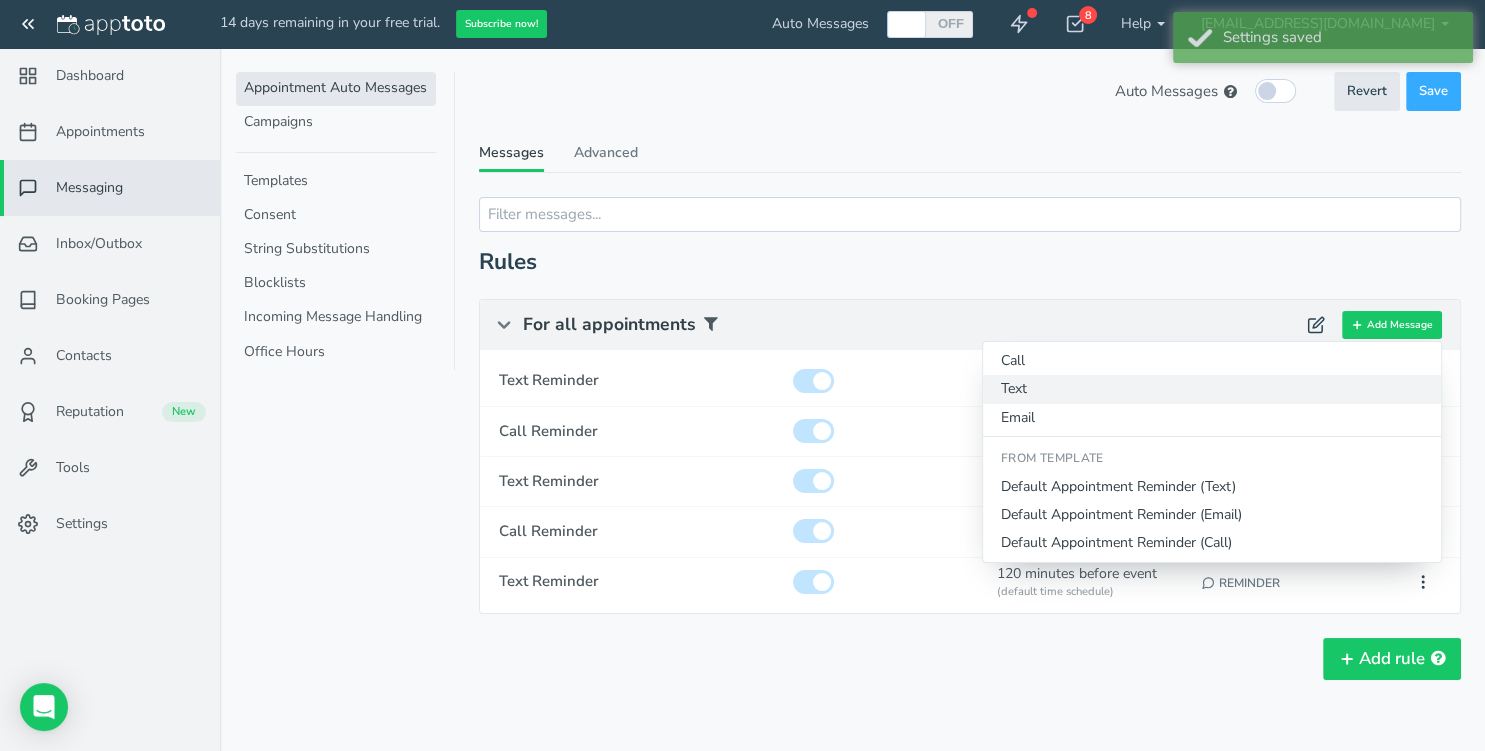 click on "Text" at bounding box center [1212, 389] 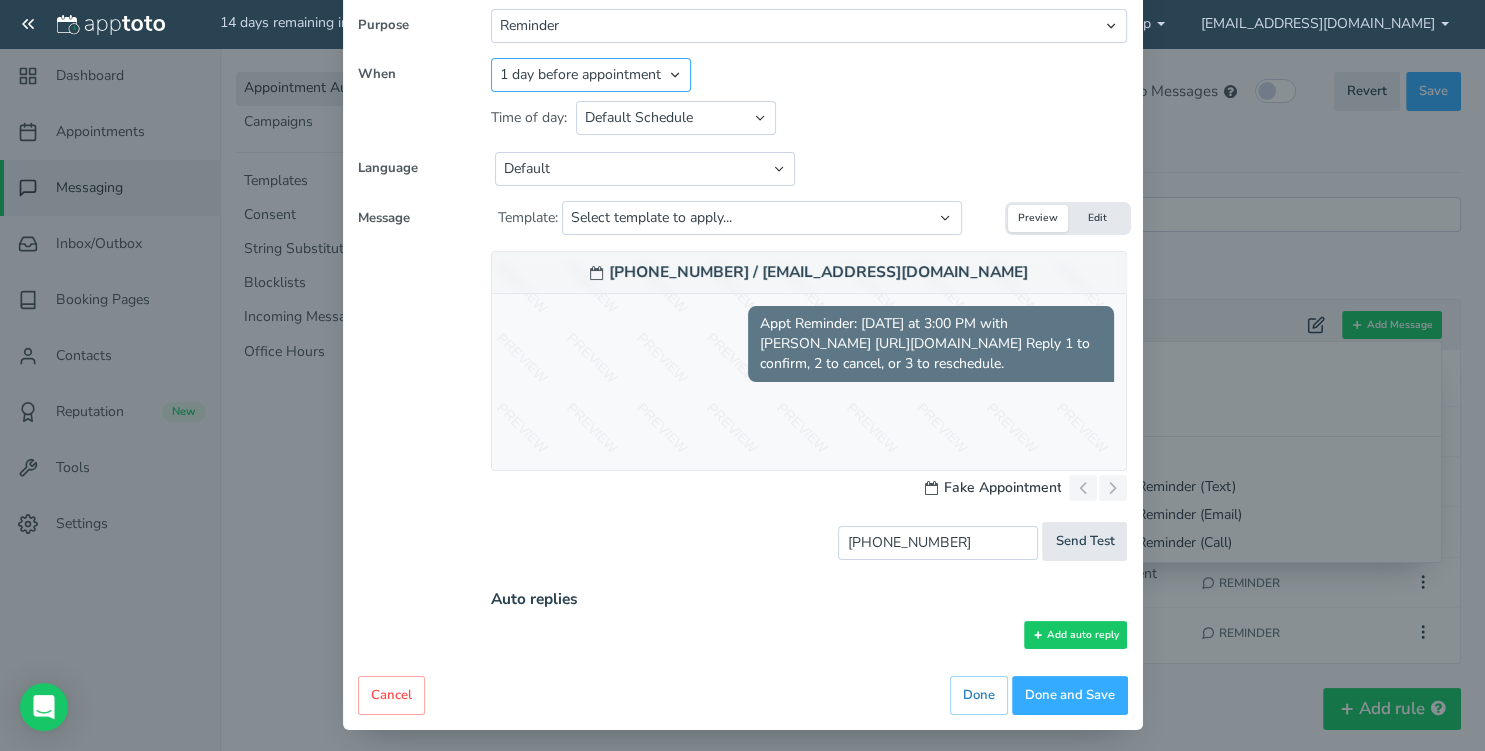 click on "Appointment start time Day of appointment 1 day before appointment 2 days before appointment 3 days before appointment 7 days before appointment 14 days before appointment 1 hour before appointment 1 hour 30 minutes before appointment 2 hours before appointment 3 hours before appointment 4 hours before appointment 30 minutes before appointment Between Relative day and time" at bounding box center (591, 75) 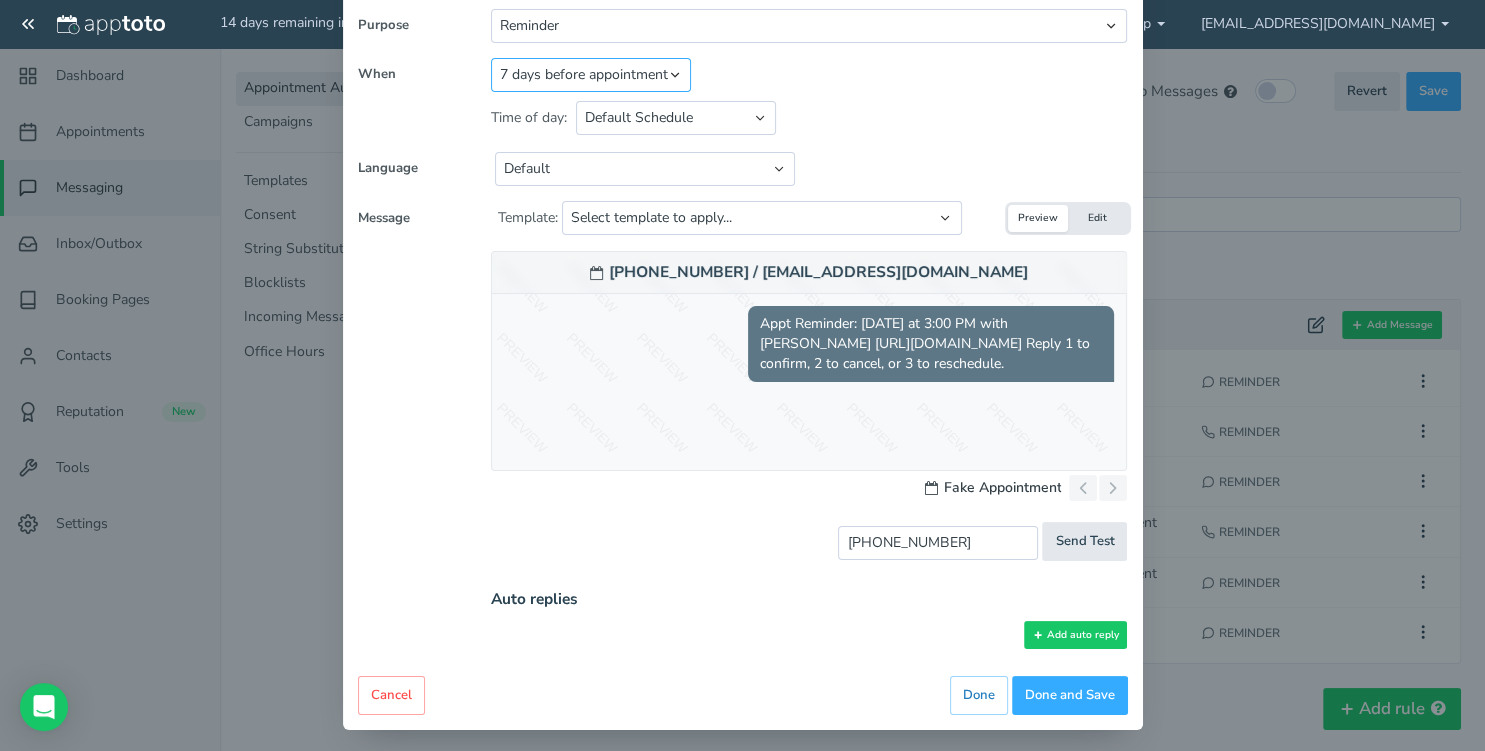click on "7 days before appointment" at bounding box center (0, 0) 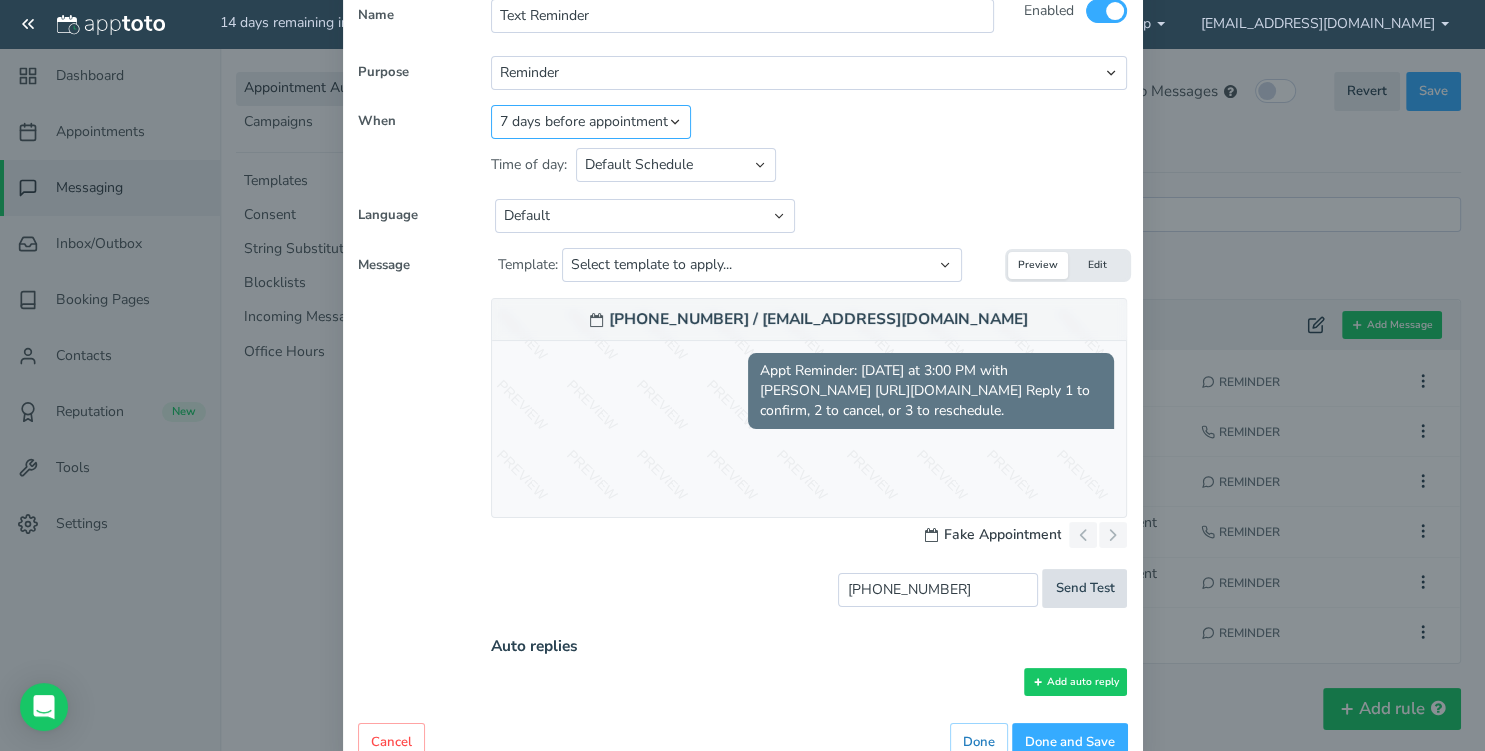 scroll, scrollTop: 200, scrollLeft: 0, axis: vertical 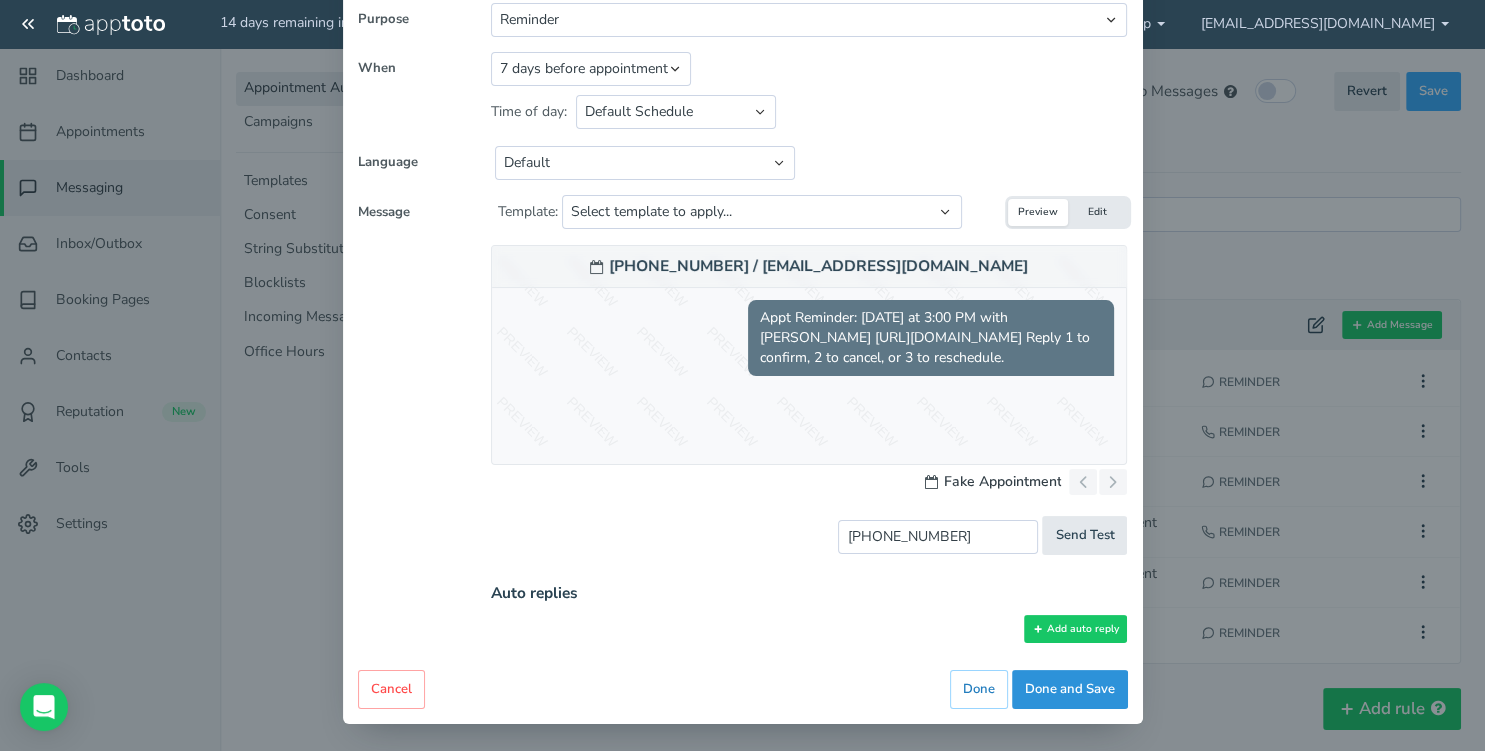 click on "Done and Save" at bounding box center [1070, 689] 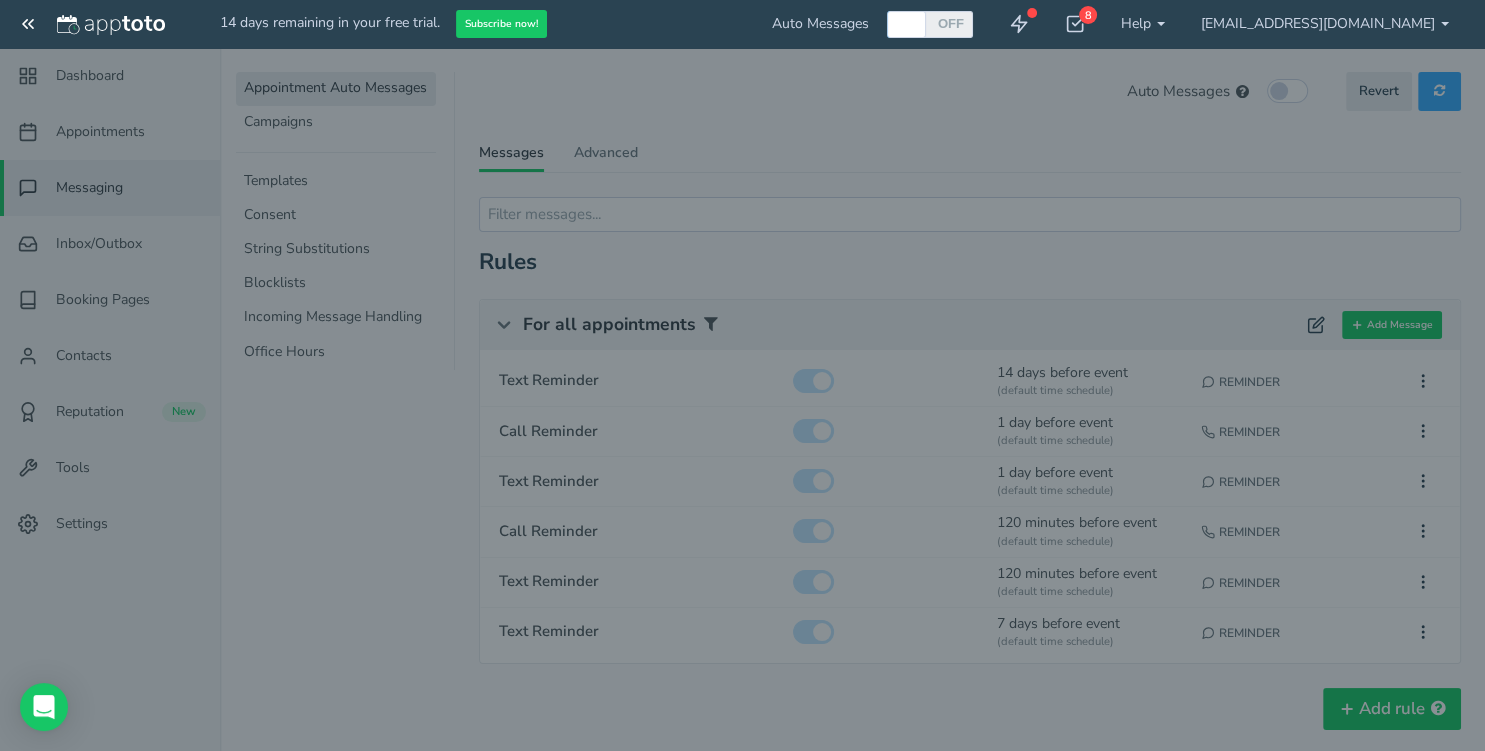 scroll, scrollTop: 194, scrollLeft: 0, axis: vertical 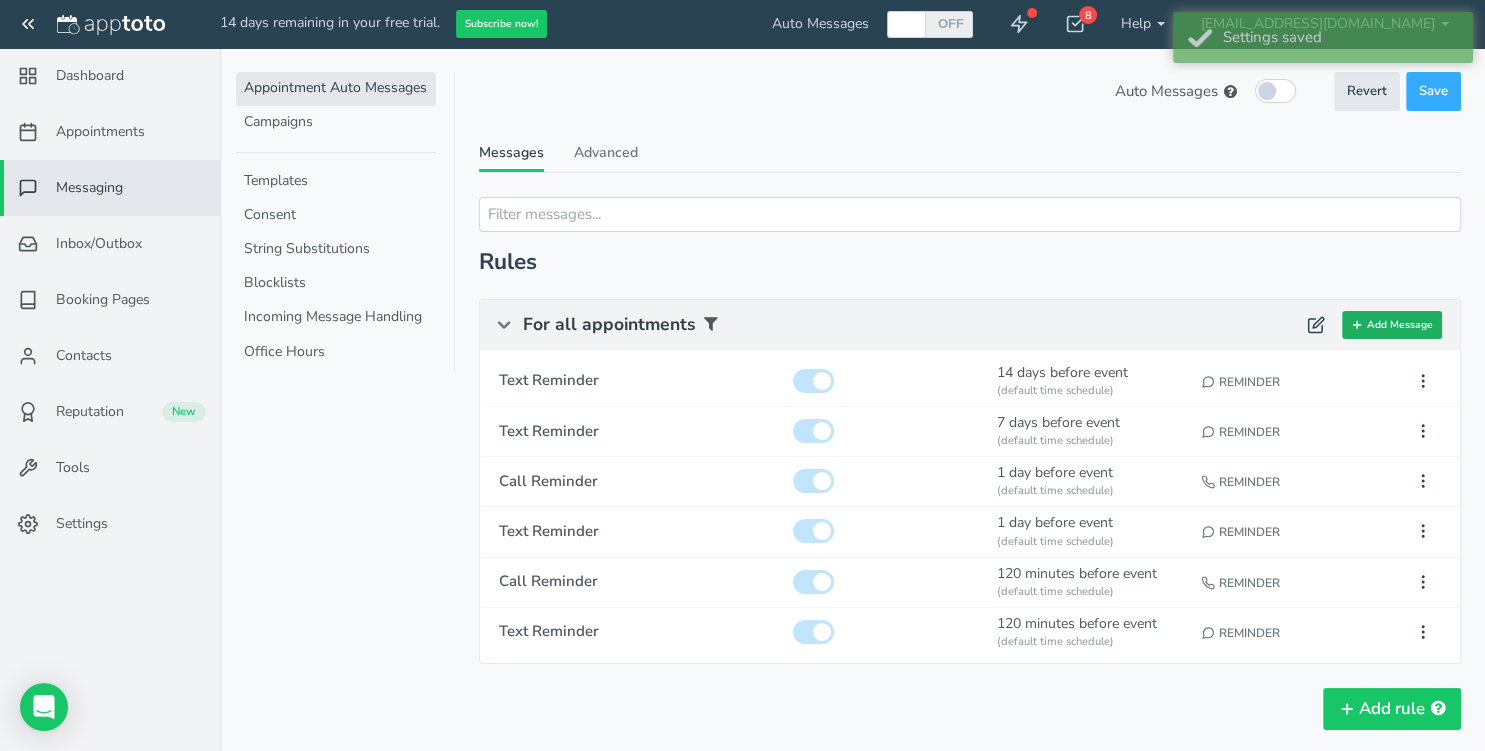 click on "Add Message" at bounding box center [1392, 325] 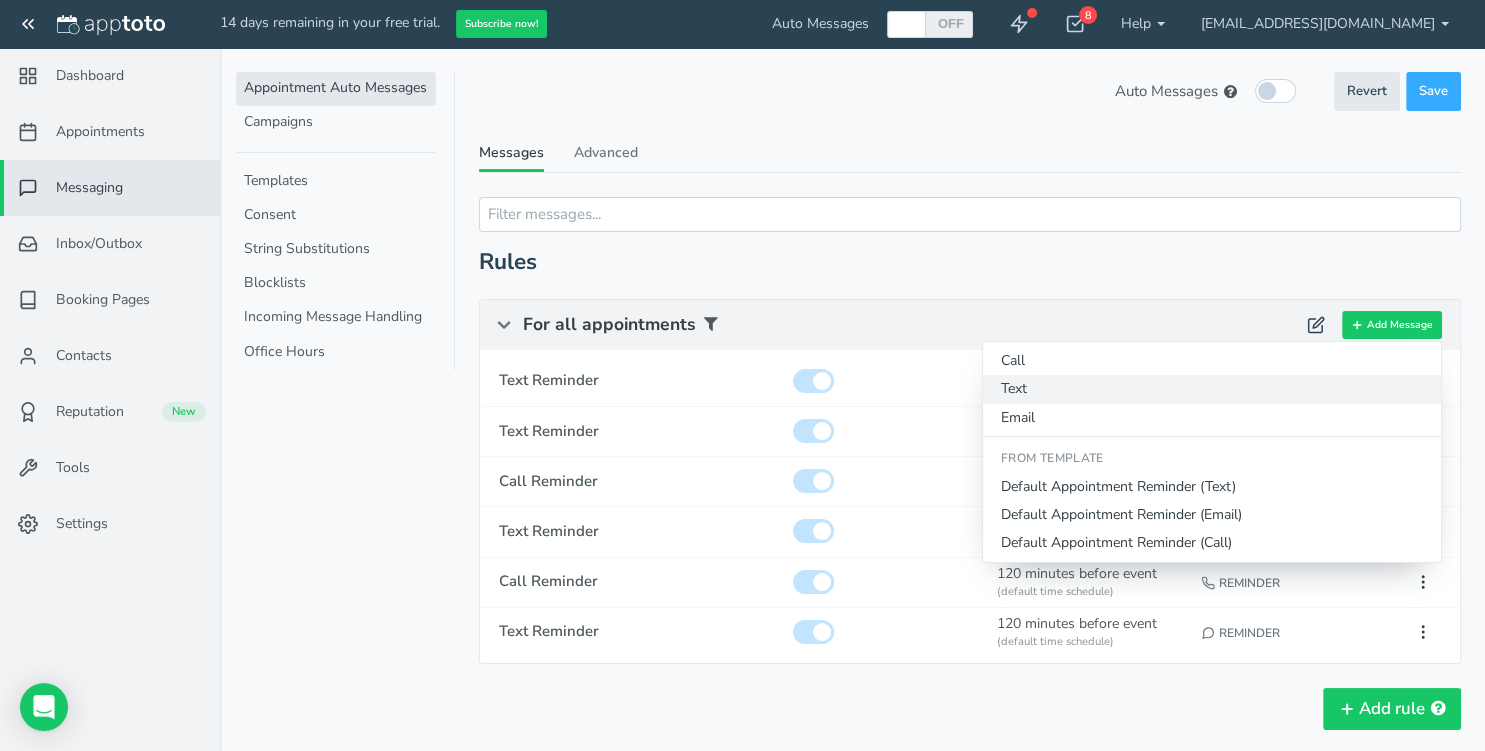 click on "Text" at bounding box center (1212, 389) 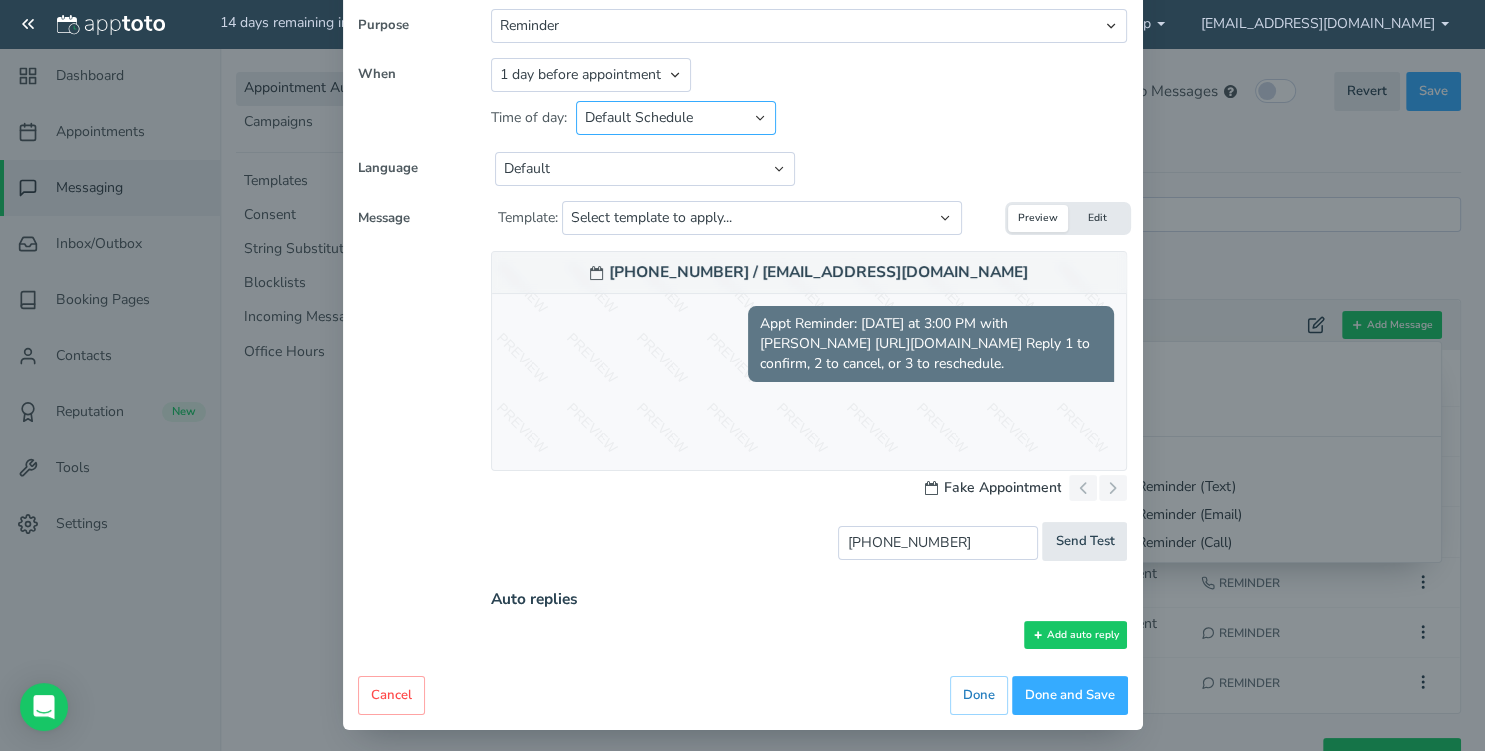 click on "Default Schedule Custom Schedule" at bounding box center (676, 118) 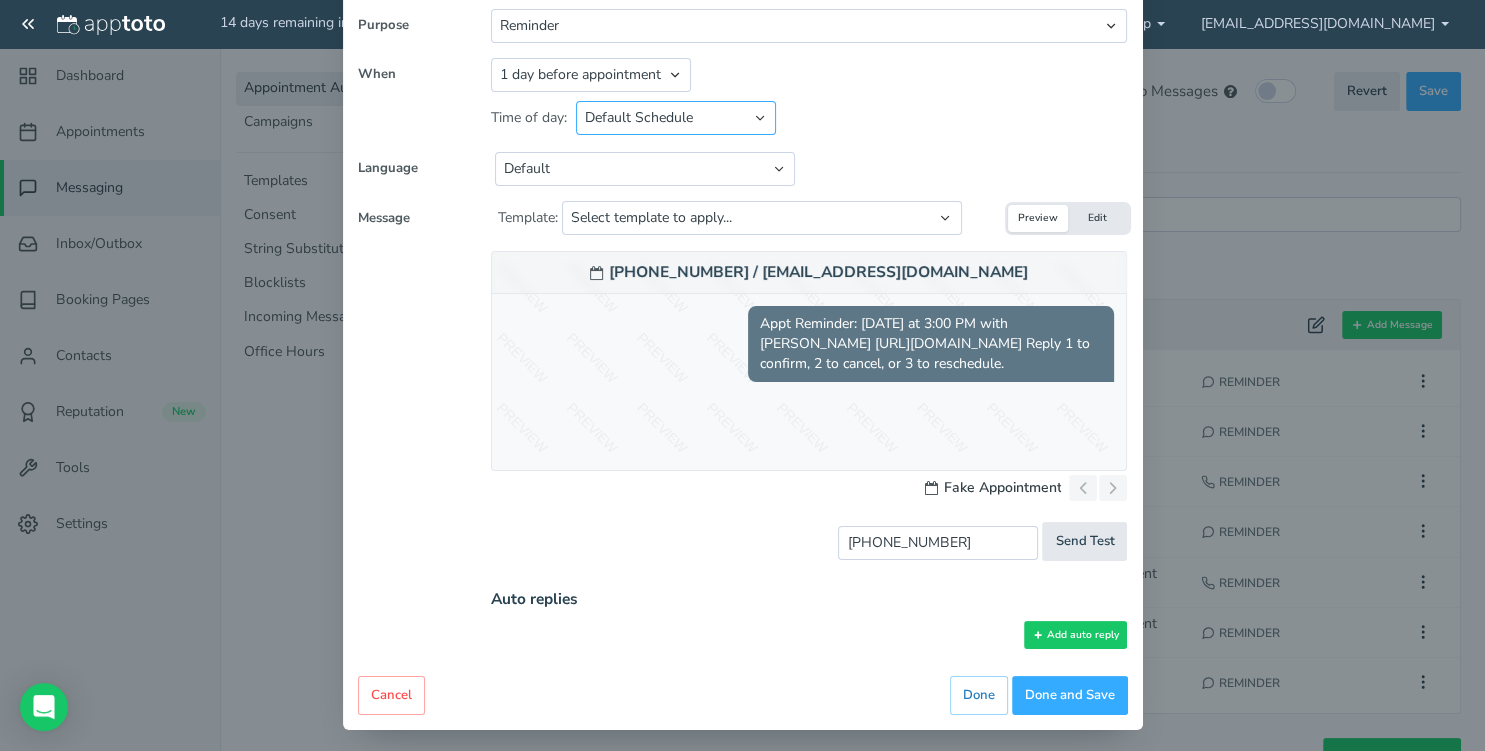 click on "Default Schedule Custom Schedule" at bounding box center [676, 118] 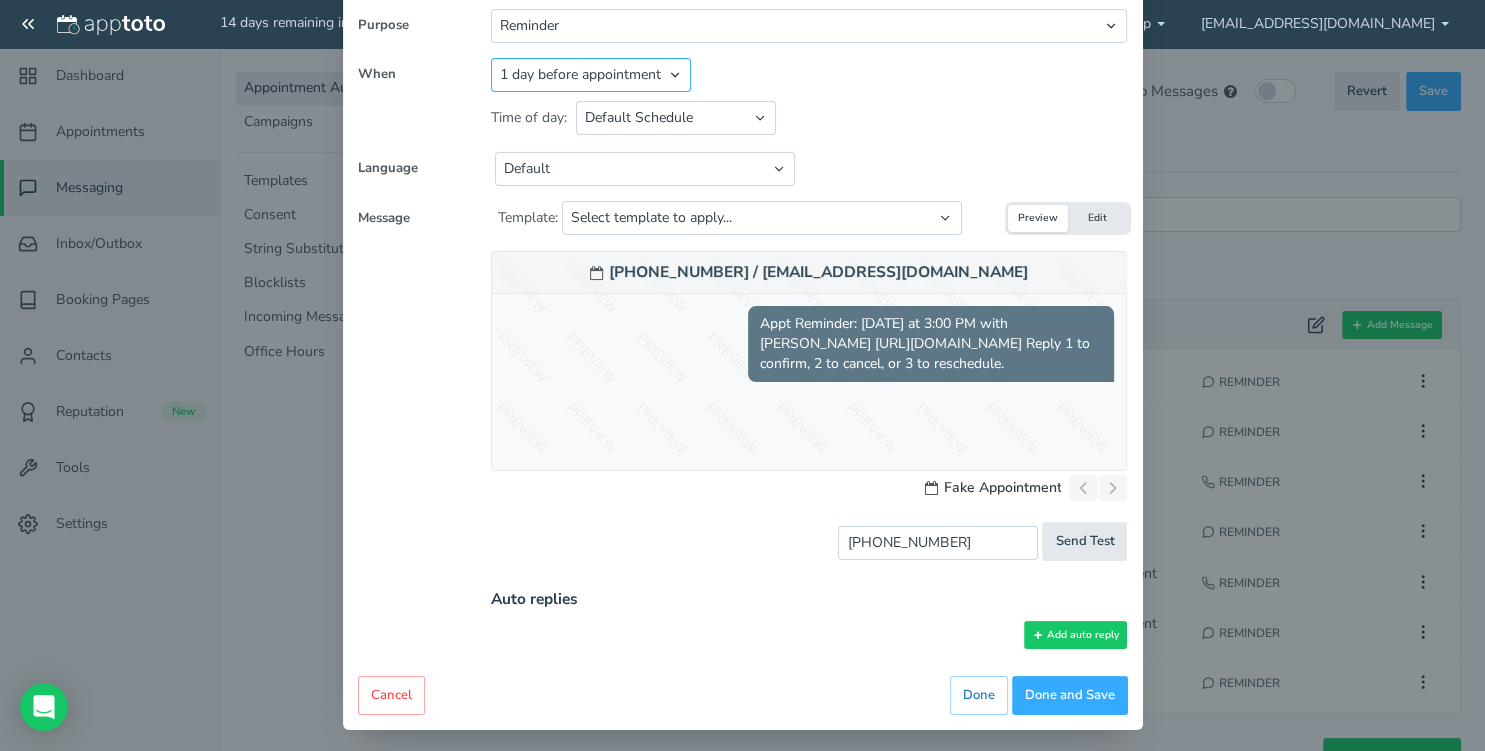 click on "Appointment start time Day of appointment 1 day before appointment 2 days before appointment 3 days before appointment 7 days before appointment 14 days before appointment 1 hour before appointment 1 hour 30 minutes before appointment 2 hours before appointment 3 hours before appointment 4 hours before appointment 30 minutes before appointment Between Relative day and time" at bounding box center (591, 75) 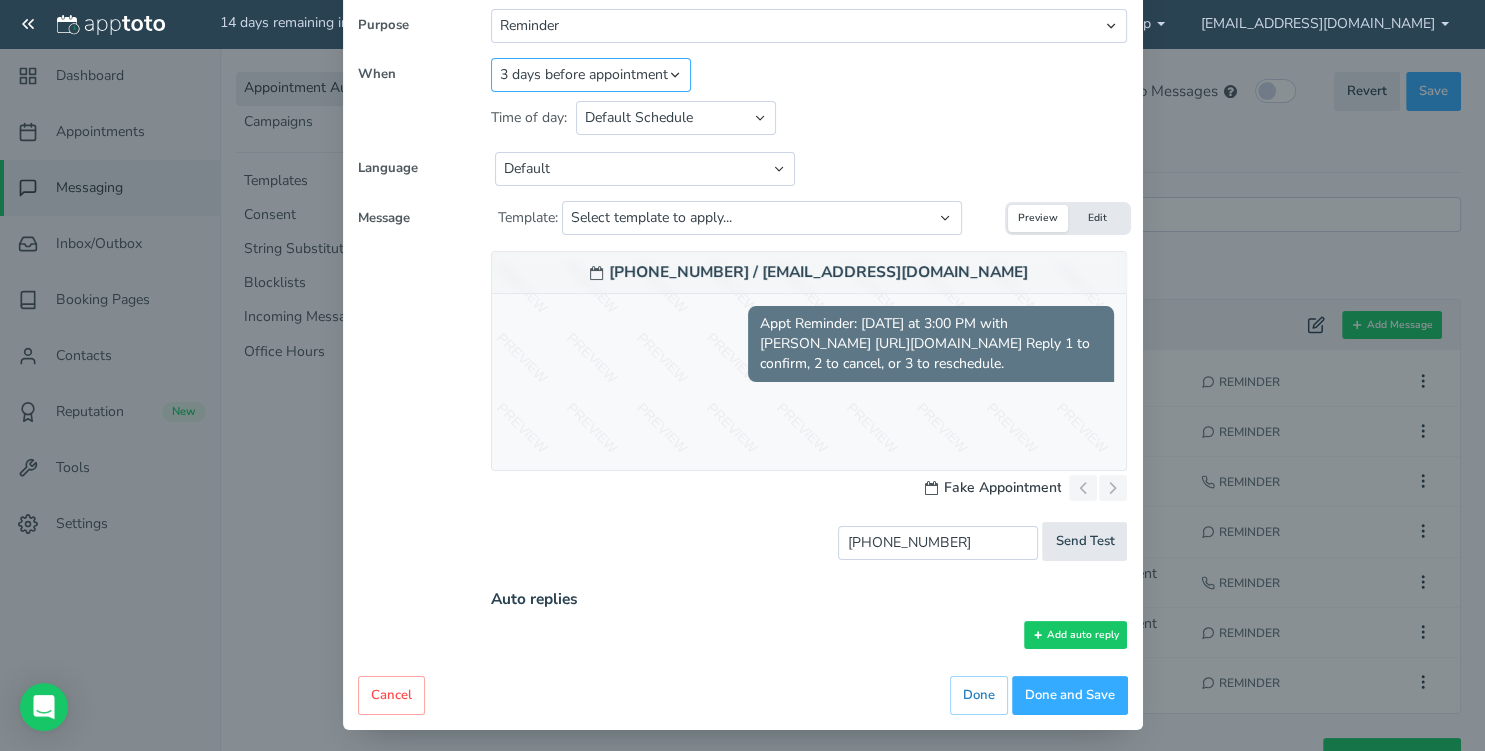 click on "3 days before appointment" at bounding box center [0, 0] 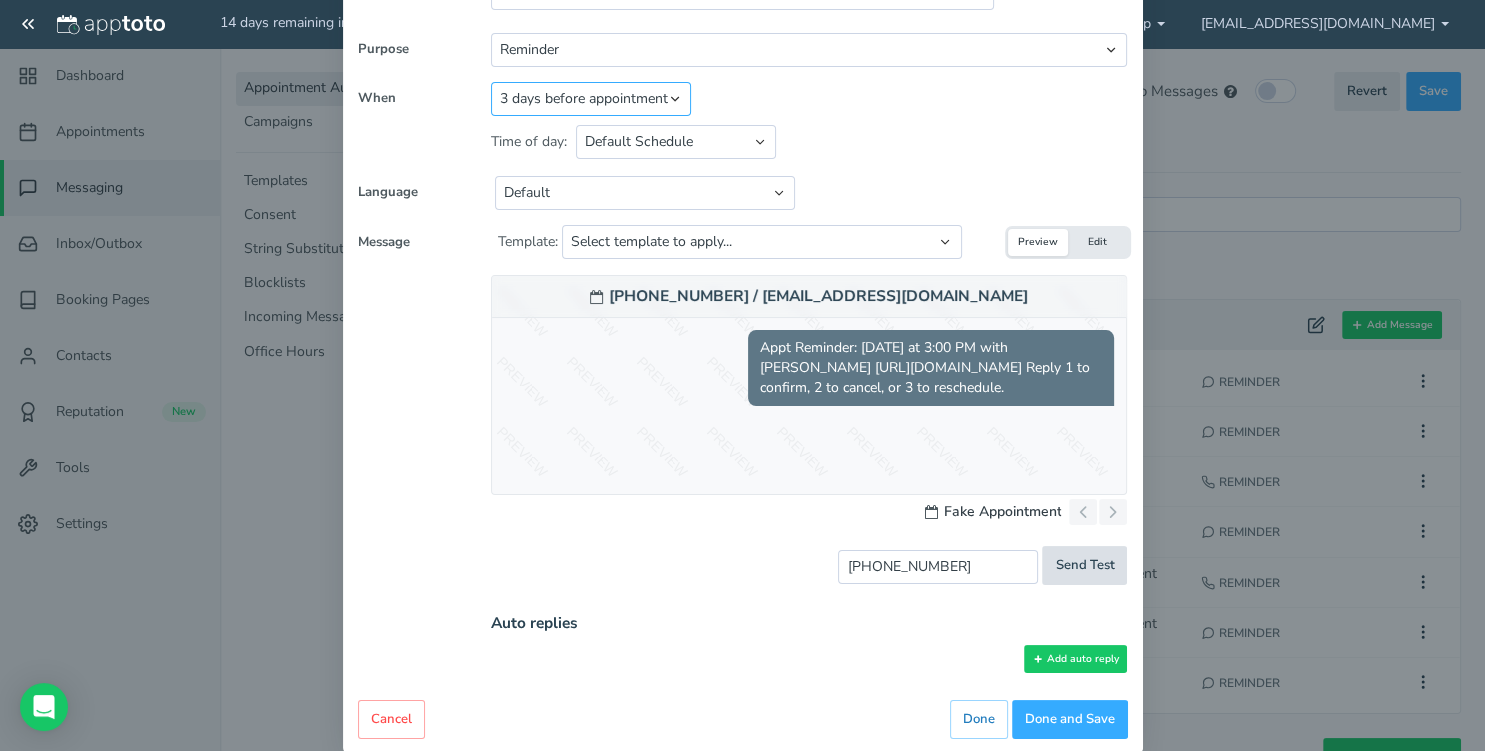 scroll, scrollTop: 200, scrollLeft: 0, axis: vertical 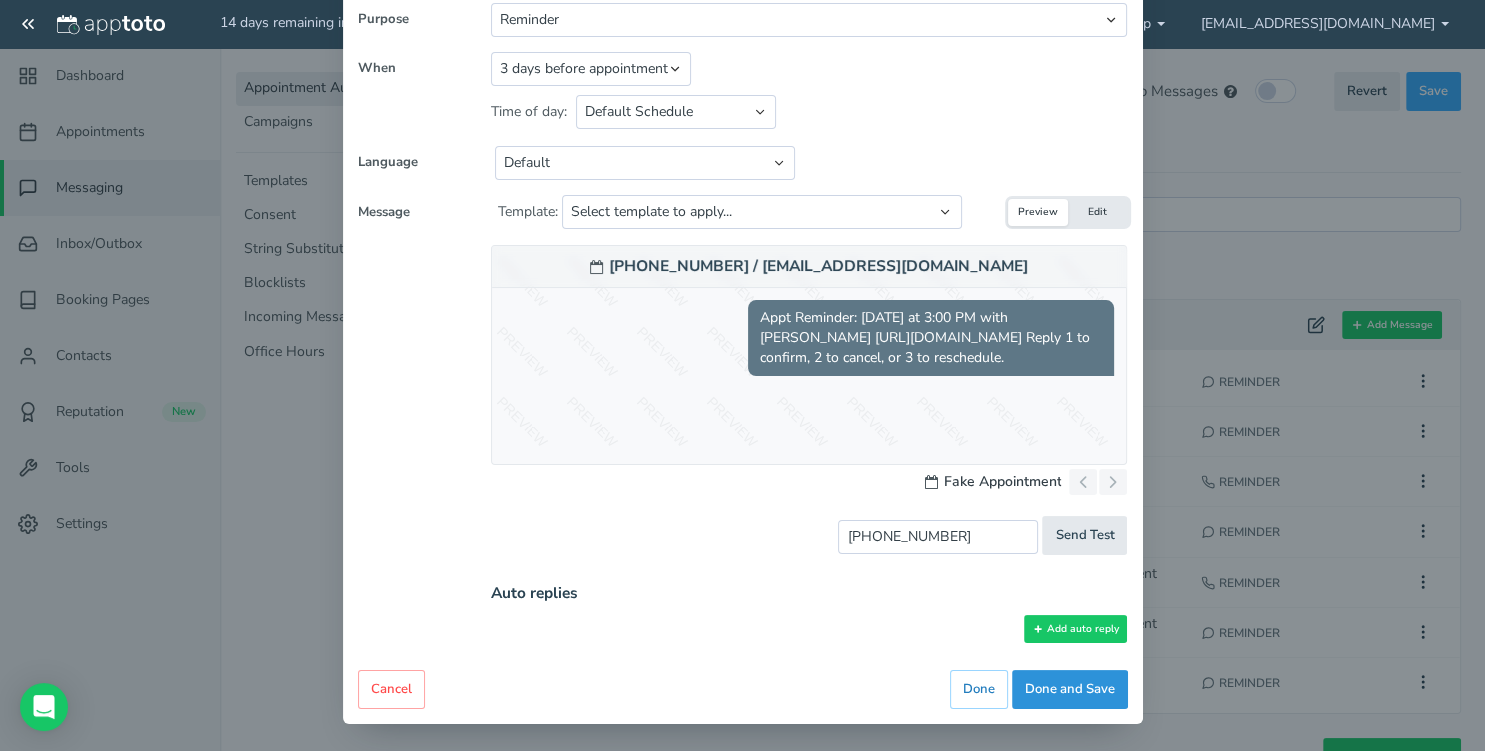 click on "Done and Save" at bounding box center [1070, 689] 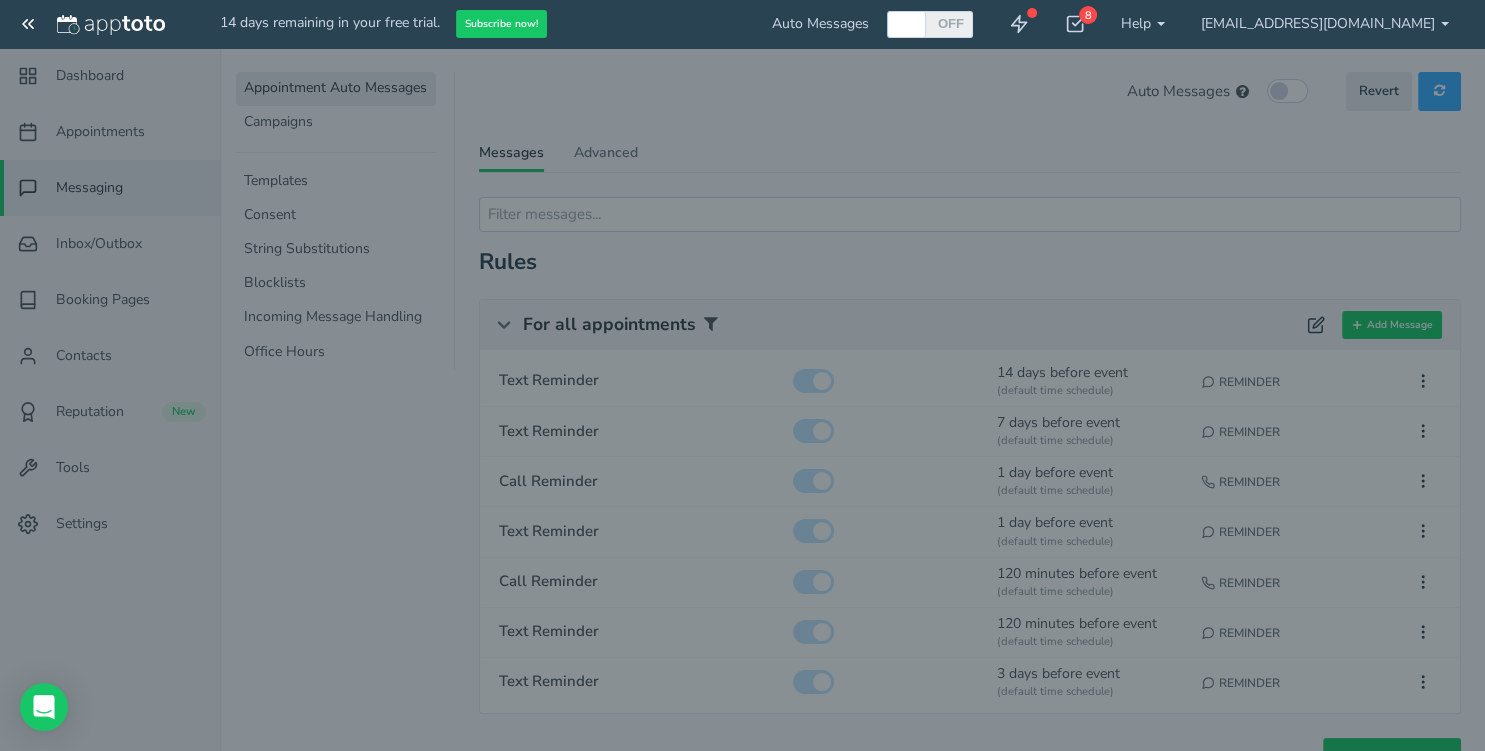 scroll, scrollTop: 0, scrollLeft: 0, axis: both 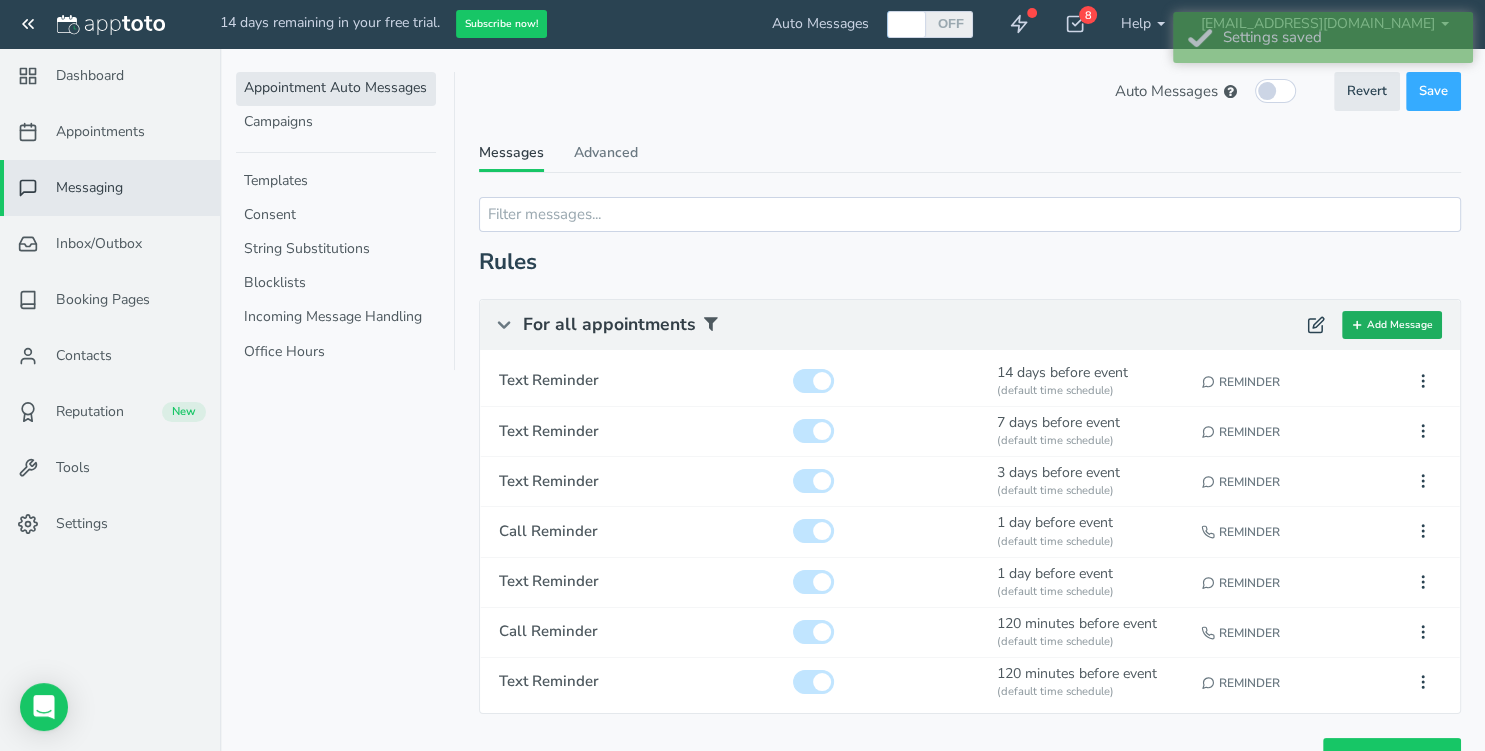 click on "Add Message" at bounding box center (1392, 325) 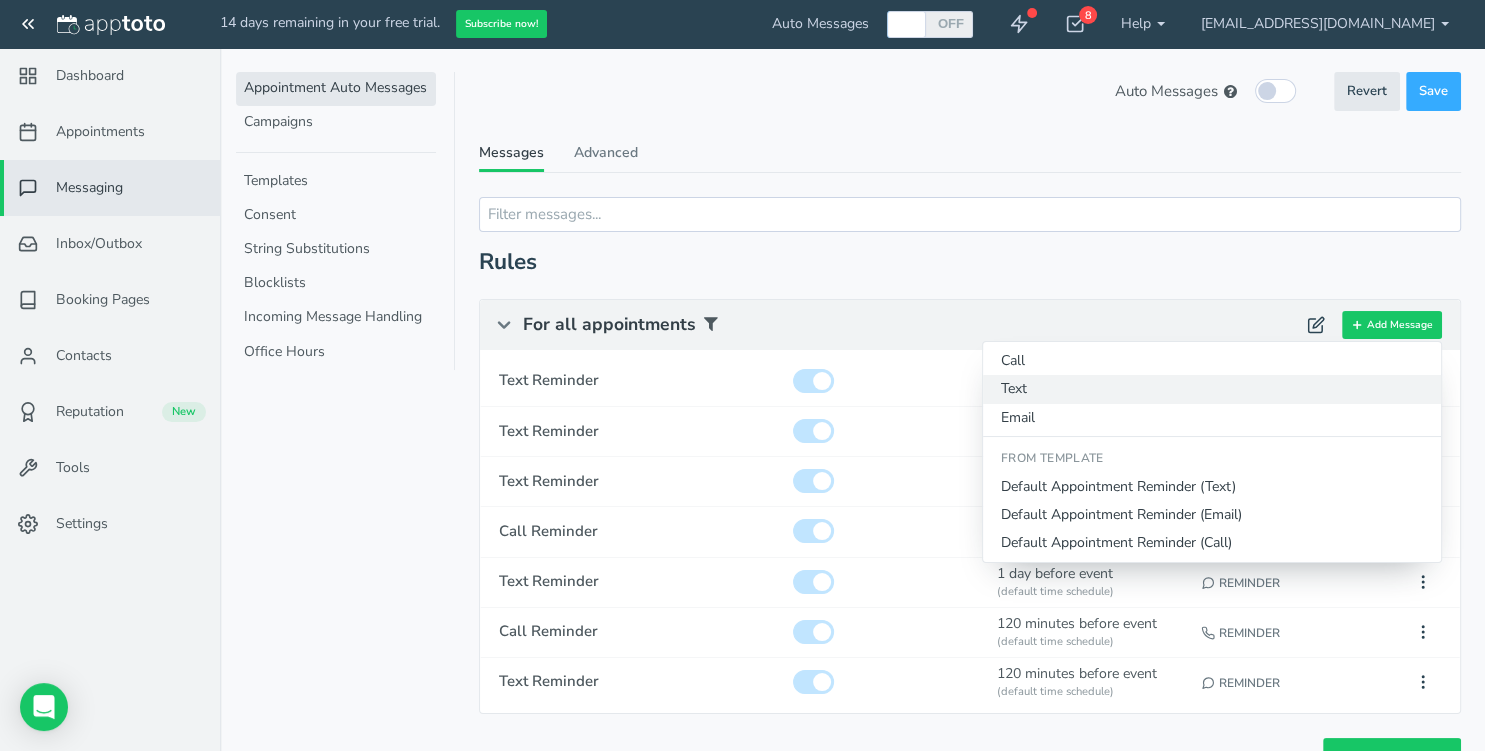 click on "Text" at bounding box center (1212, 389) 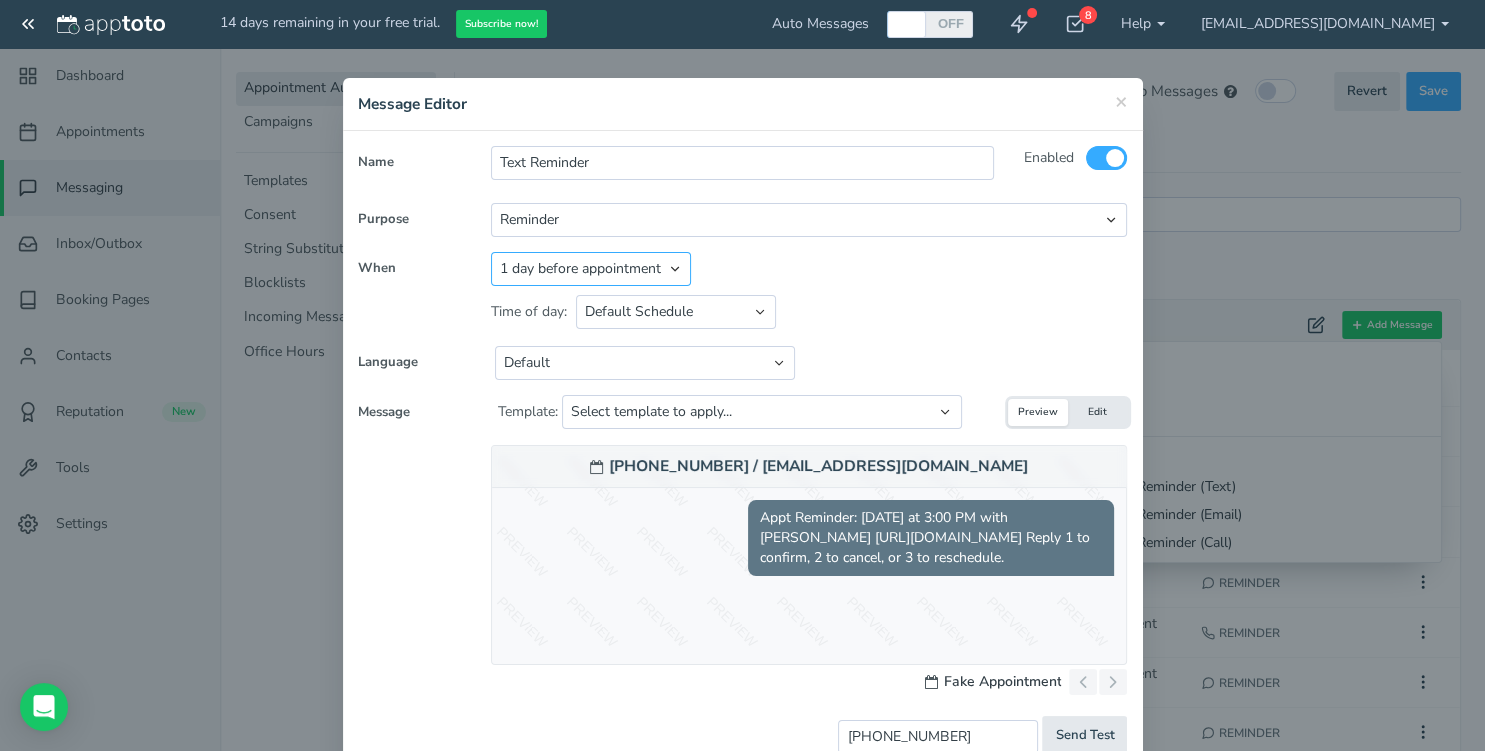 click on "Appointment start time Day of appointment 1 day before appointment 2 days before appointment 3 days before appointment 7 days before appointment 14 days before appointment 1 hour before appointment 1 hour 30 minutes before appointment 2 hours before appointment 3 hours before appointment 4 hours before appointment 30 minutes before appointment Between Relative day and time" at bounding box center [591, 269] 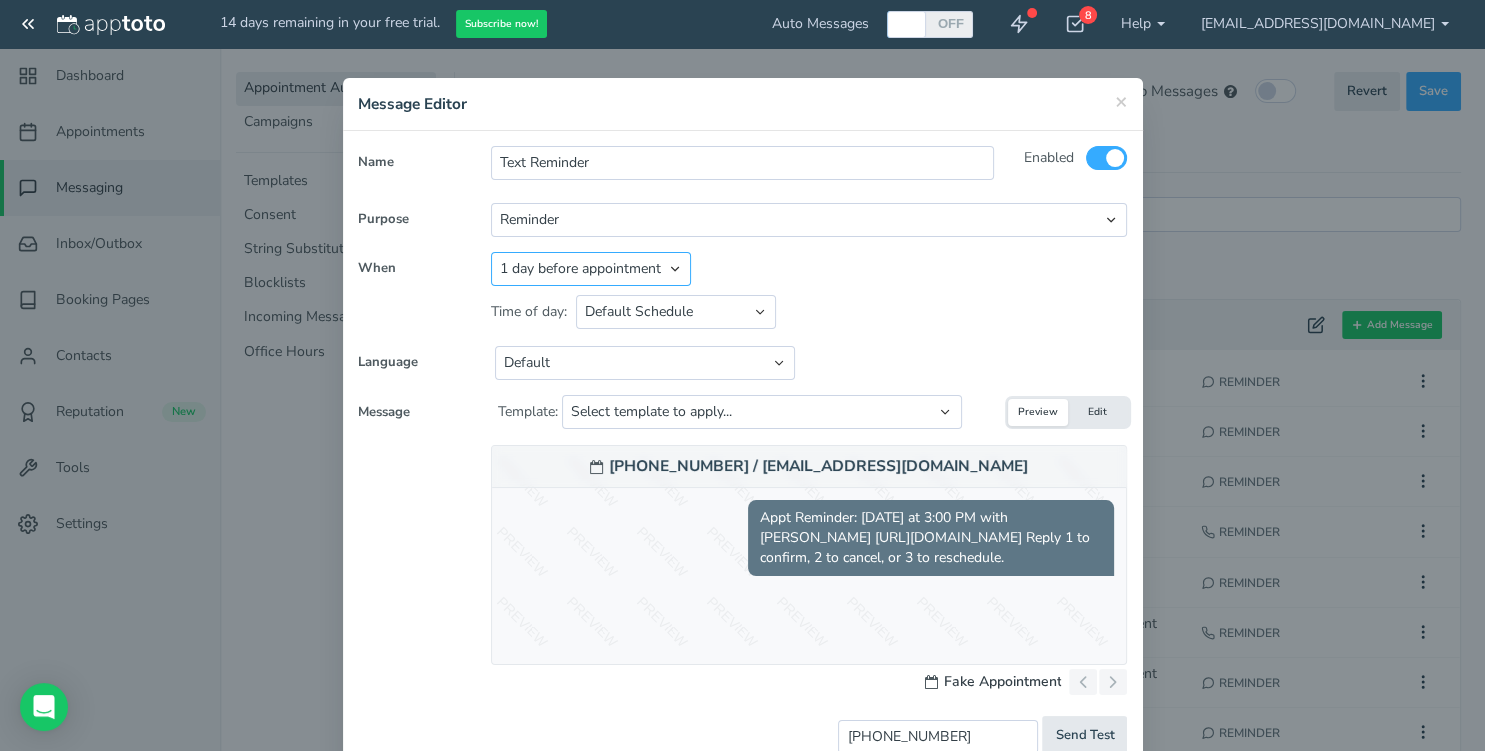 select on "string:2" 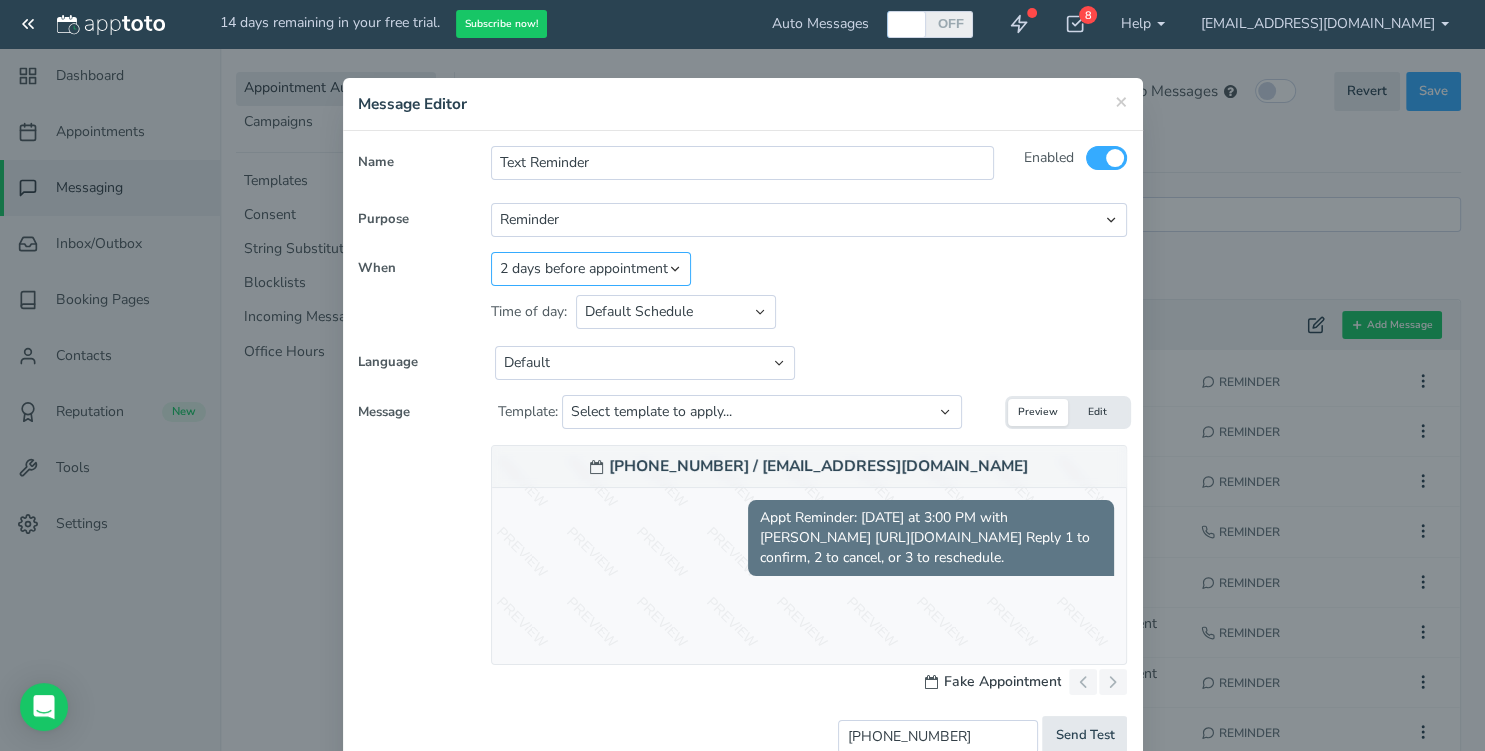 click on "2 days before appointment" at bounding box center (0, 0) 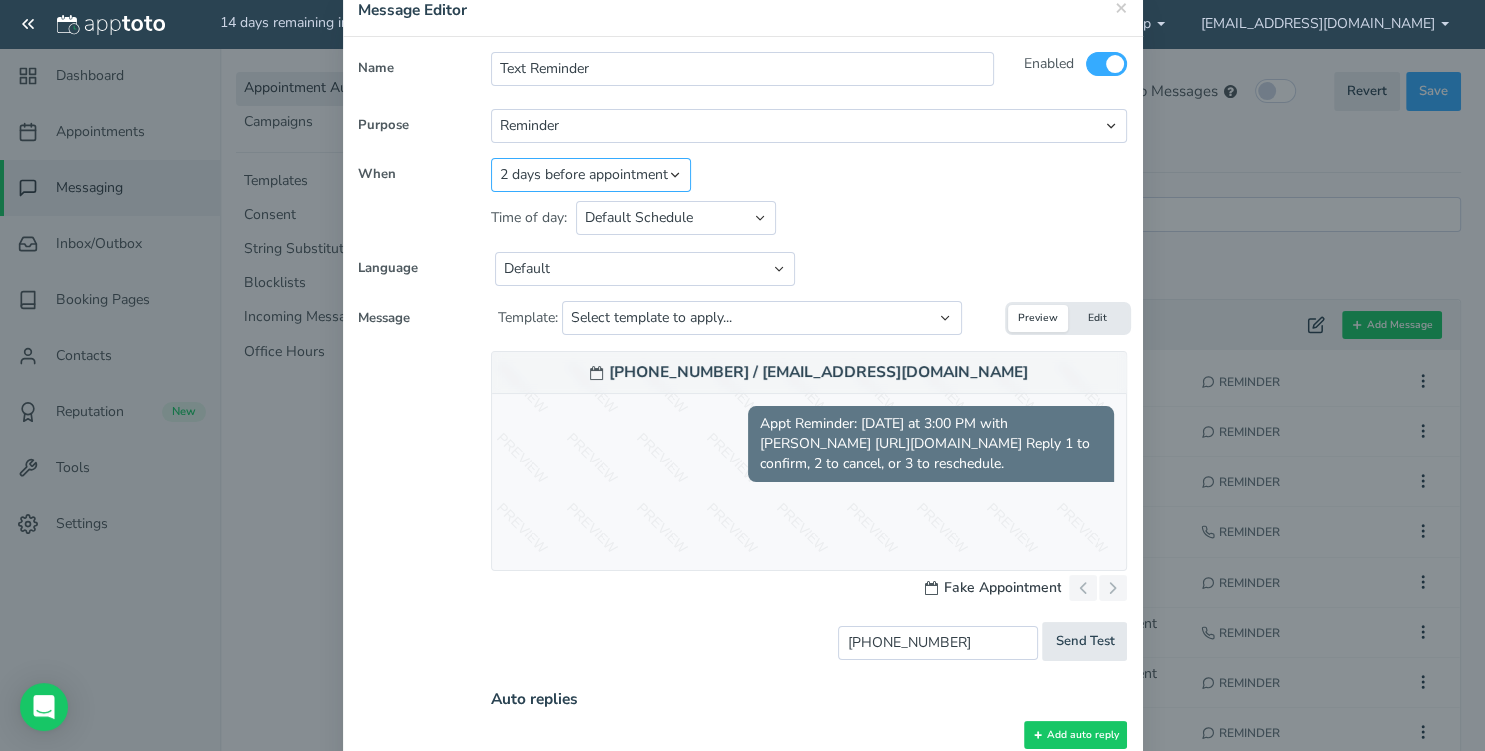 scroll, scrollTop: 200, scrollLeft: 0, axis: vertical 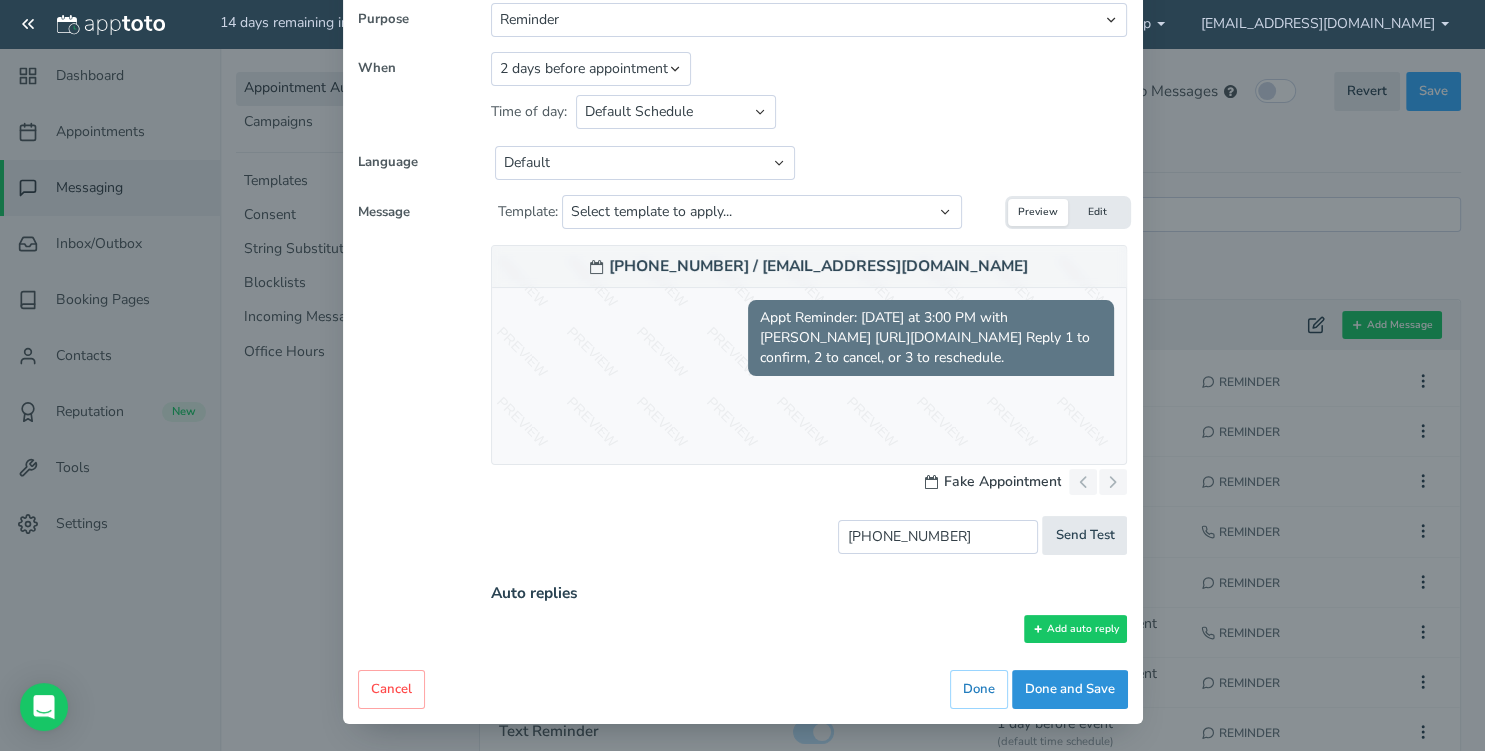 click on "Done and Save" at bounding box center (1070, 689) 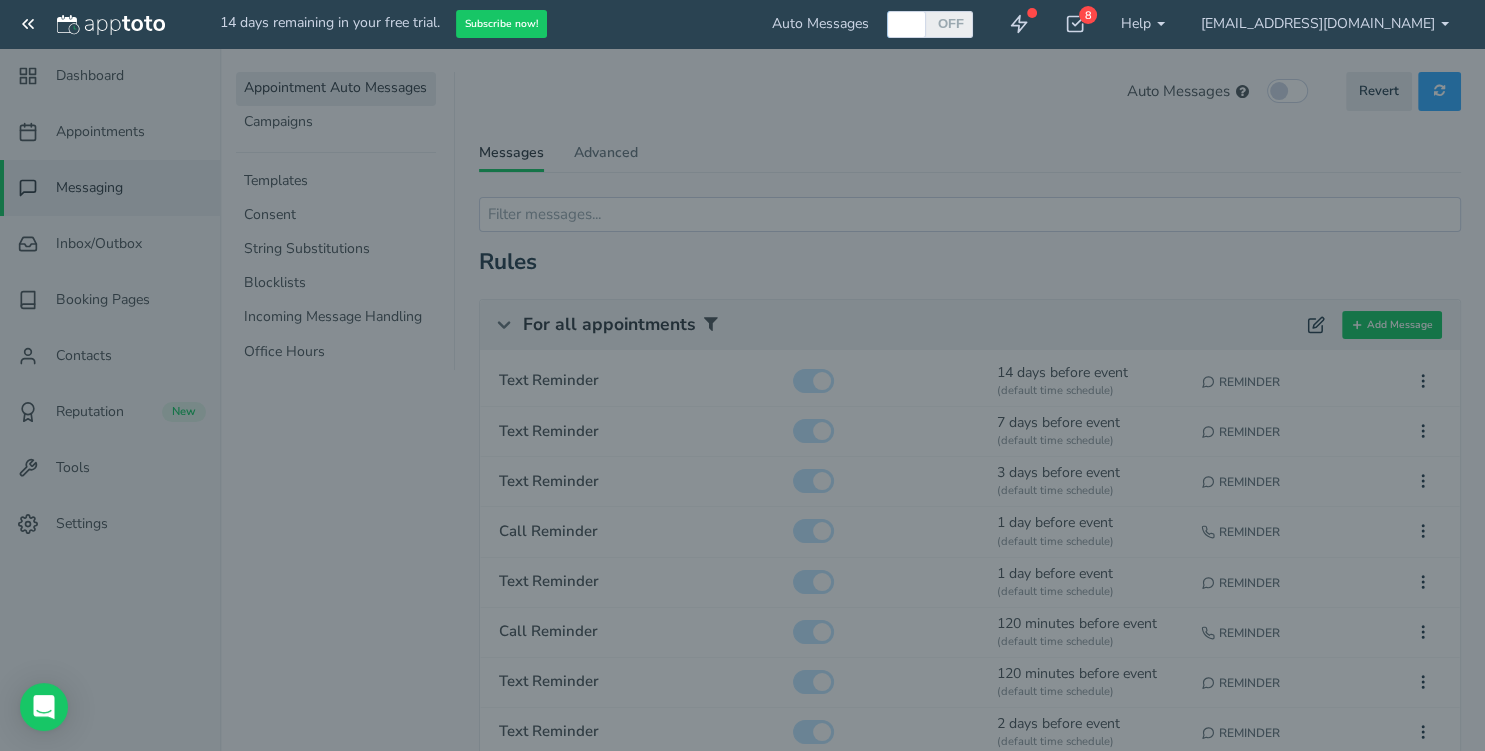 scroll, scrollTop: 194, scrollLeft: 0, axis: vertical 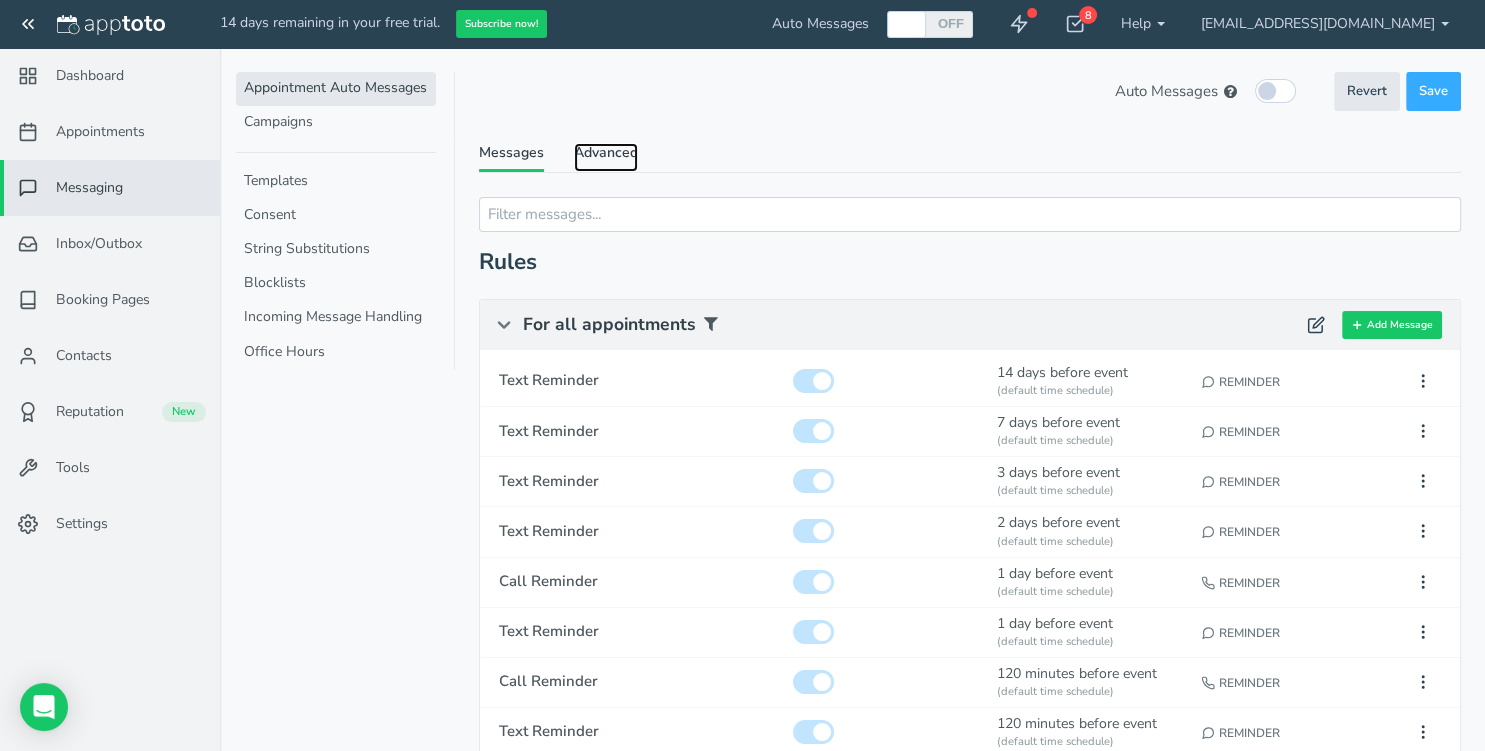 click on "Advanced" at bounding box center (606, 157) 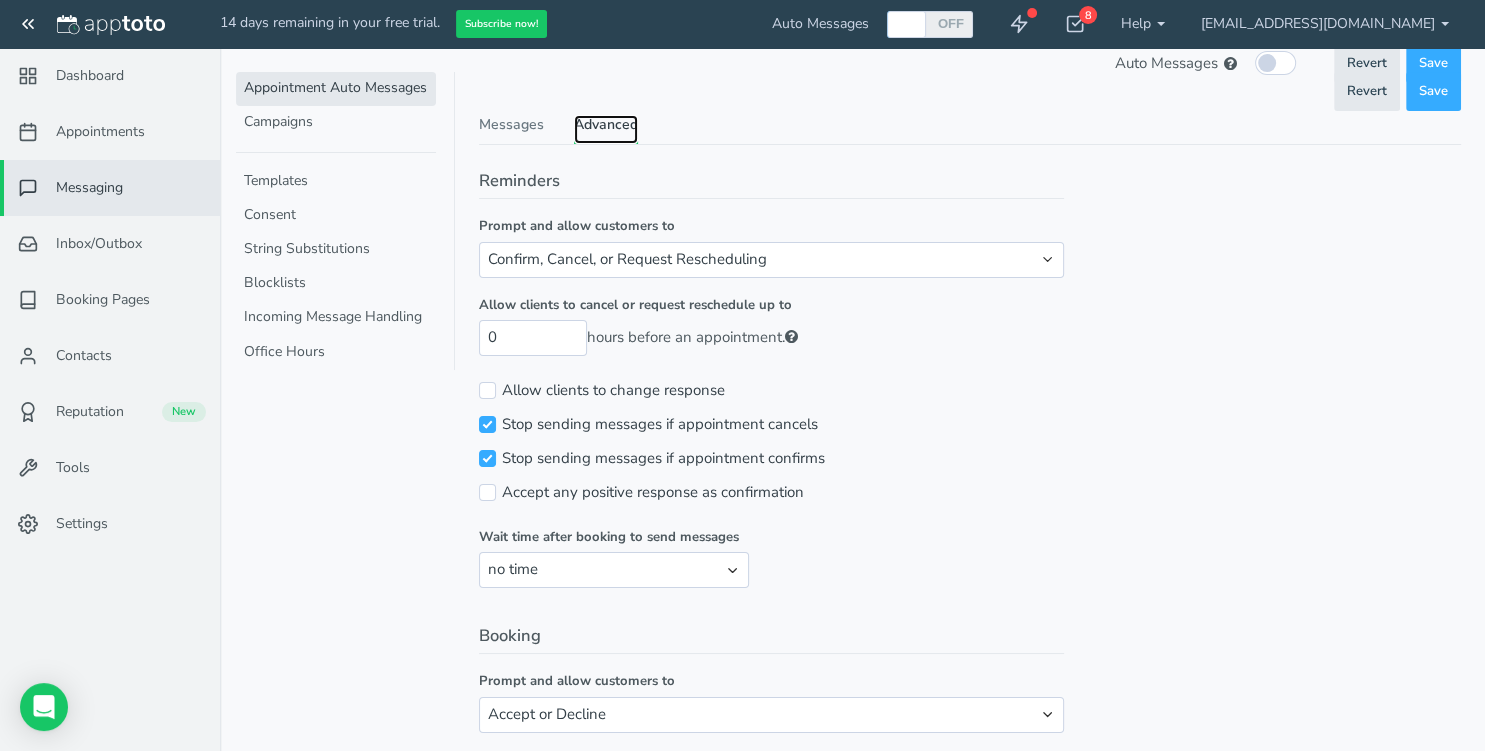 scroll, scrollTop: 0, scrollLeft: 0, axis: both 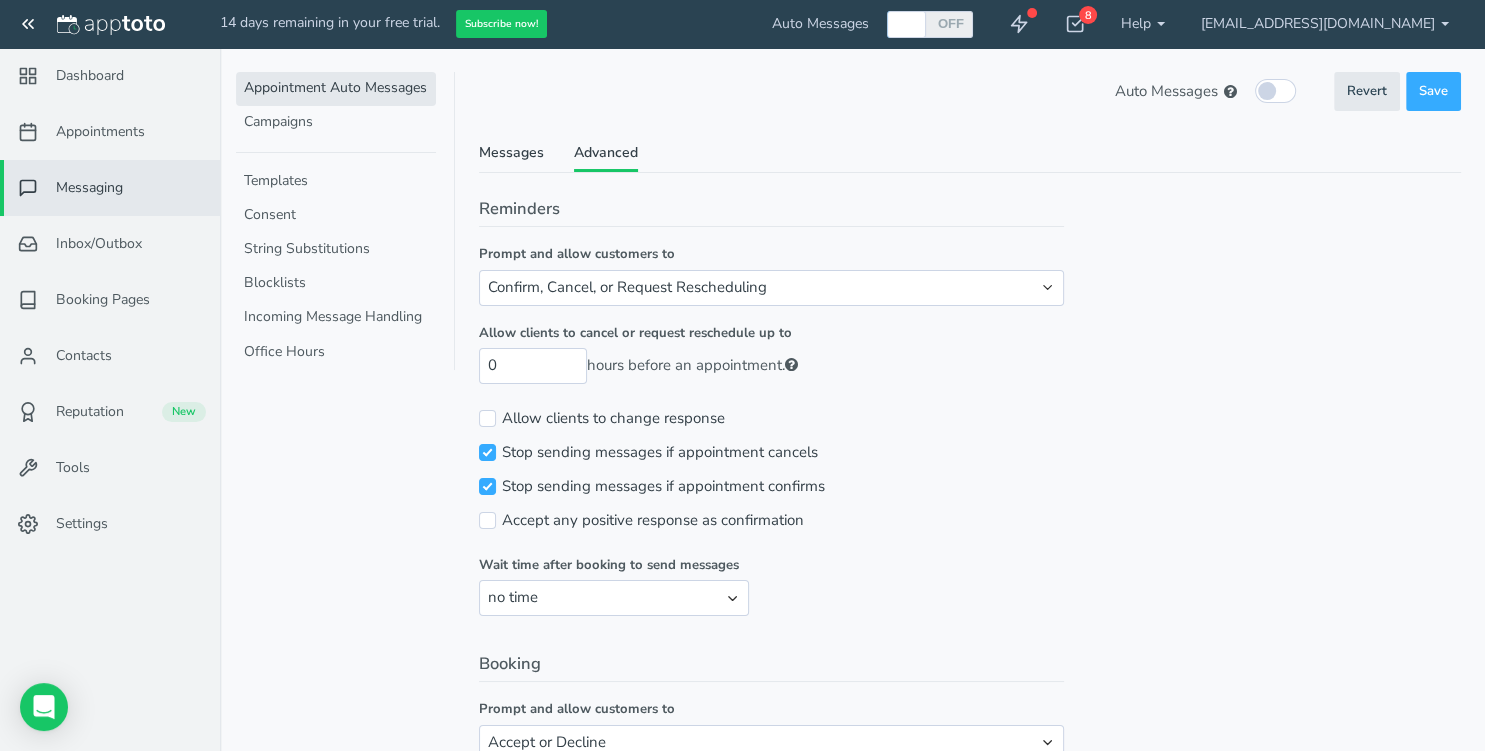 click on "Messages" at bounding box center (511, 157) 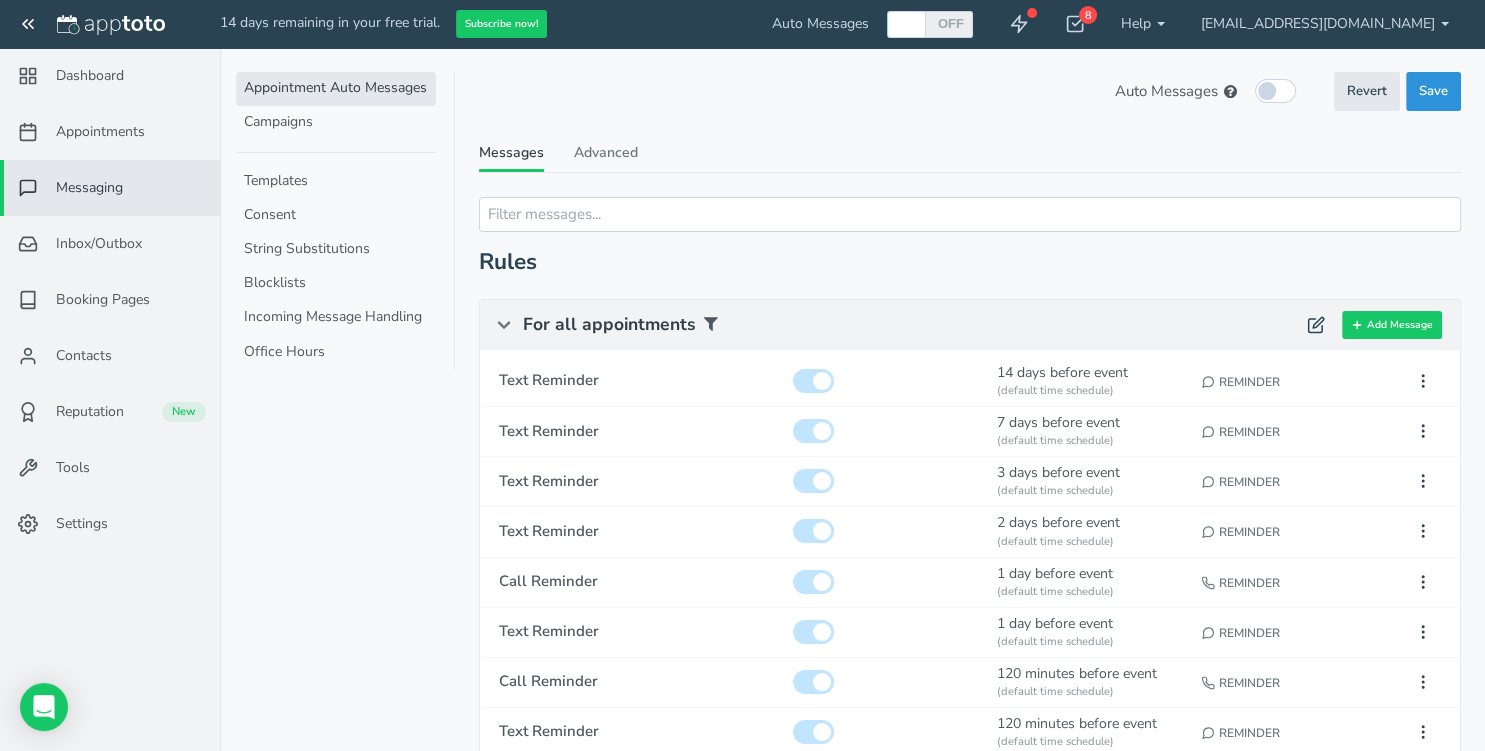 click on "Save" at bounding box center [1433, 91] 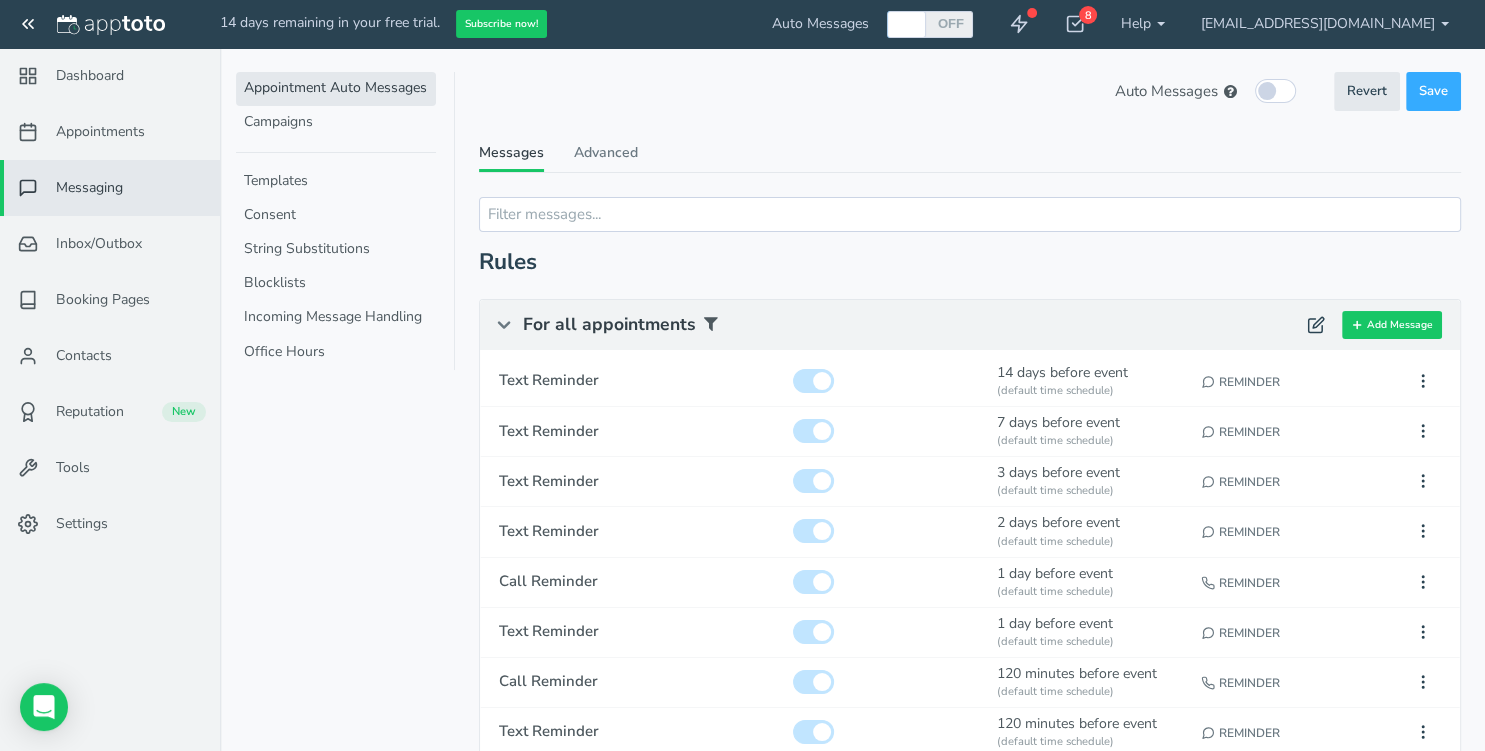 click on "Appointment Auto Messages
Campaigns
Templates
Consent
String Substitutions
Blocklists
Incoming Message Handling
Office Hours" at bounding box center [345, 375] 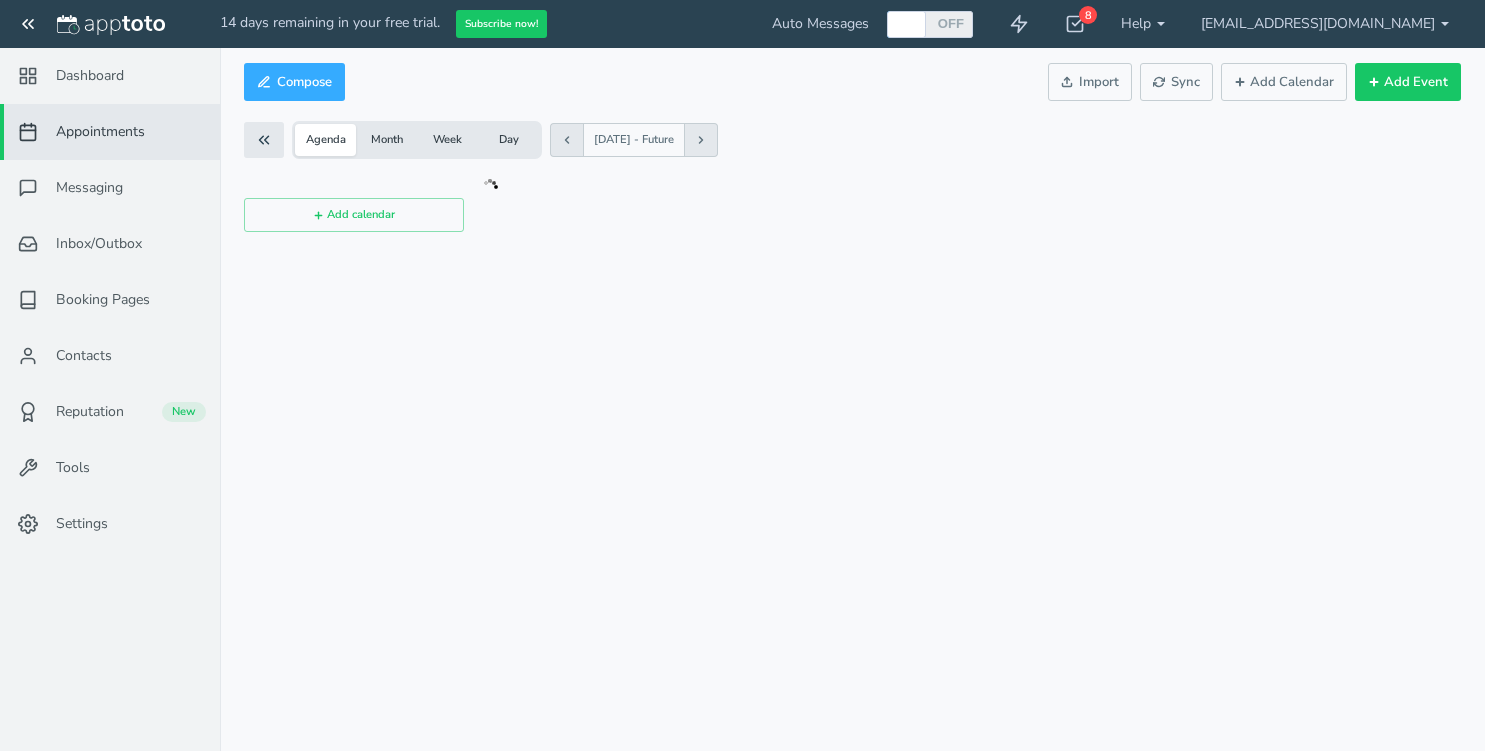 scroll, scrollTop: 0, scrollLeft: 0, axis: both 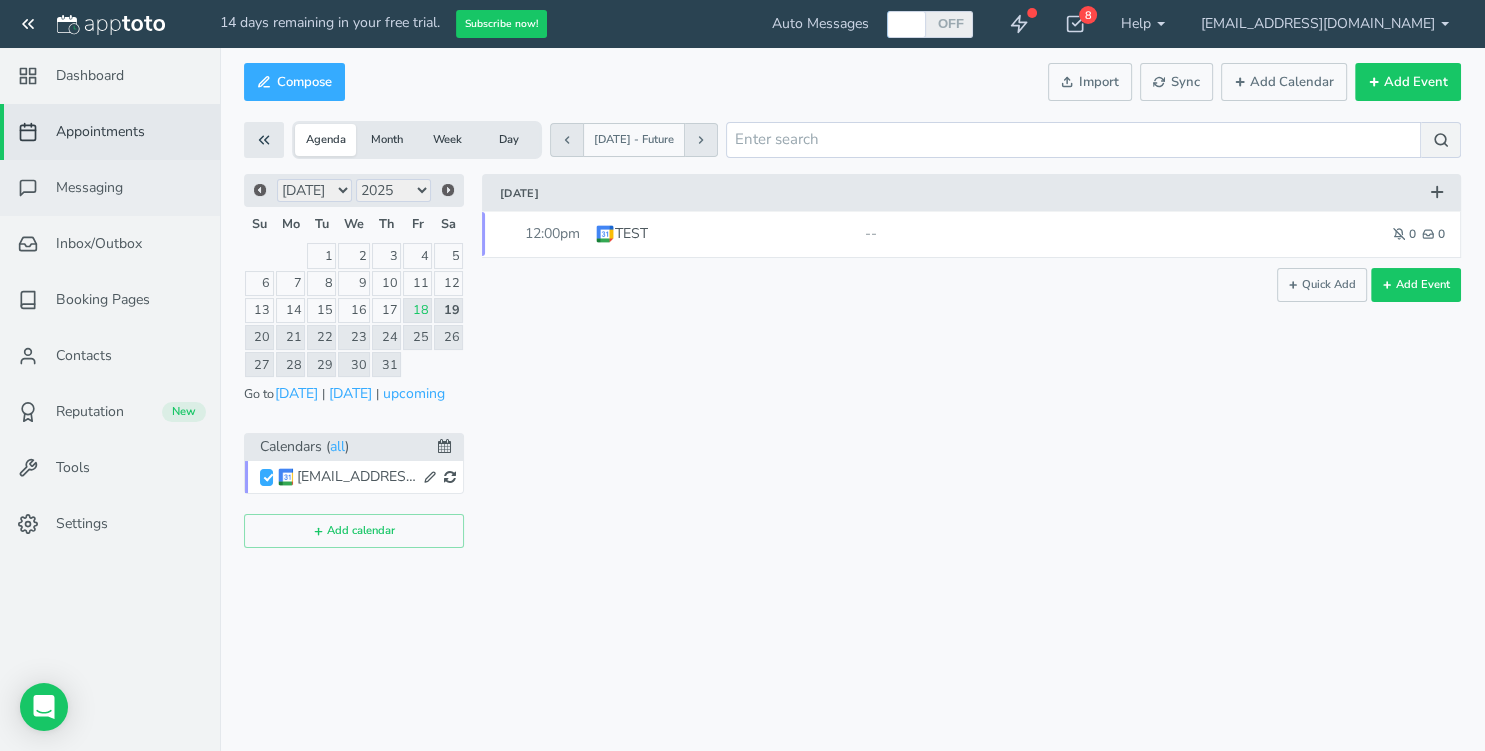 click on "Messaging" at bounding box center [89, 188] 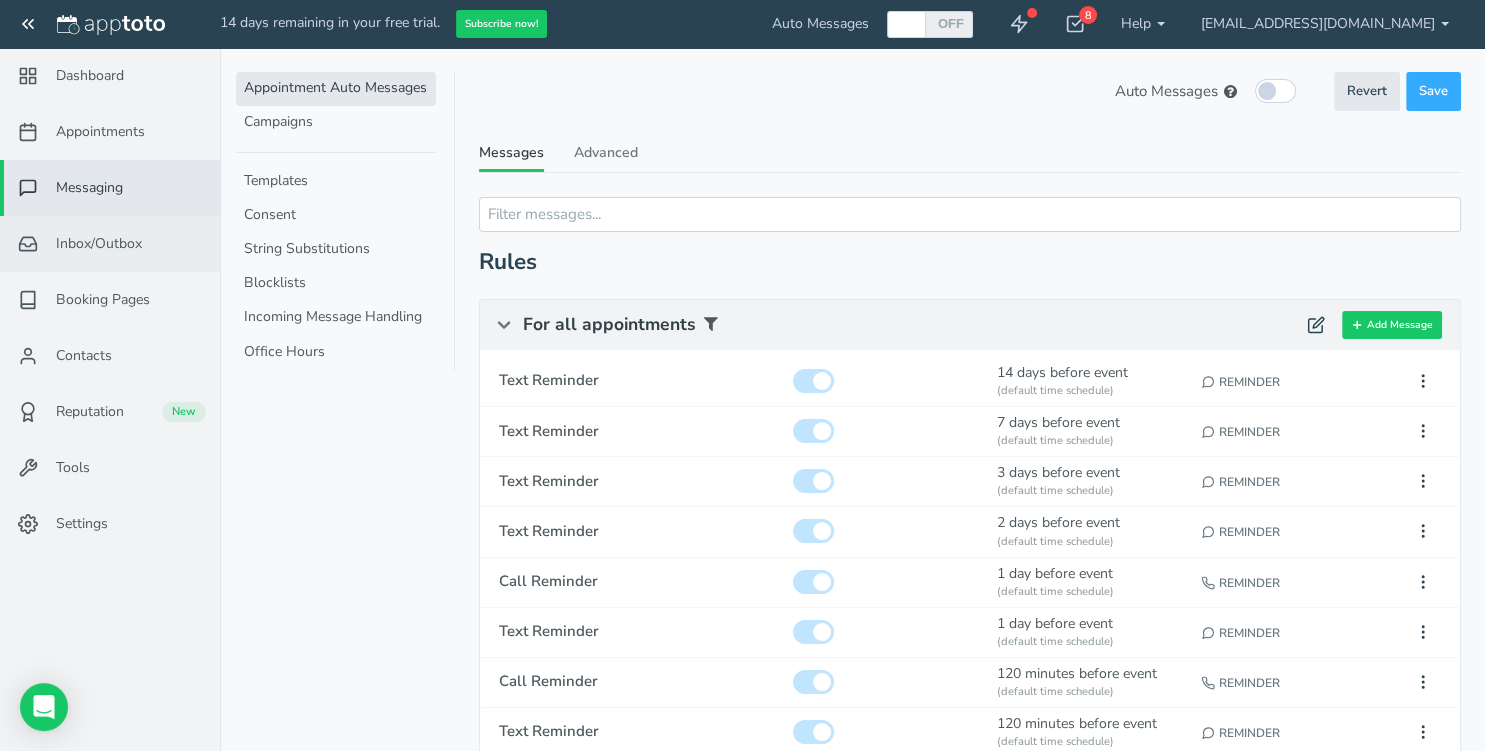 click on "Inbox/Outbox
0" at bounding box center [110, 244] 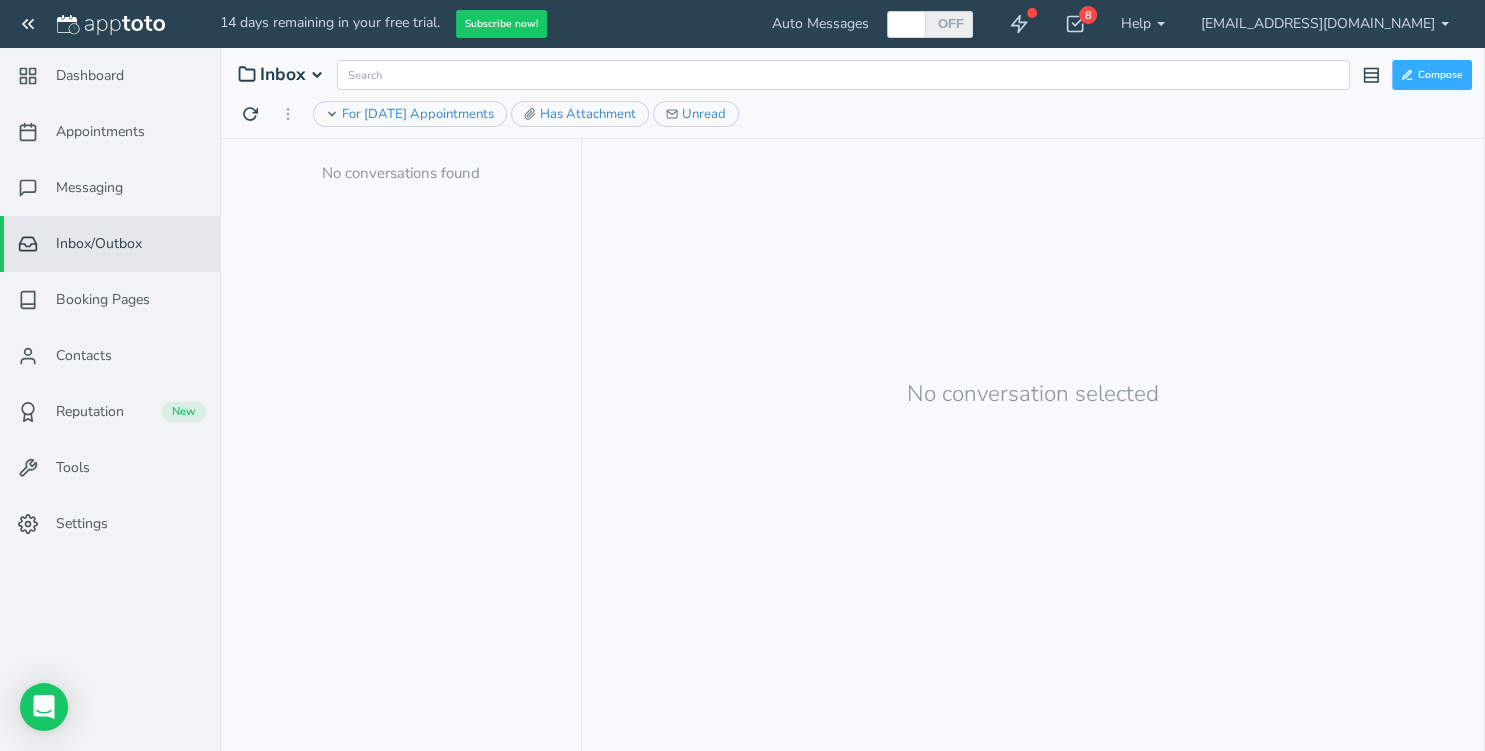 click on "OFF" at bounding box center [932, 24] 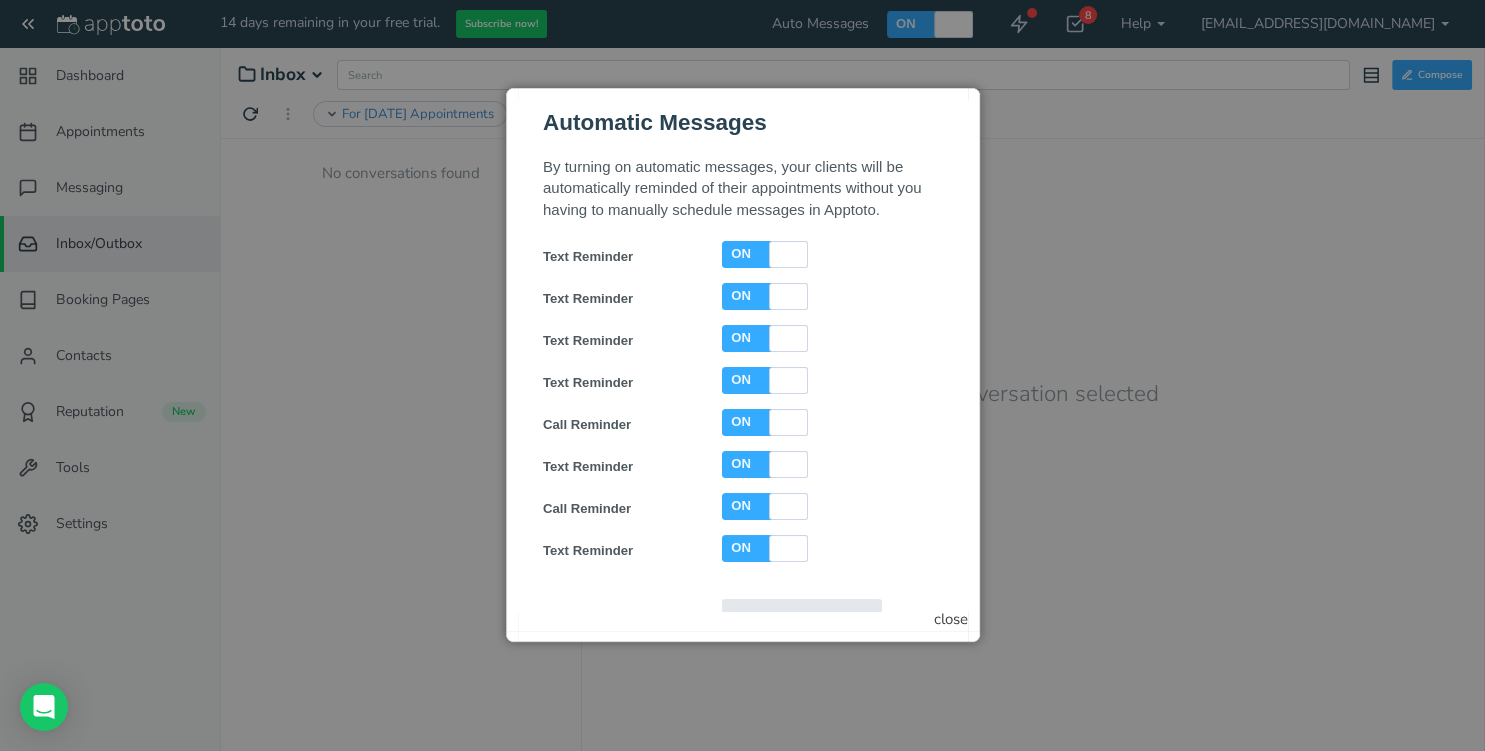 scroll, scrollTop: 0, scrollLeft: 0, axis: both 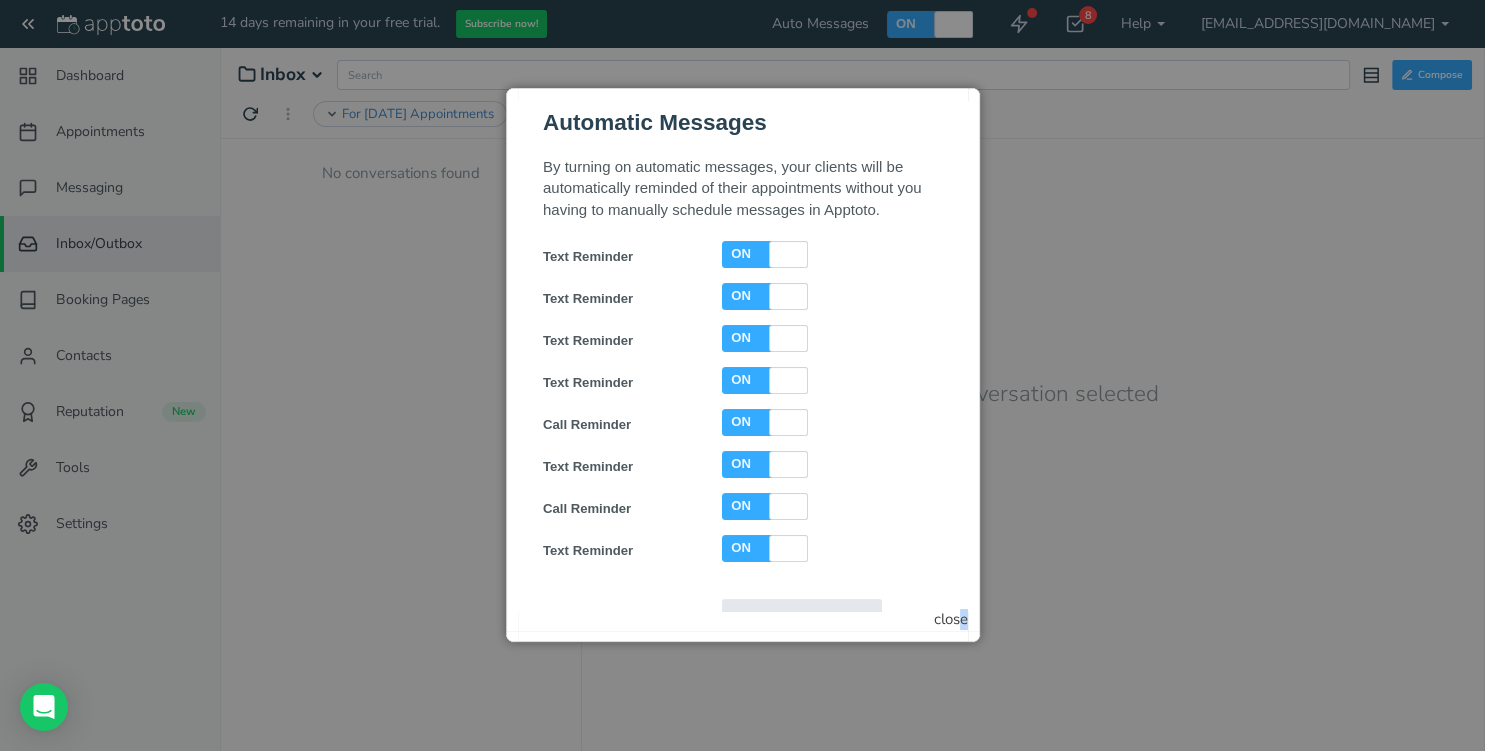 drag, startPoint x: 946, startPoint y: 640, endPoint x: 956, endPoint y: 618, distance: 24.166092 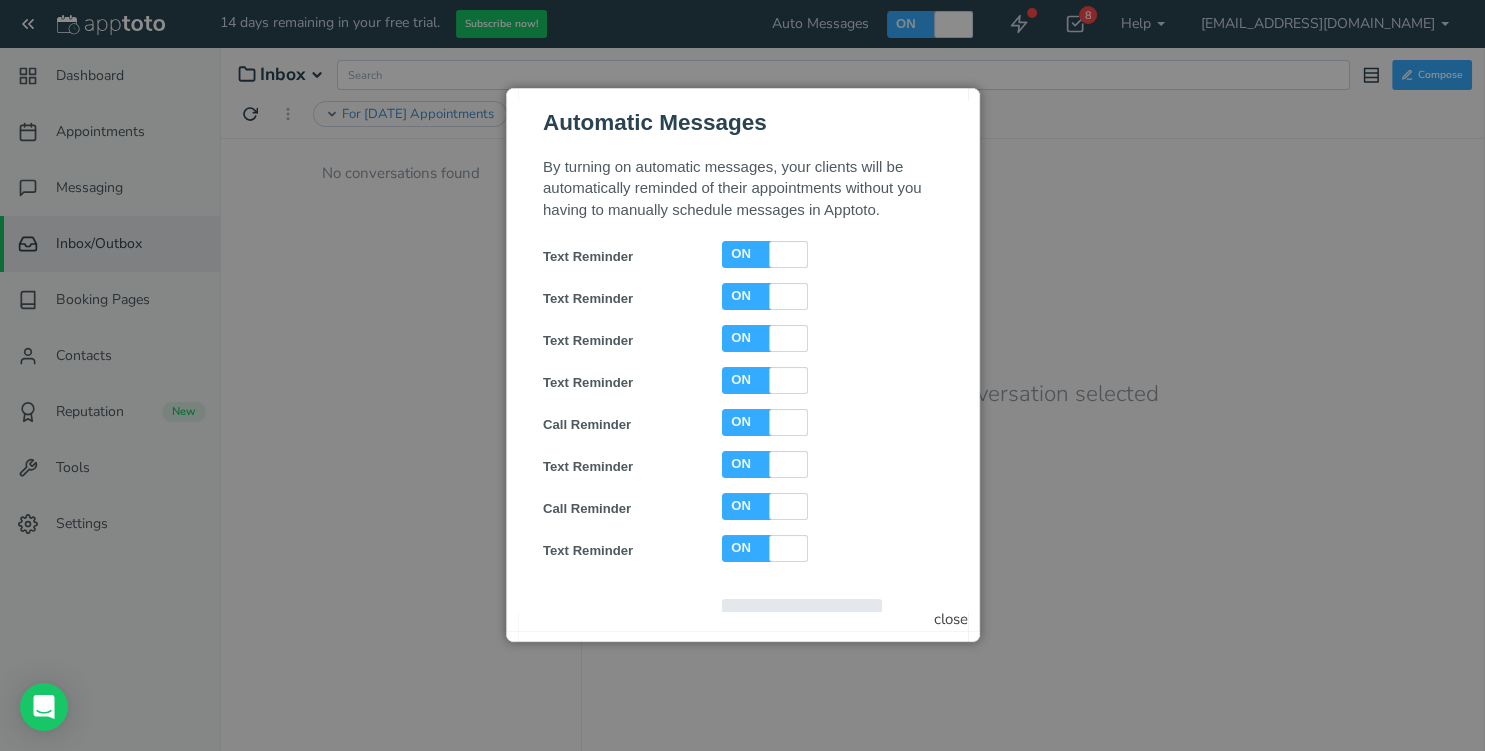click on "close" at bounding box center [951, 619] 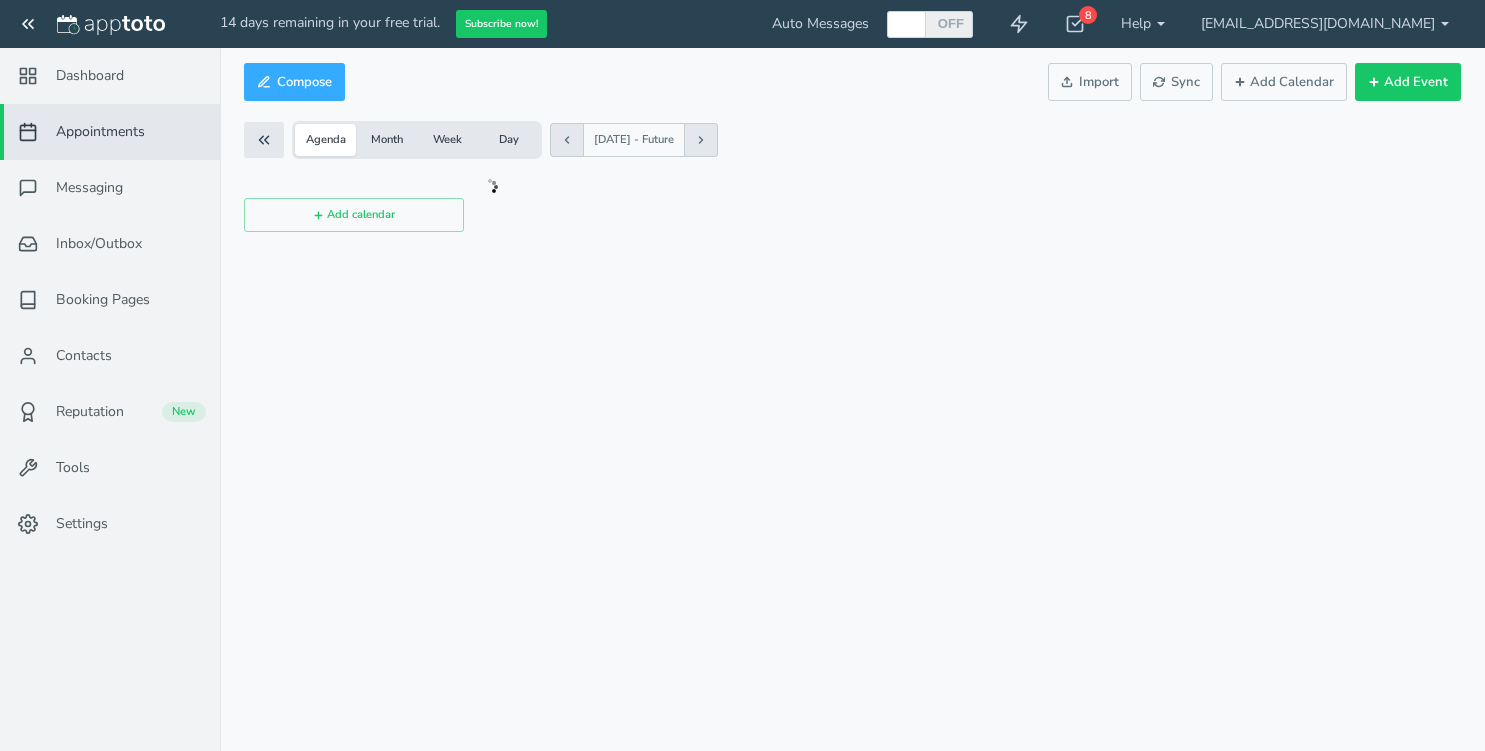 scroll, scrollTop: 0, scrollLeft: 0, axis: both 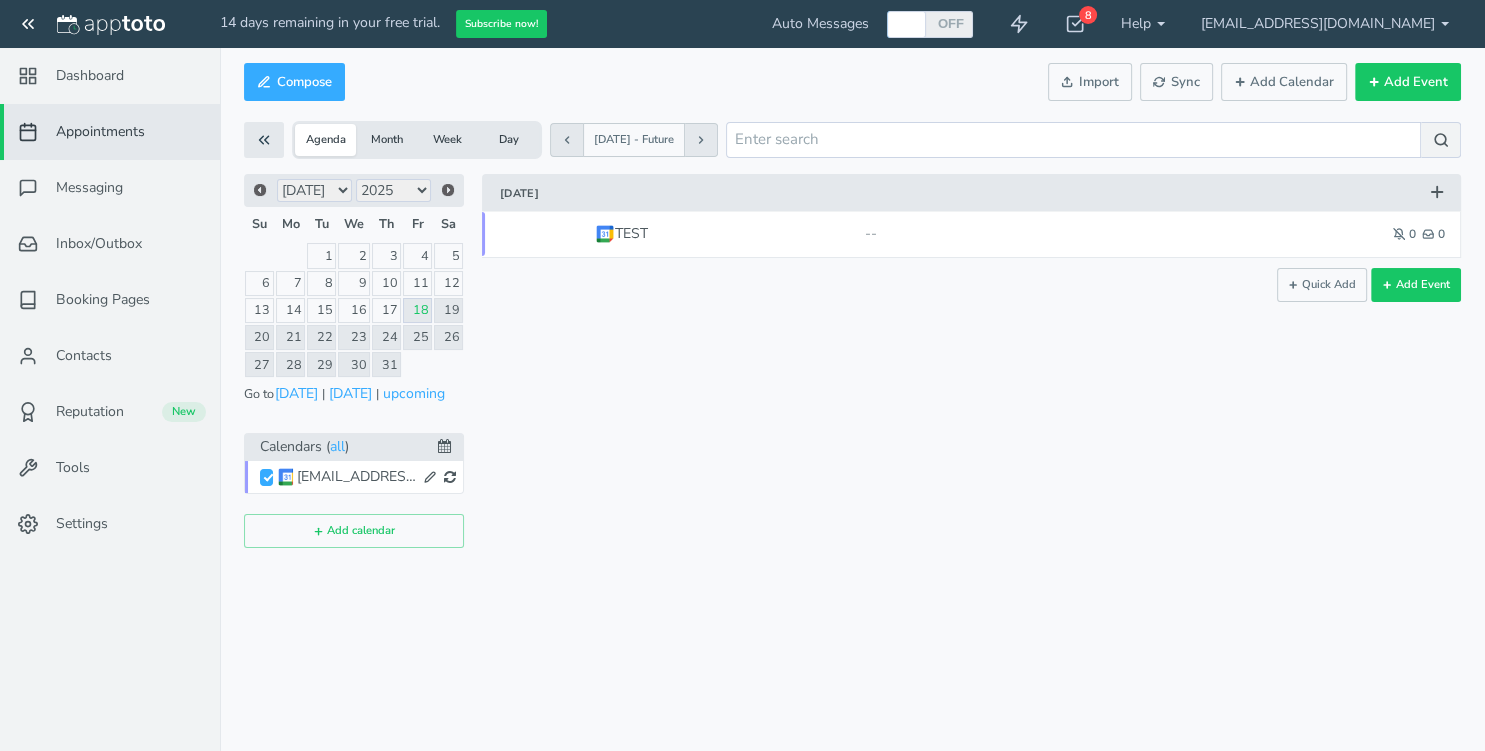 click at bounding box center [908, 24] 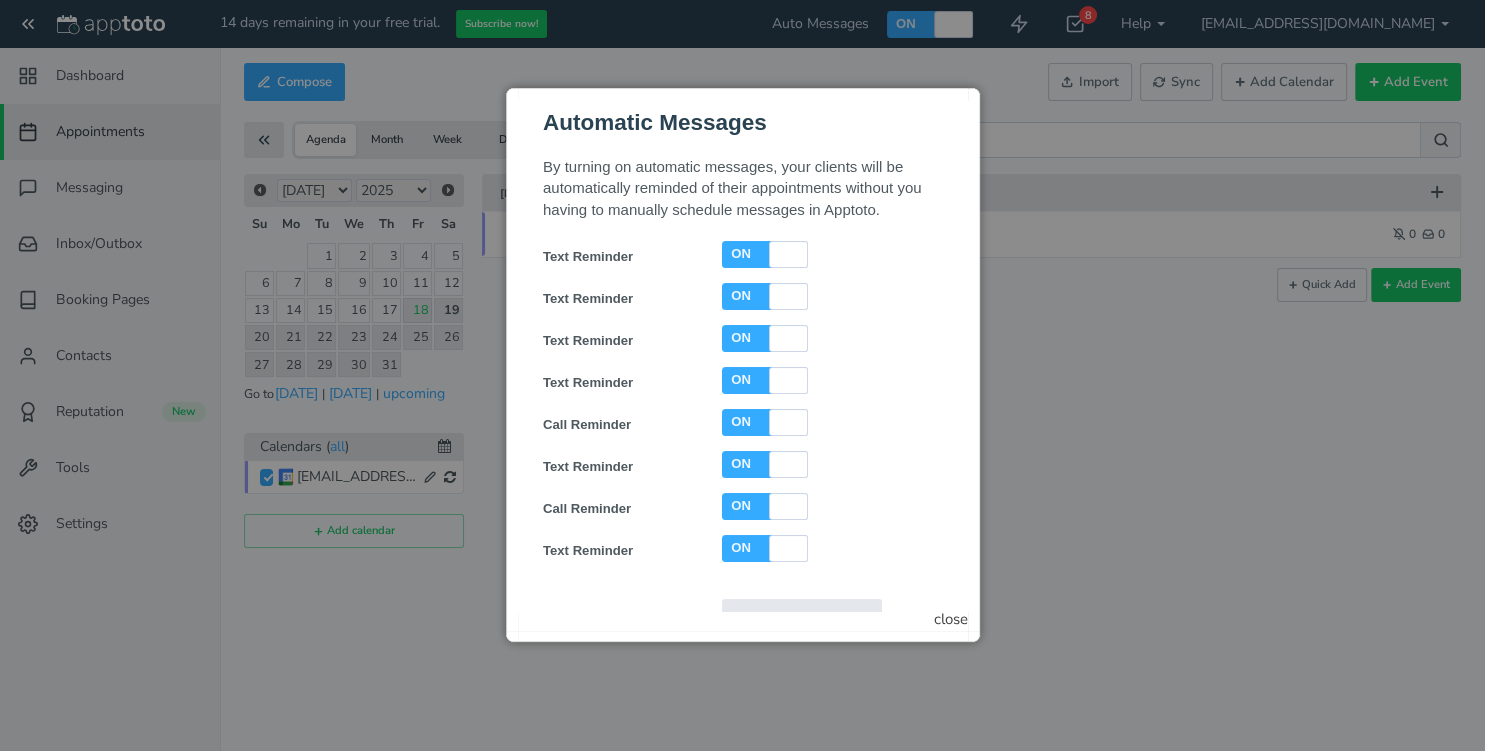 scroll, scrollTop: 0, scrollLeft: 0, axis: both 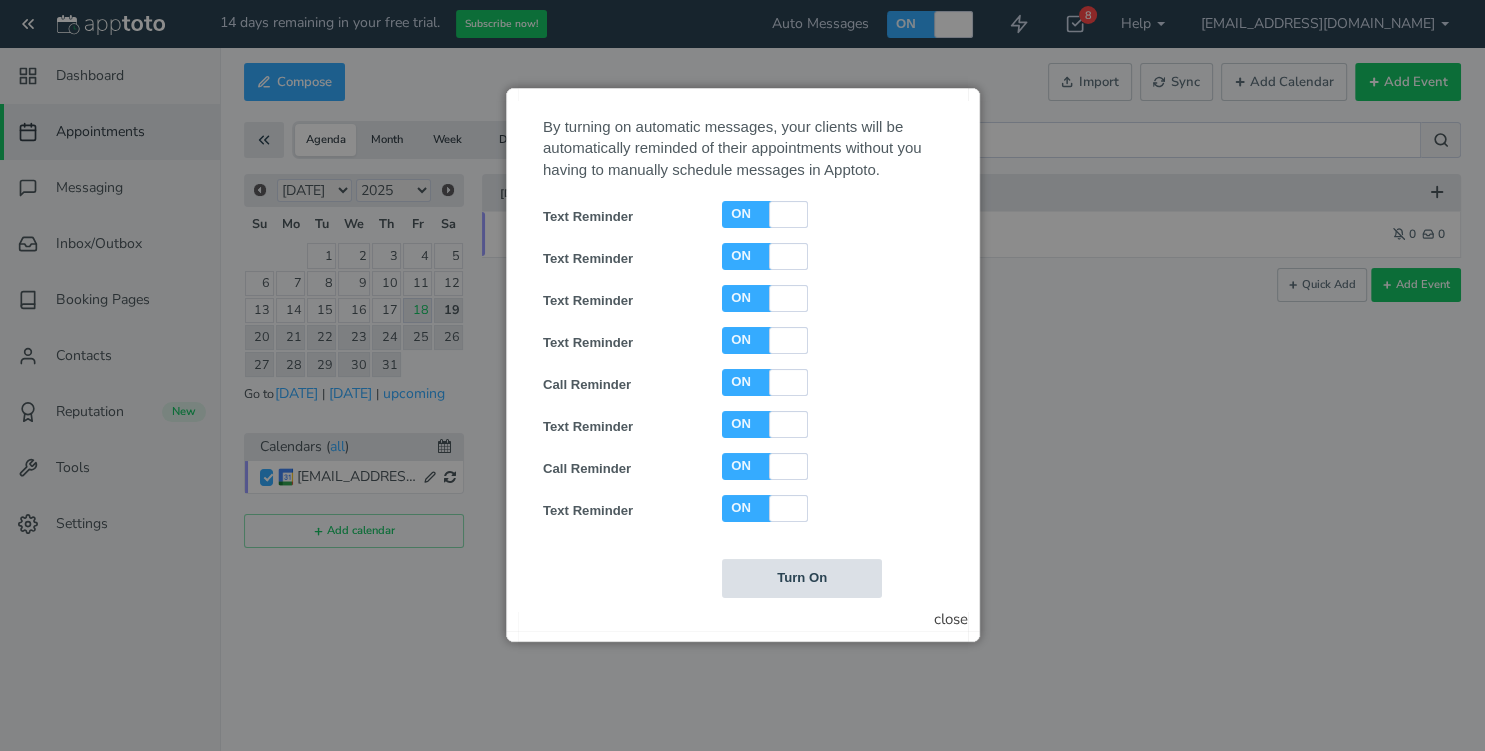 click on "Turn On" at bounding box center (801, 577) 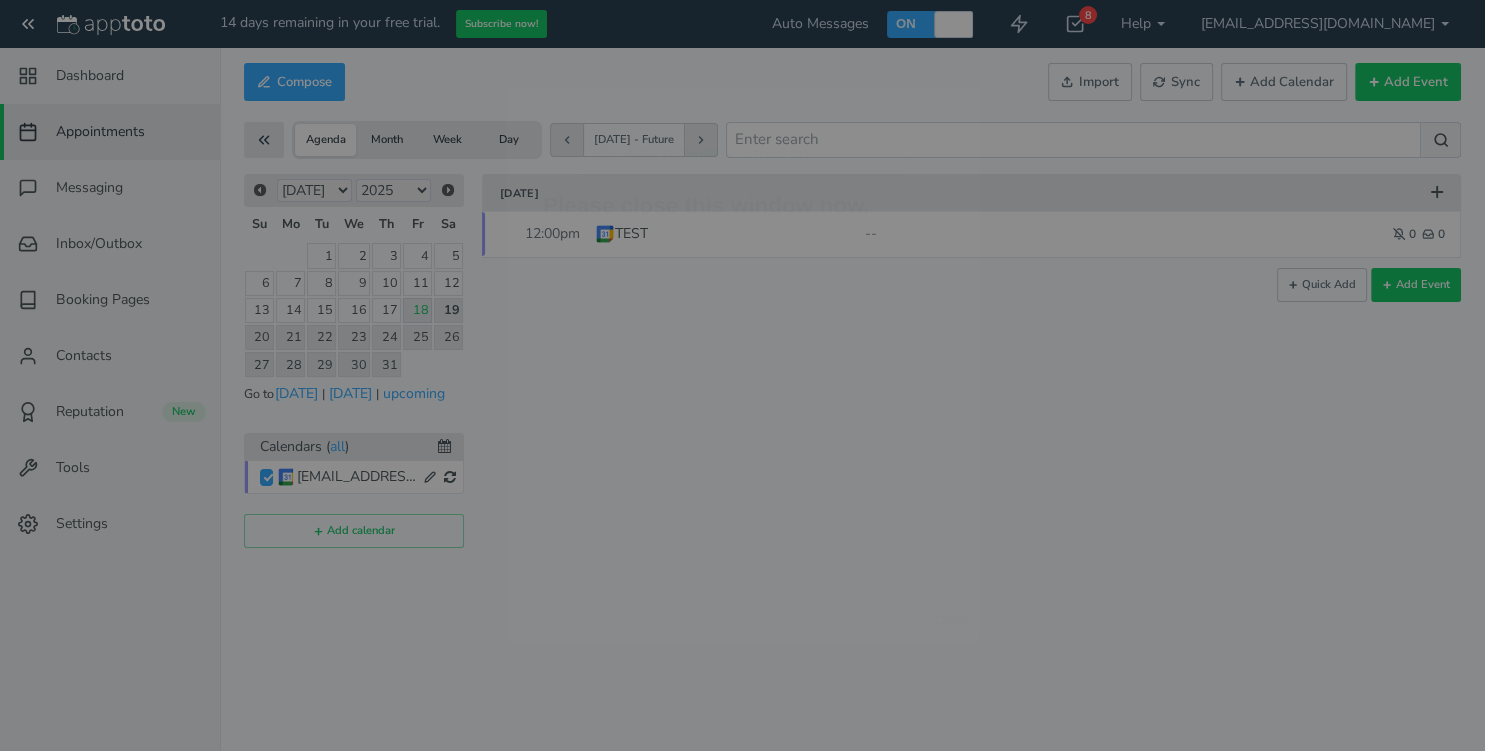 scroll, scrollTop: 0, scrollLeft: 0, axis: both 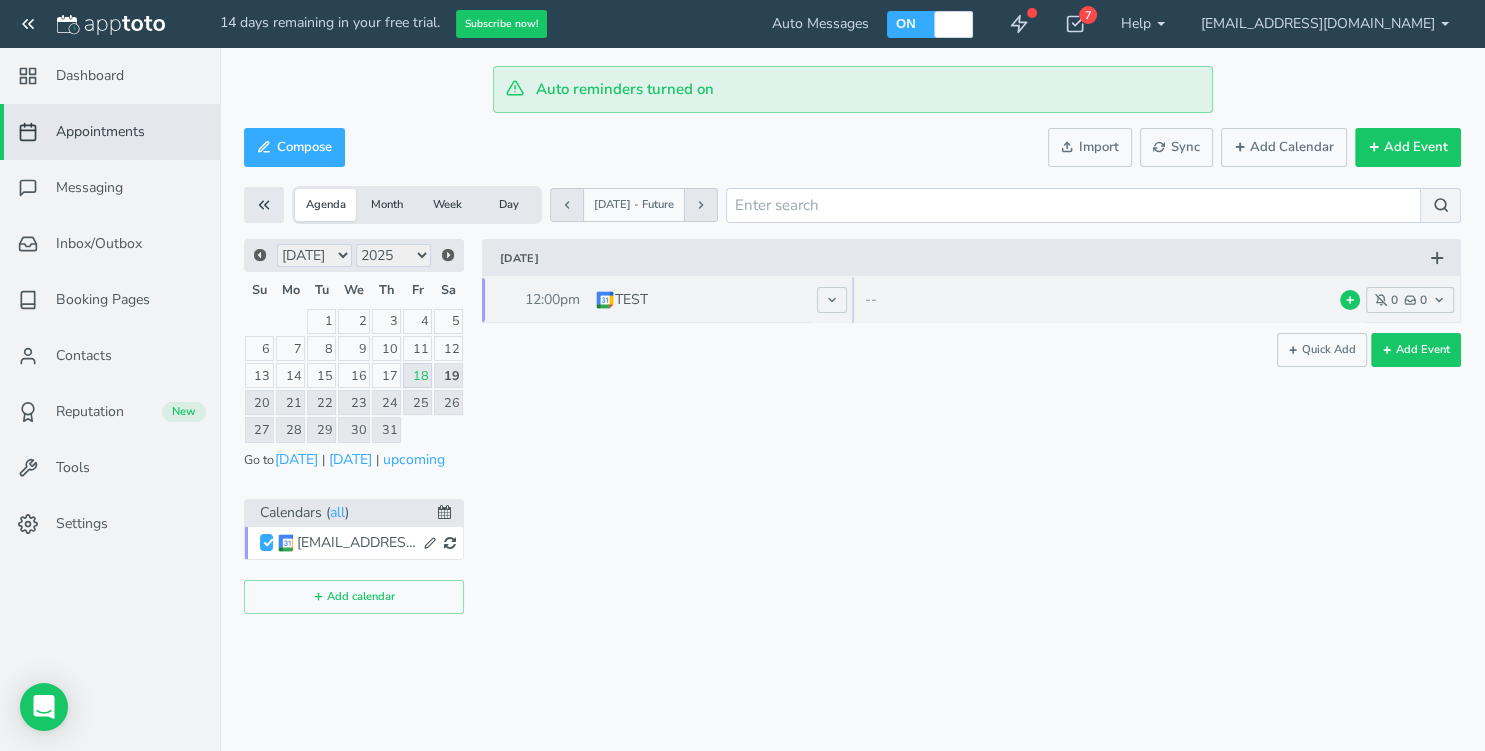 click at bounding box center (605, 300) 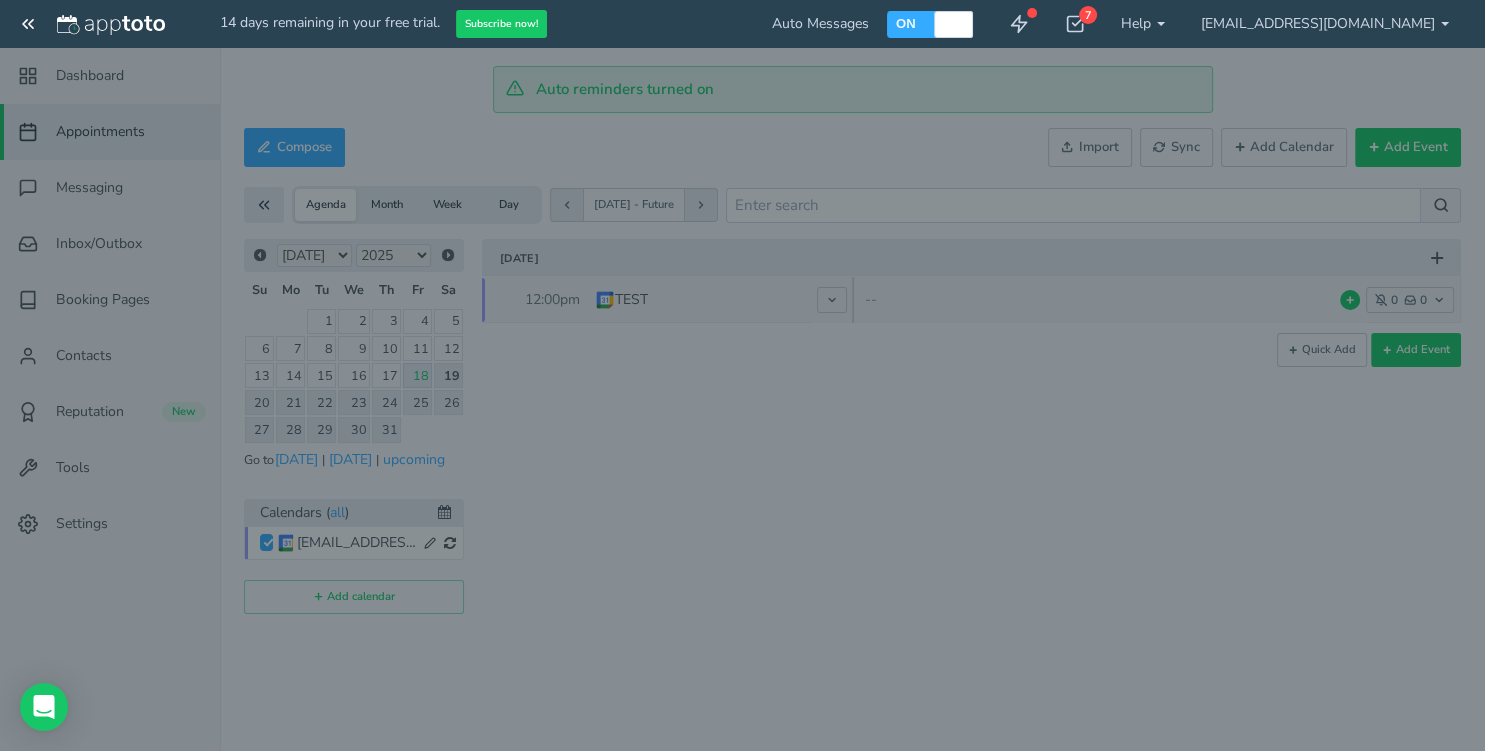 type on "TEST" 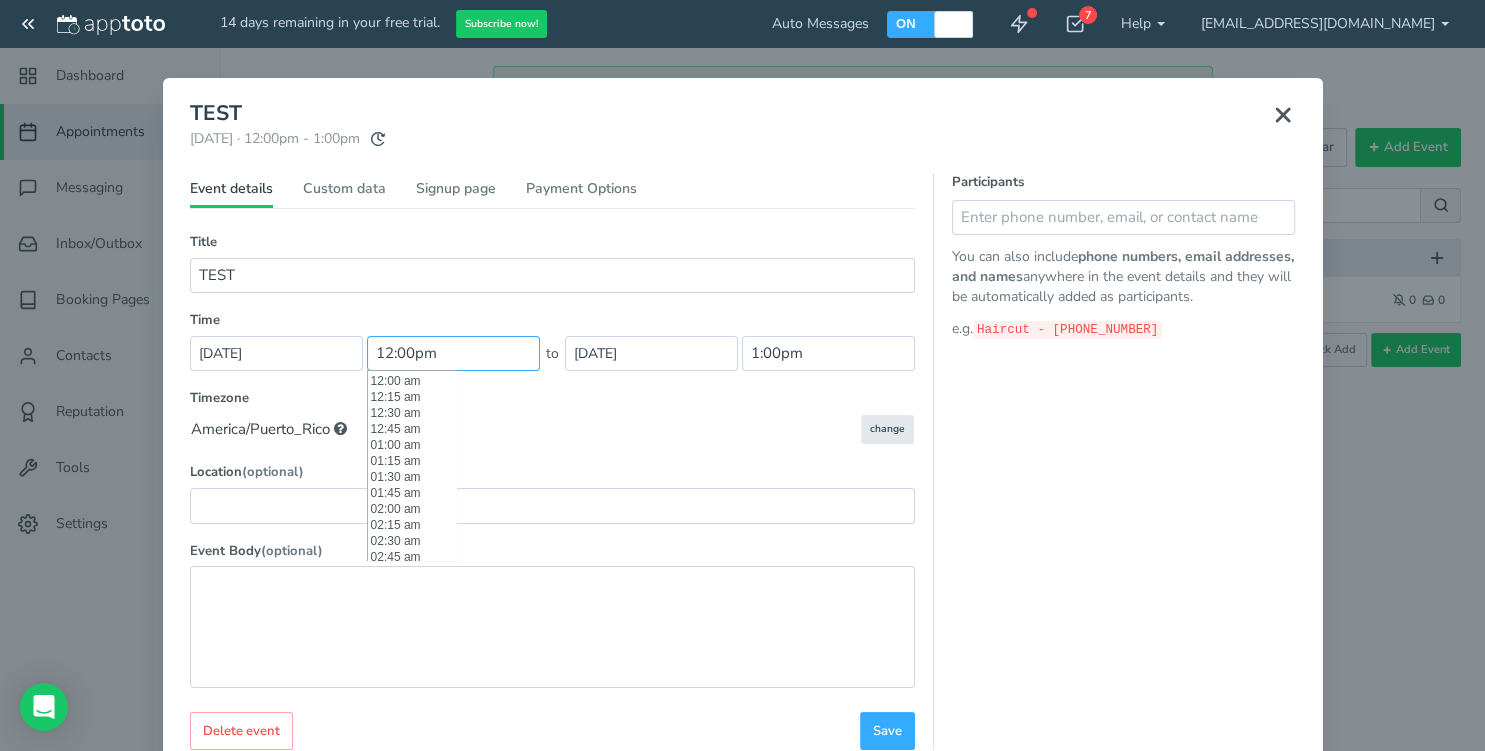 scroll, scrollTop: 768, scrollLeft: 0, axis: vertical 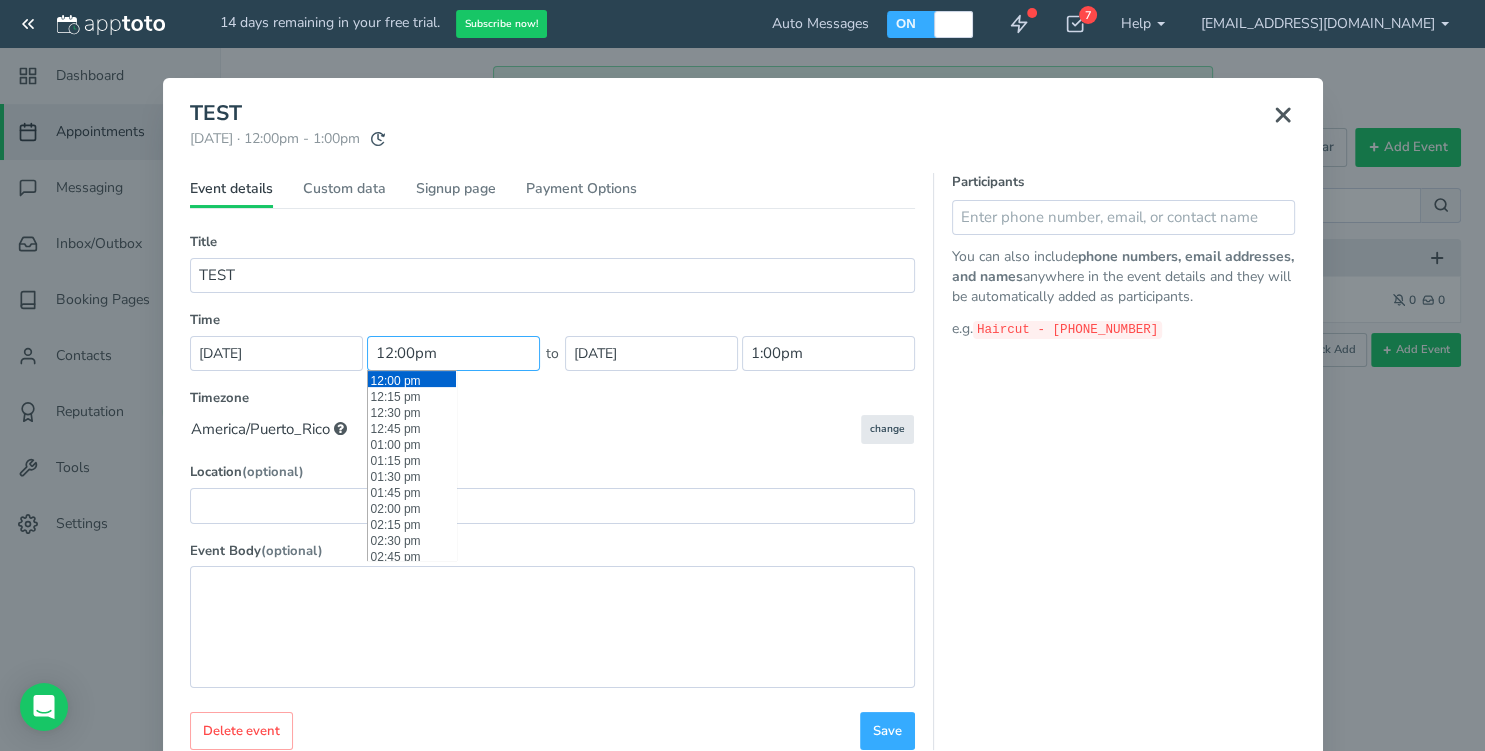 click on "12:00pm" at bounding box center (453, 353) 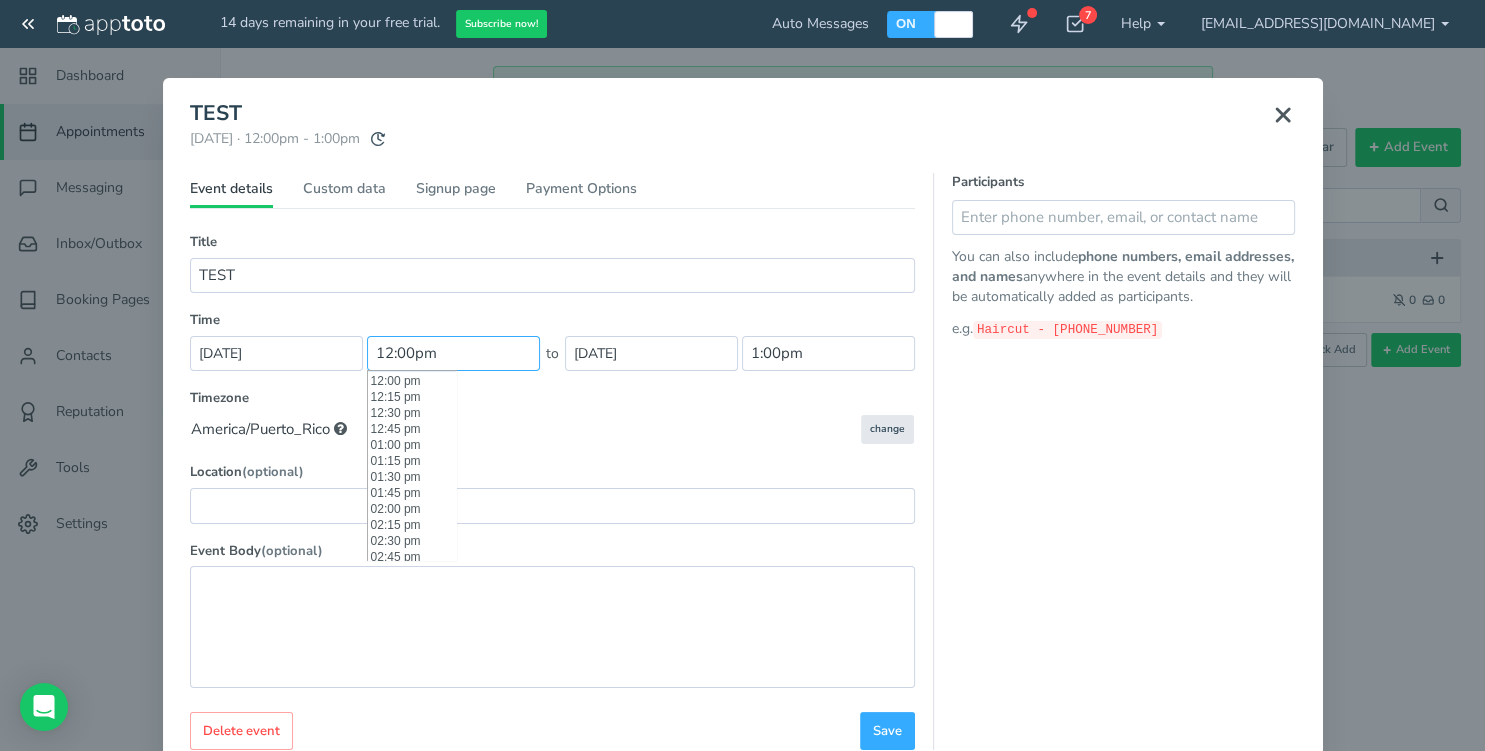 click on "12:00pm" at bounding box center [453, 353] 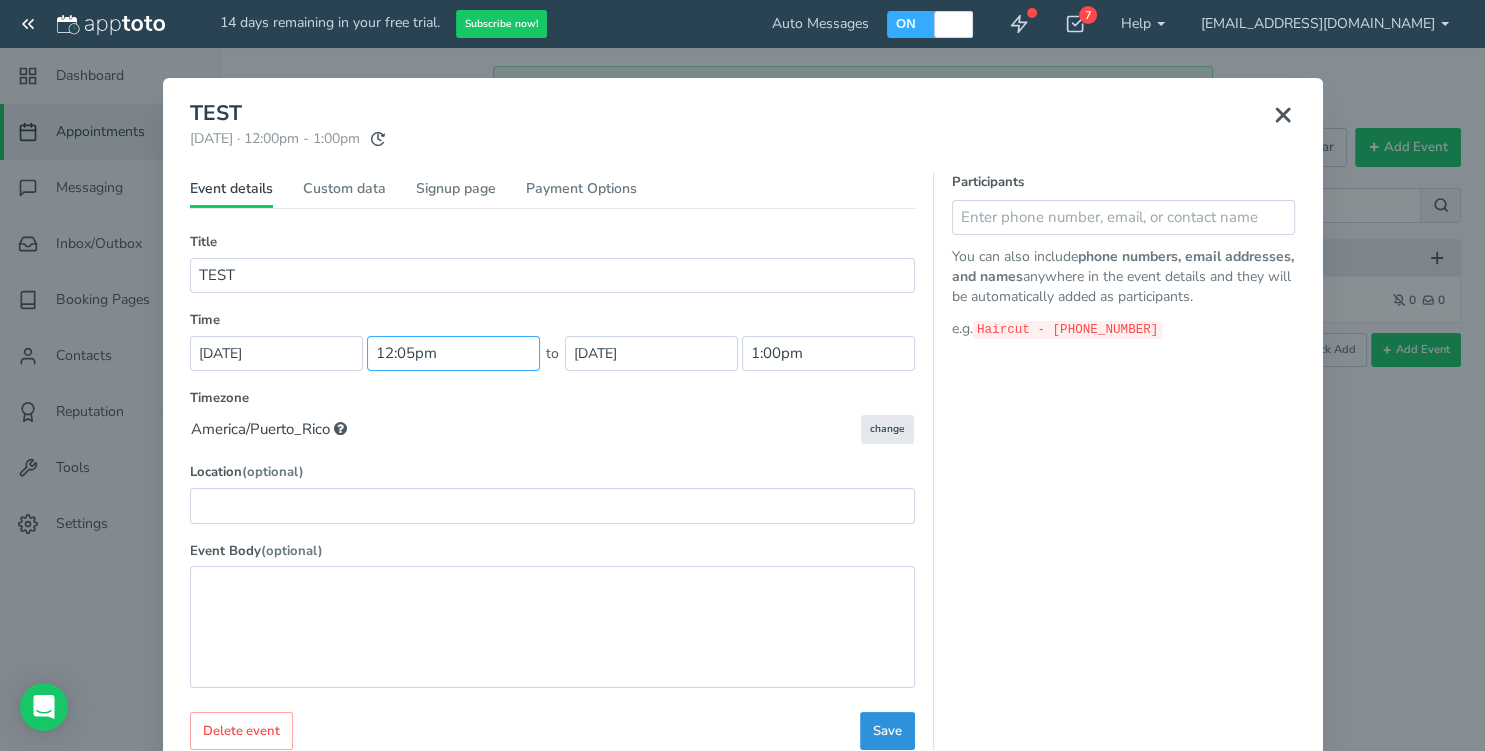 type on "12:05pm" 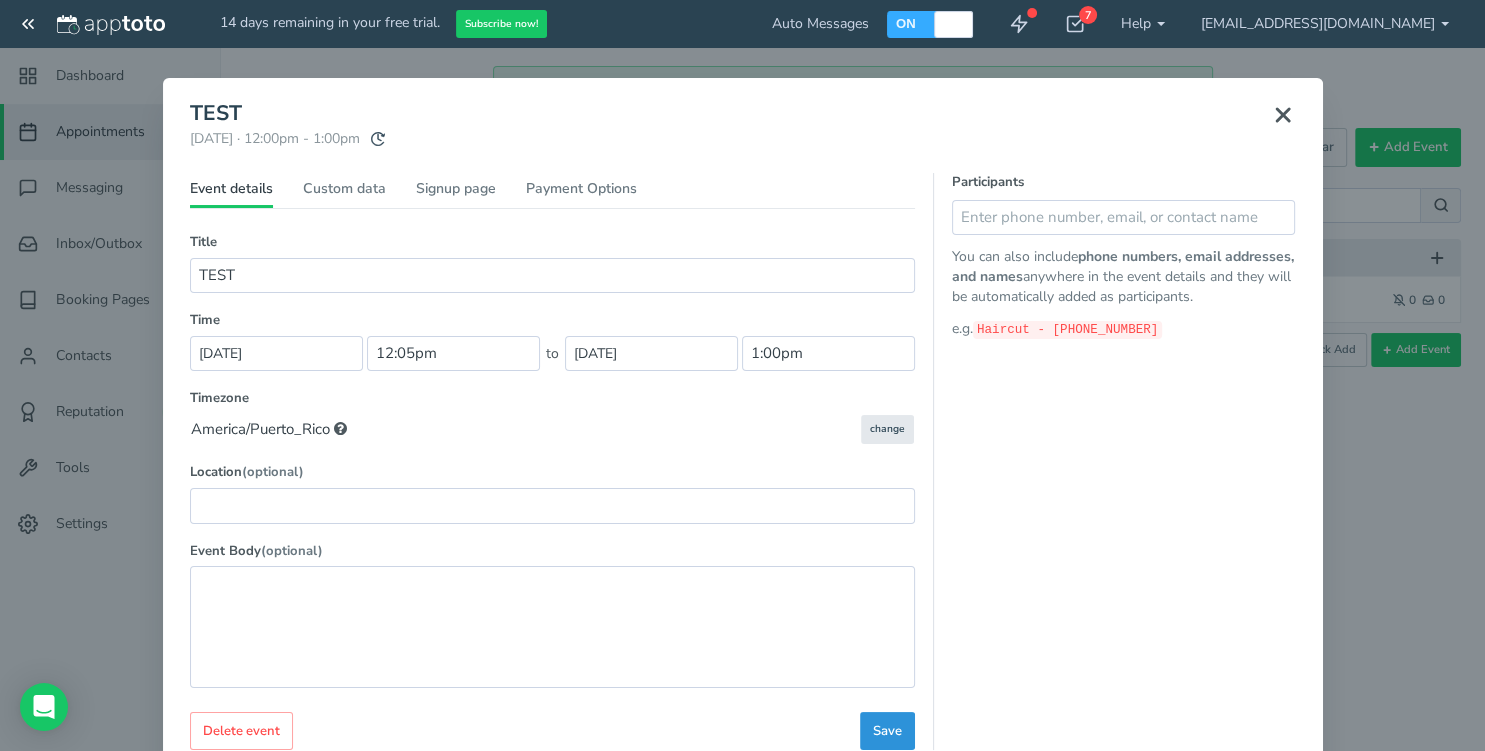 type on "1:05pm" 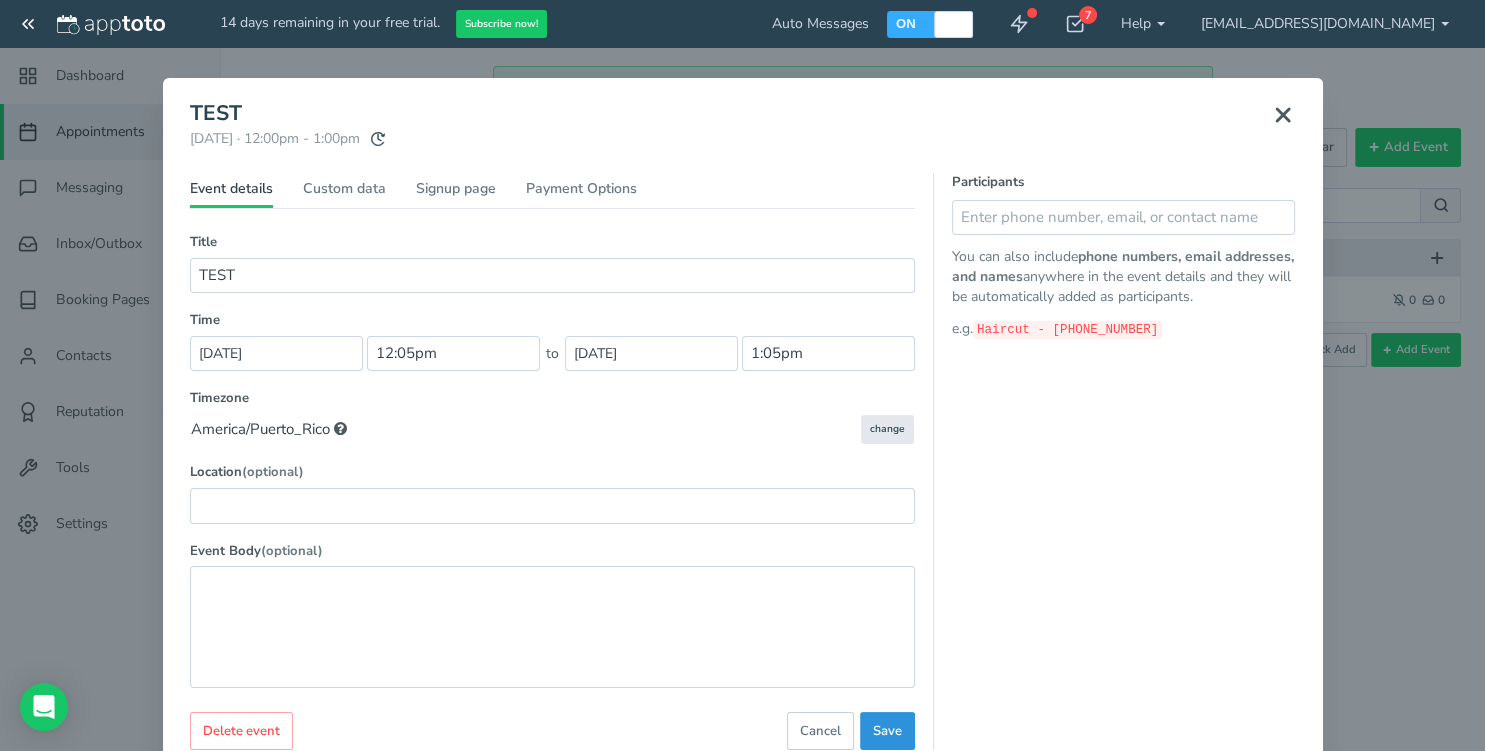 click on "Save" at bounding box center [887, 731] 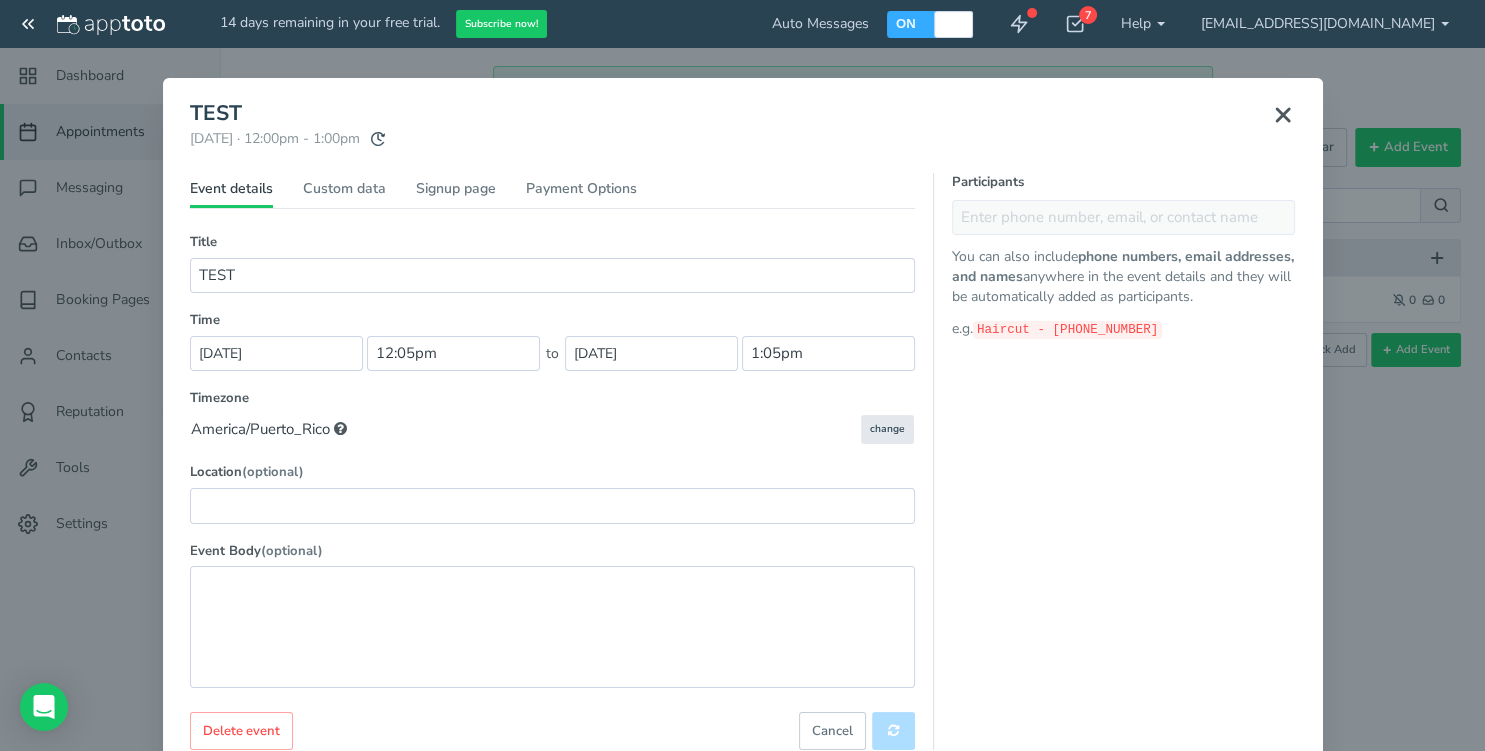 select on "?" 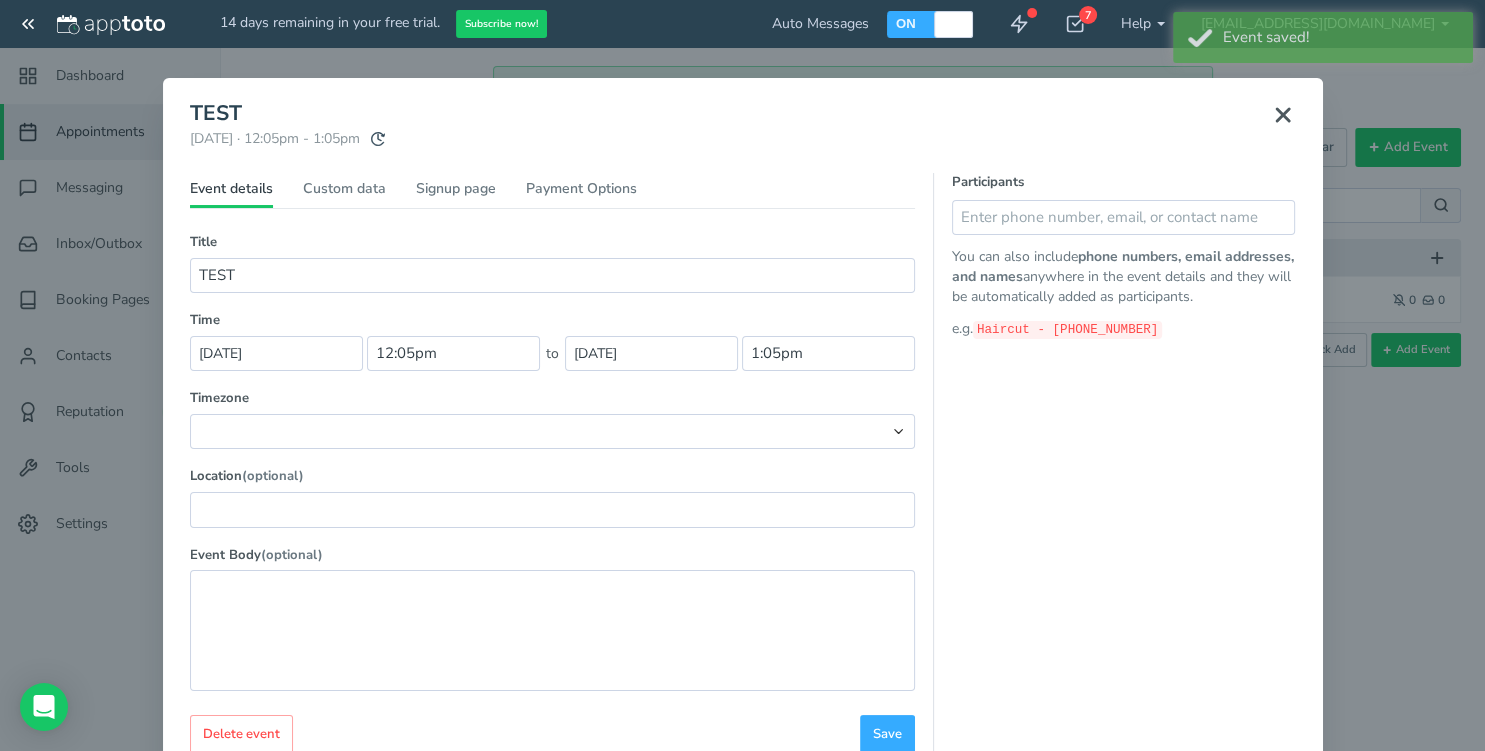 click 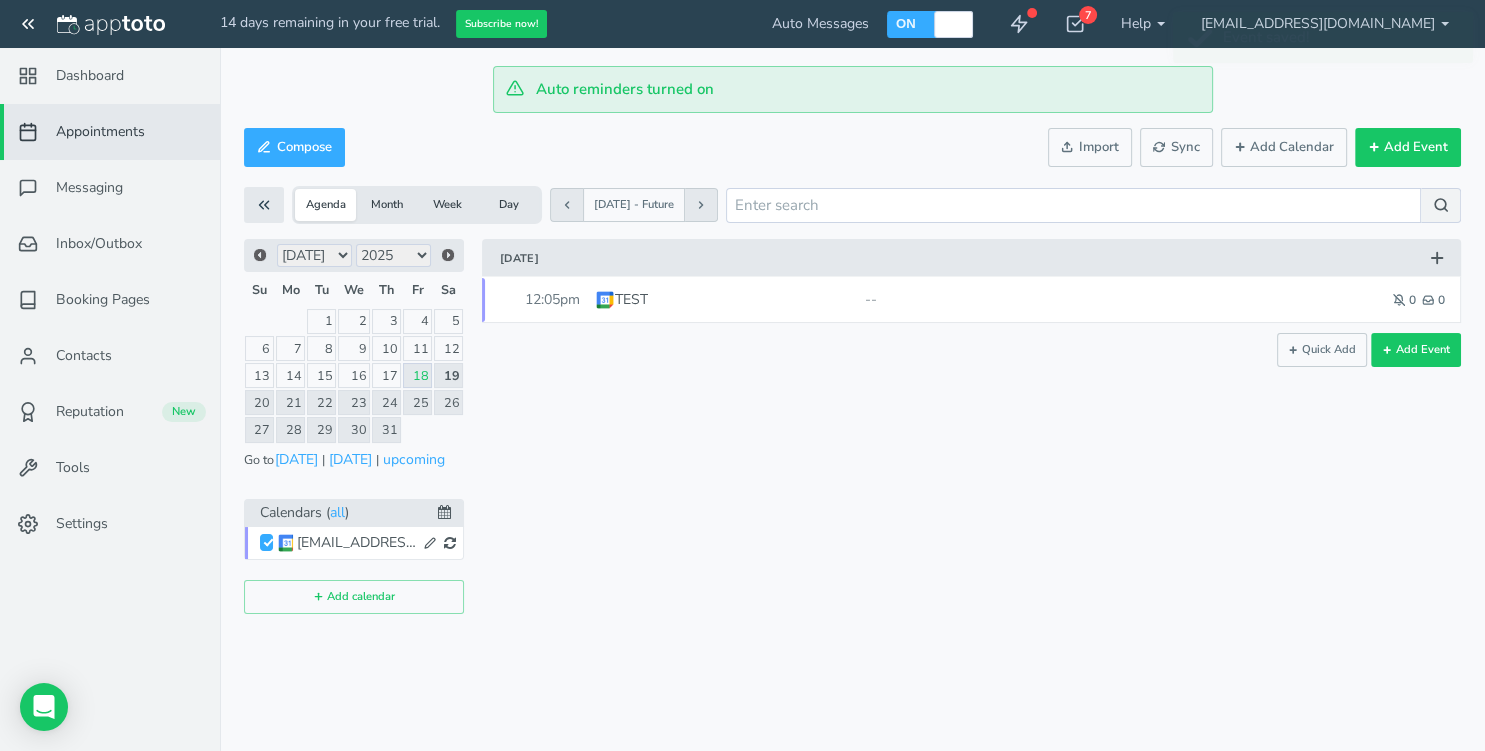 drag, startPoint x: 925, startPoint y: 30, endPoint x: 975, endPoint y: 27, distance: 50.08992 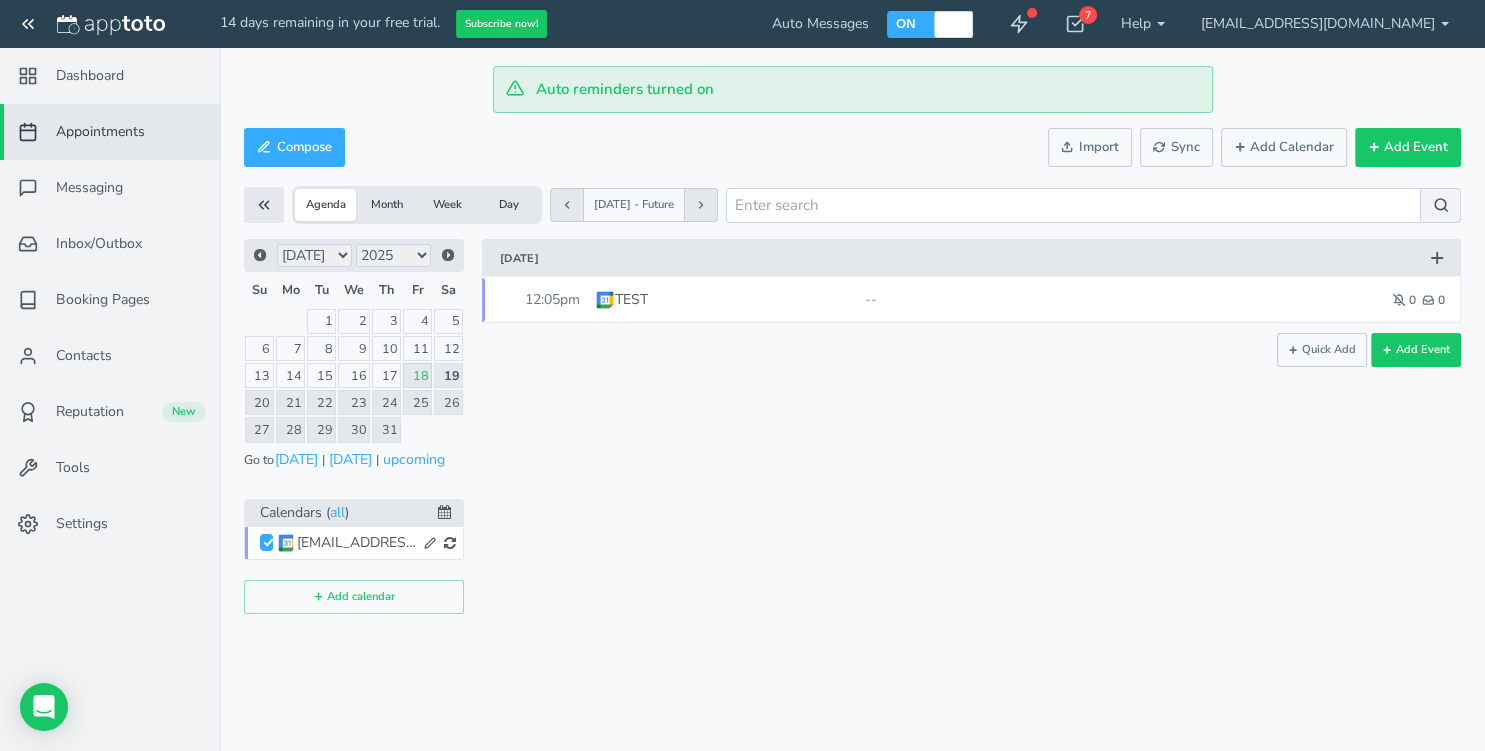 click on "ON" at bounding box center (906, 23) 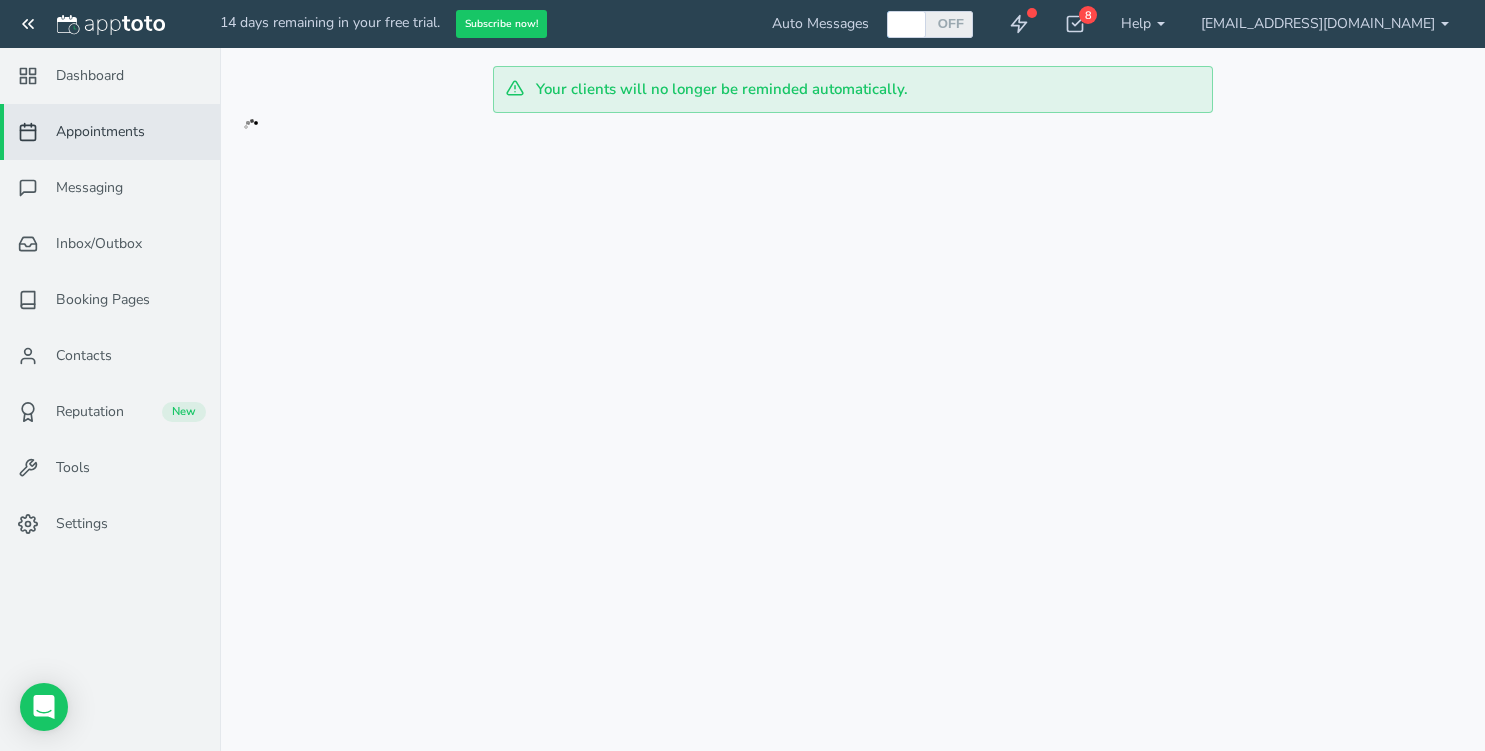 scroll, scrollTop: 0, scrollLeft: 0, axis: both 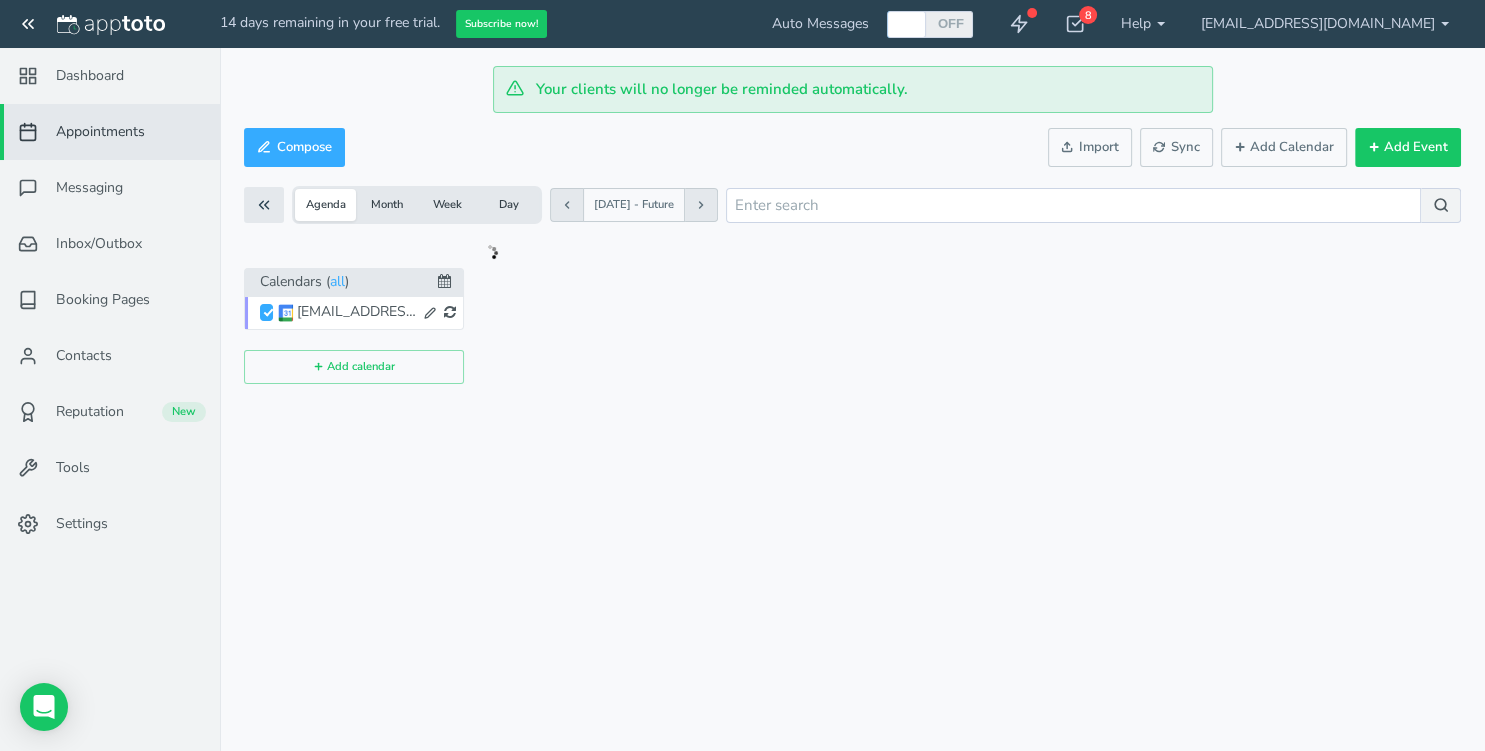 click at bounding box center [906, 24] 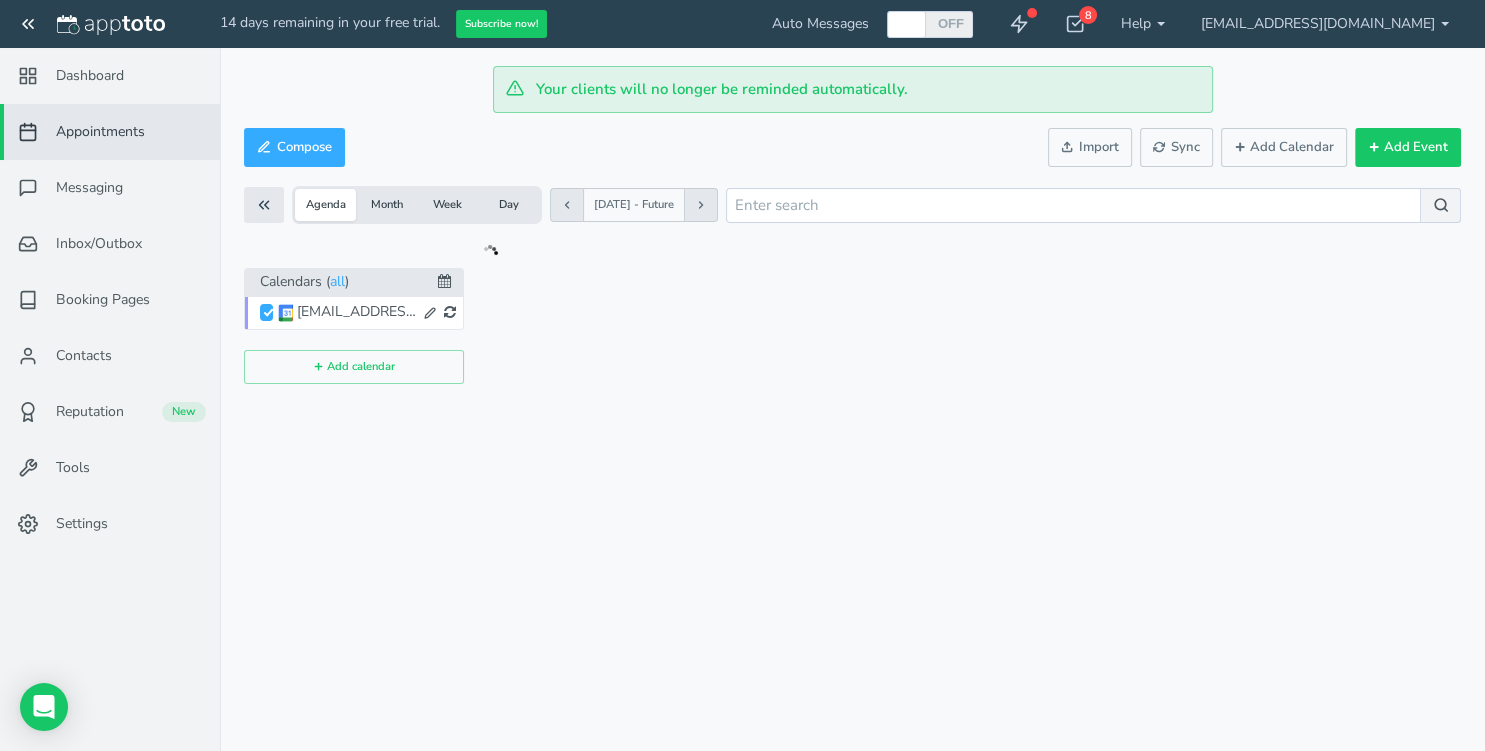click at bounding box center (0, 0) 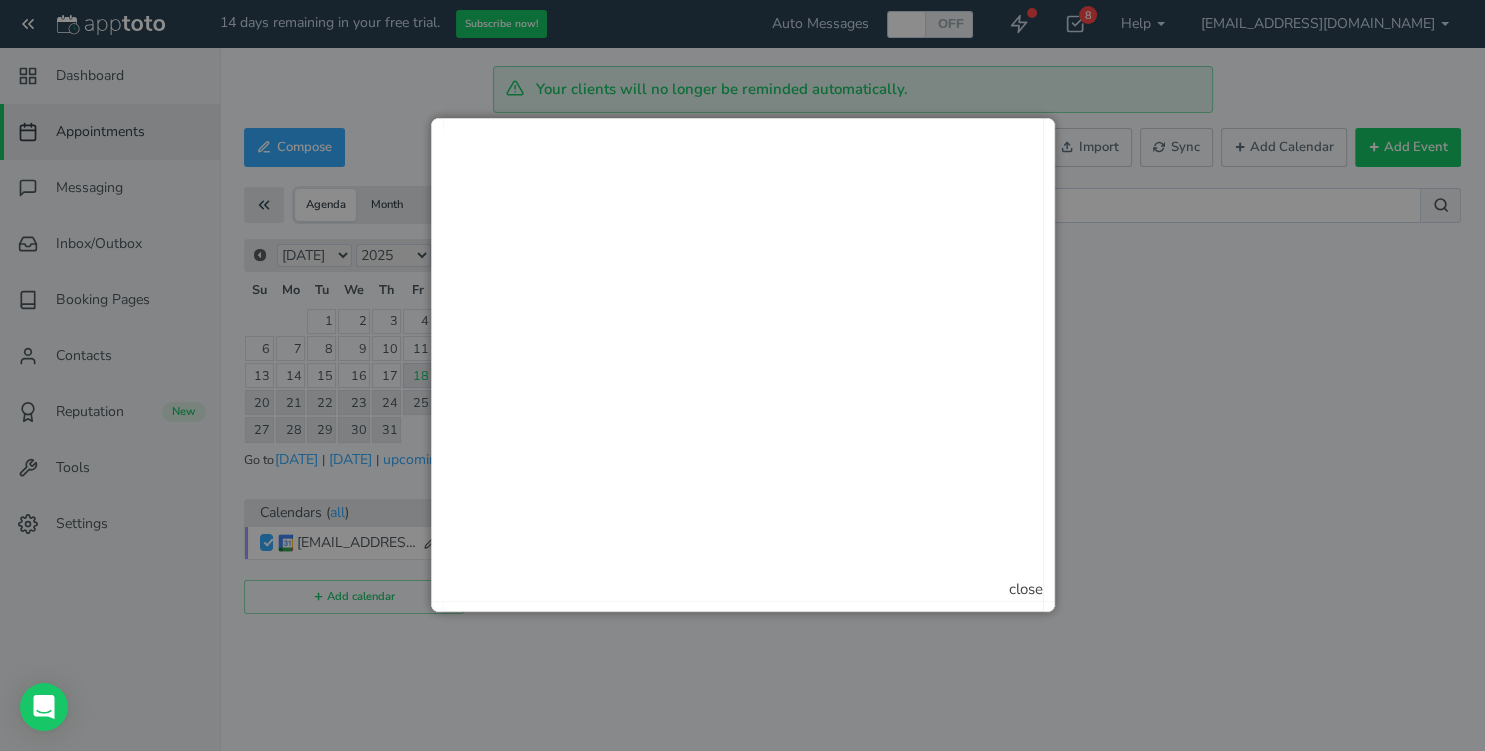 checkbox on "true" 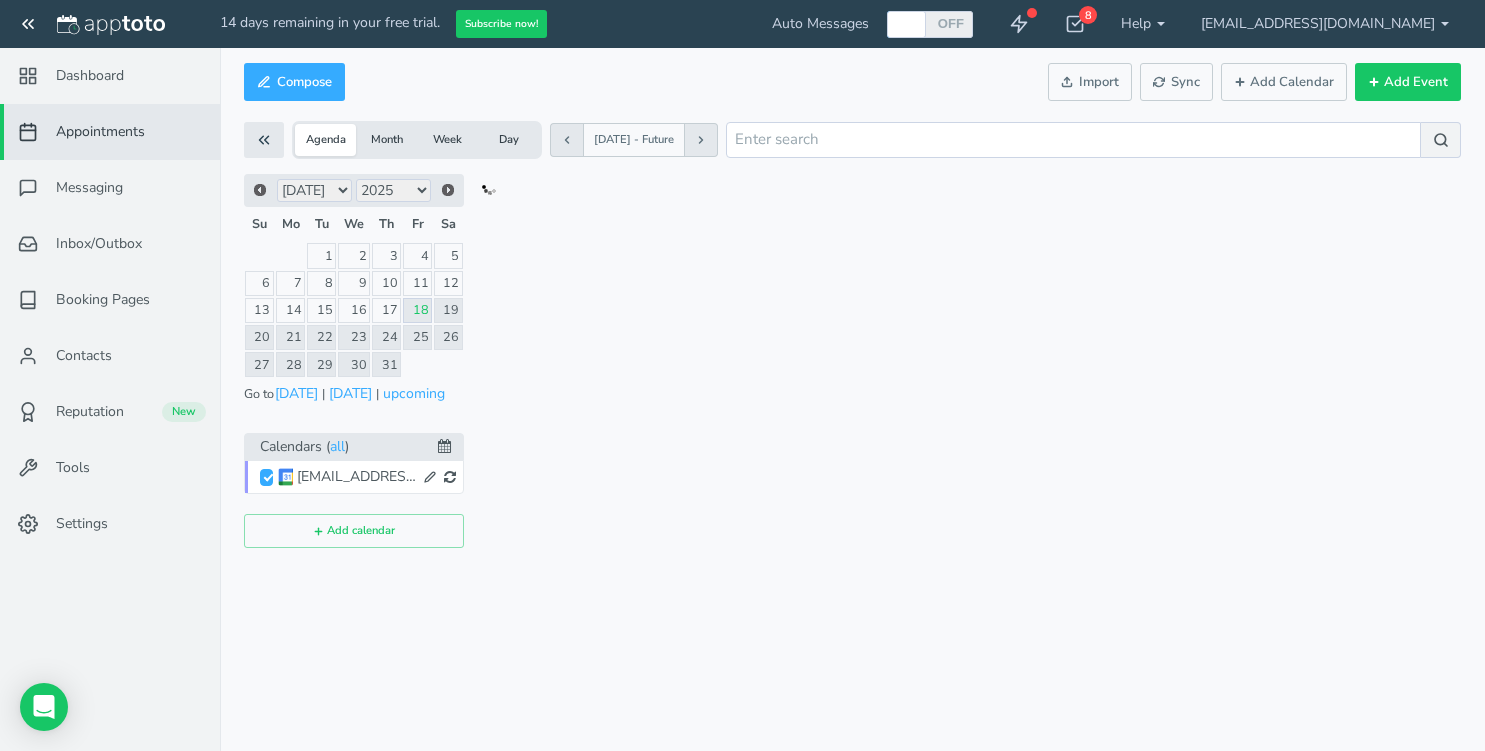 scroll, scrollTop: 0, scrollLeft: 0, axis: both 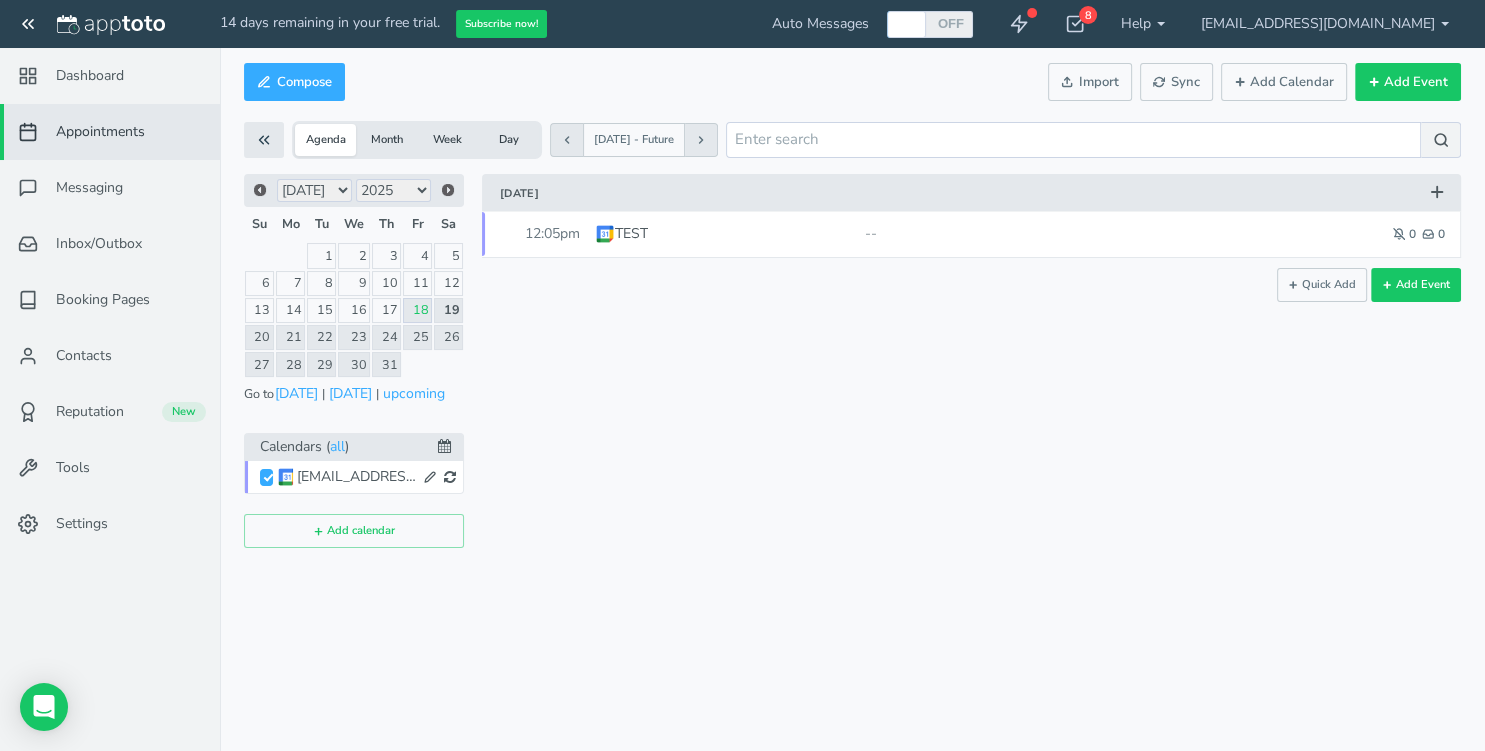 click at bounding box center (906, 24) 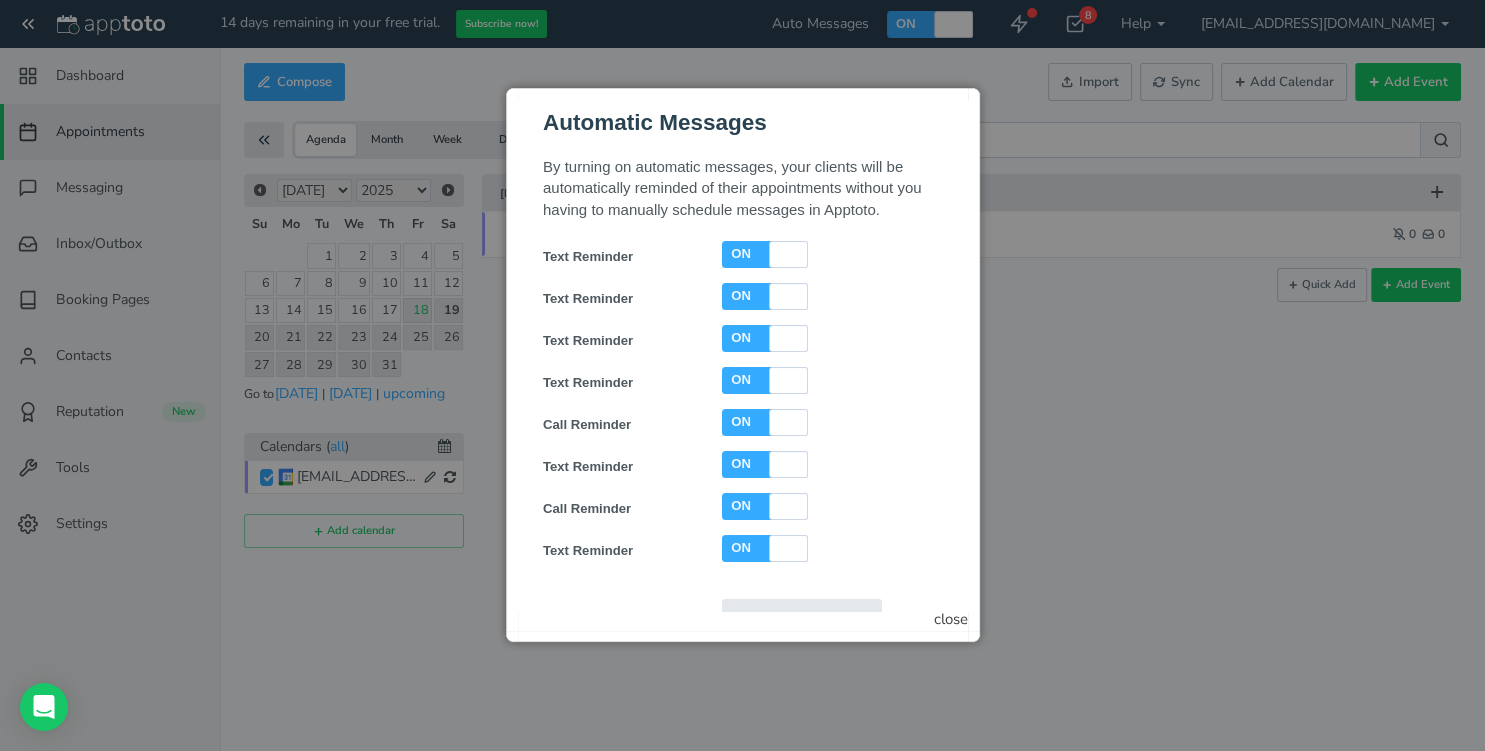 scroll, scrollTop: 0, scrollLeft: 0, axis: both 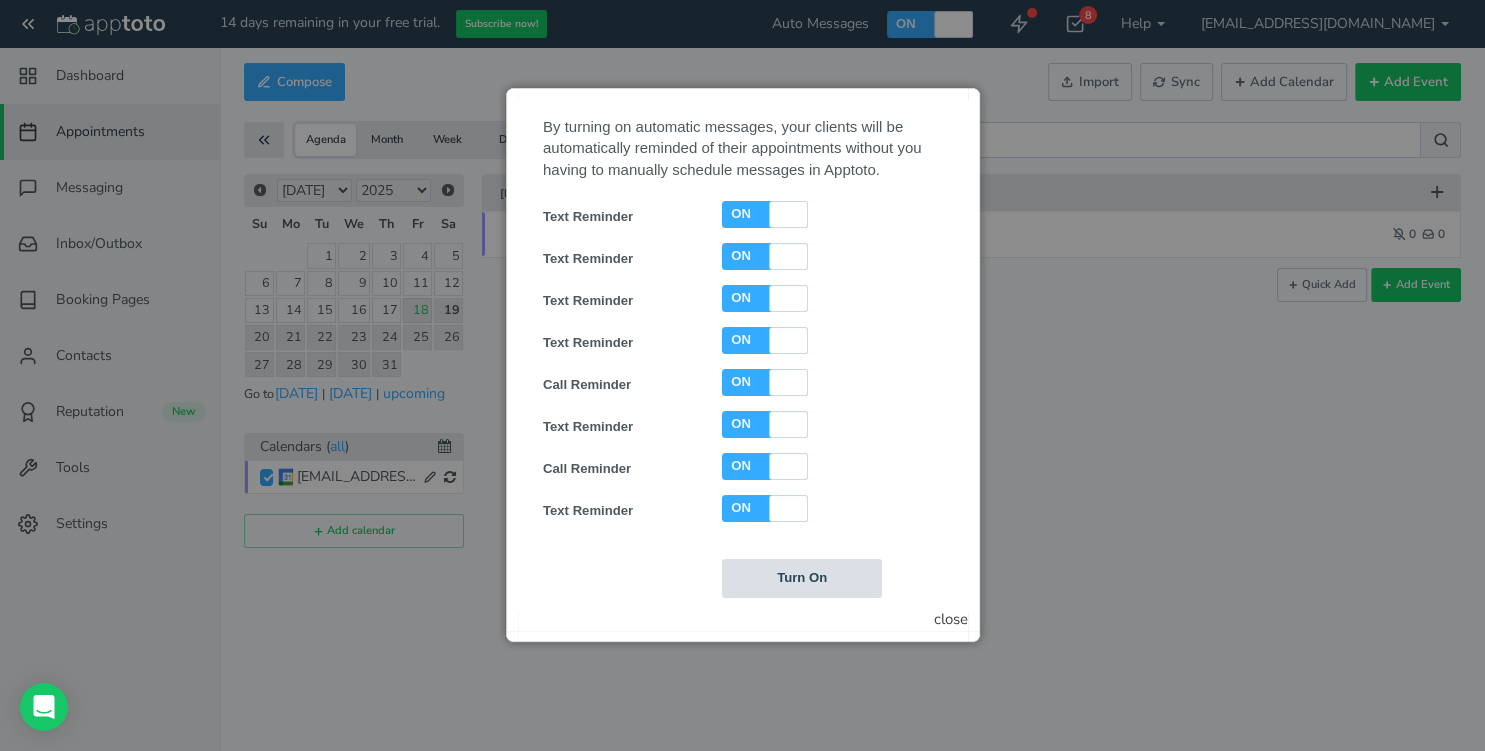 click on "Turn On" at bounding box center (801, 577) 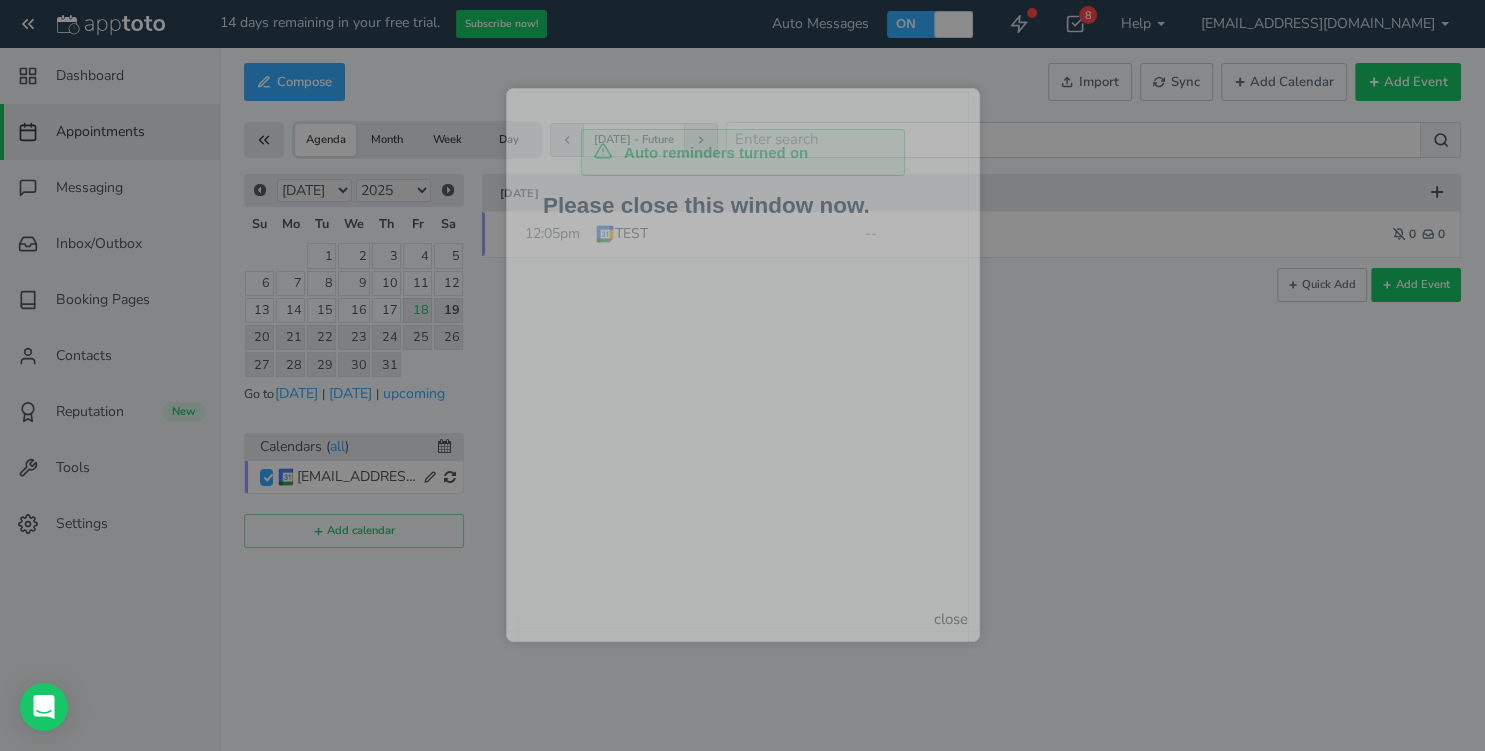 scroll, scrollTop: 0, scrollLeft: 0, axis: both 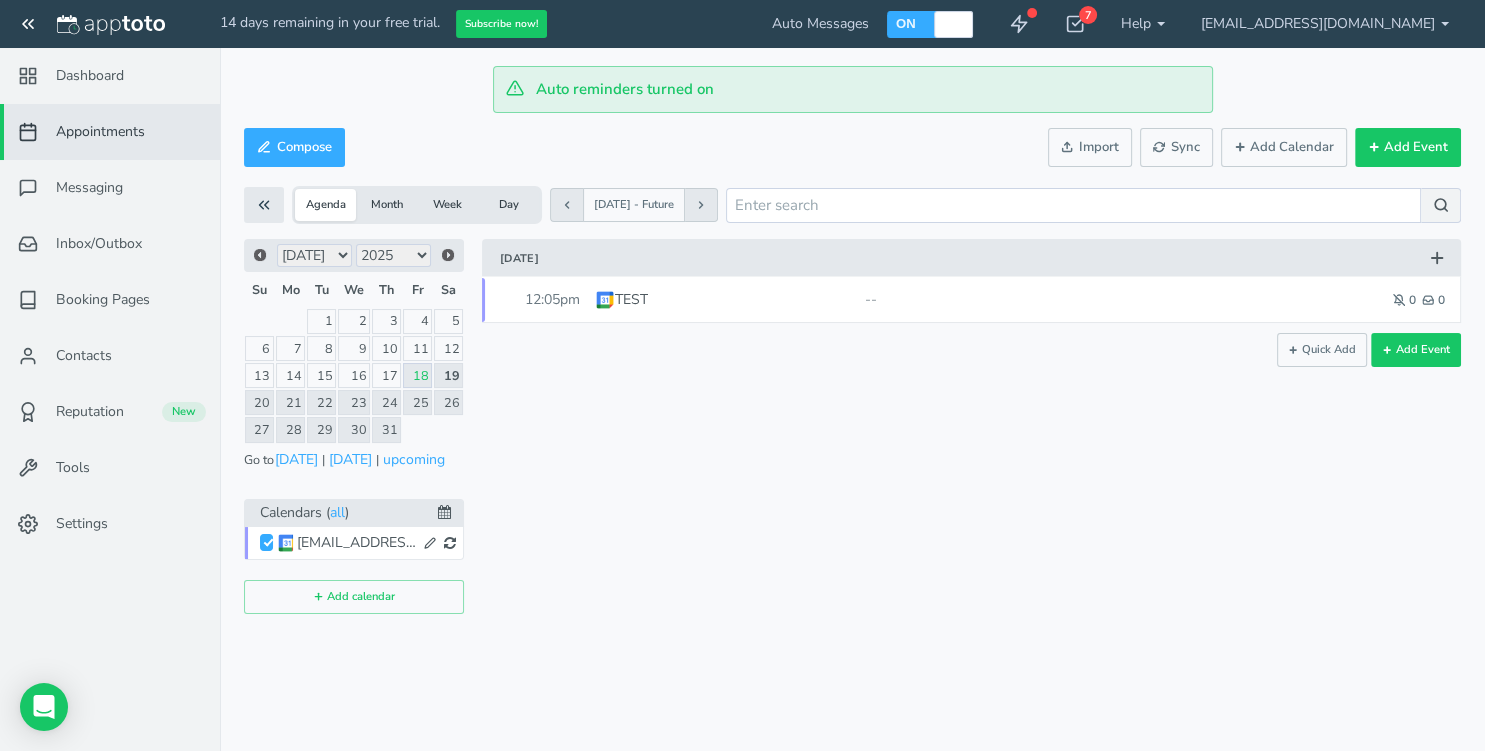 click on "[EMAIL_ADDRESS][DOMAIN_NAME]" at bounding box center [357, 543] 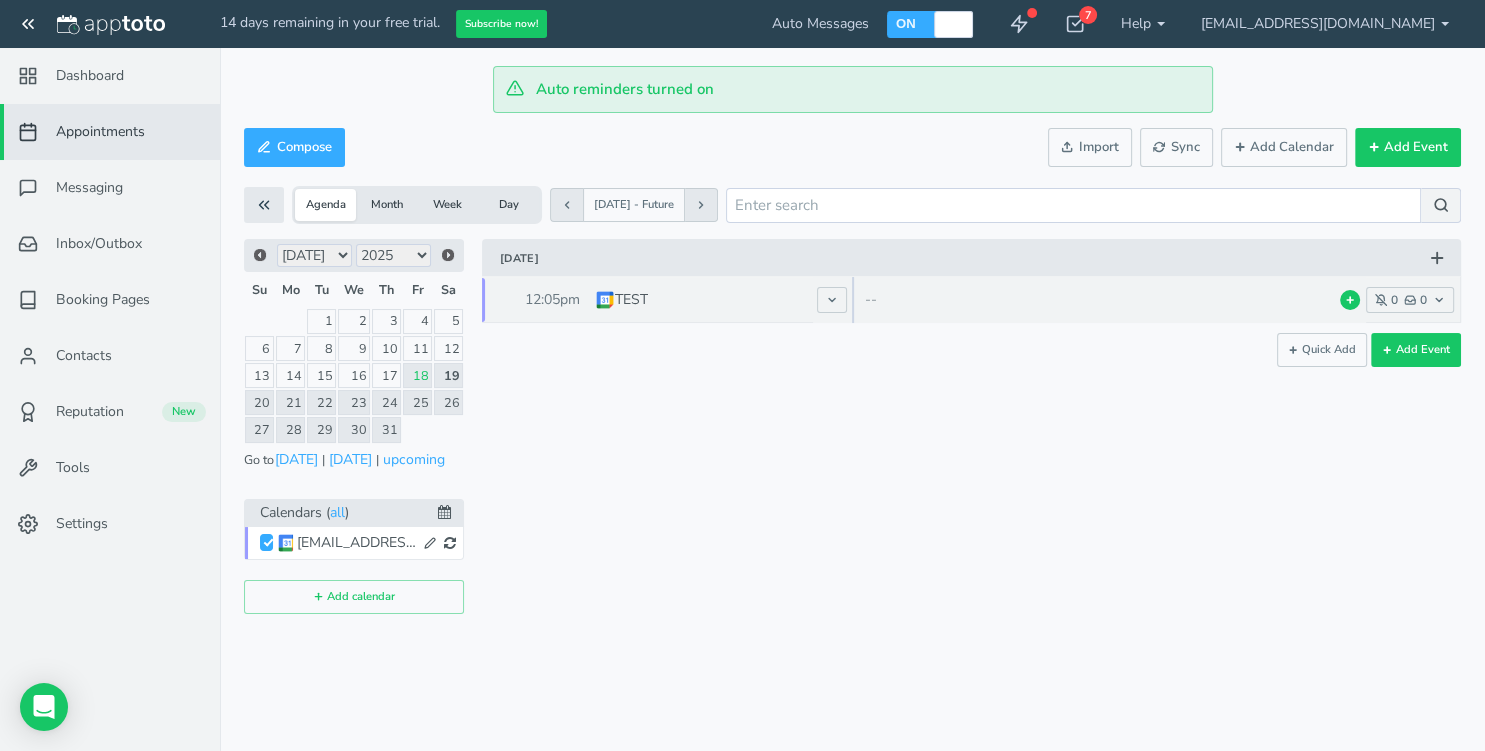 click on "TEST" at bounding box center (725, 300) 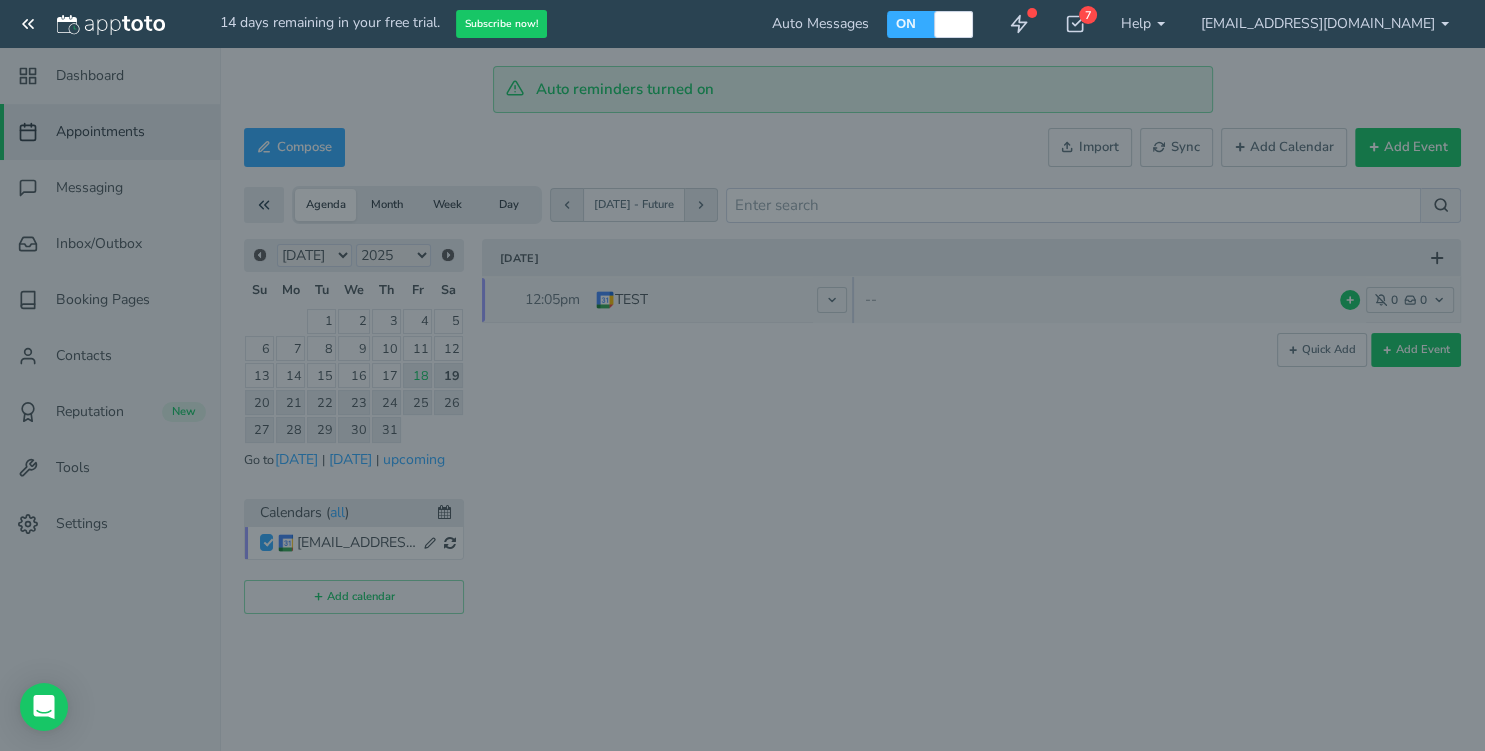 type on "TEST" 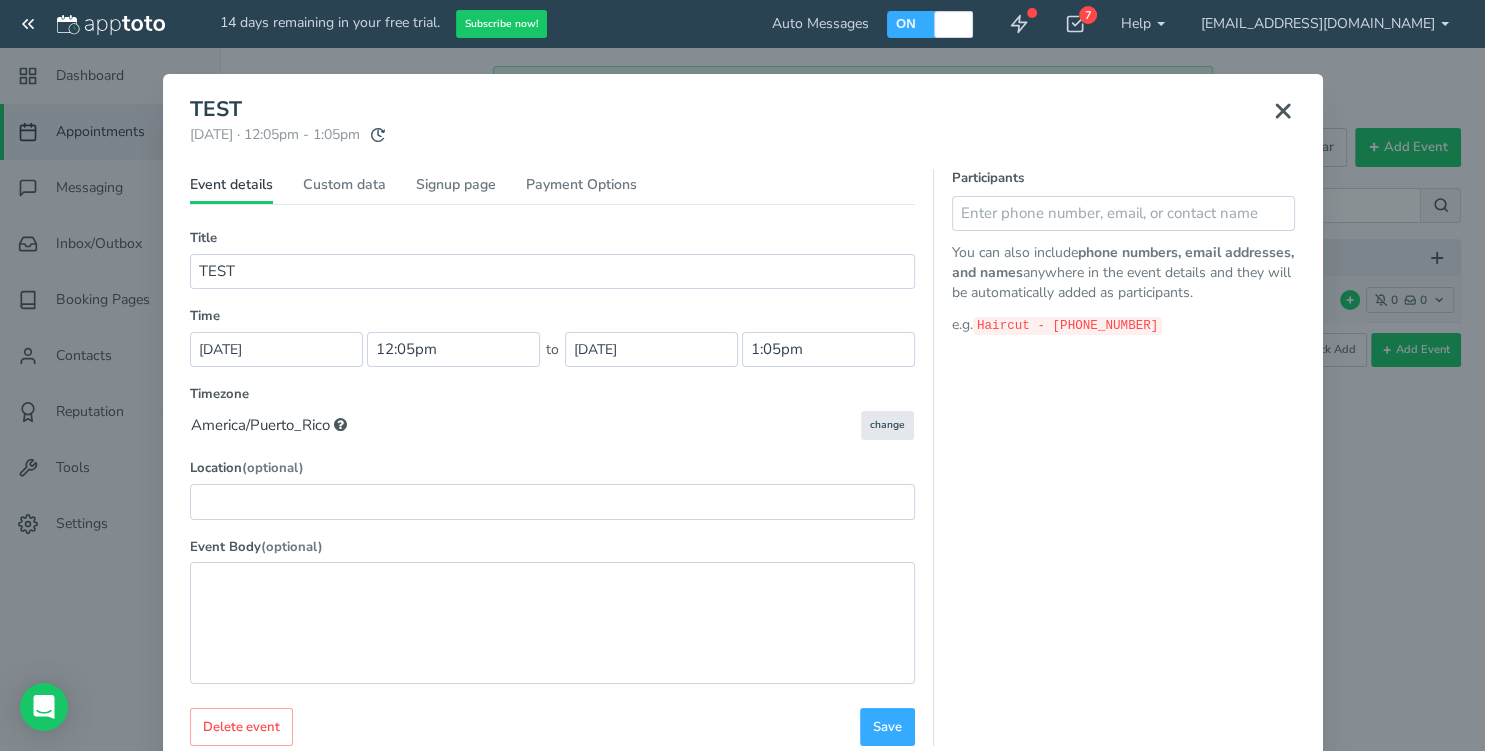 scroll, scrollTop: 0, scrollLeft: 0, axis: both 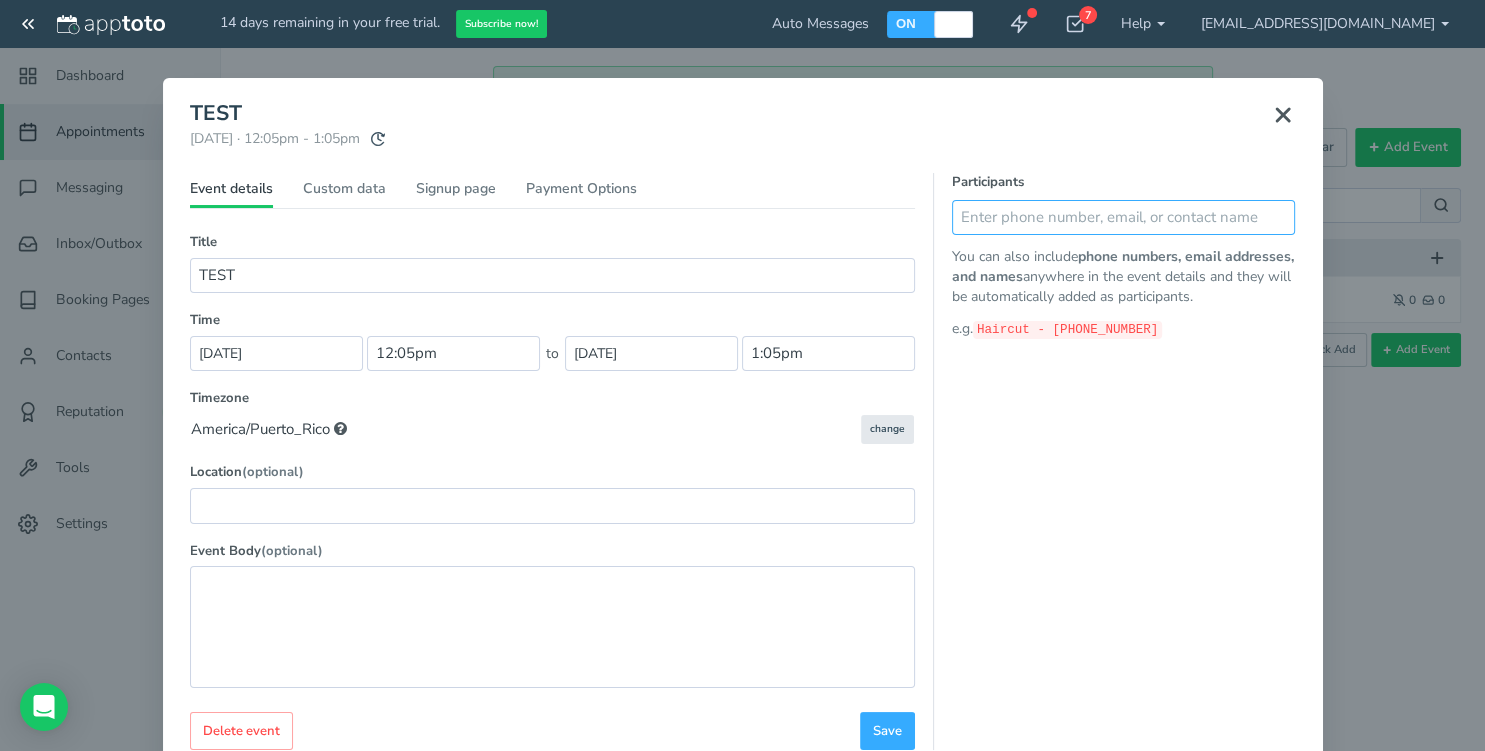 click at bounding box center (1124, 217) 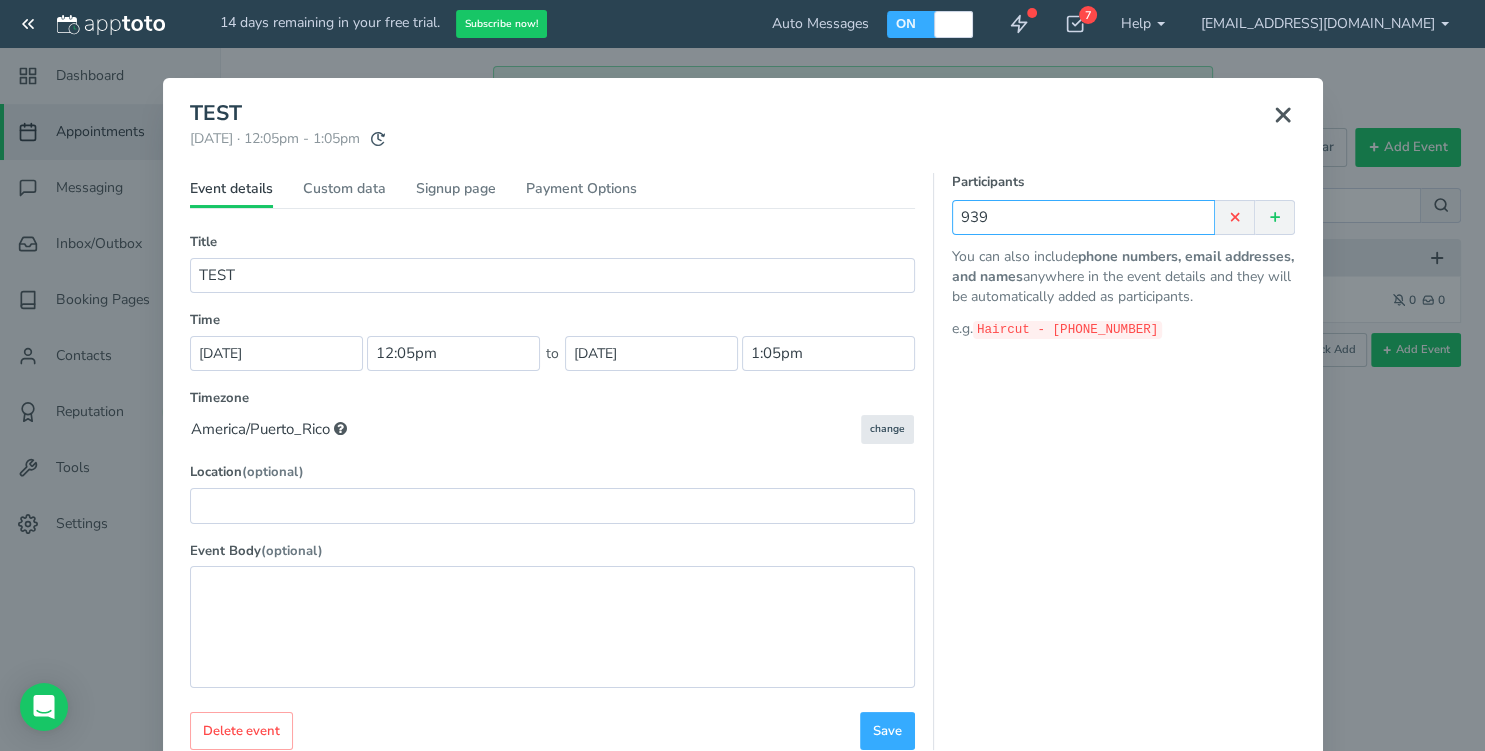 type on "939" 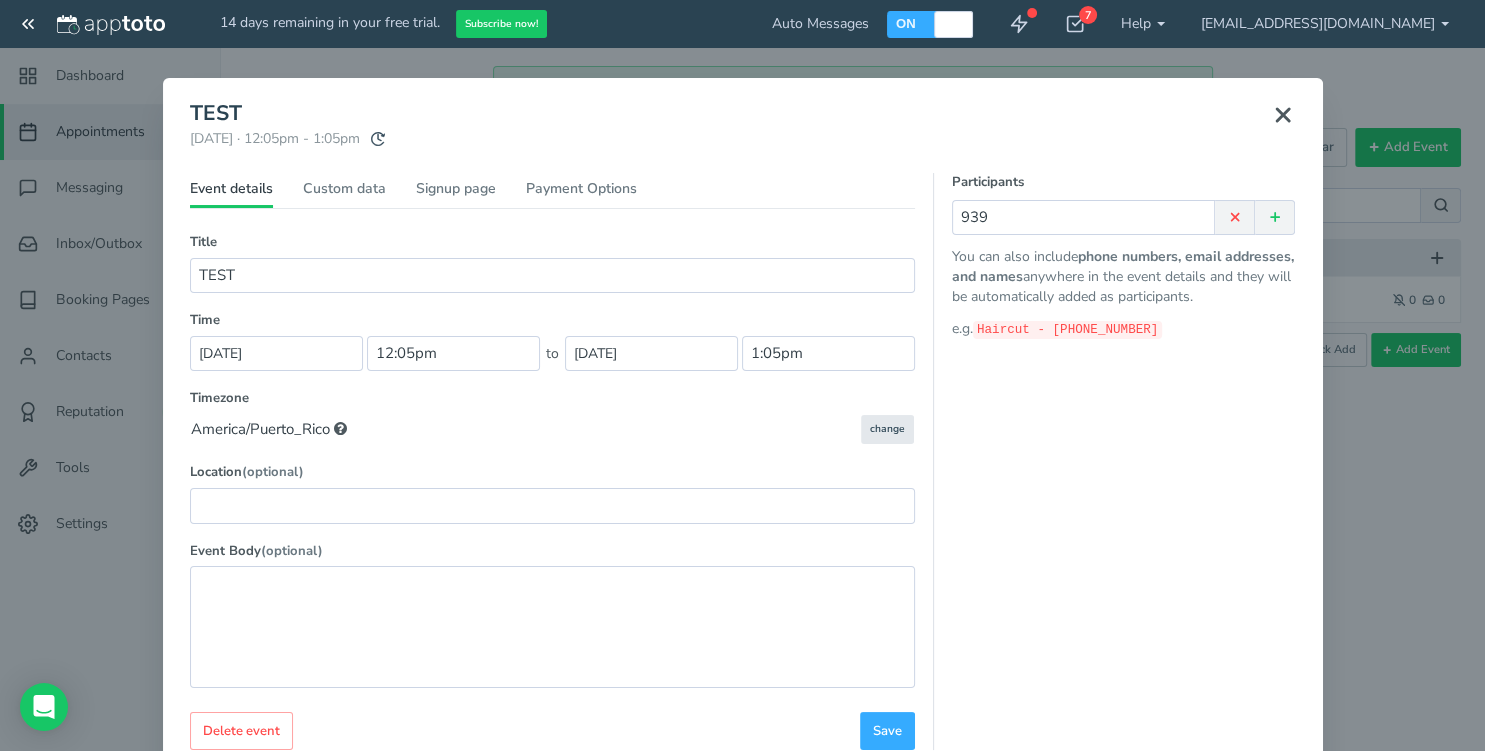 click at bounding box center [1275, 217] 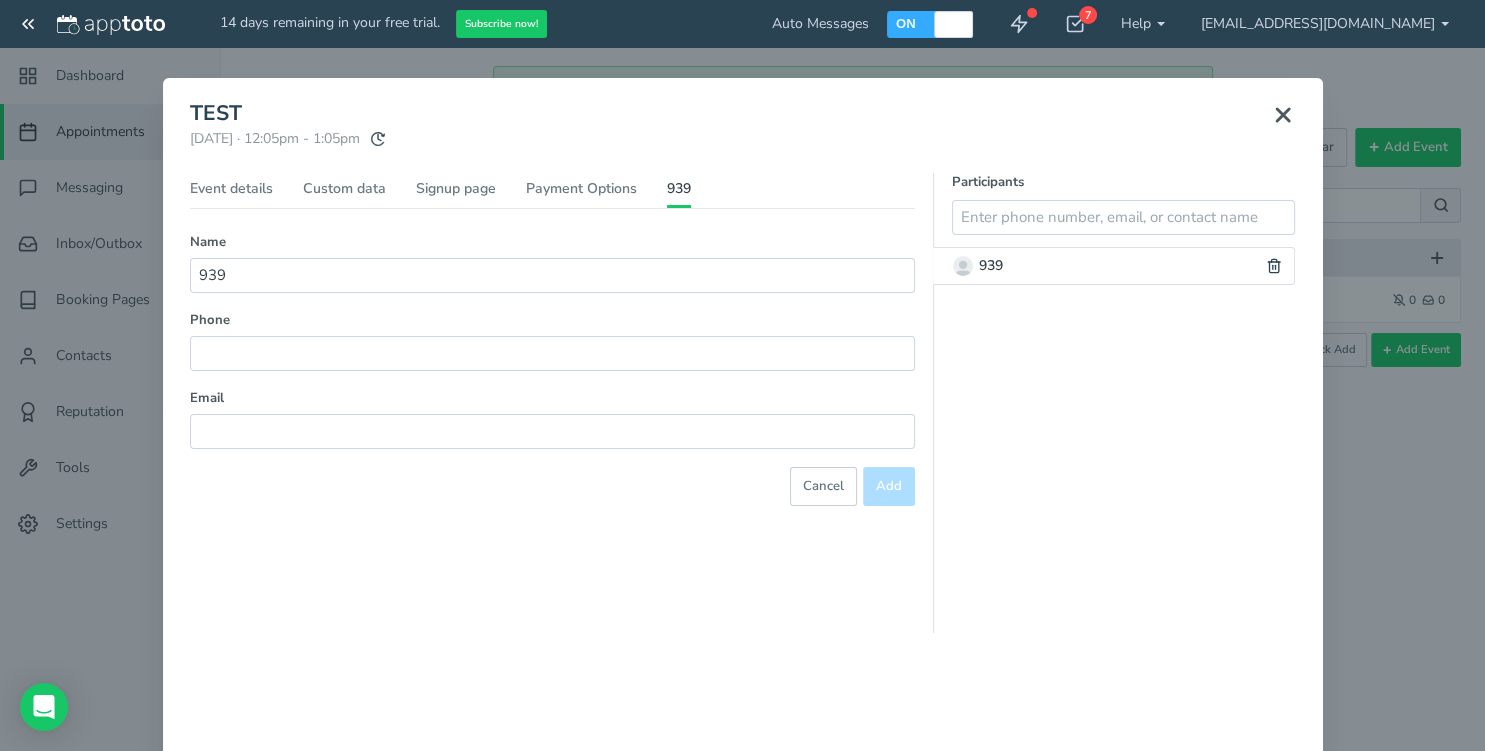 click on "939" at bounding box center [1114, 266] 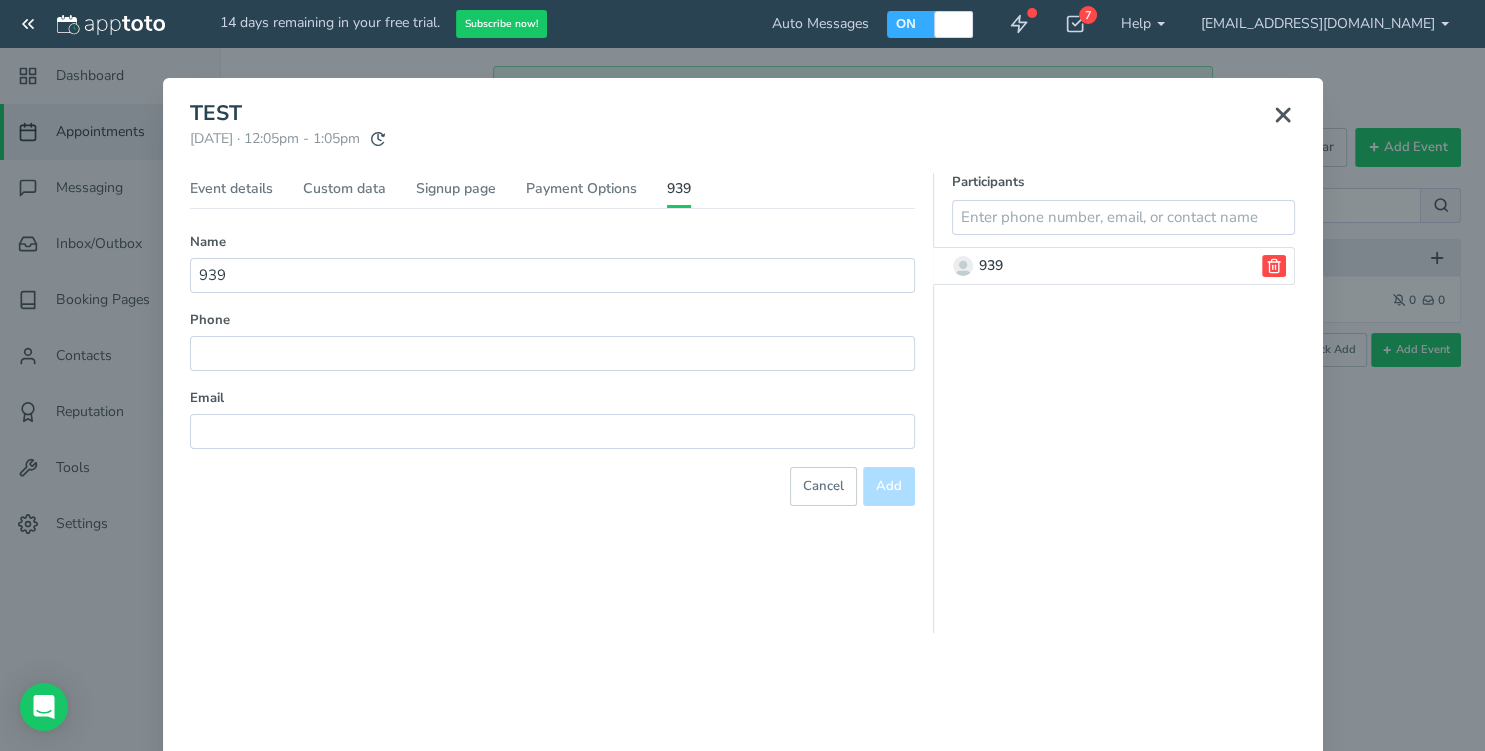 click 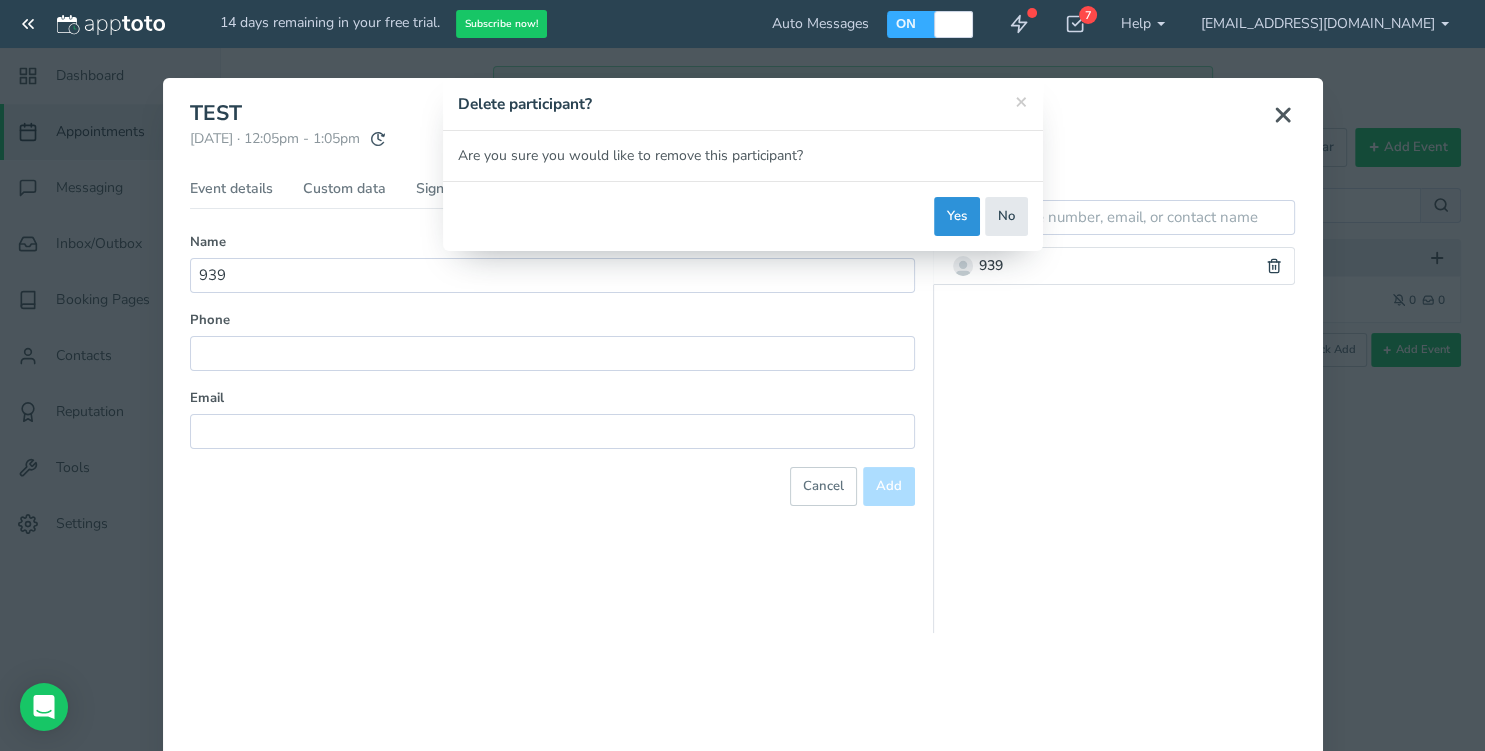 click on "Yes" at bounding box center [957, 216] 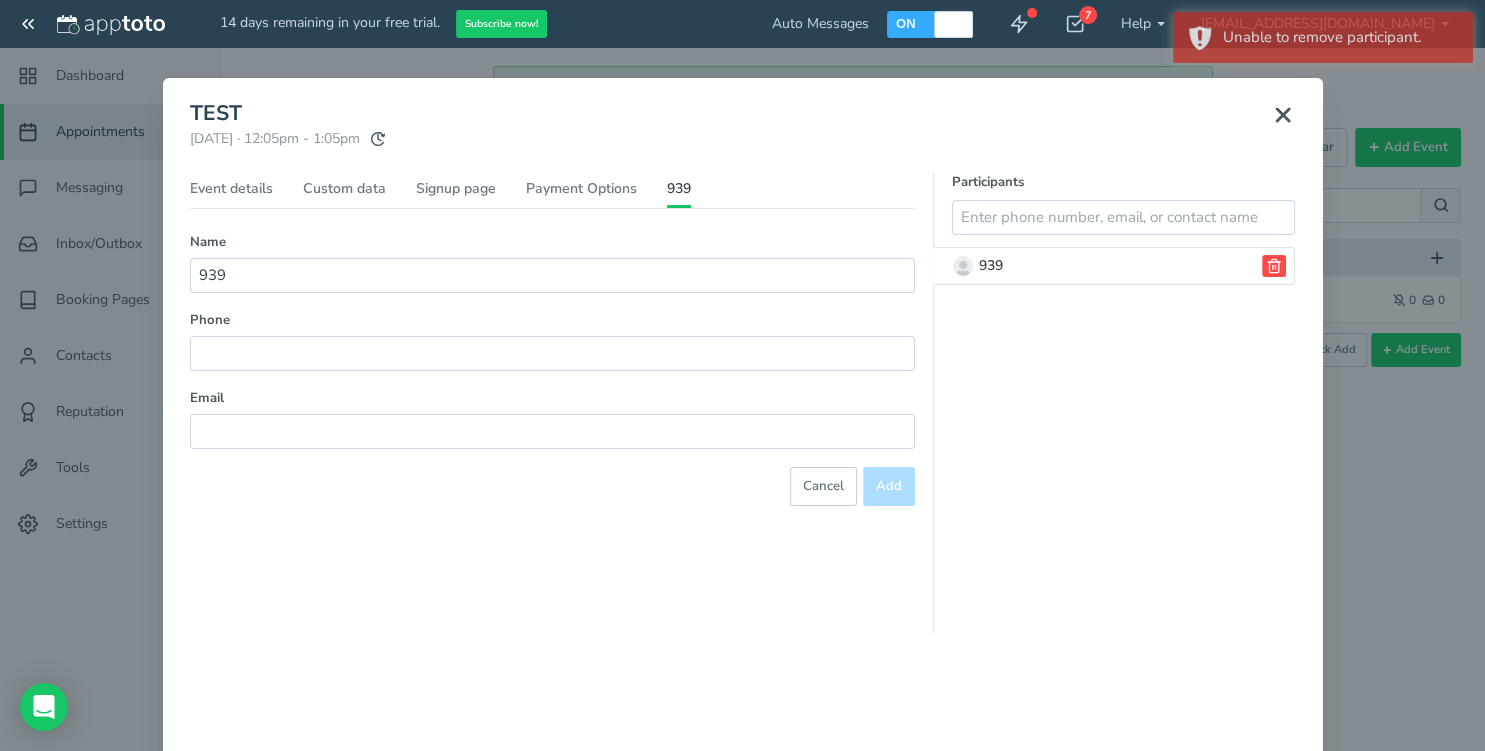 click on "939" at bounding box center [1114, 266] 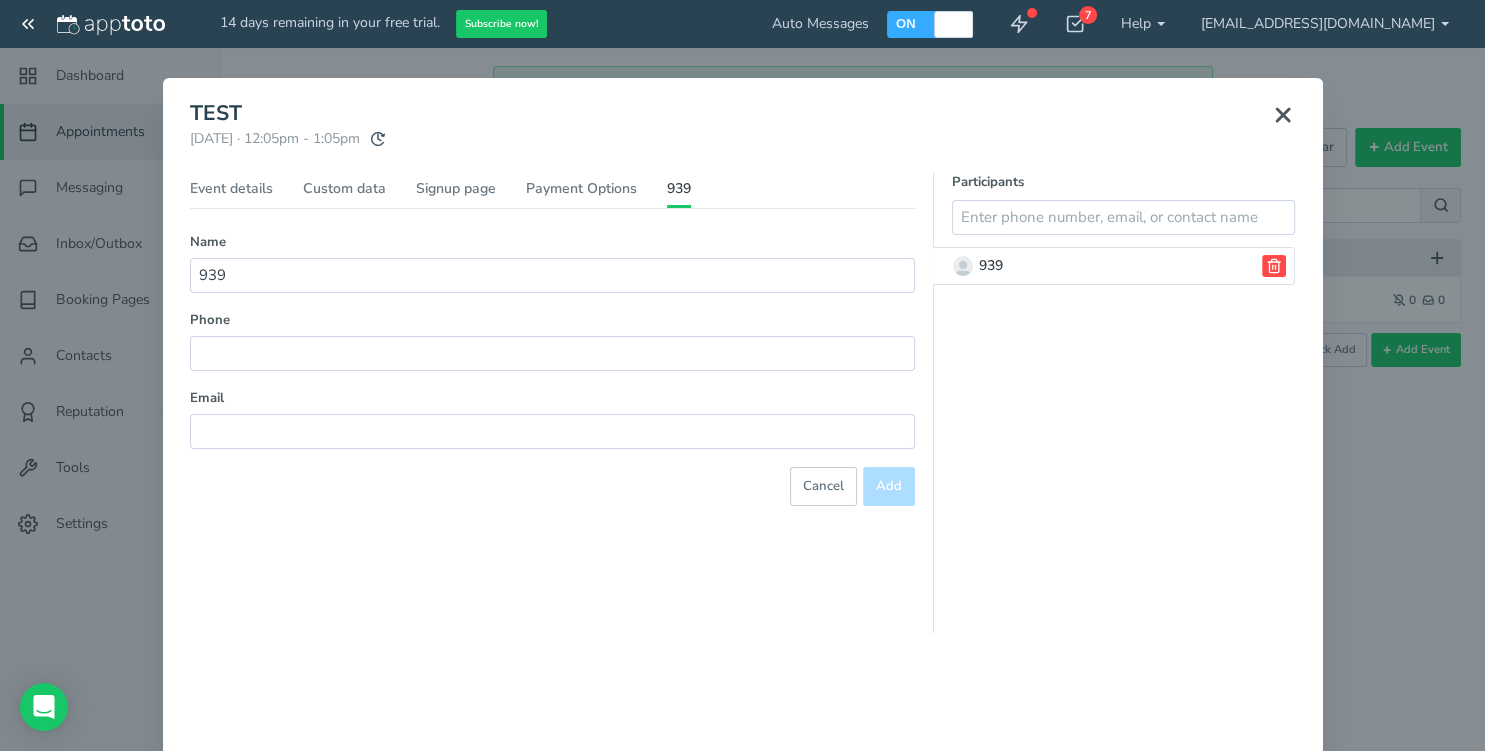 click 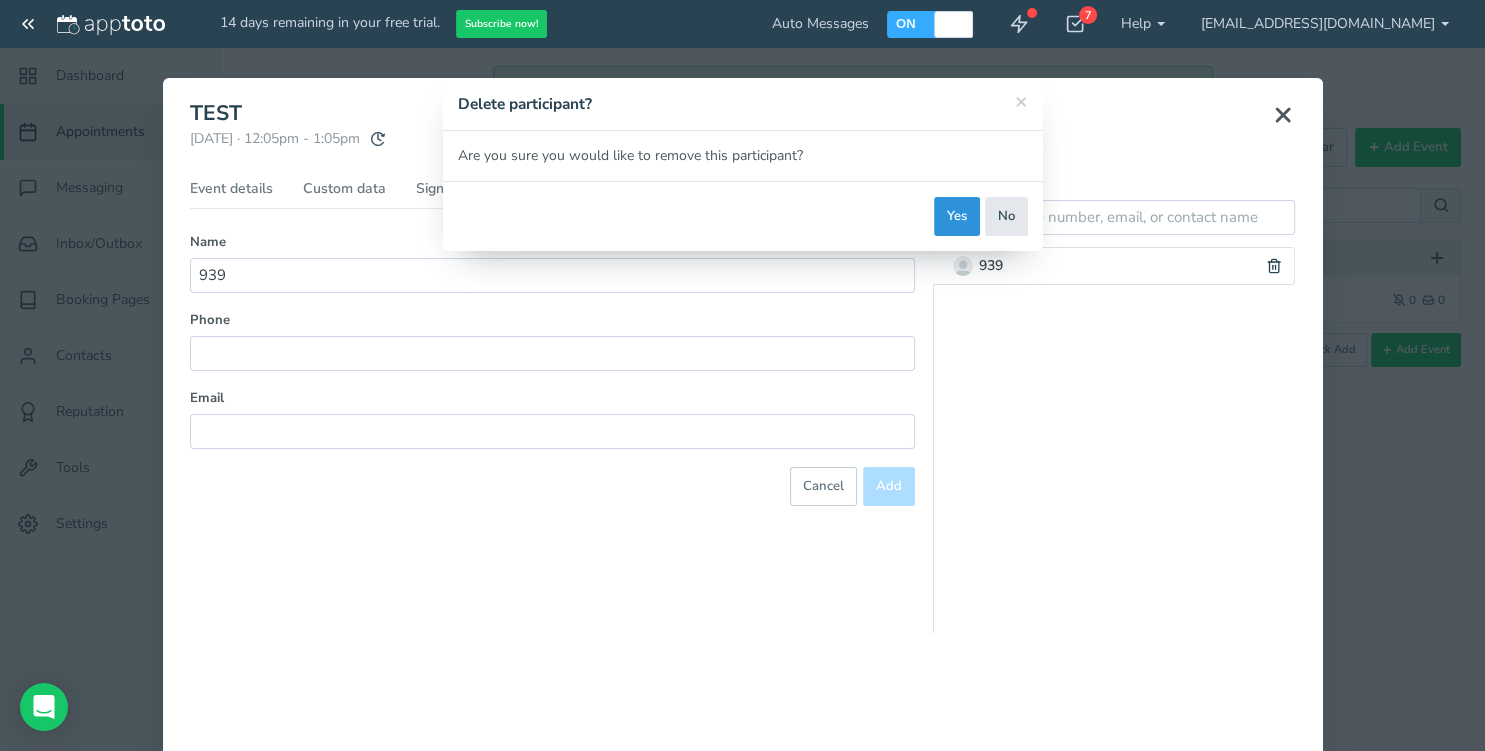 click on "Yes" at bounding box center [957, 216] 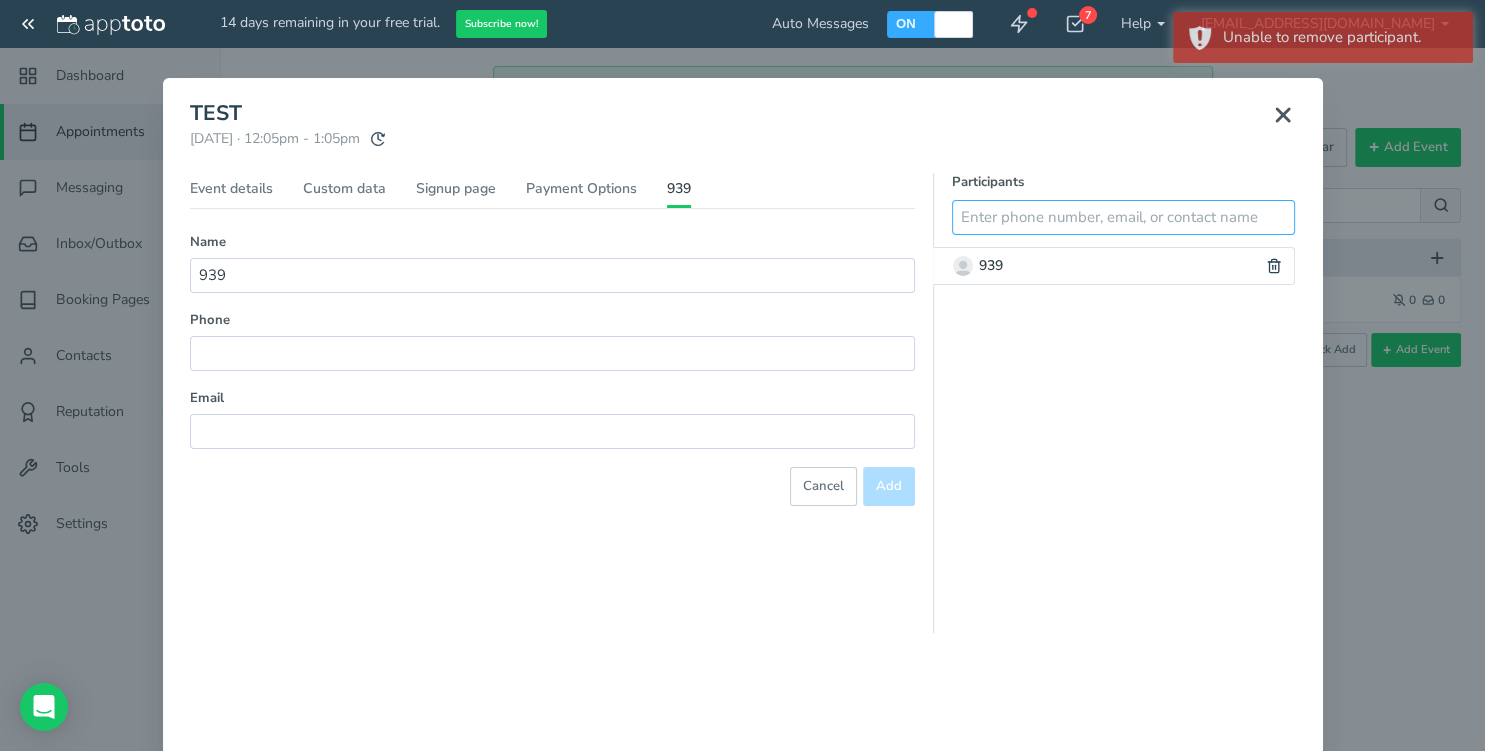 click at bounding box center [1124, 217] 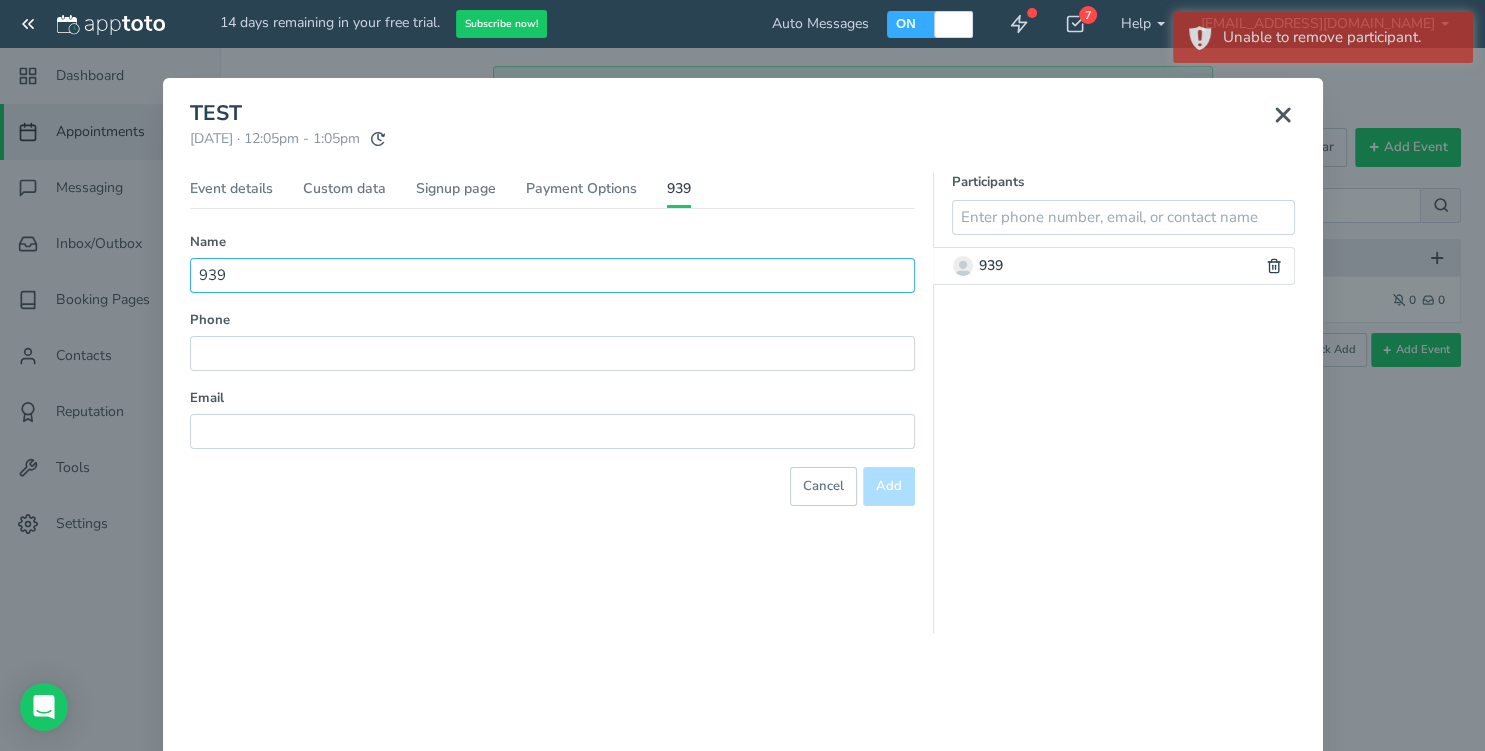 click on "939" at bounding box center (552, 275) 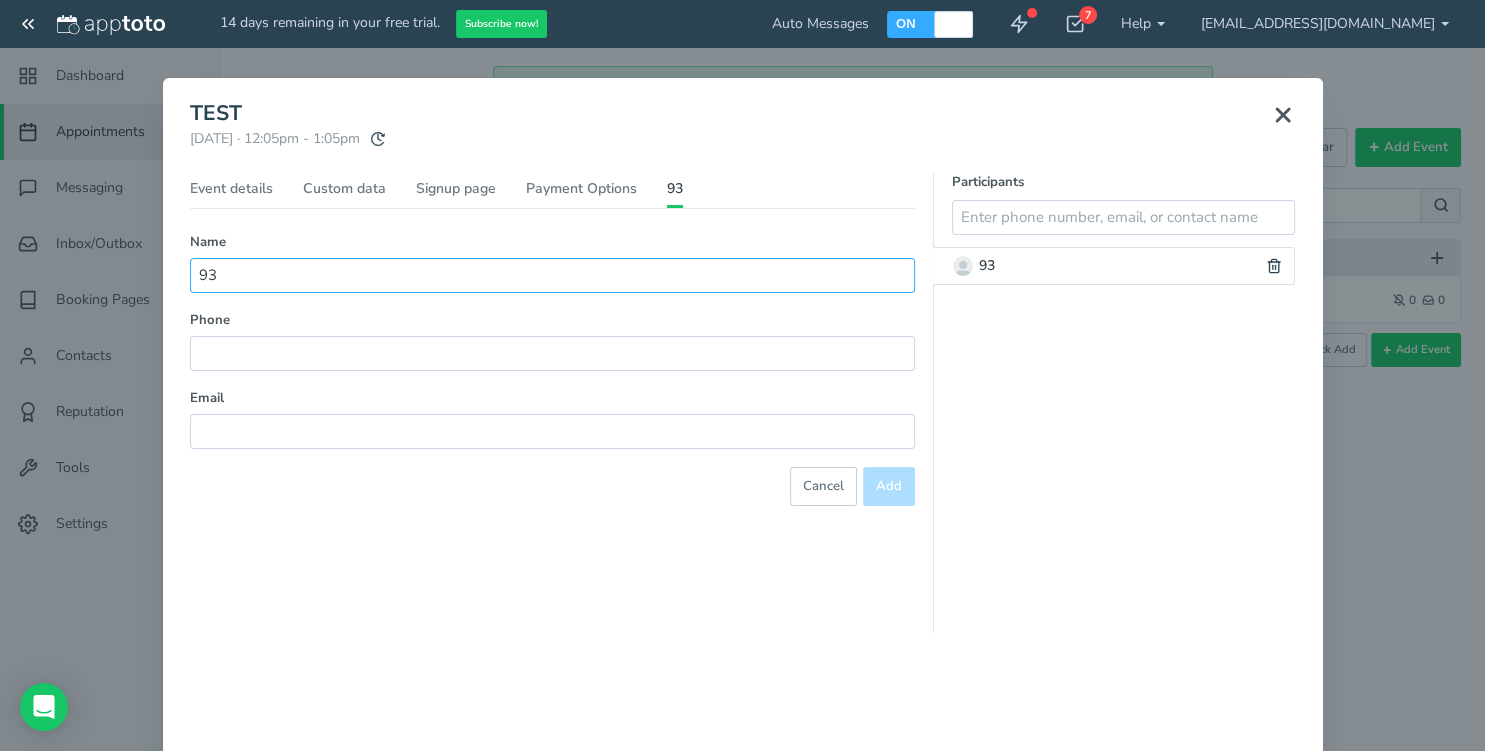 type on "9" 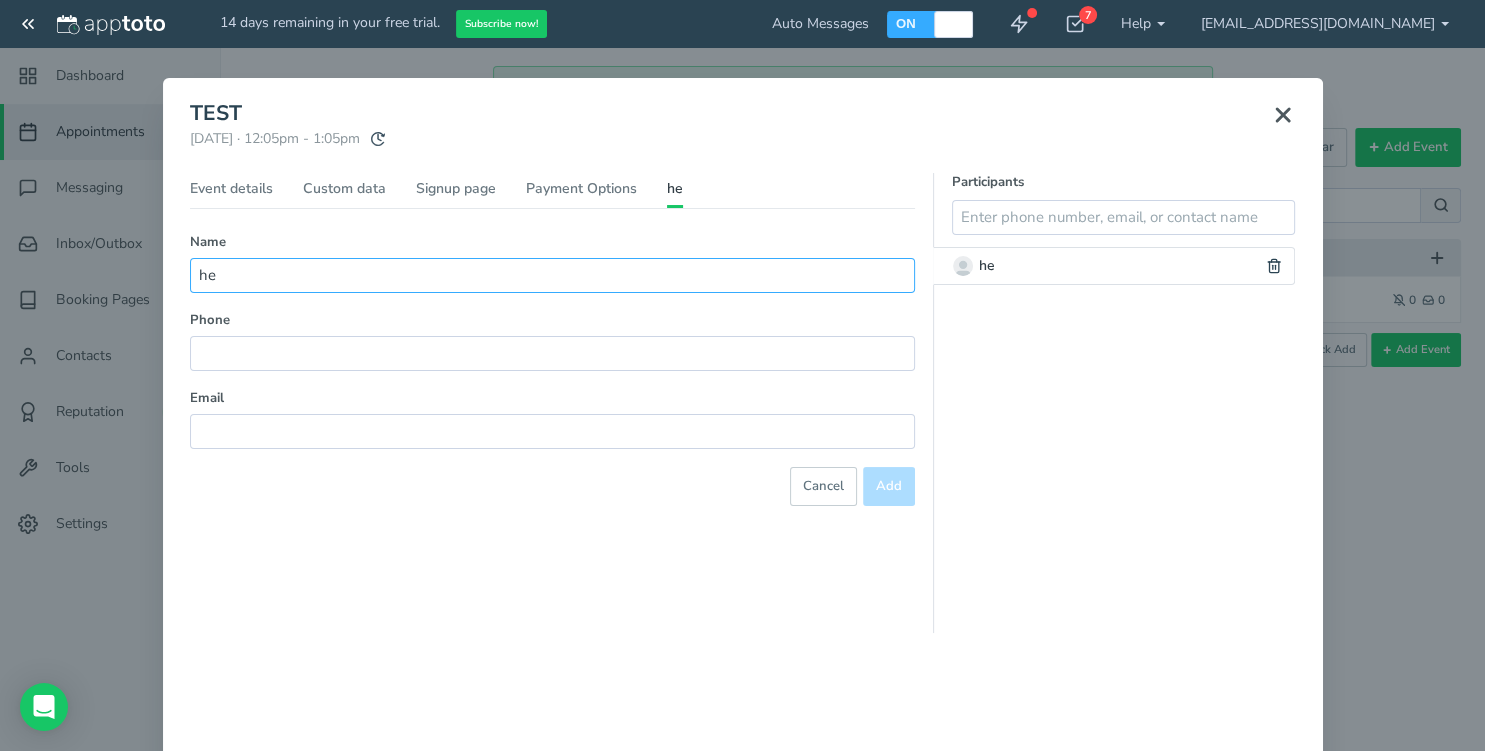 type on "h" 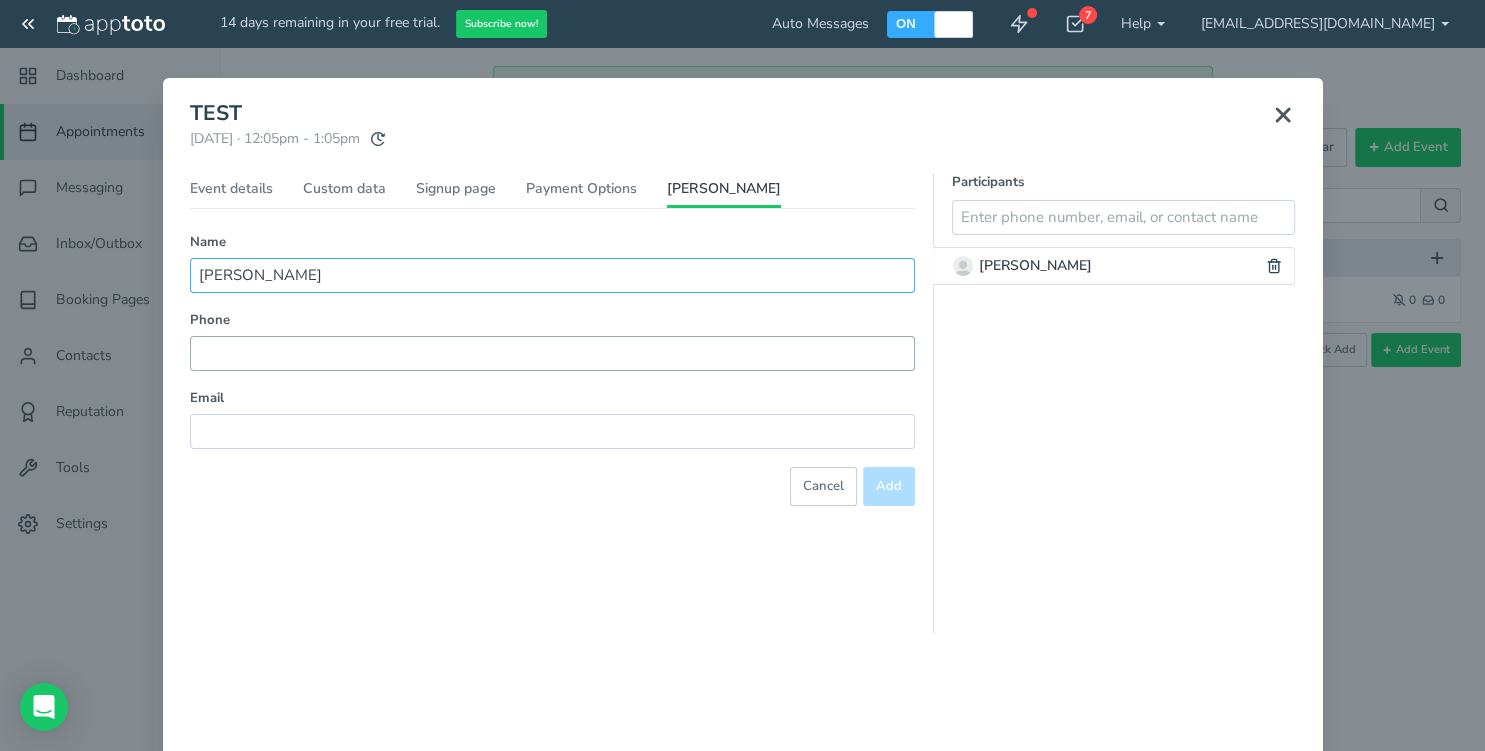 type on "[PERSON_NAME]" 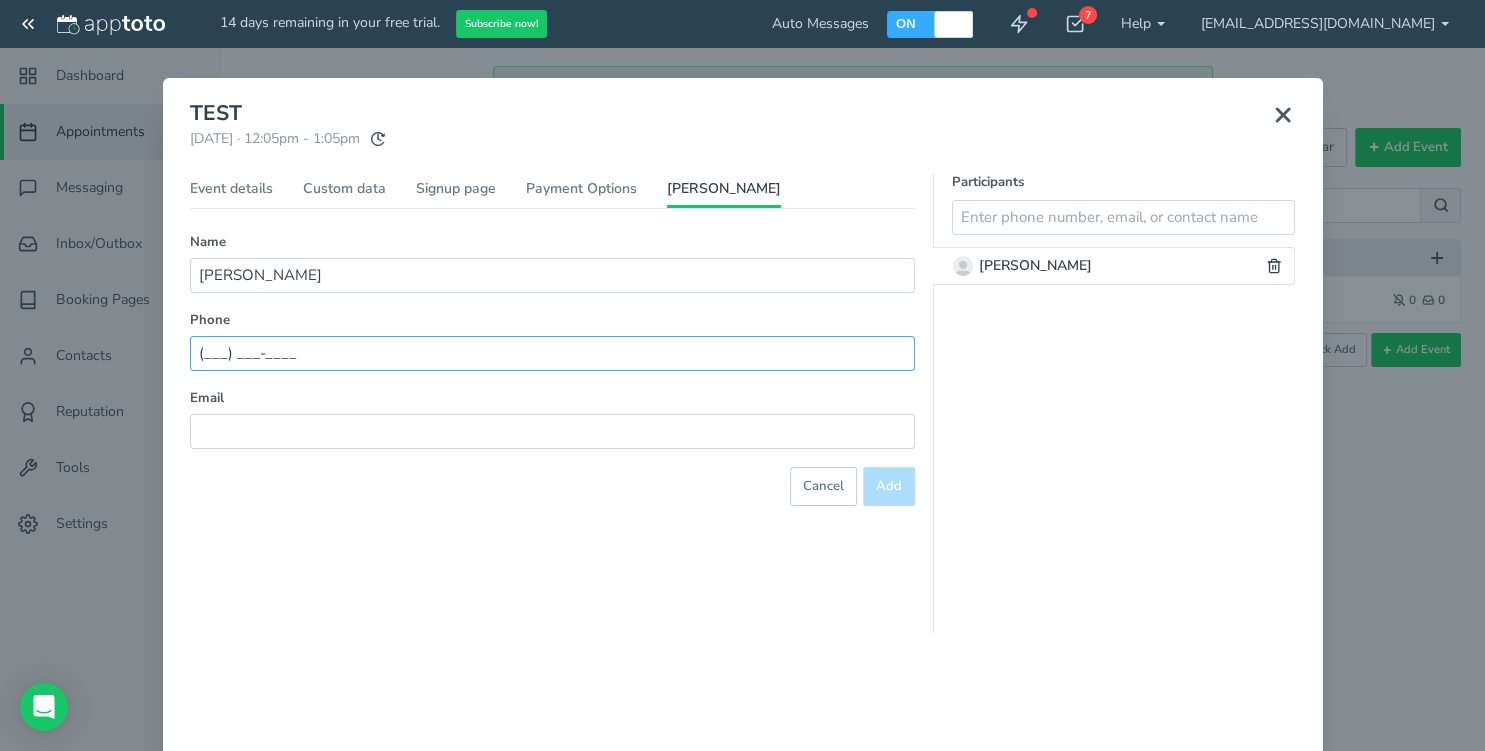 click on "(___) ___-____" at bounding box center (552, 353) 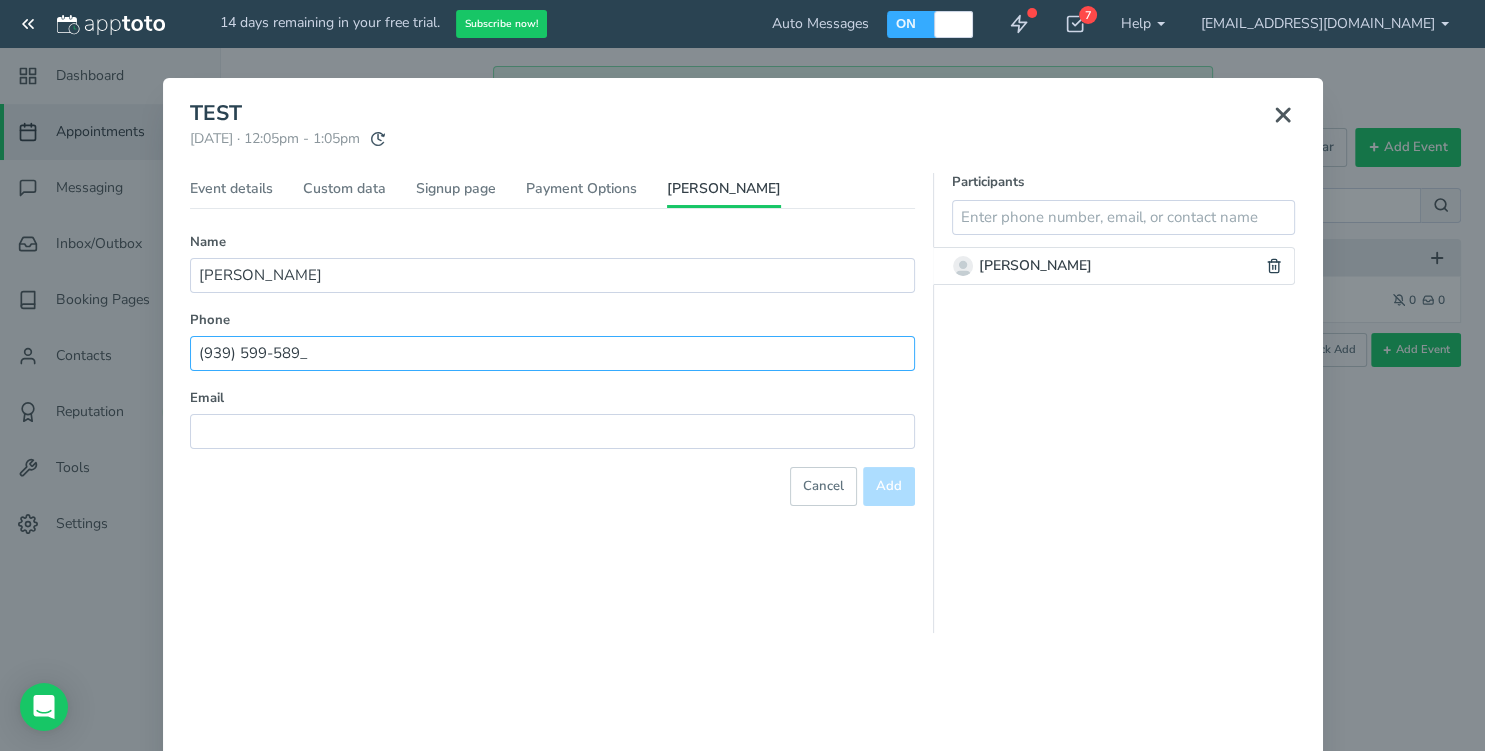 type on "[PHONE_NUMBER]" 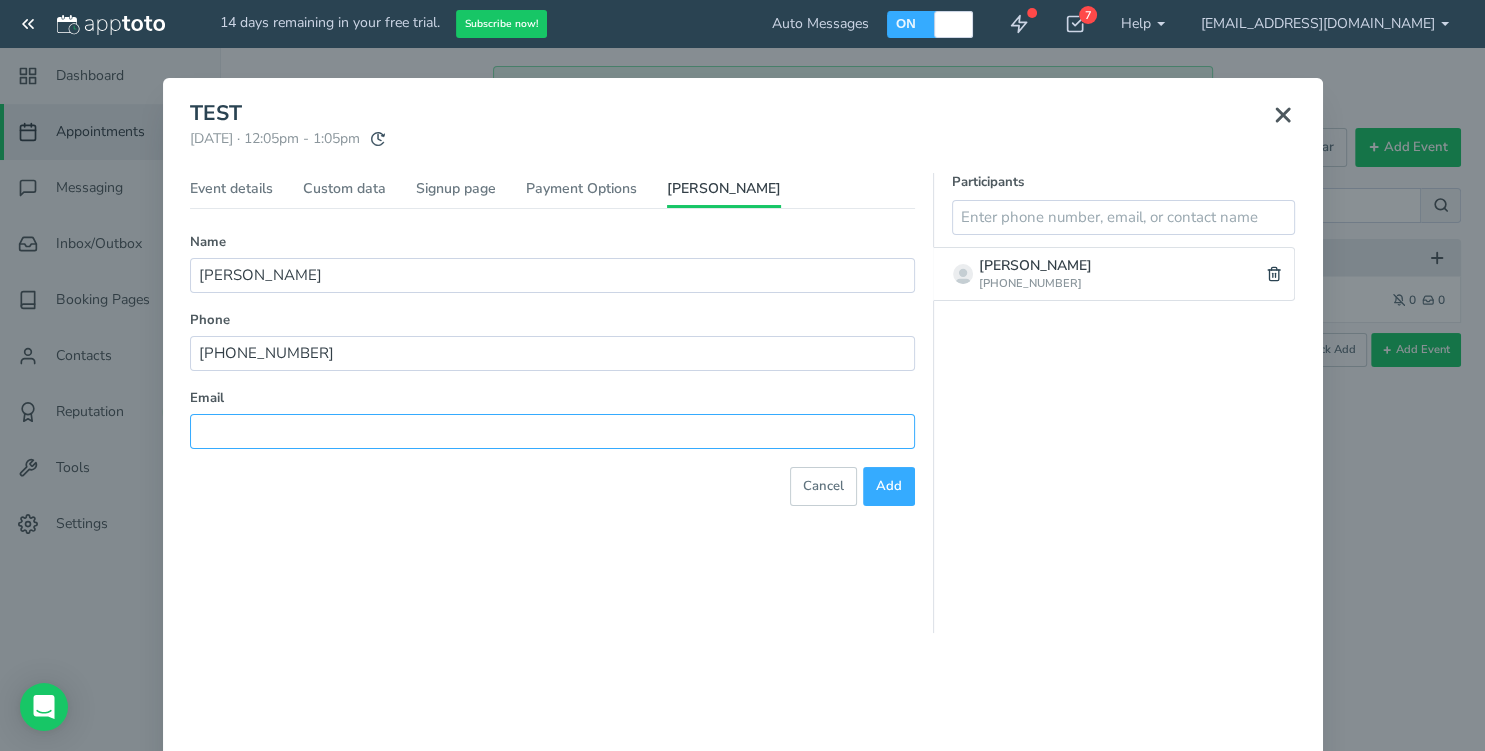 click at bounding box center (552, 431) 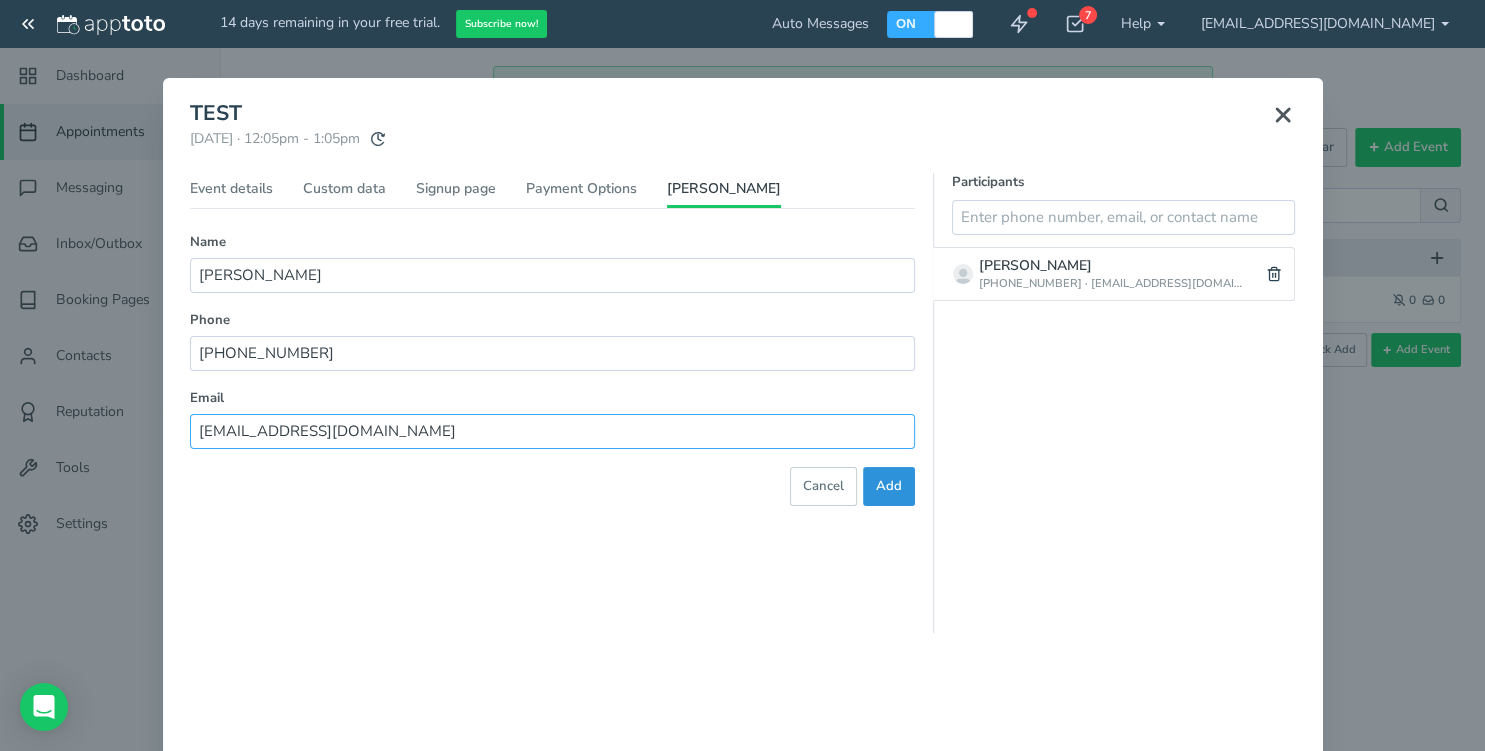 type on "[EMAIL_ADDRESS][DOMAIN_NAME]" 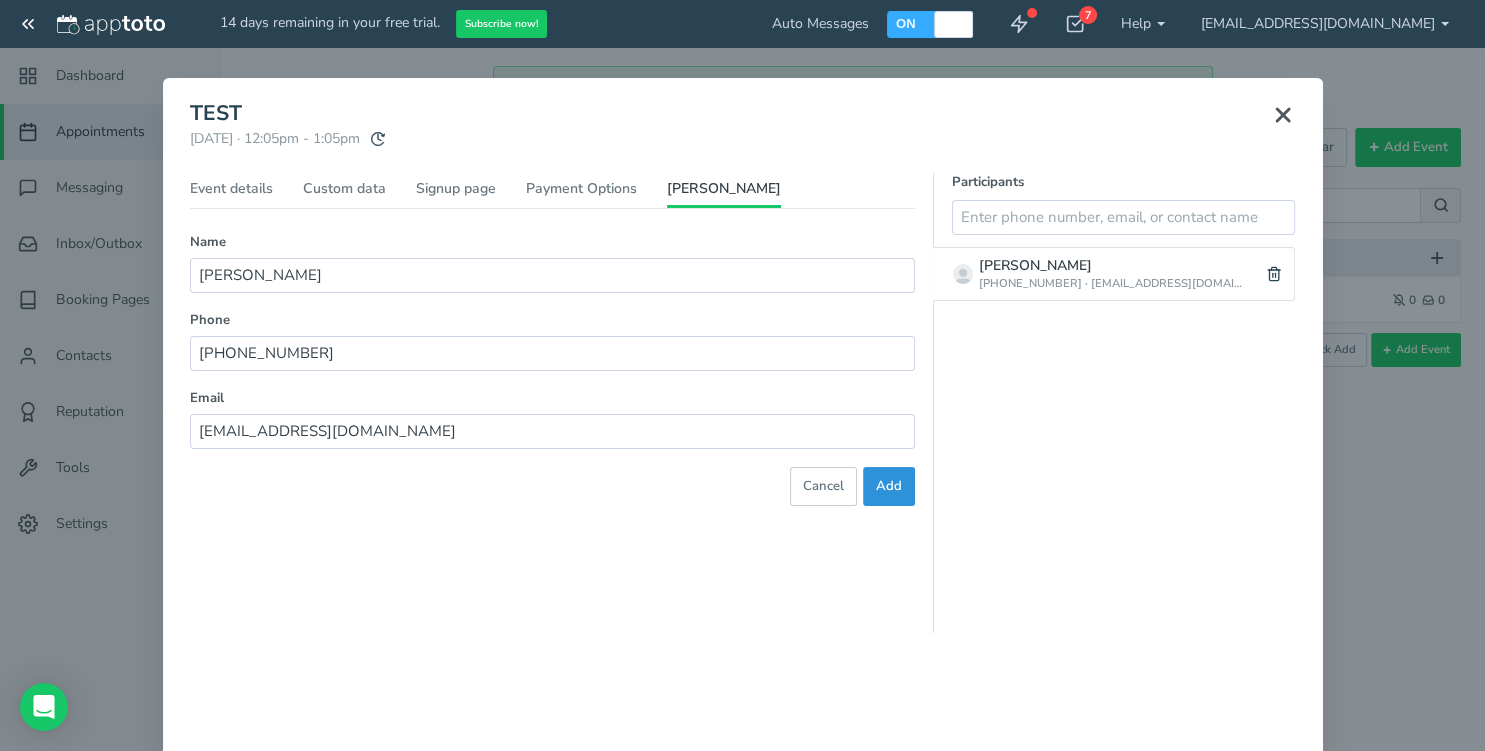 click on "Add" at bounding box center [889, 486] 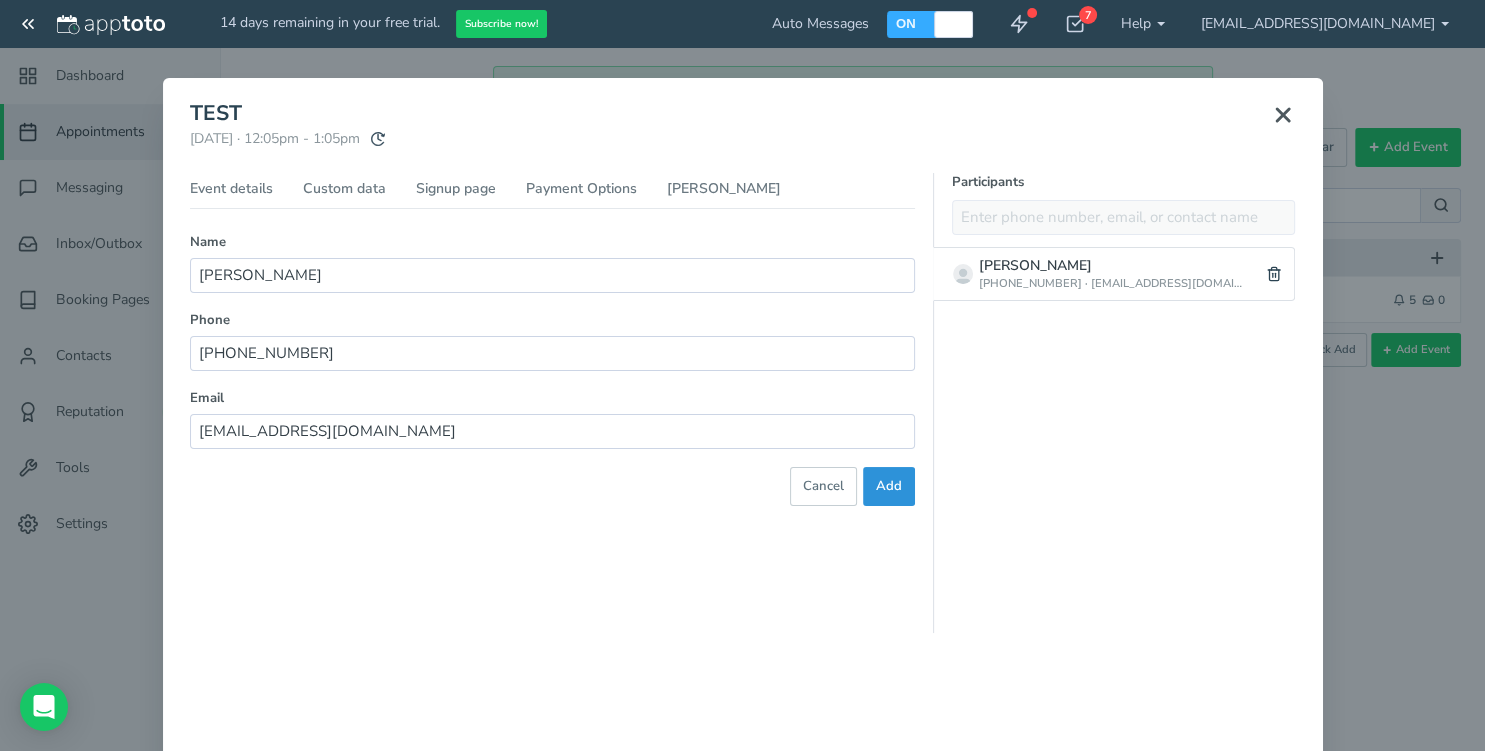 type 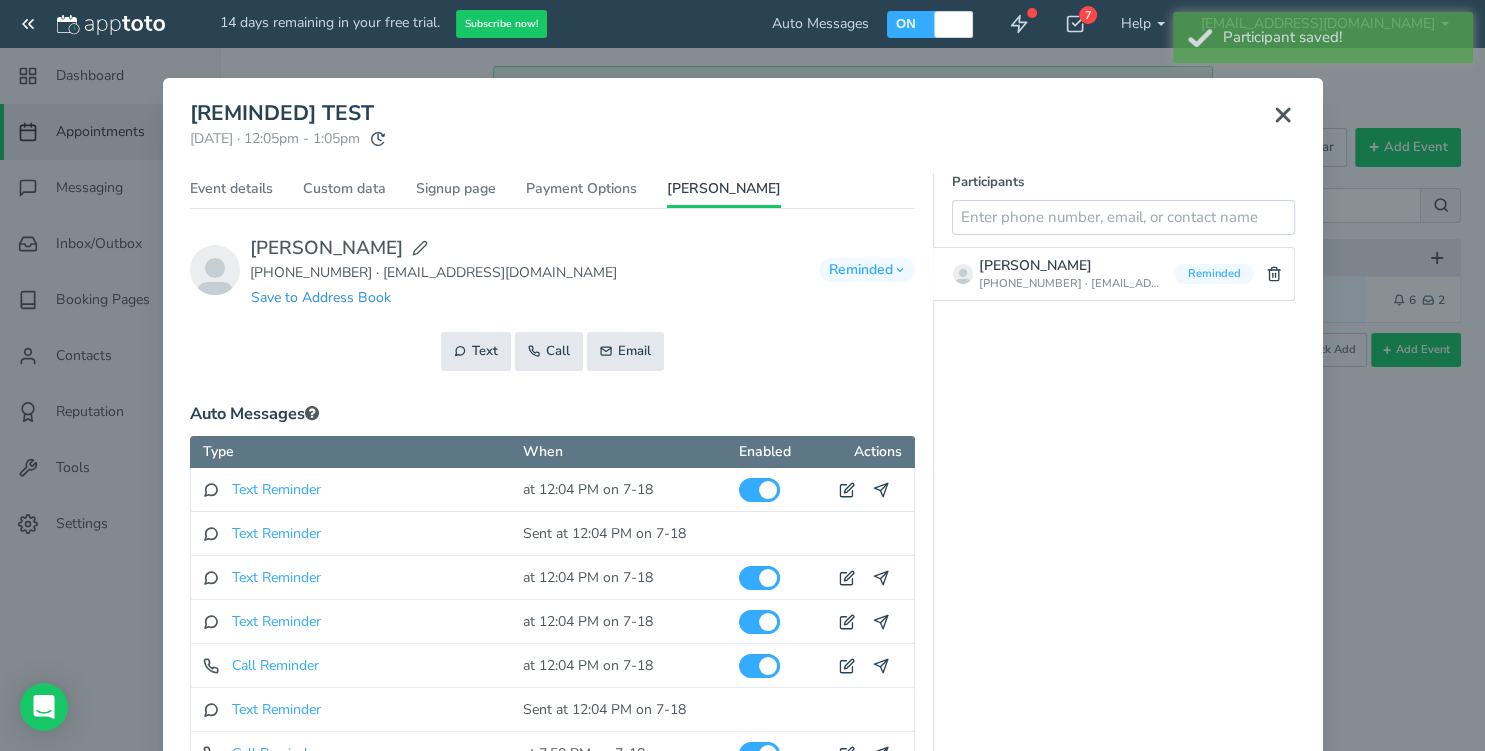 click on "Save to Address Book" at bounding box center (321, 297) 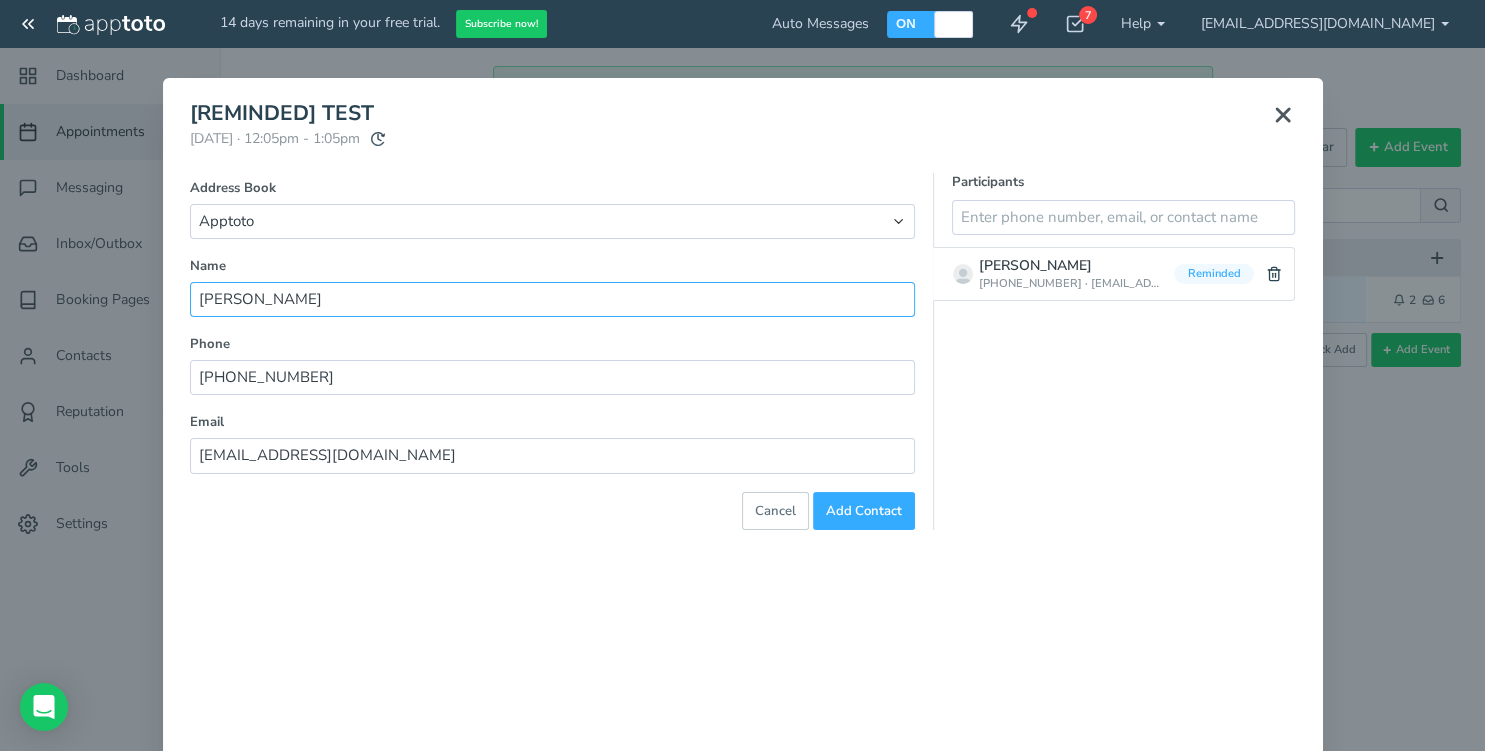 click on "[PERSON_NAME]" at bounding box center [552, 299] 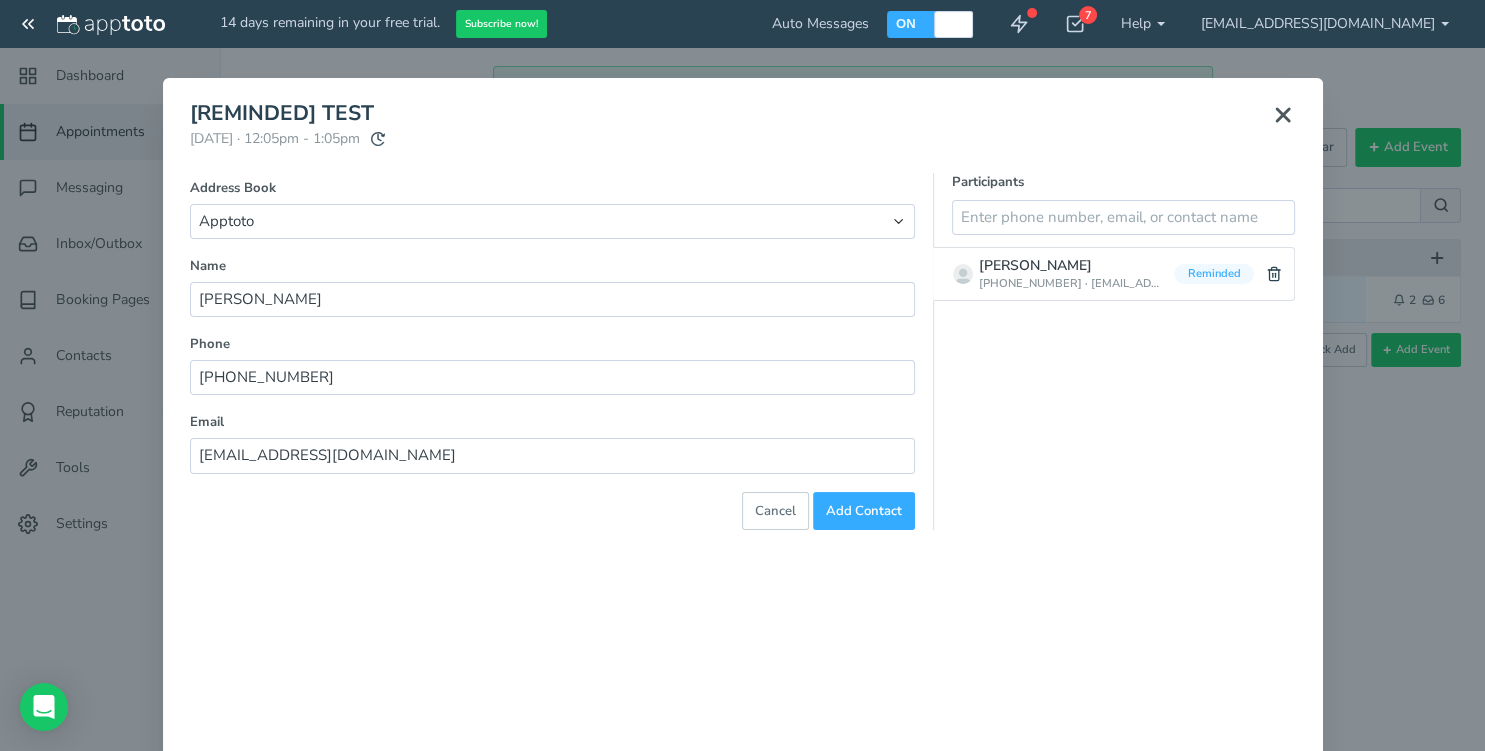 click 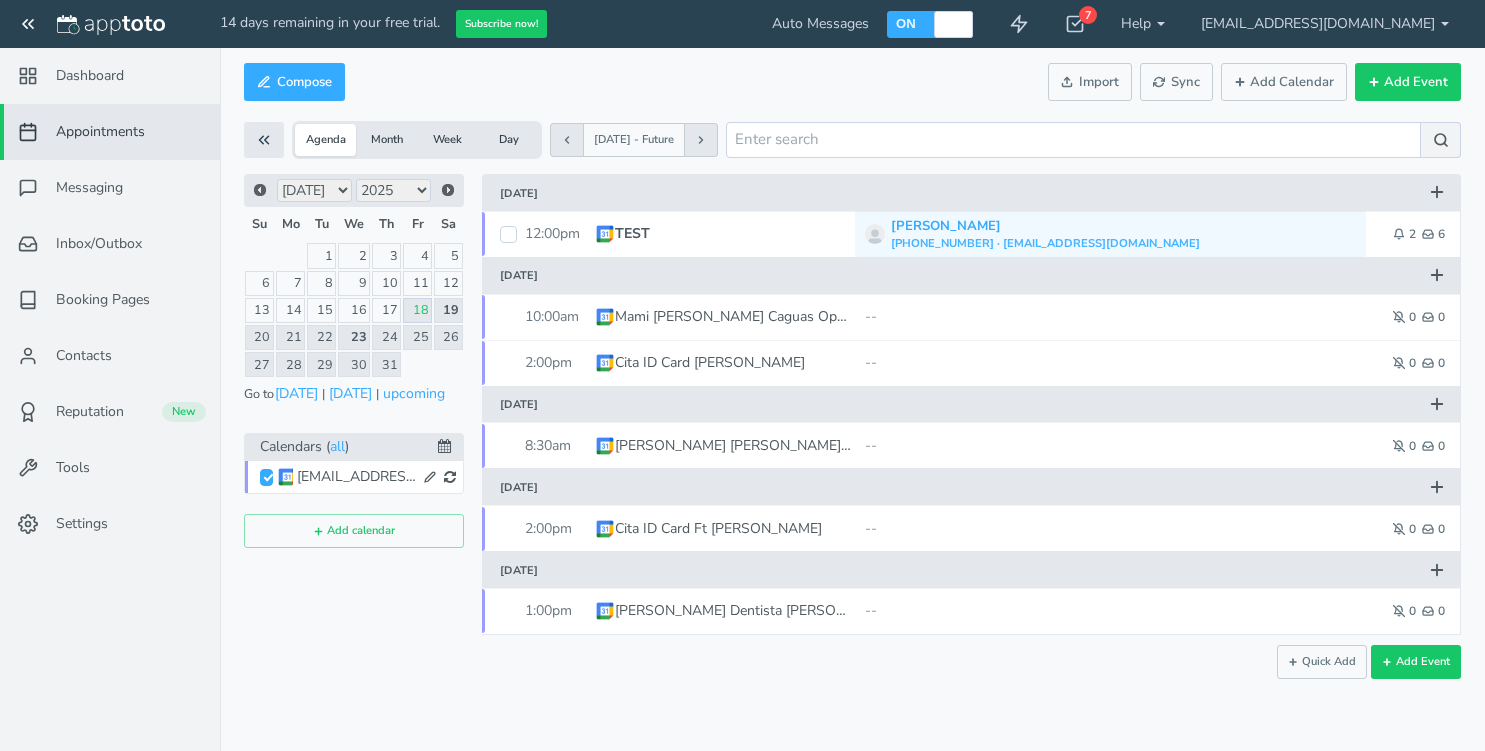 scroll, scrollTop: 0, scrollLeft: 0, axis: both 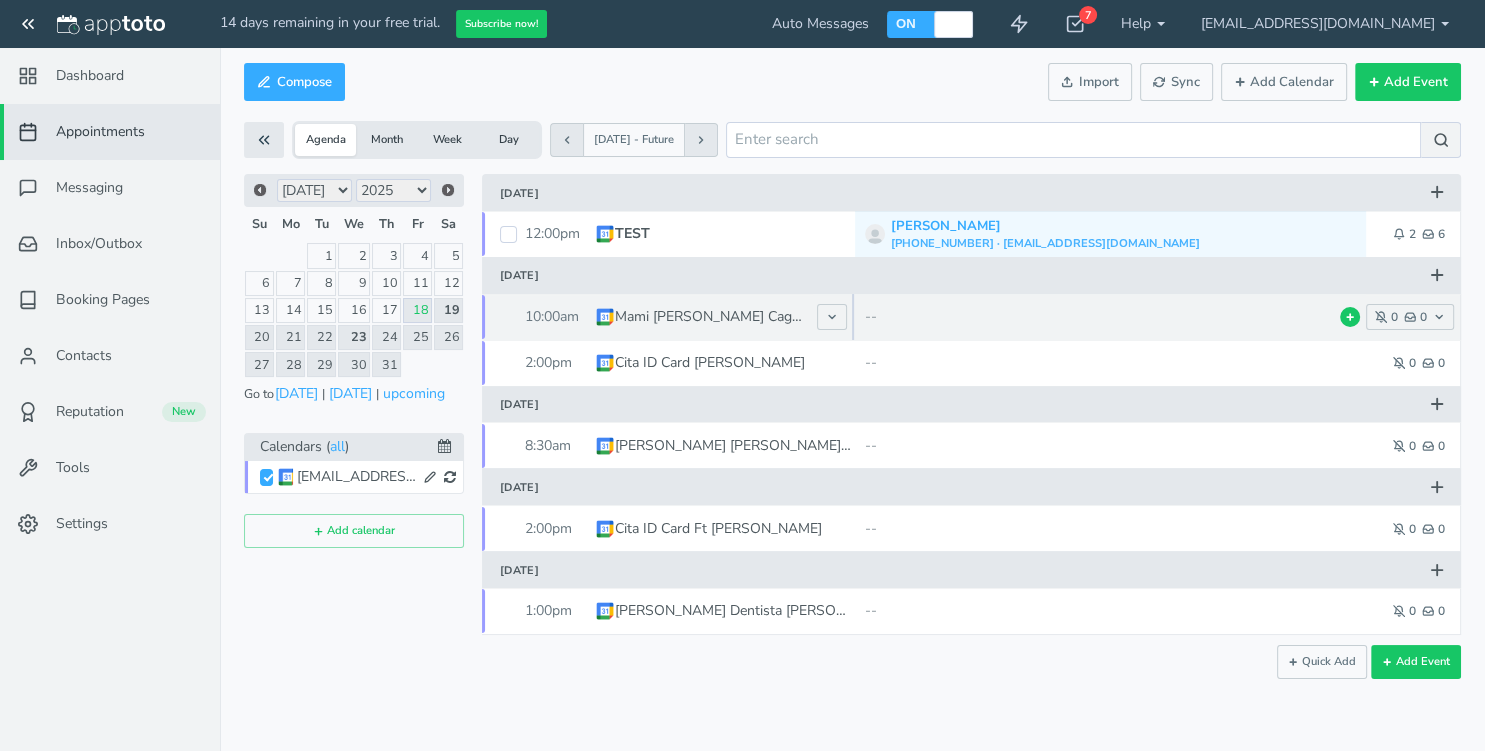 click at bounding box center [508, 317] 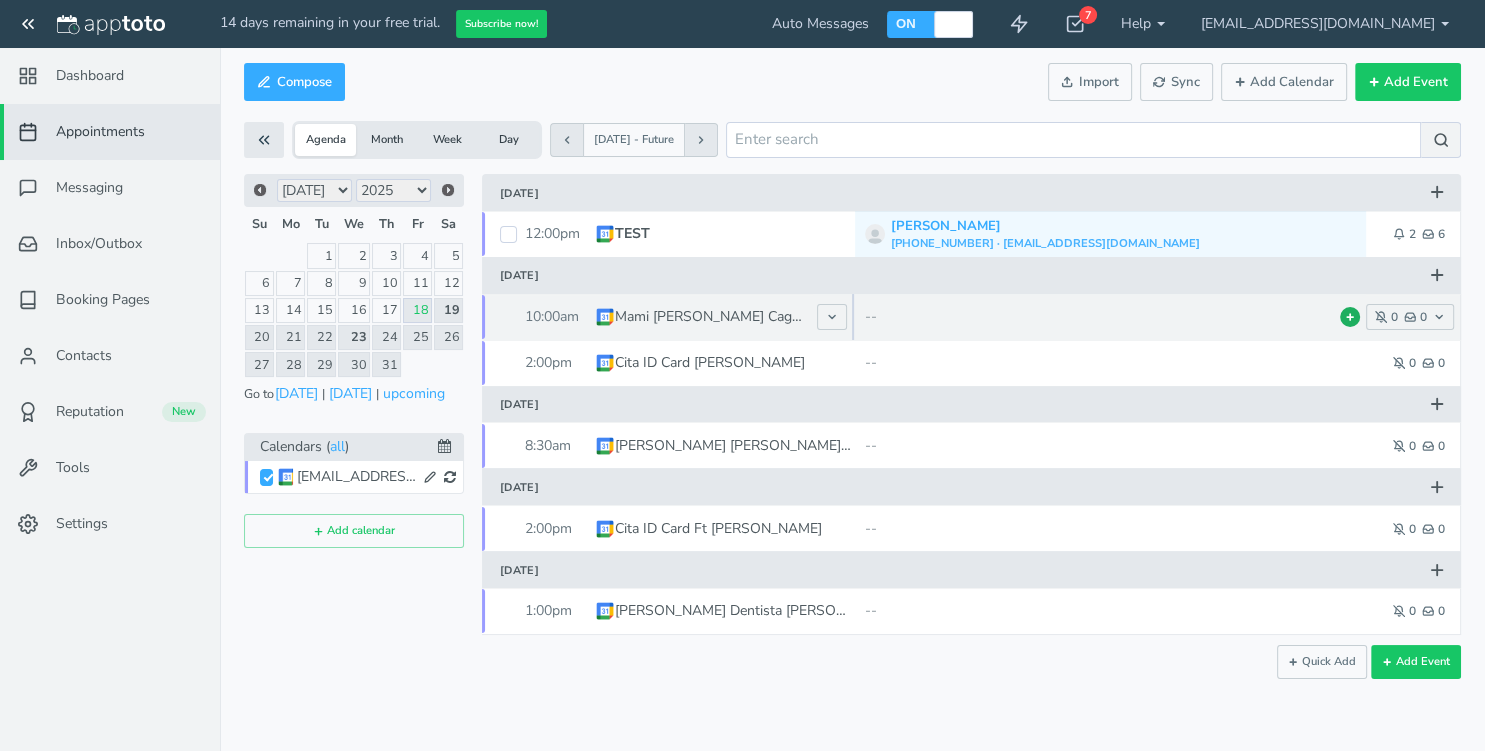 click 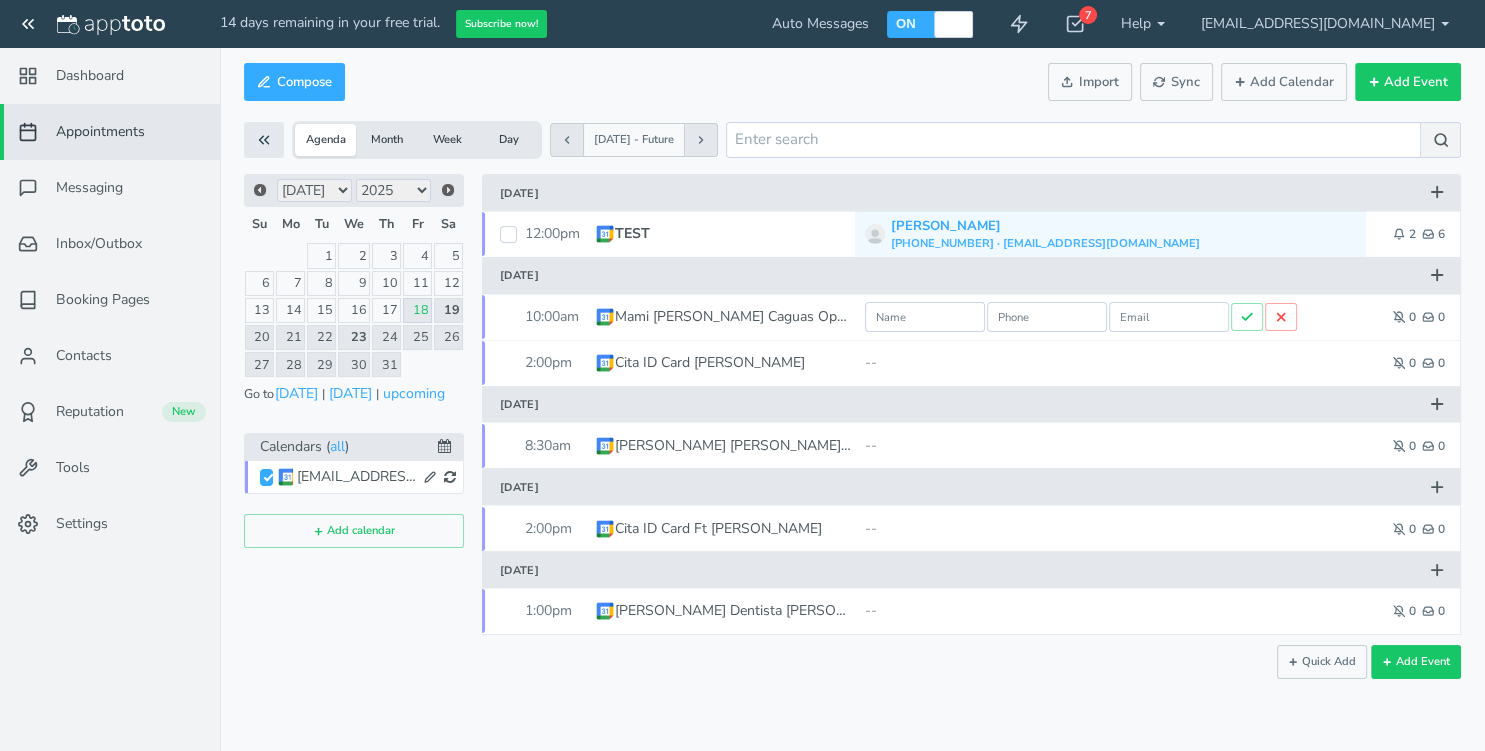 click 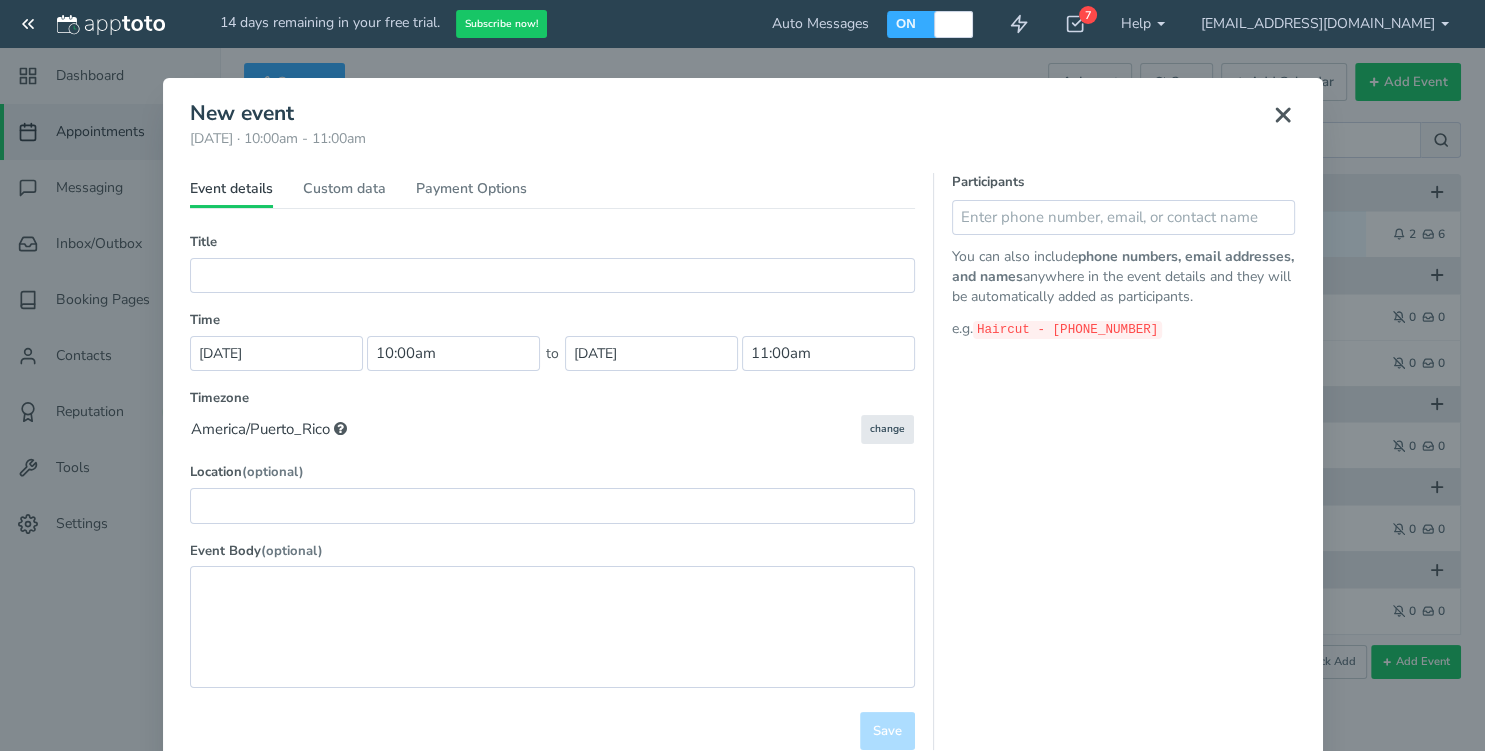 click 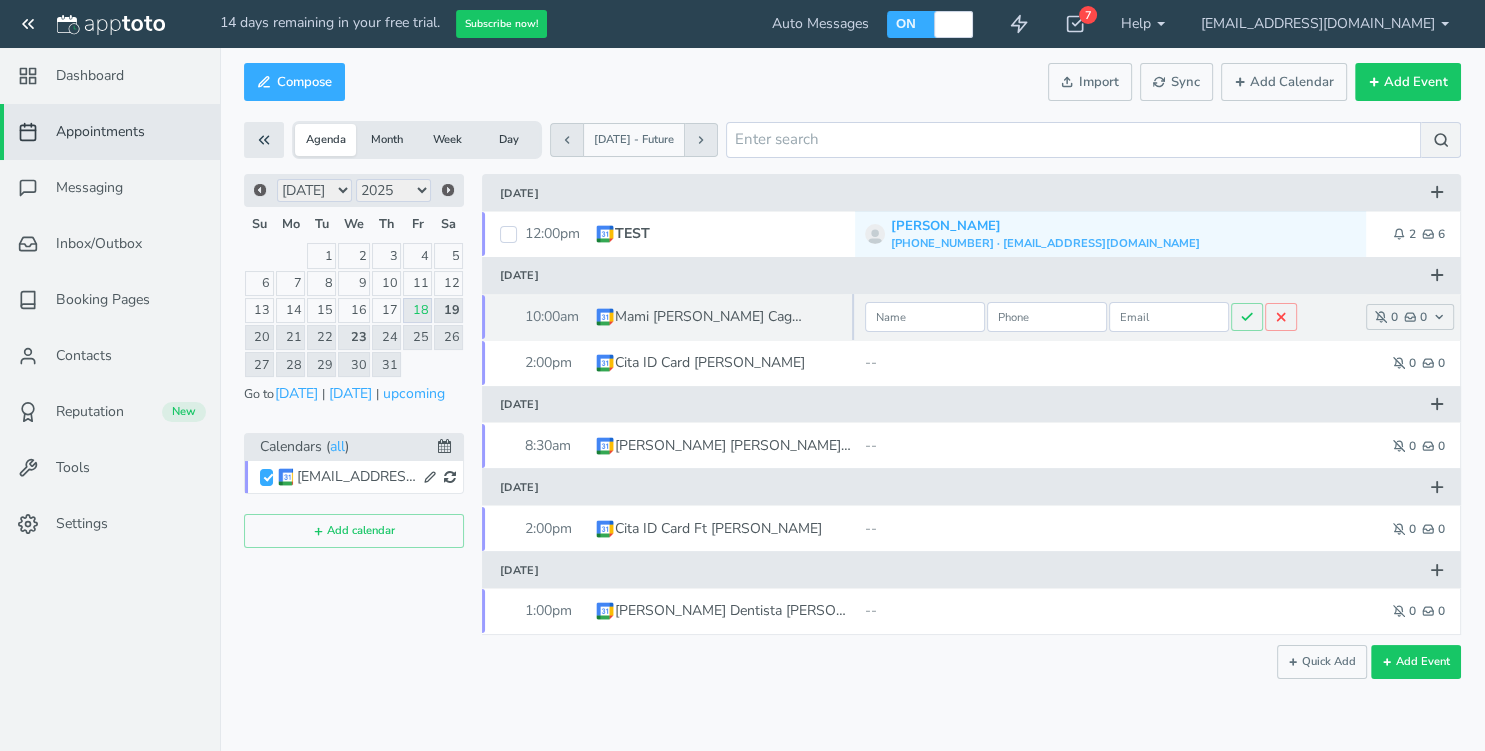 type on "(___) ___-____" 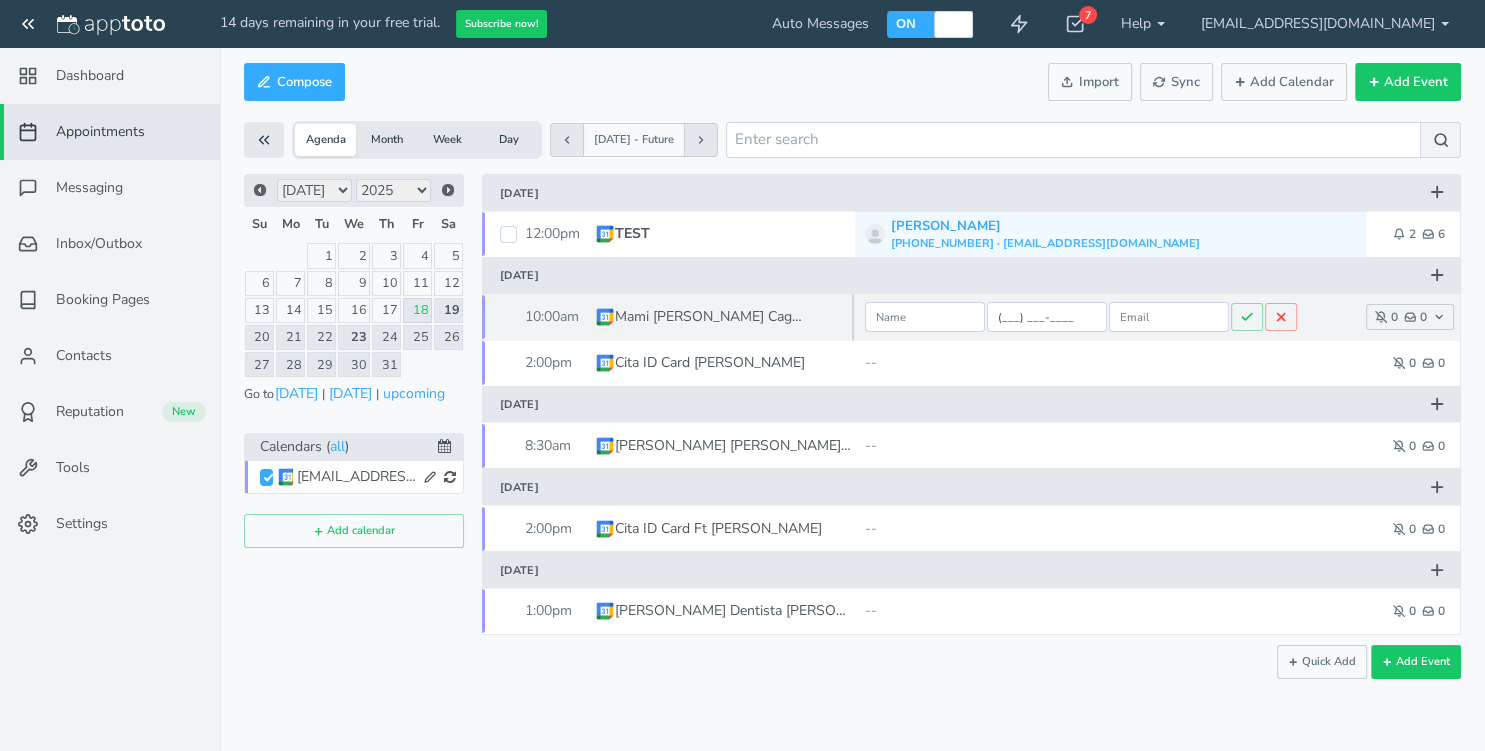 click on "(___) ___-____" at bounding box center (1047, 317) 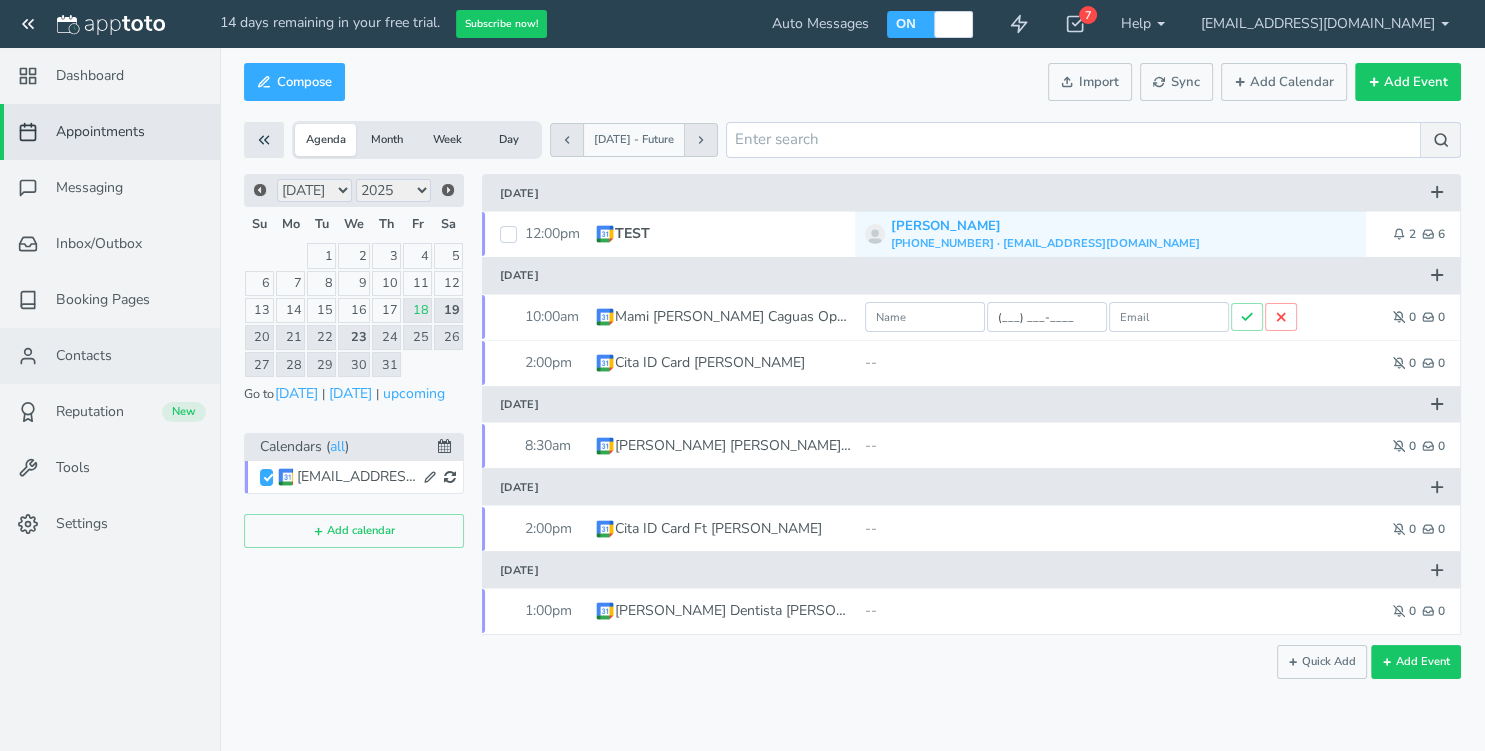 type 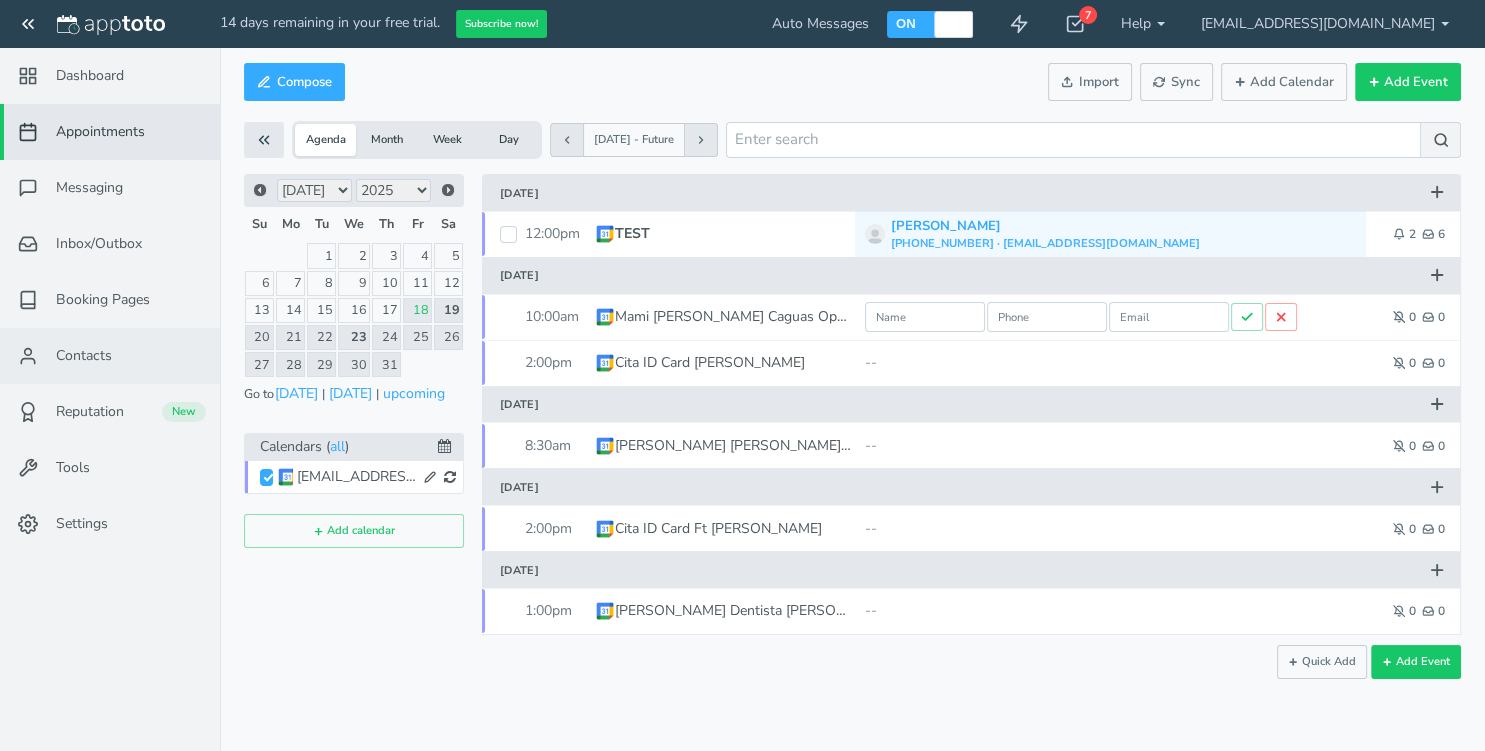 click on "Contacts" at bounding box center (110, 356) 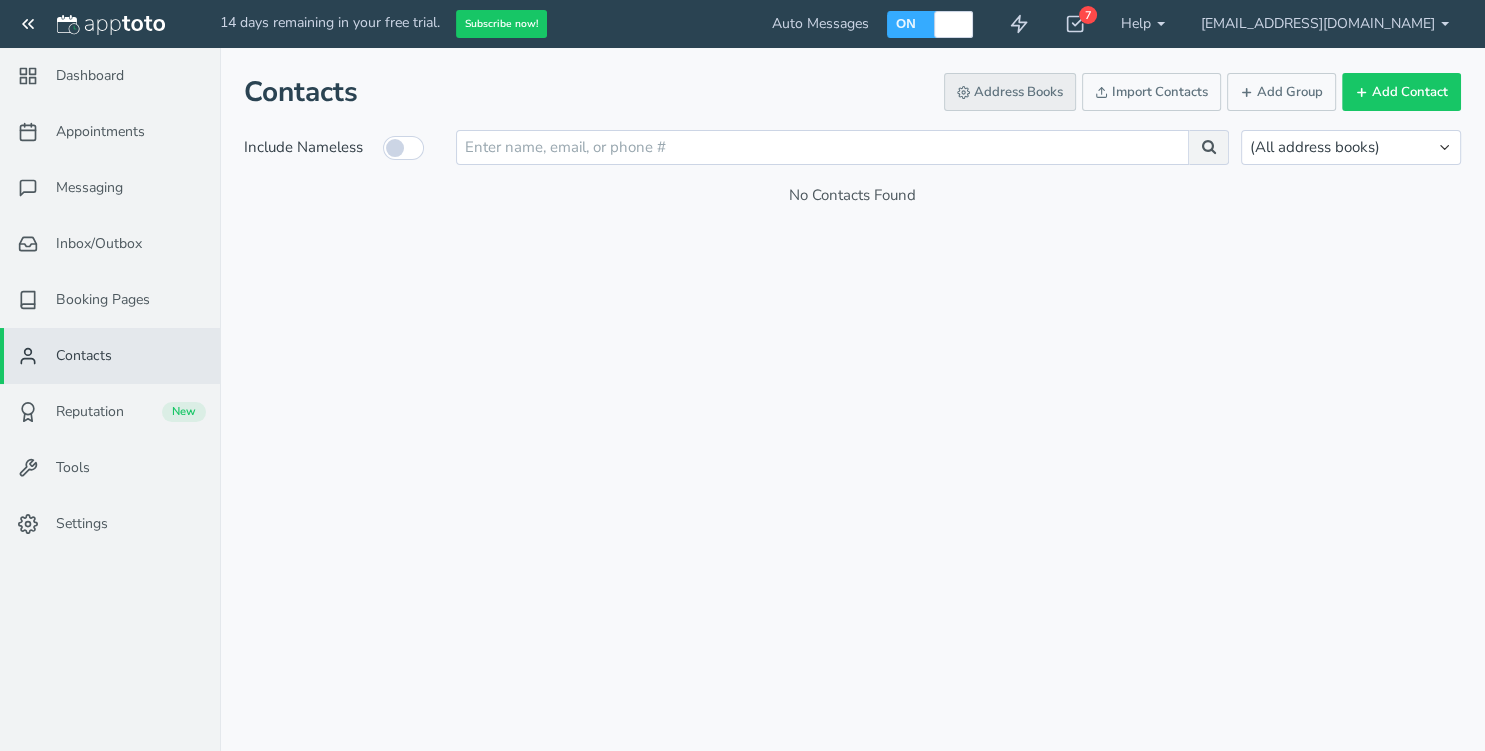 click on "Address Books" at bounding box center (1010, 92) 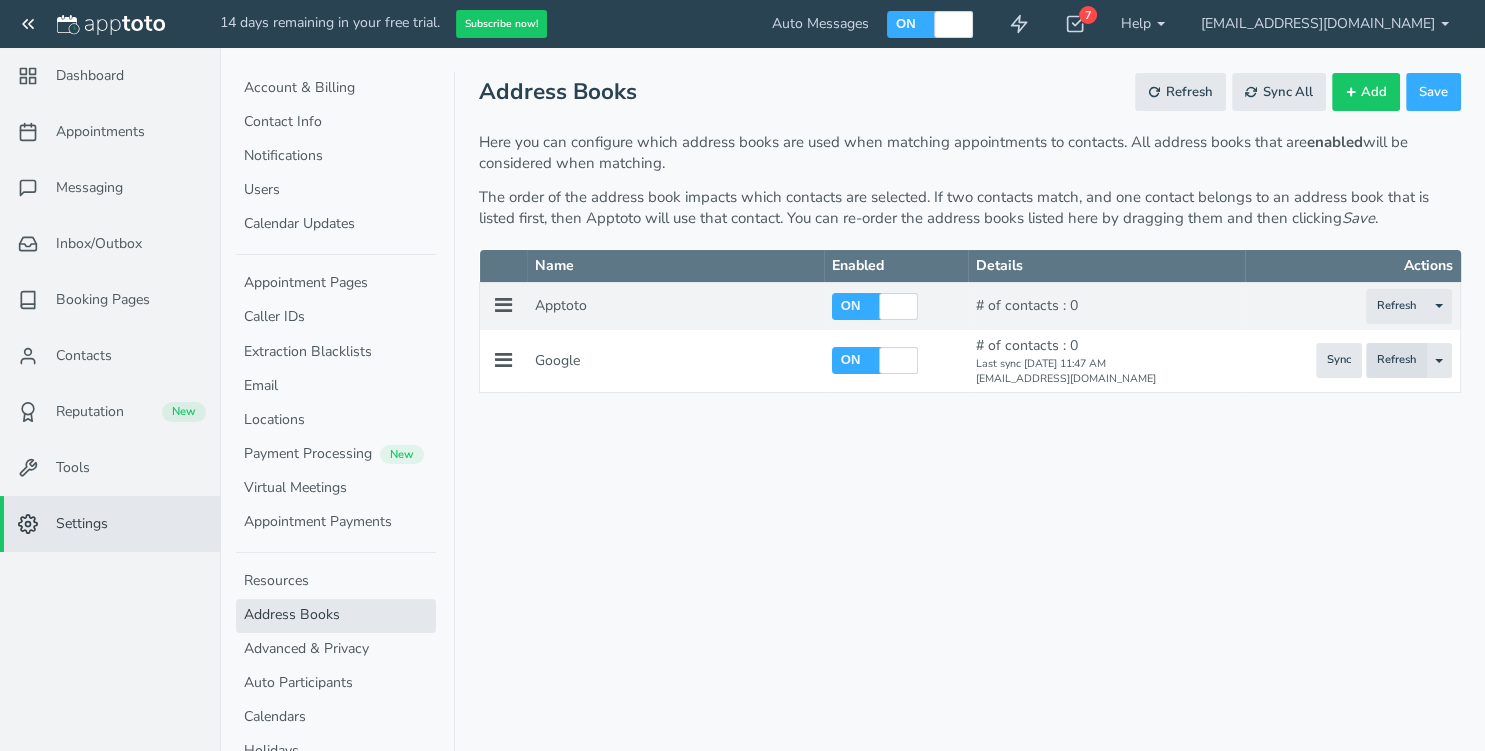 click on "Refresh" at bounding box center (1396, 360) 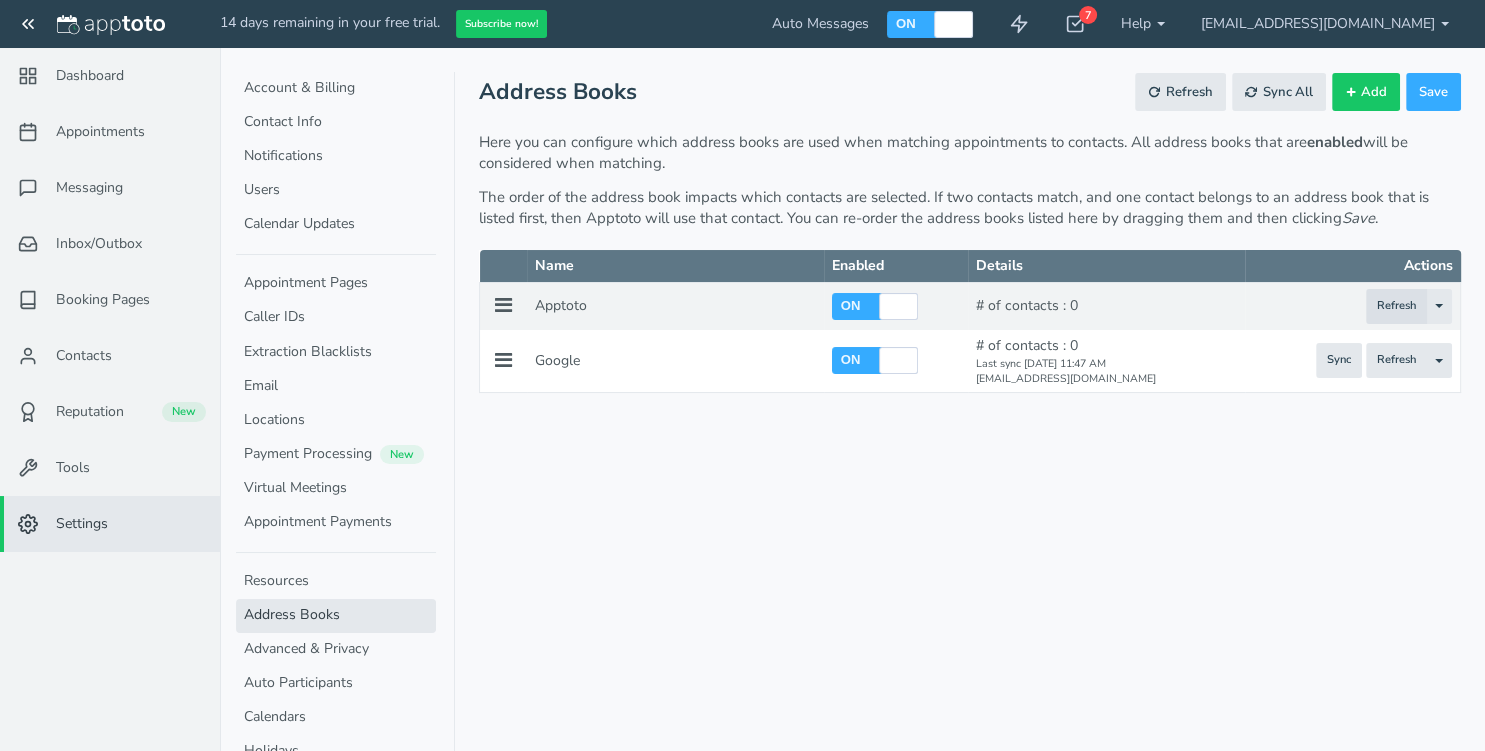 click on "Refresh" at bounding box center [1396, 306] 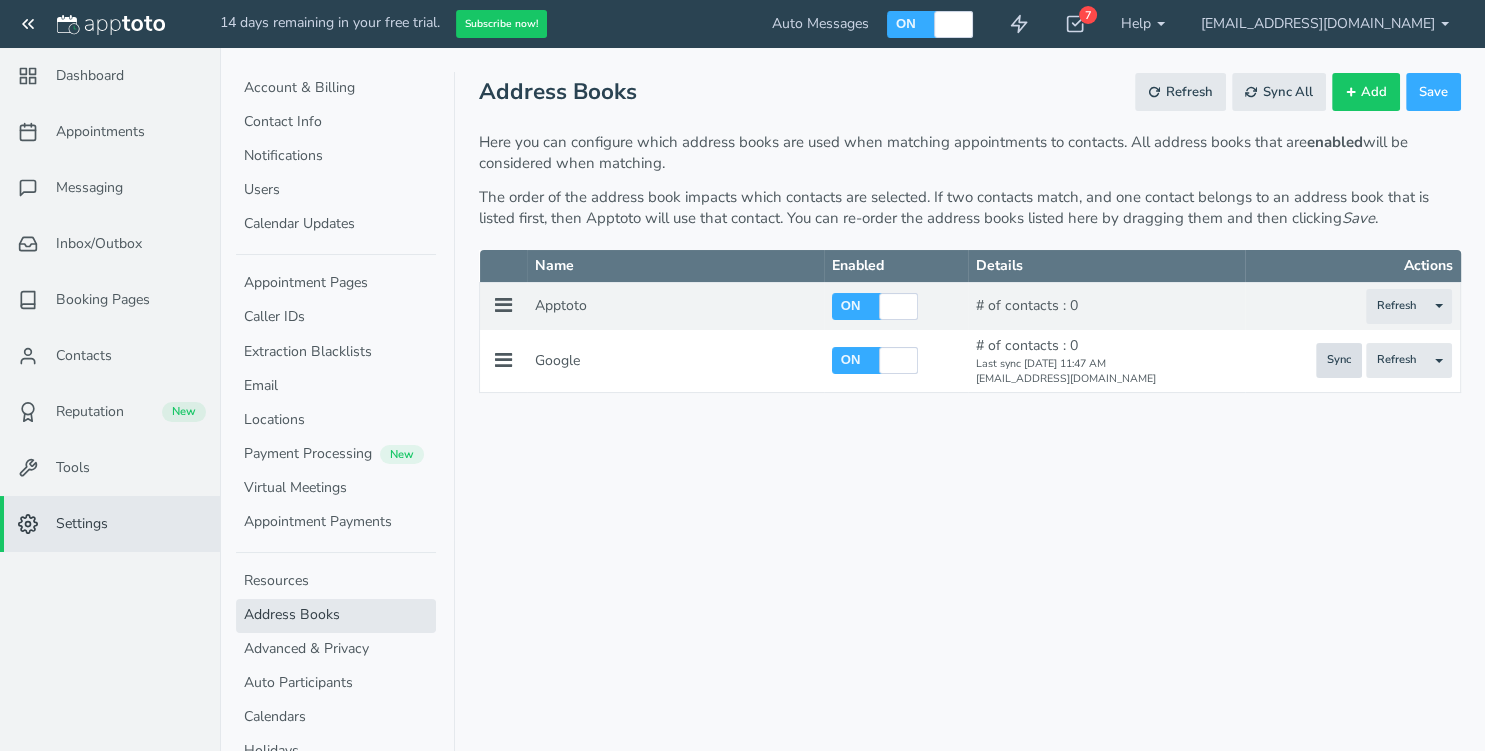click on "Sync" at bounding box center [1339, 360] 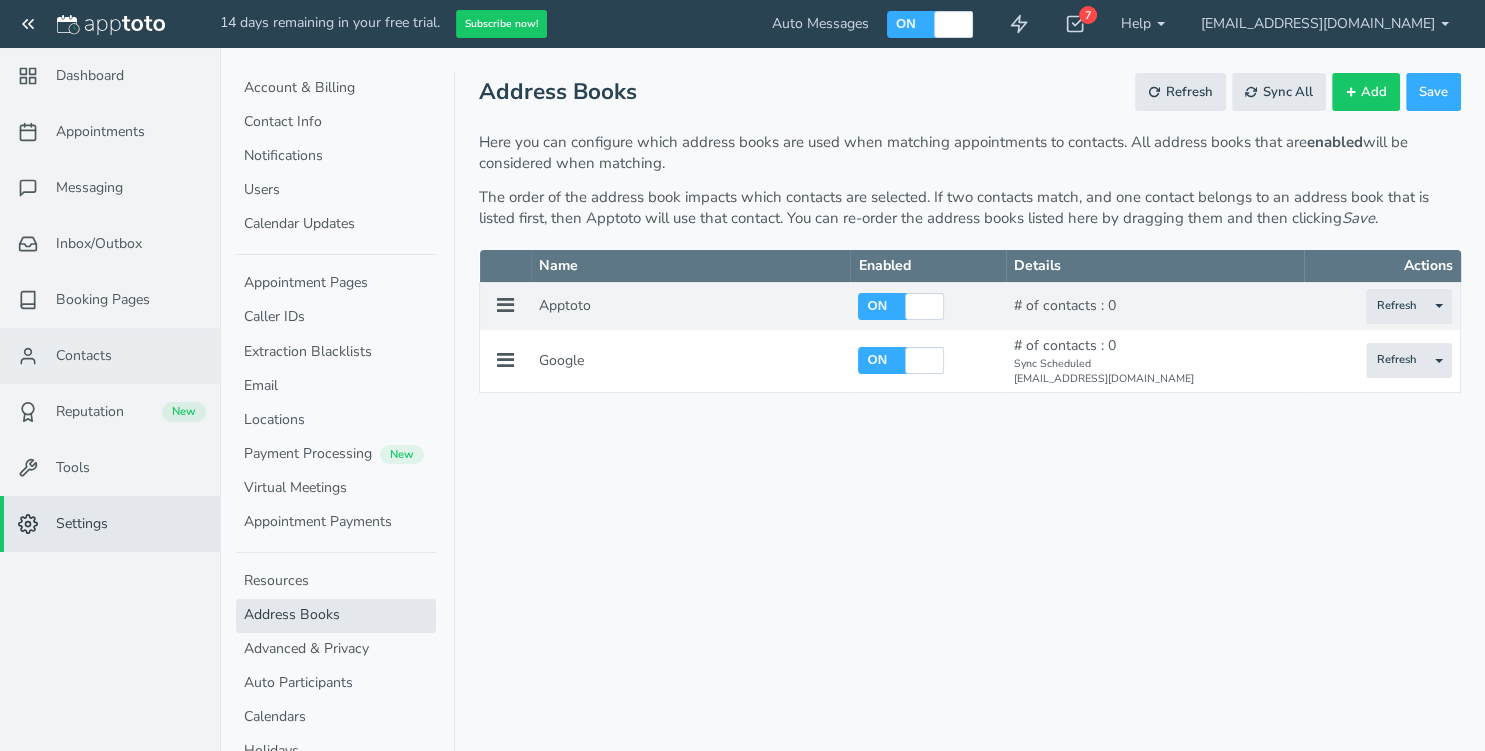 click on "Contacts" at bounding box center [110, 356] 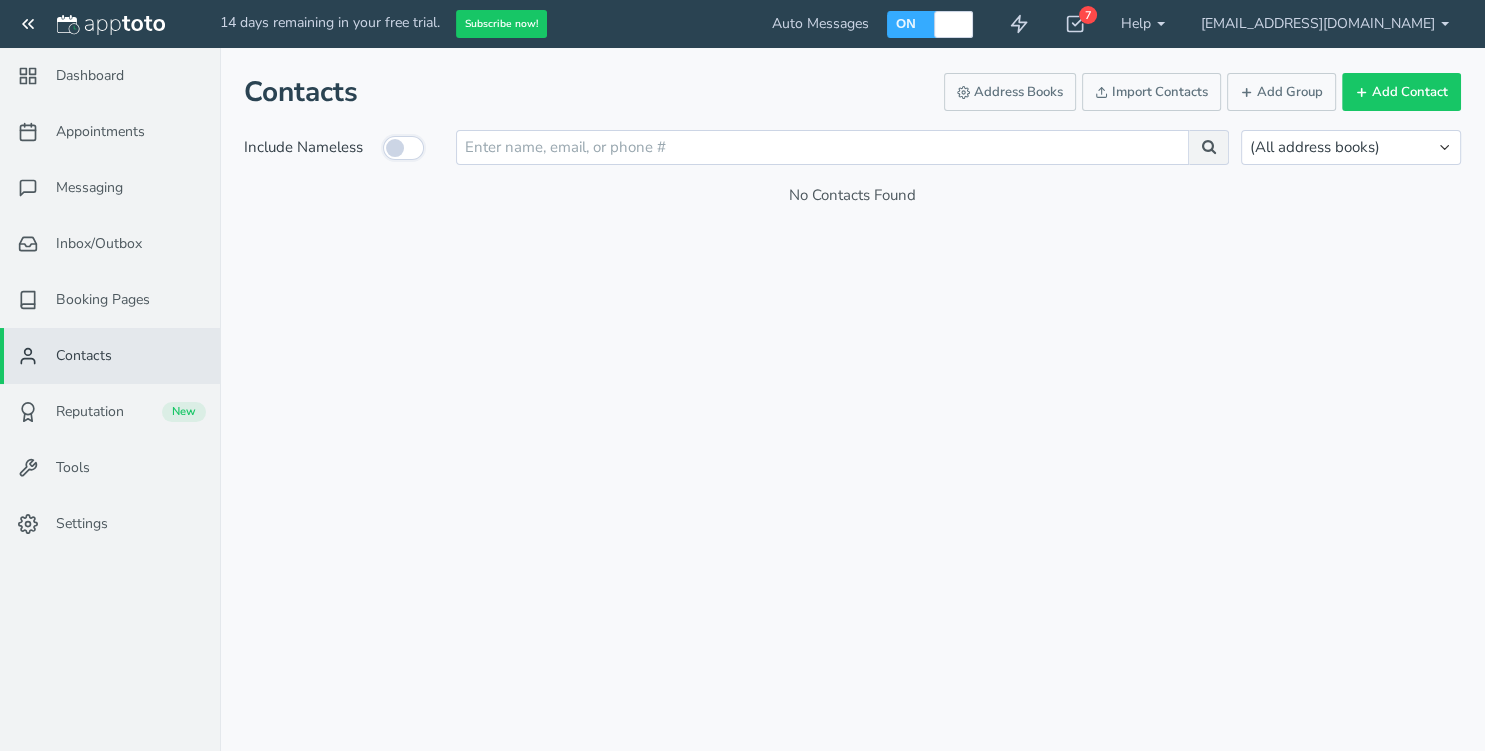 click at bounding box center (403, 148) 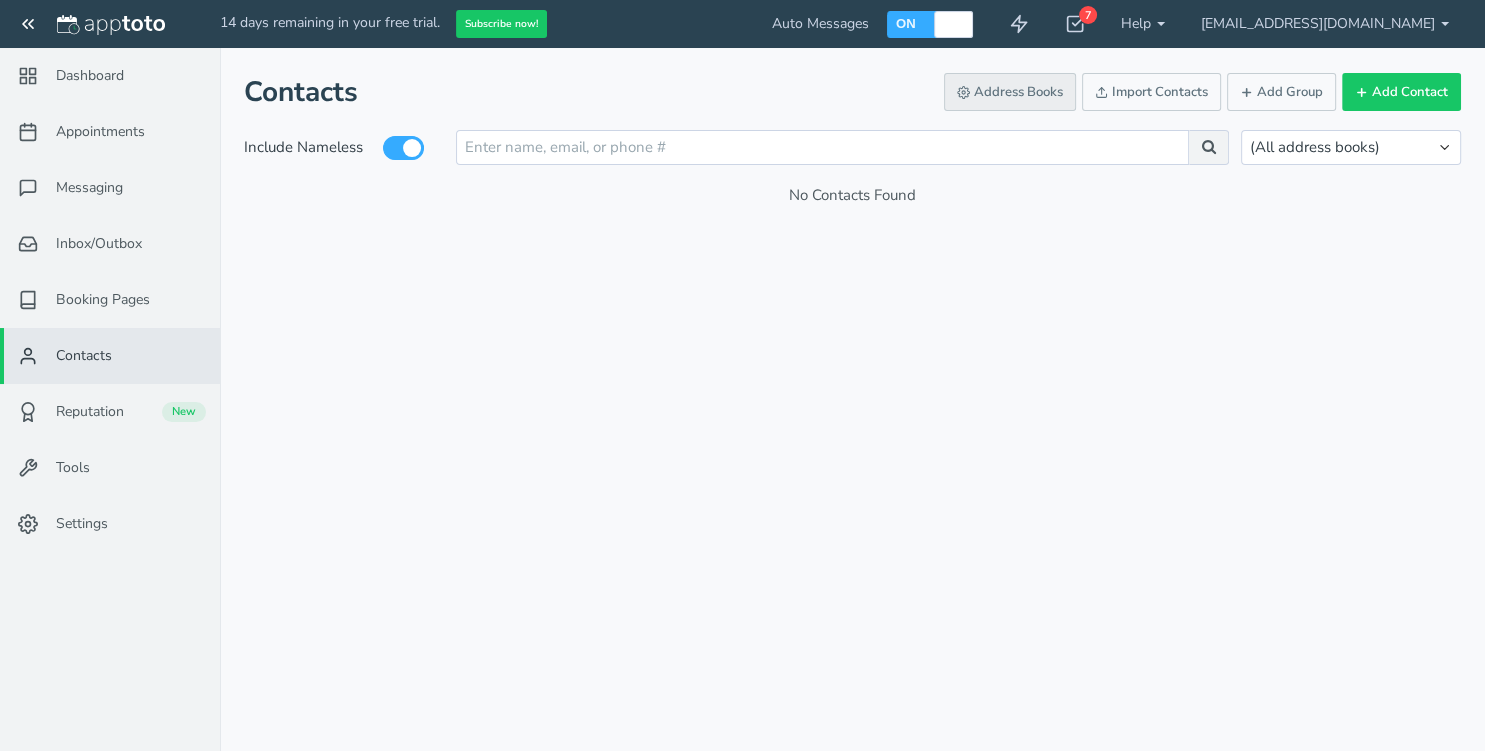 click on "Address Books" at bounding box center [1010, 92] 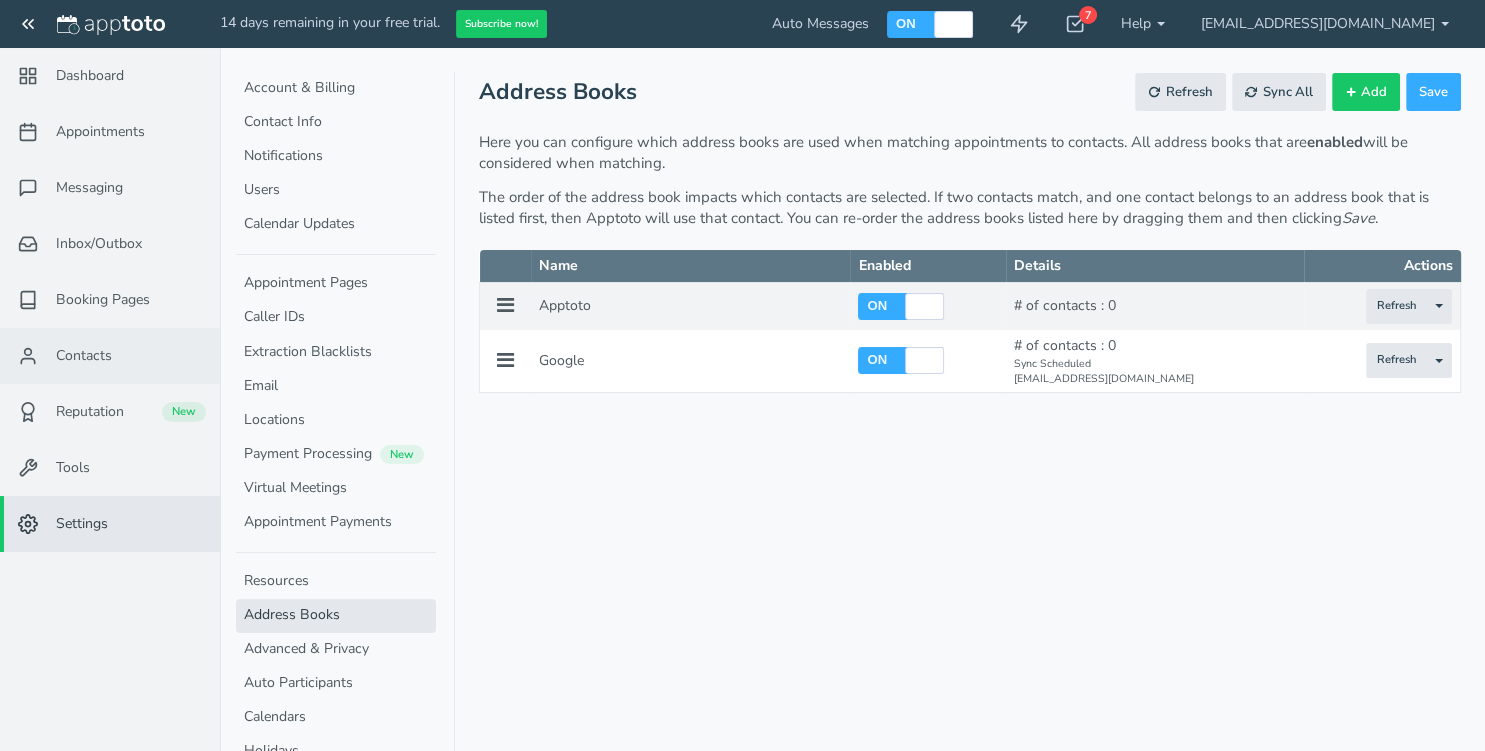 click on "Contacts" at bounding box center (110, 356) 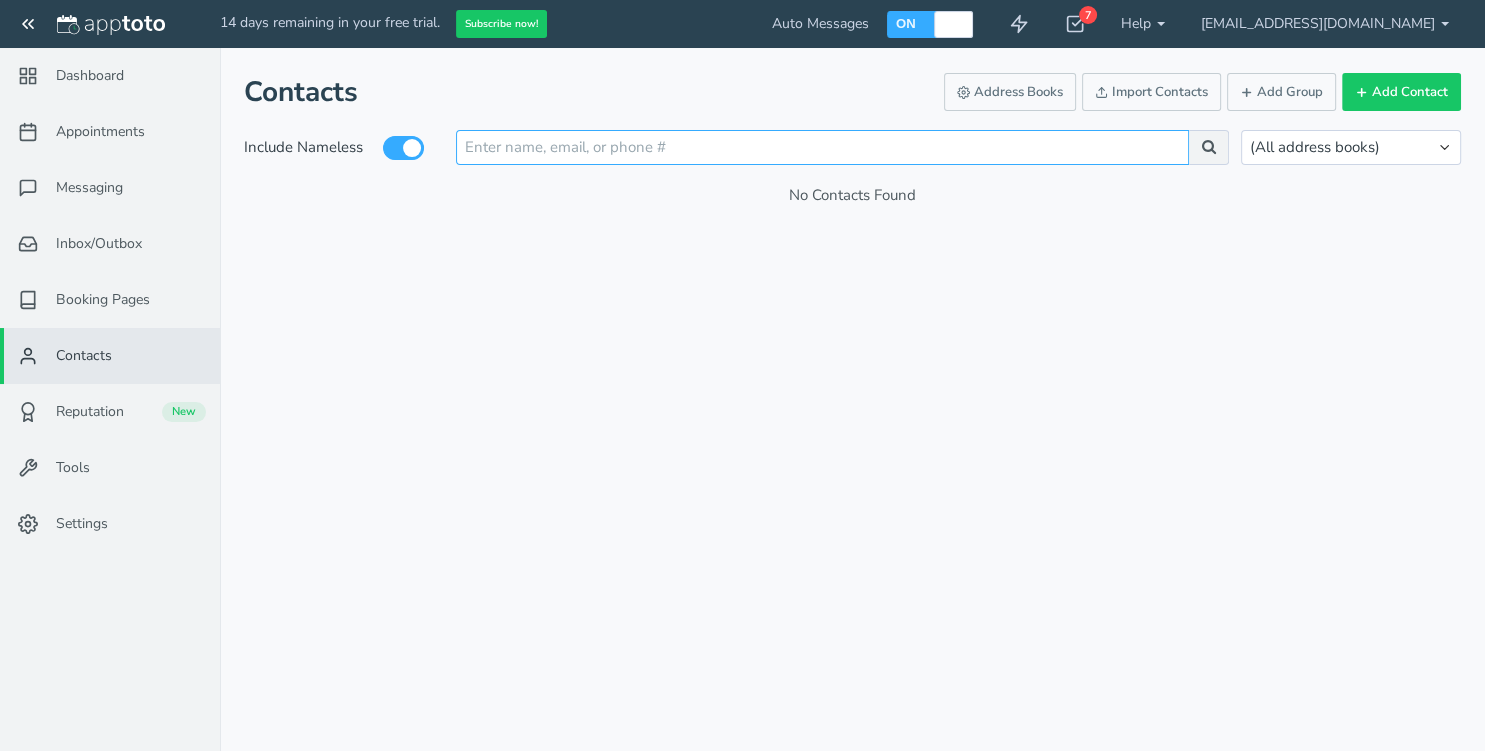 click at bounding box center (822, 147) 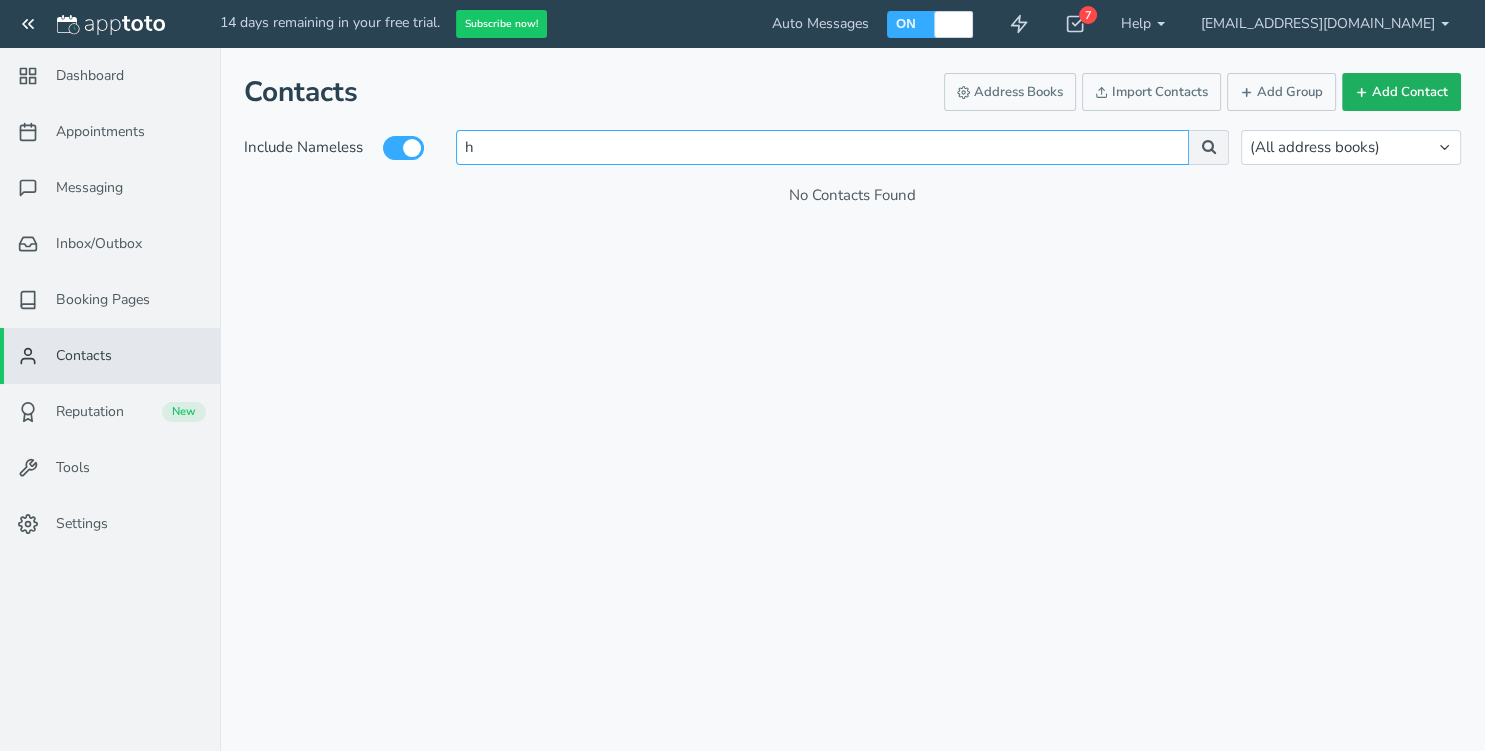 type on "h" 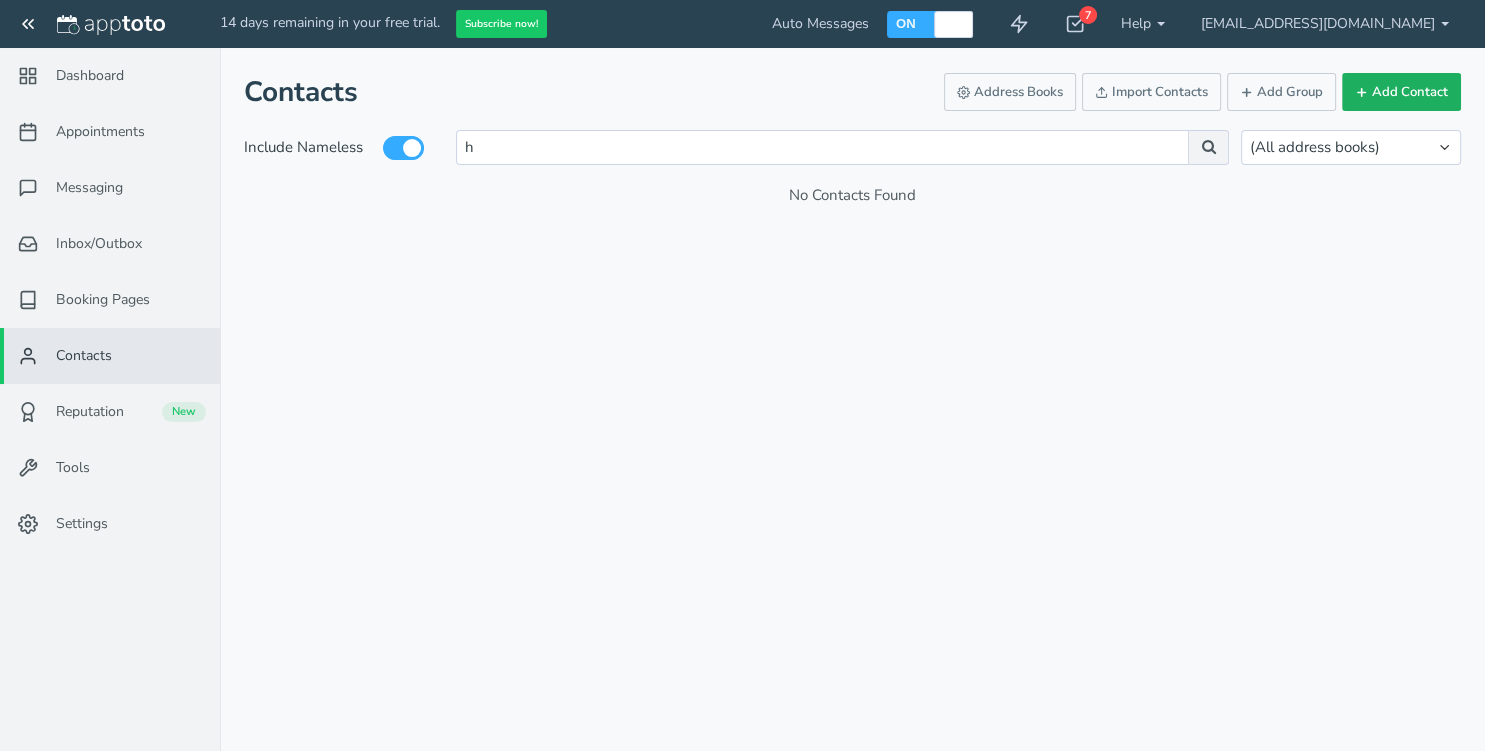 click on "Add Contact" at bounding box center (1401, 92) 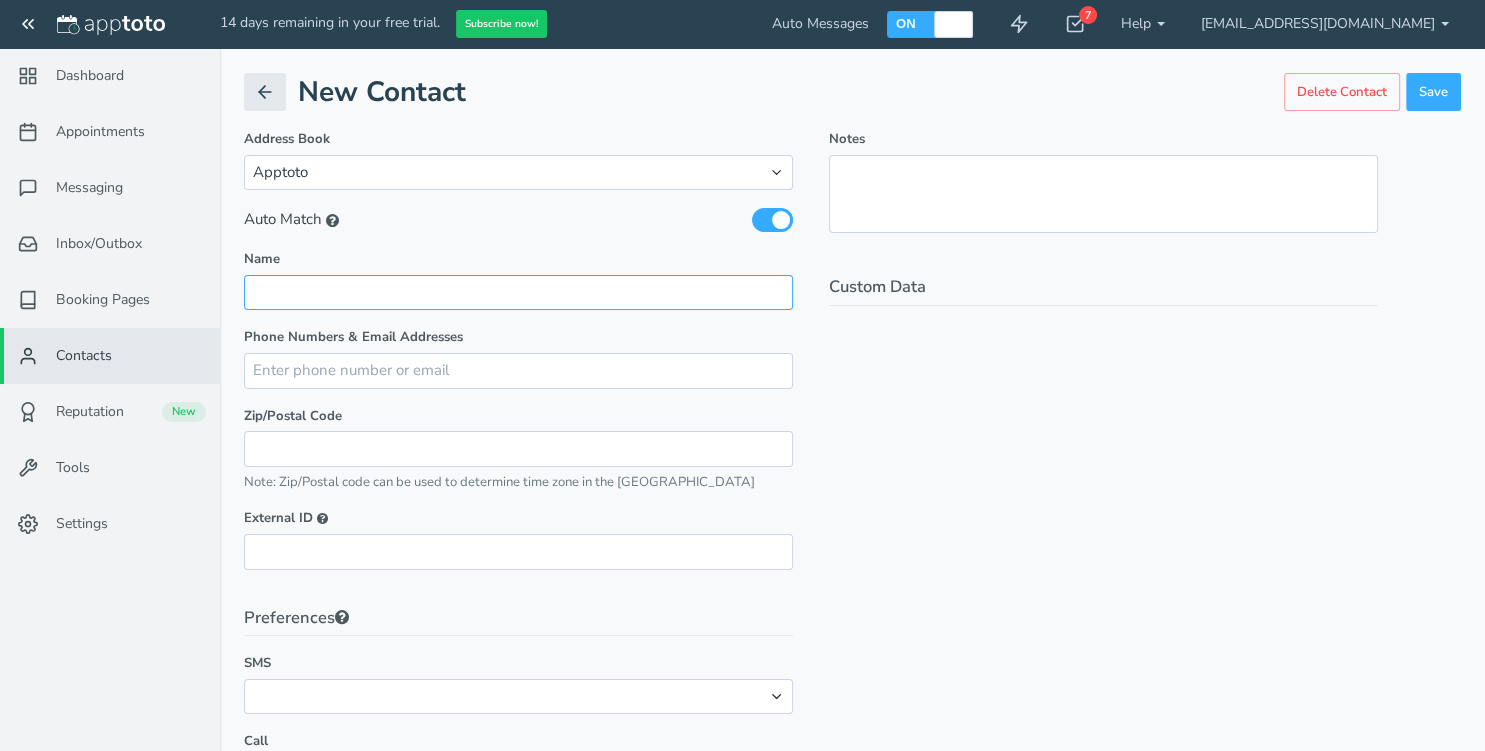 click at bounding box center (518, 292) 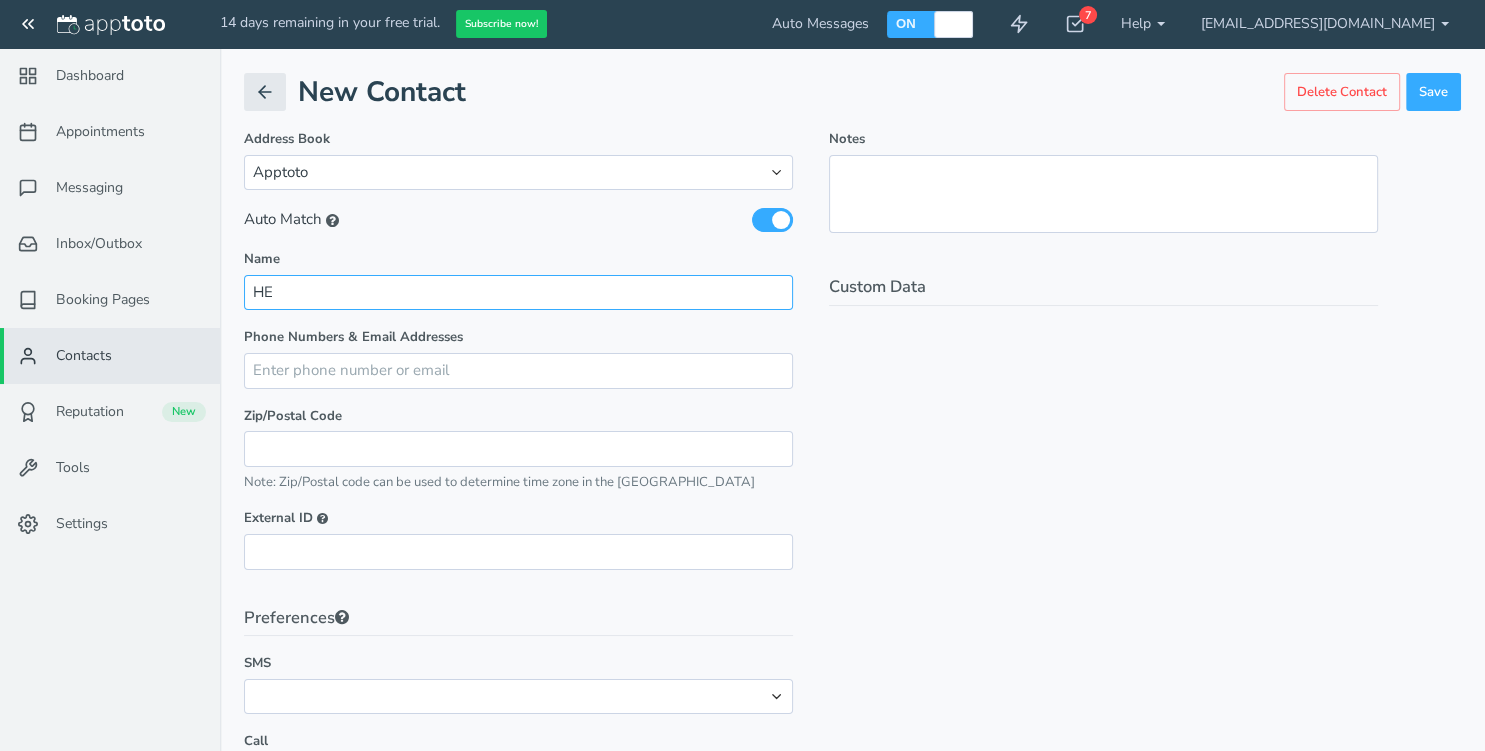 type on "H" 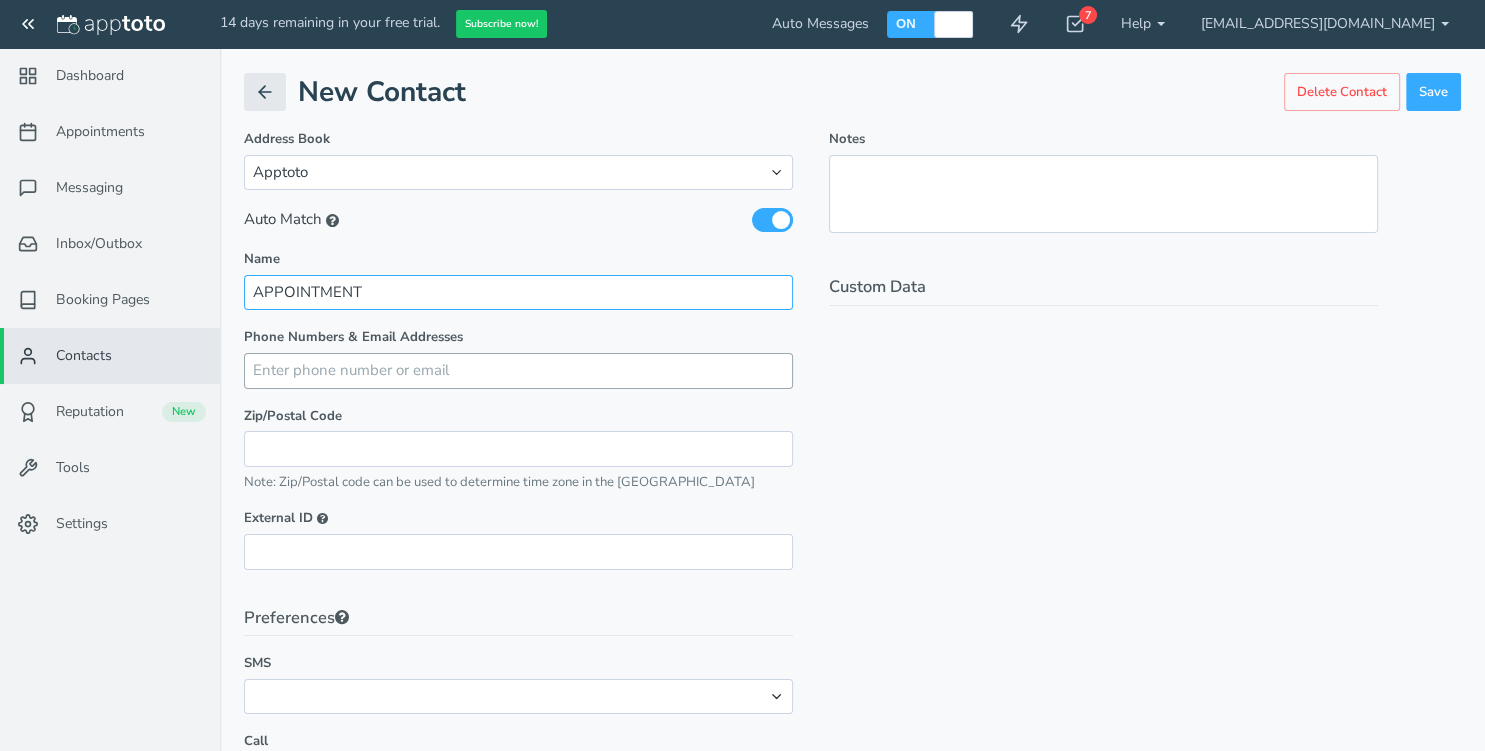 type on "APPOINTMENT" 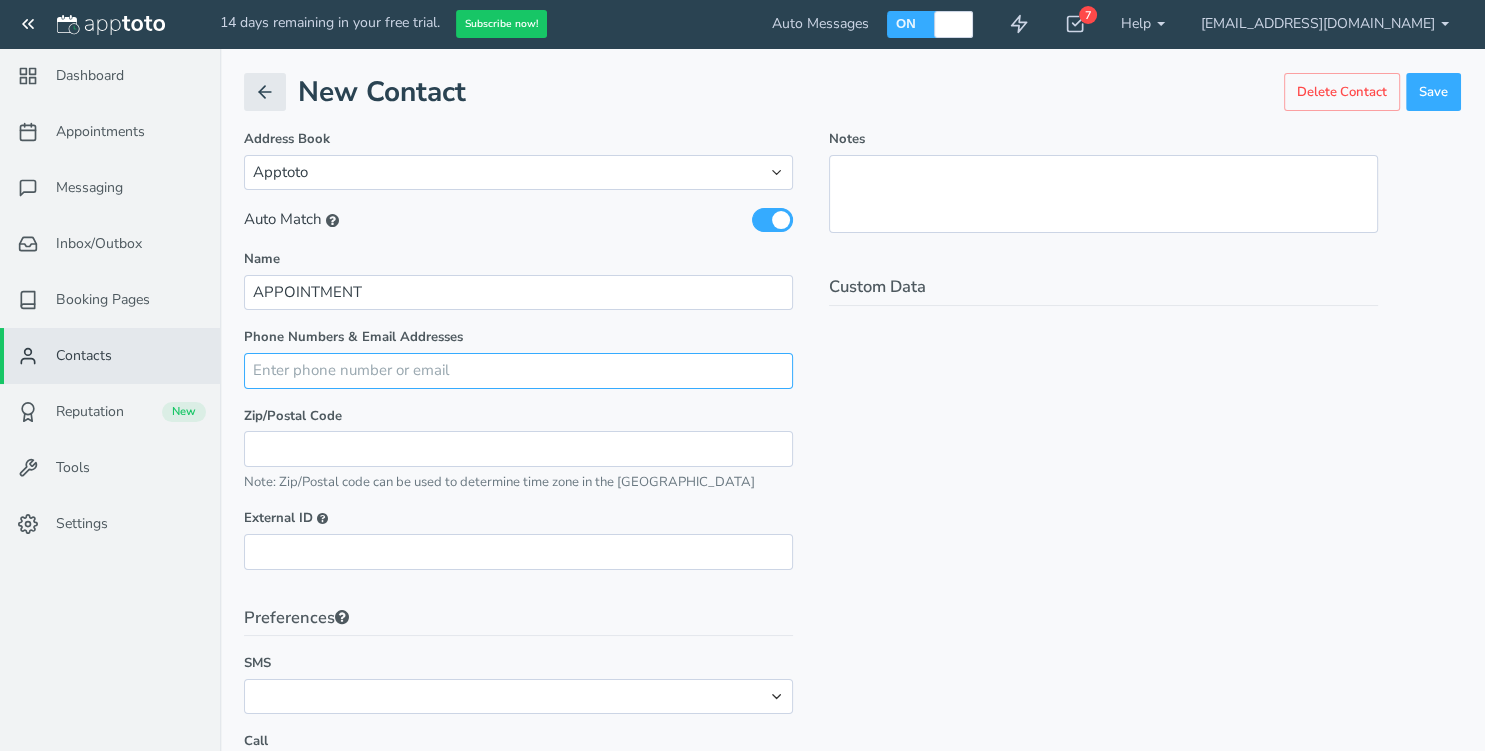 click at bounding box center (518, 370) 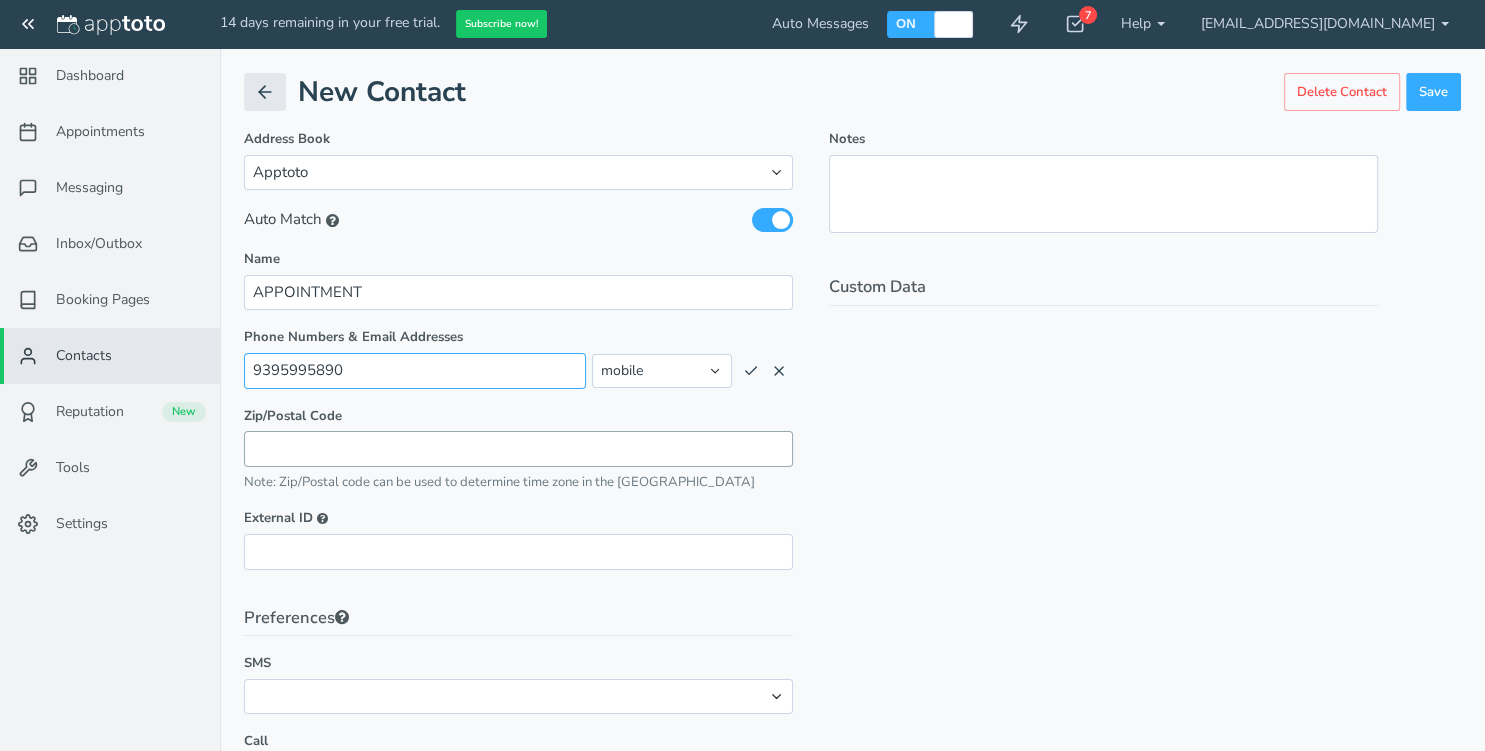 type on "9395995890" 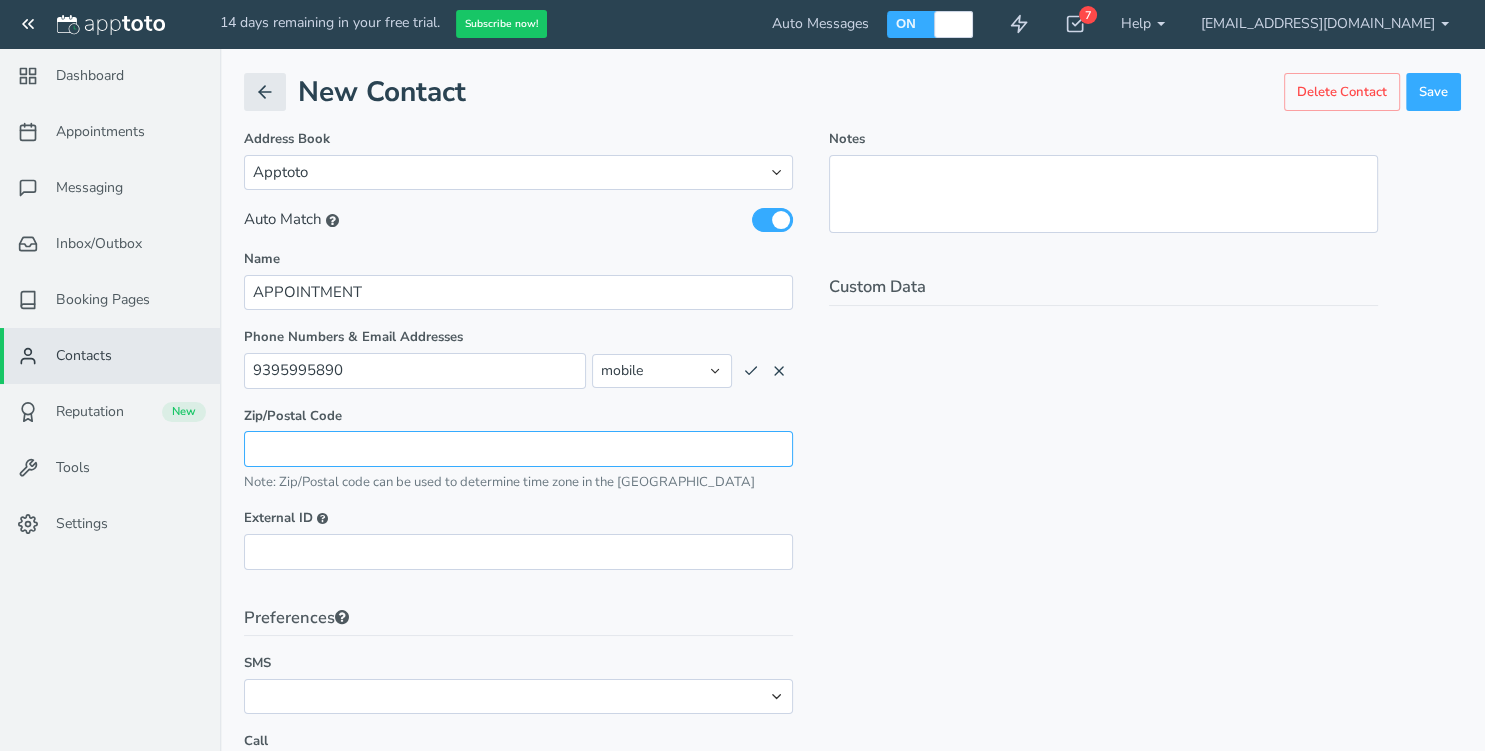 type 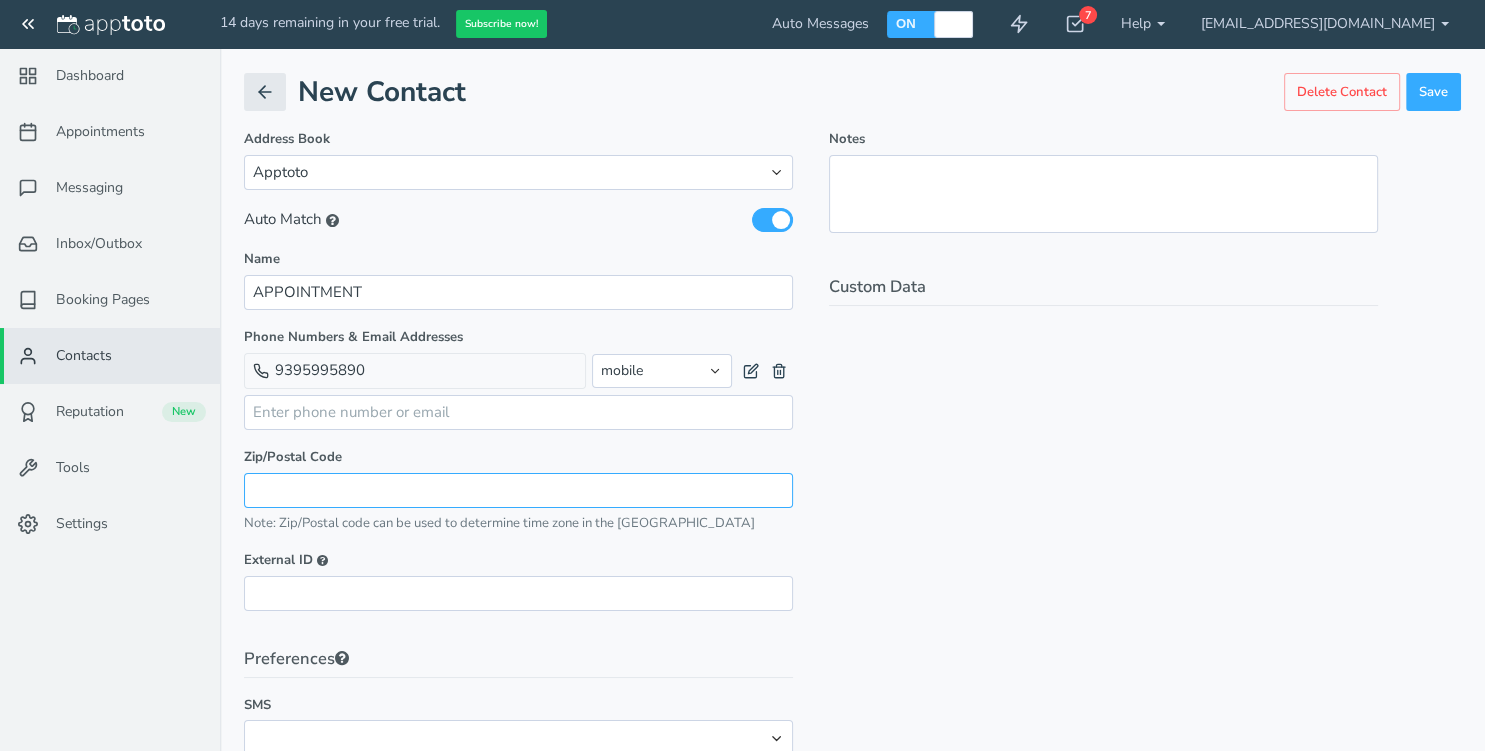 click at bounding box center [518, 490] 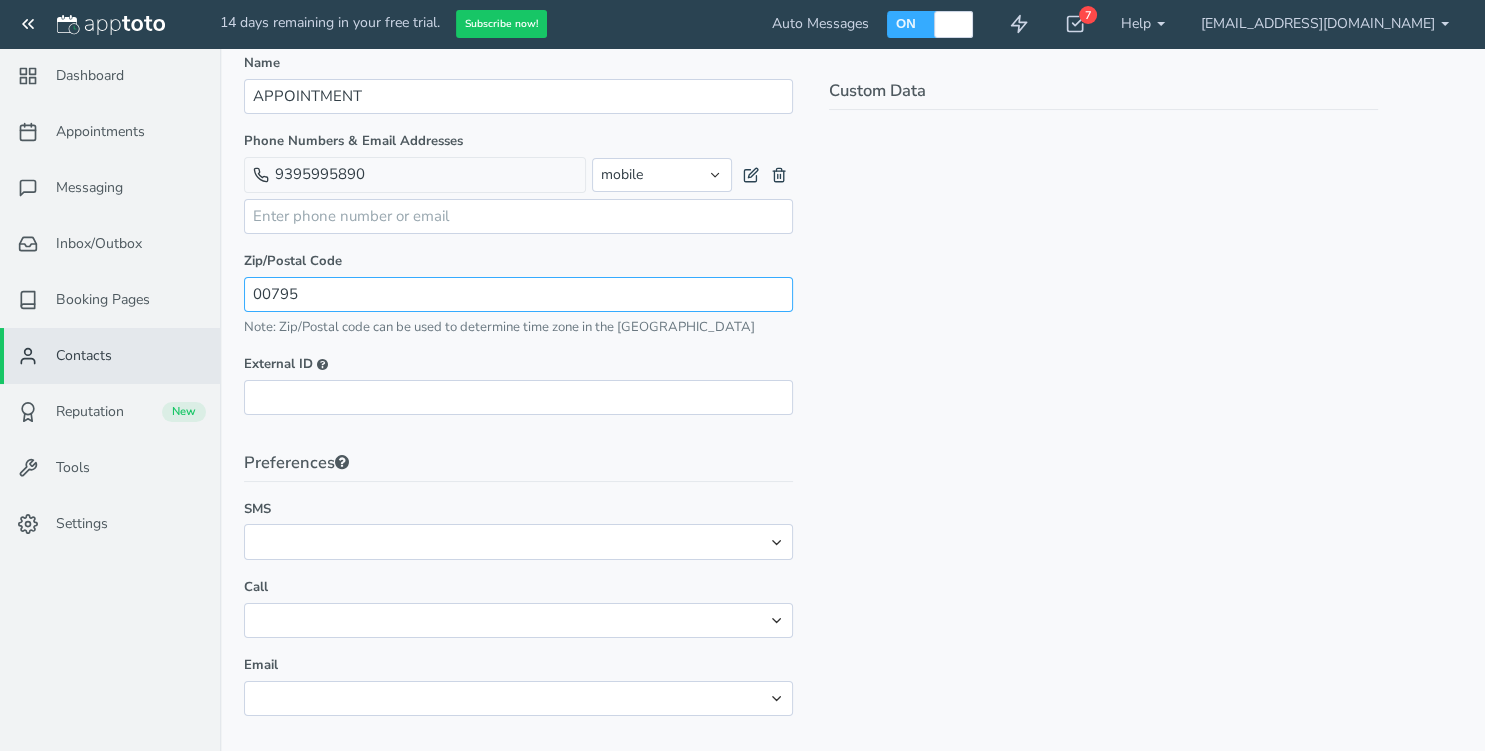 scroll, scrollTop: 199, scrollLeft: 0, axis: vertical 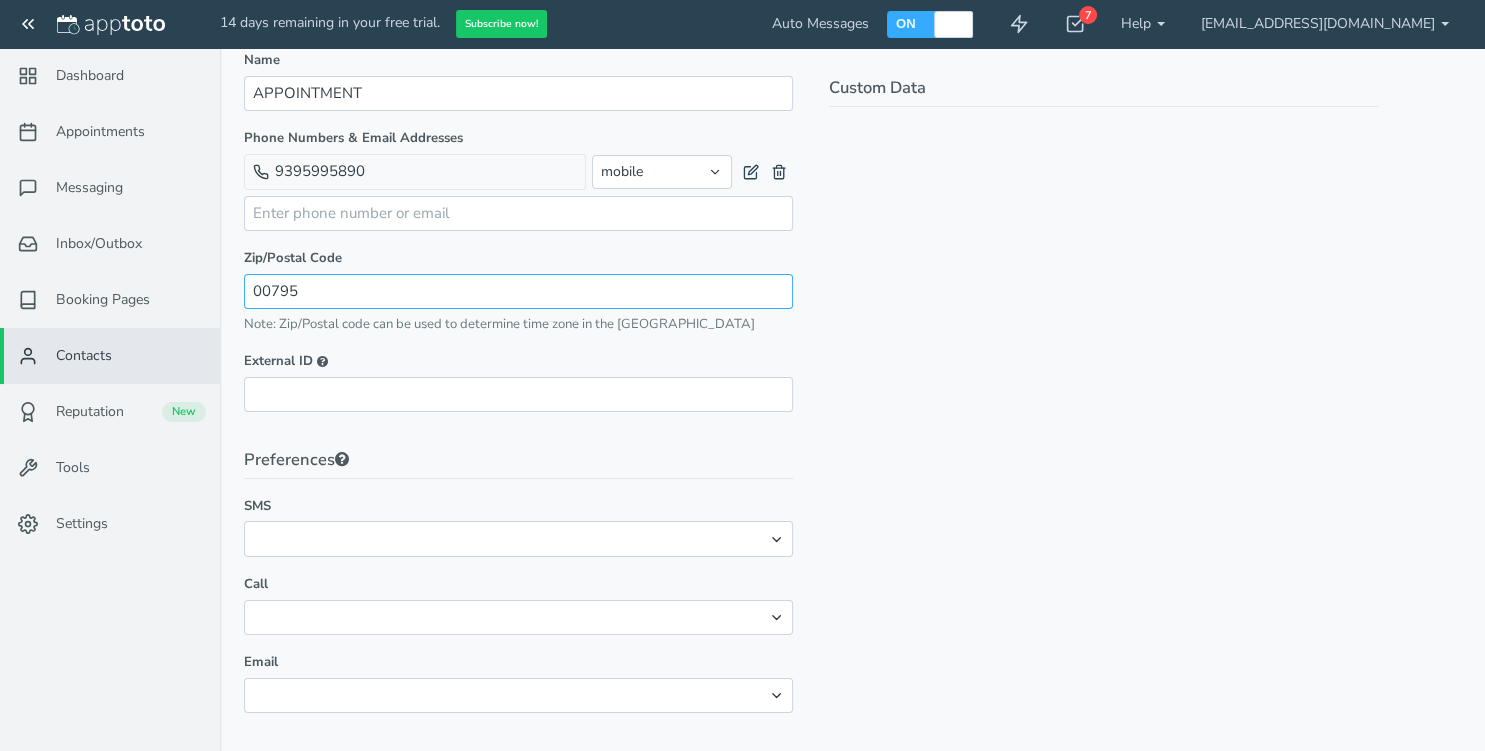 type on "00795" 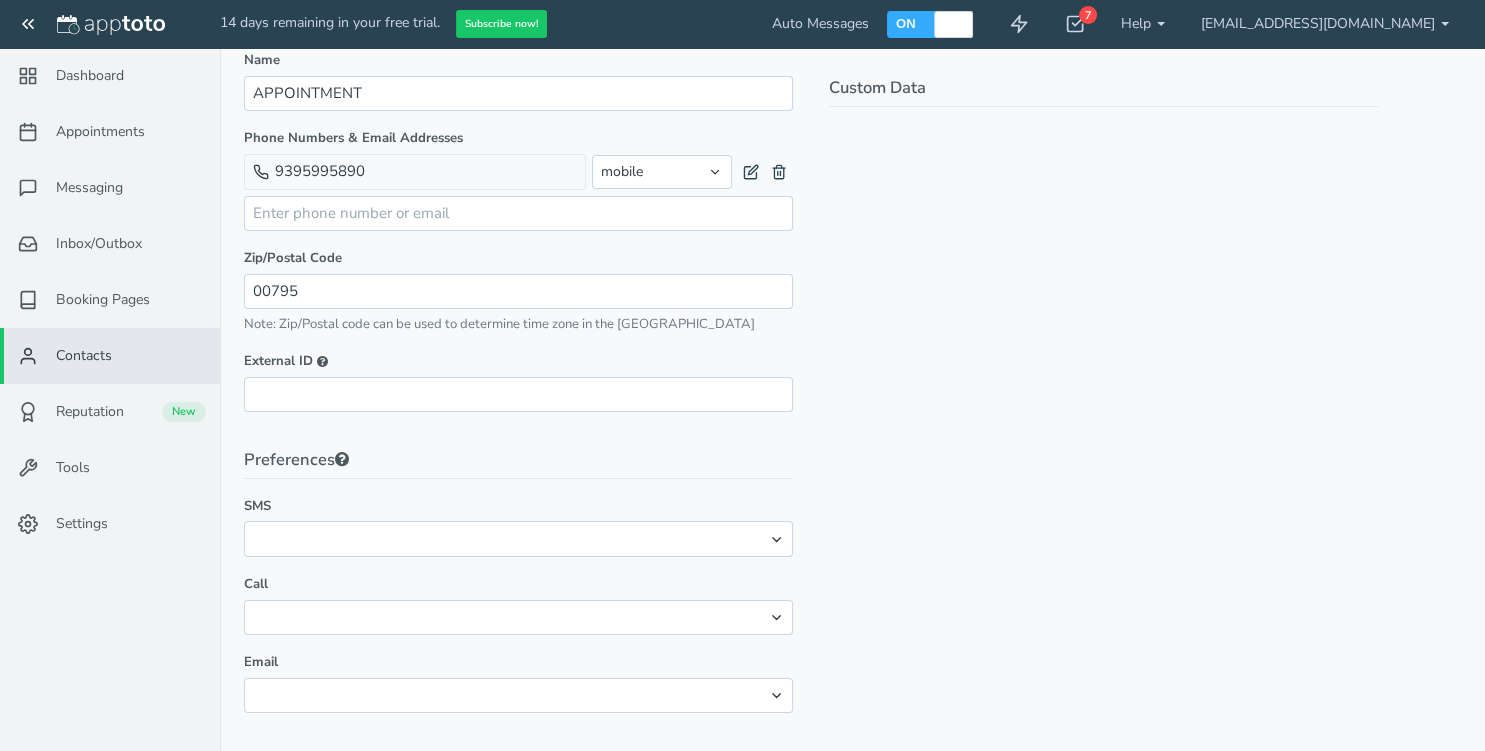 click on "Preferences
SMS
No preference Opt-out
Call
No preference Opt-out
Email
No preference Opt-out" at bounding box center (518, 580) 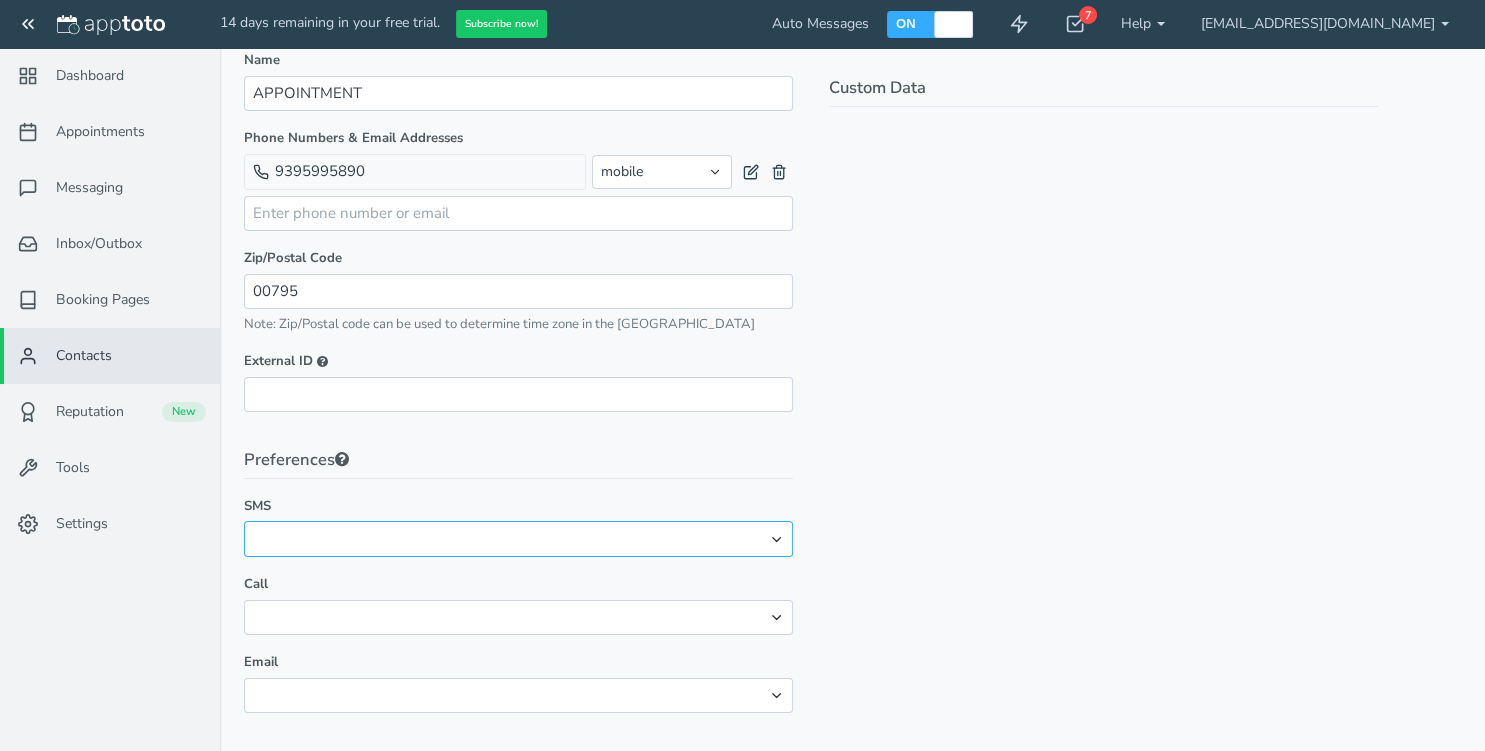 click on "No preference Opt-out" at bounding box center (518, 538) 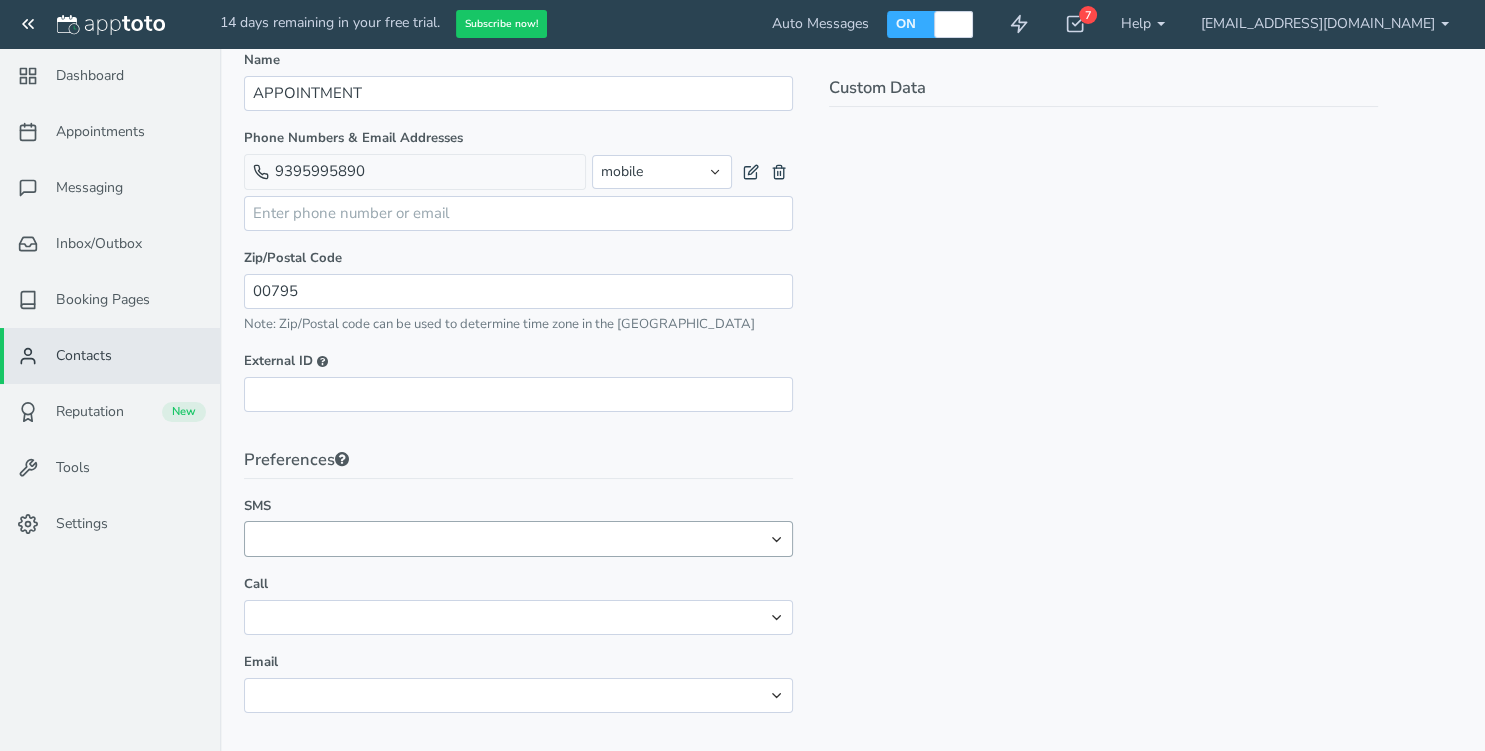 click on "Notes
Custom Data" at bounding box center (1103, 331) 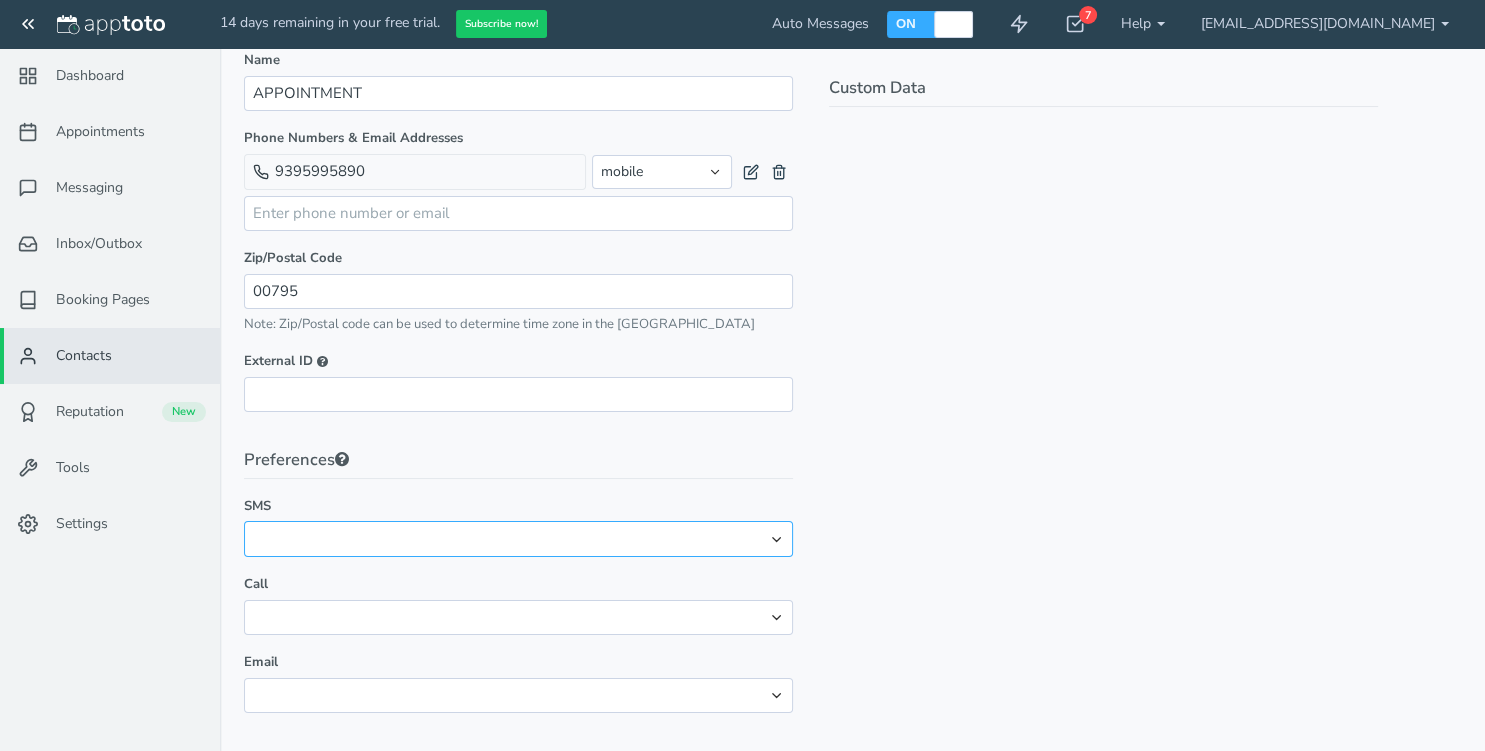 click on "No preference Opt-out" at bounding box center (518, 538) 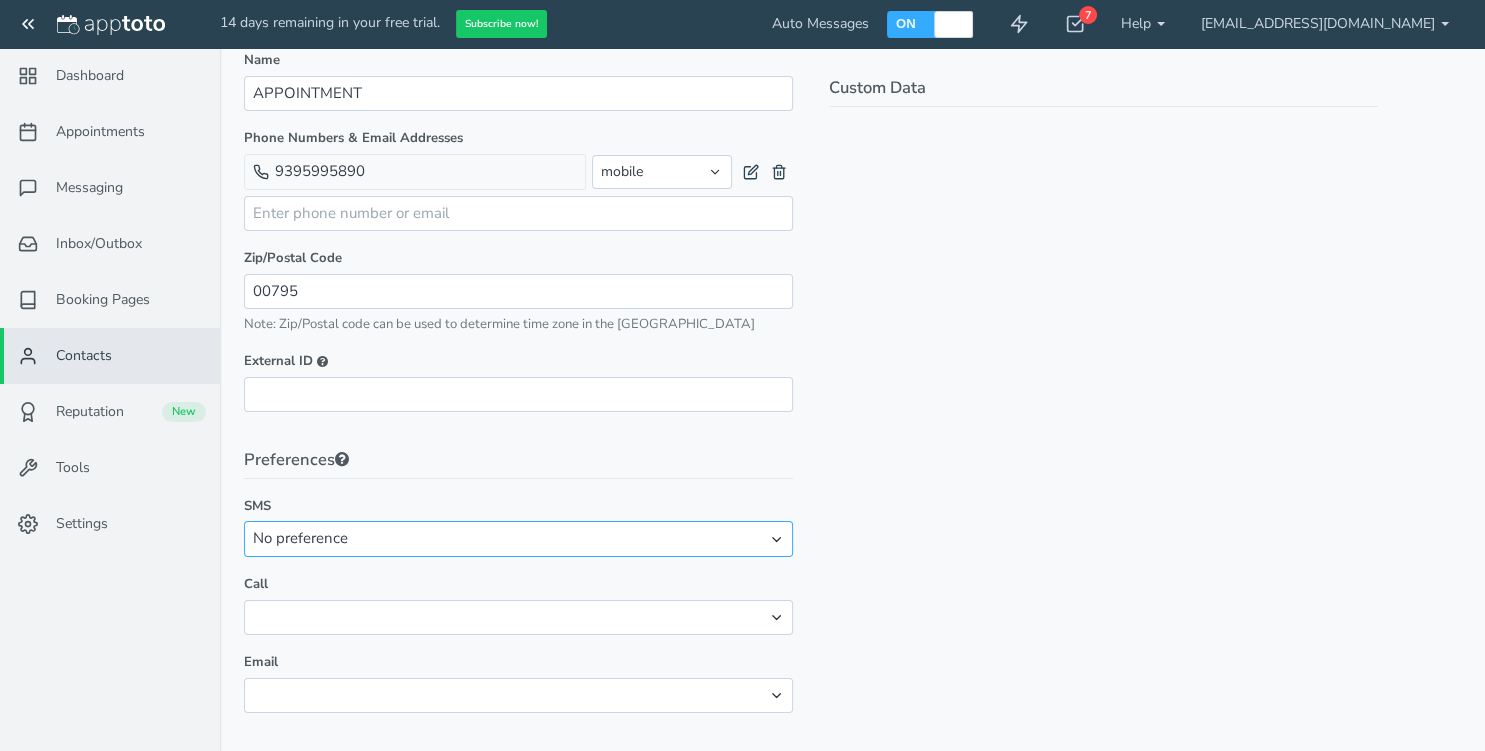 click on "No preference" at bounding box center [0, 0] 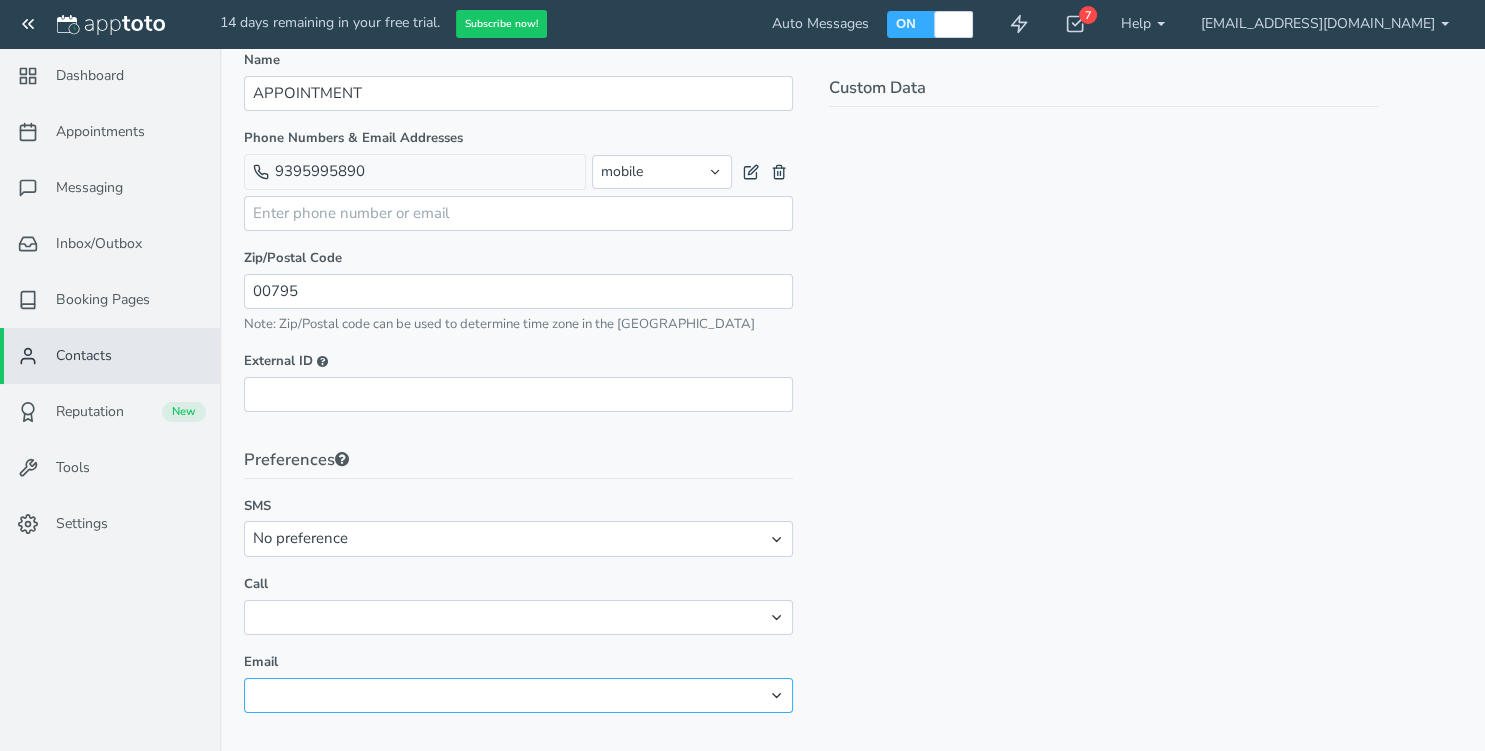 click on "No preference Opt-out" at bounding box center [518, 695] 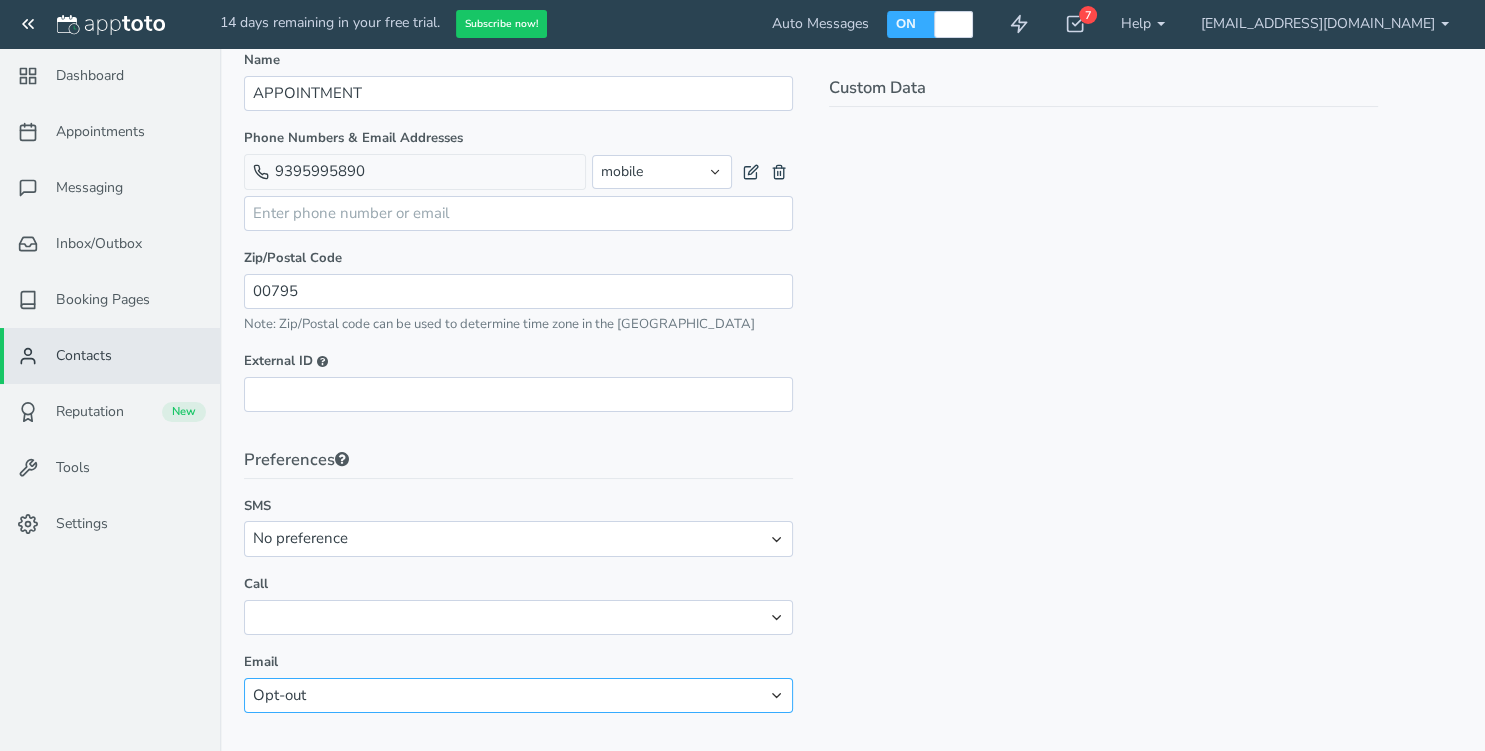 click on "Opt-out" at bounding box center [0, 0] 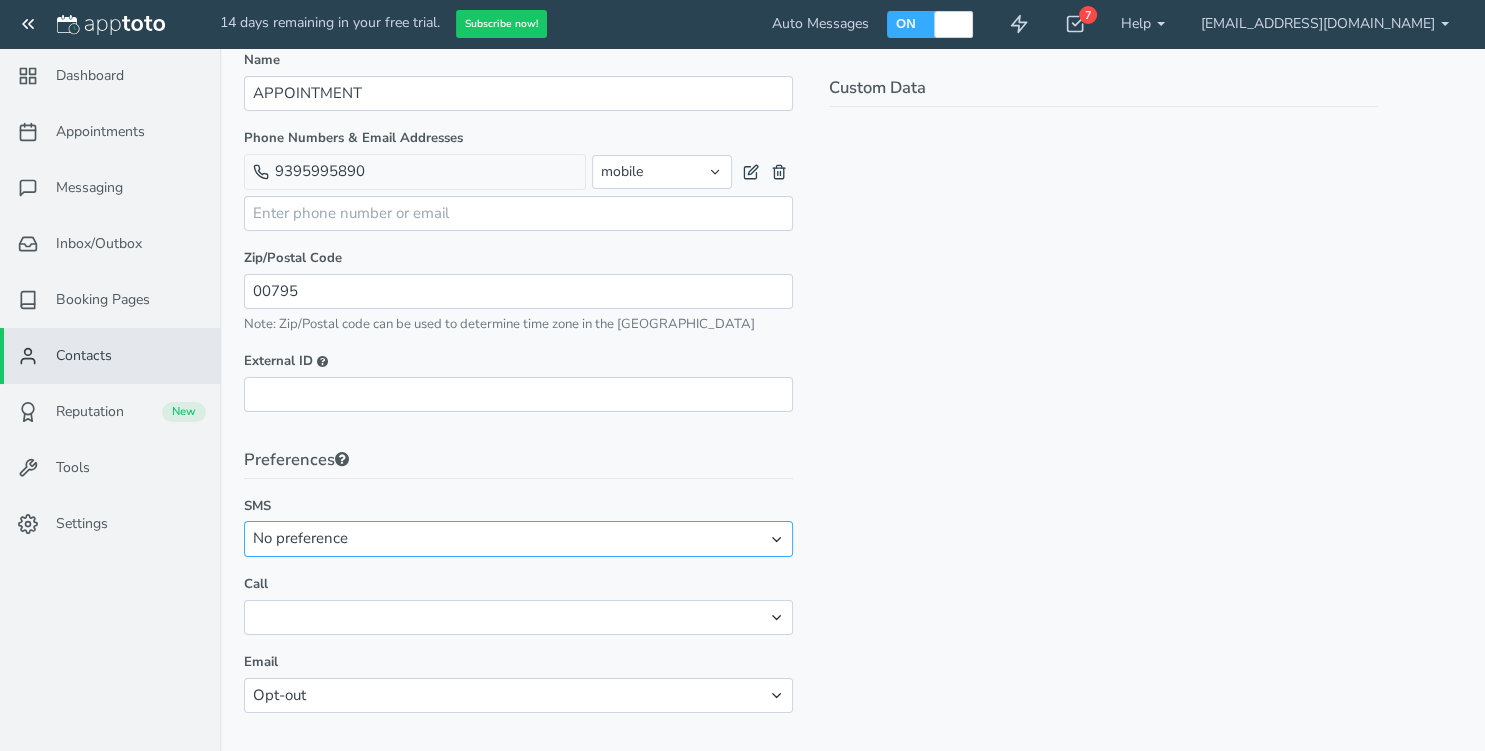 click on "No preference Opt-out" at bounding box center (518, 538) 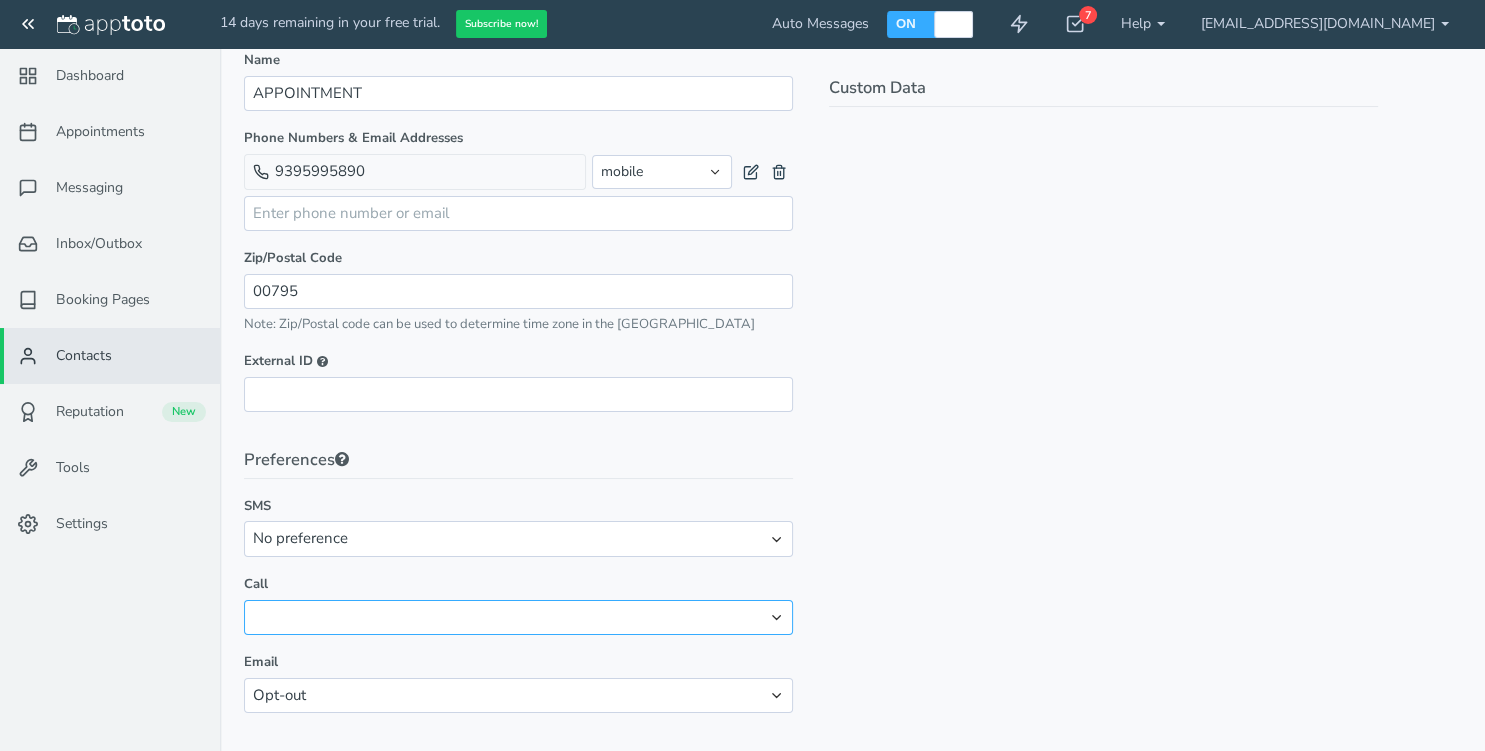 click on "No preference Opt-out" at bounding box center [518, 617] 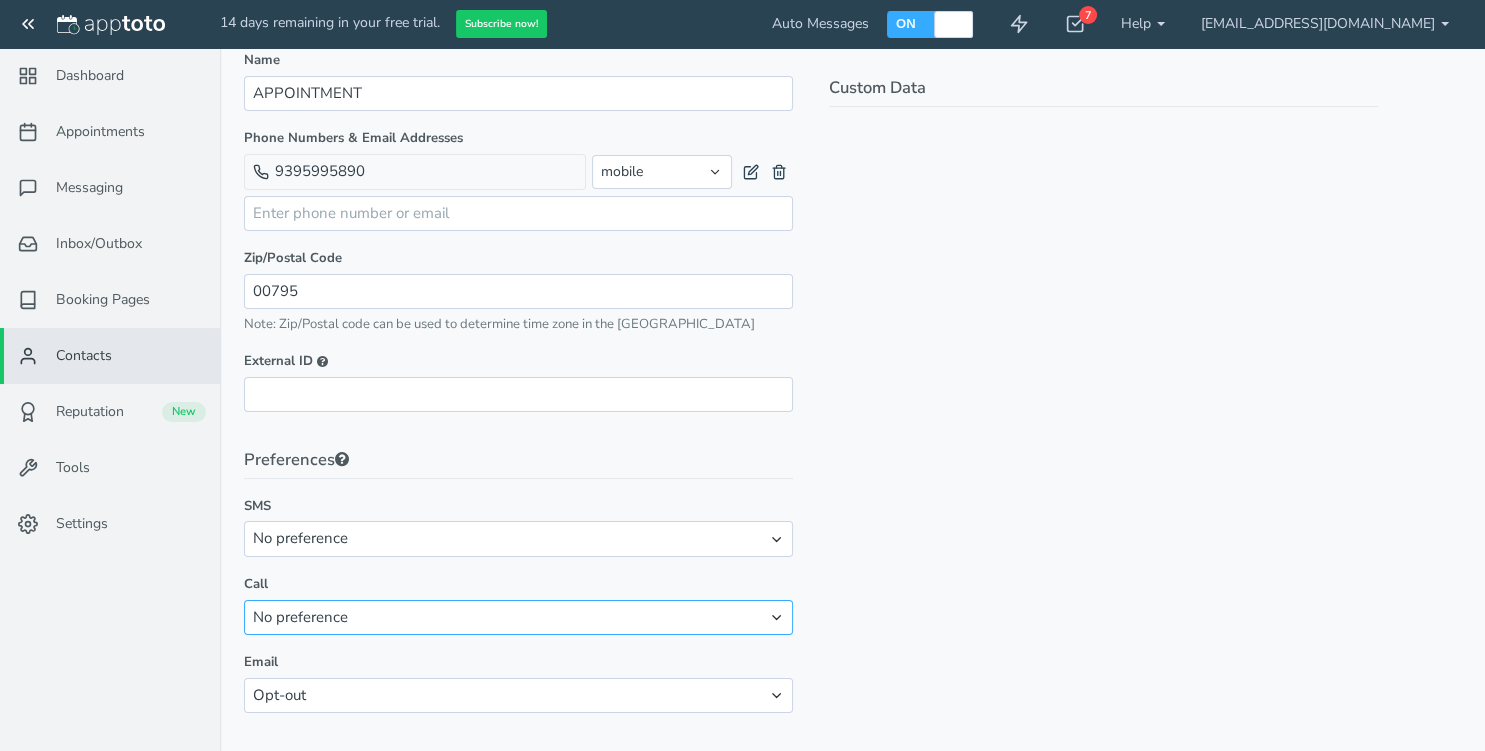 click on "No preference" at bounding box center (0, 0) 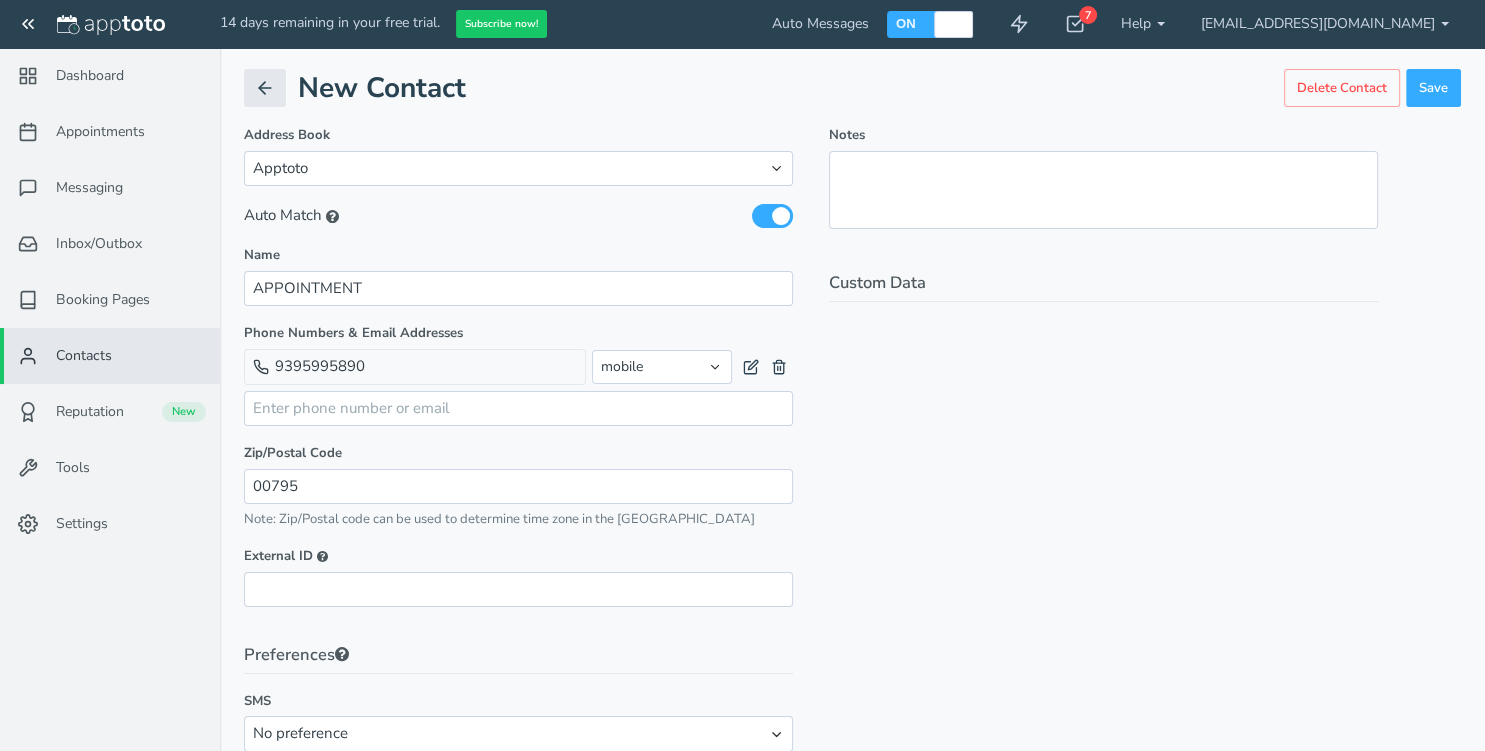scroll, scrollTop: 0, scrollLeft: 0, axis: both 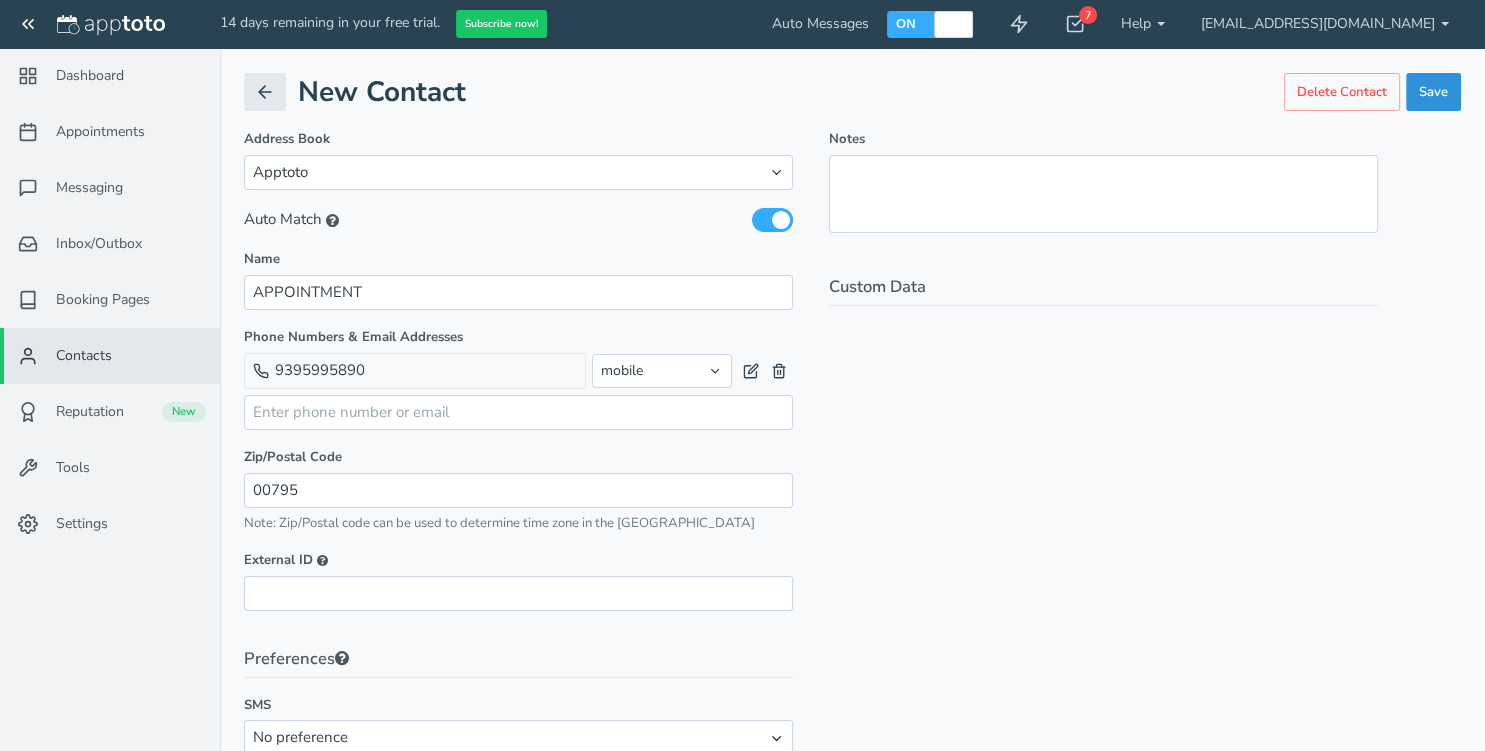 click on "Save" at bounding box center [1433, 92] 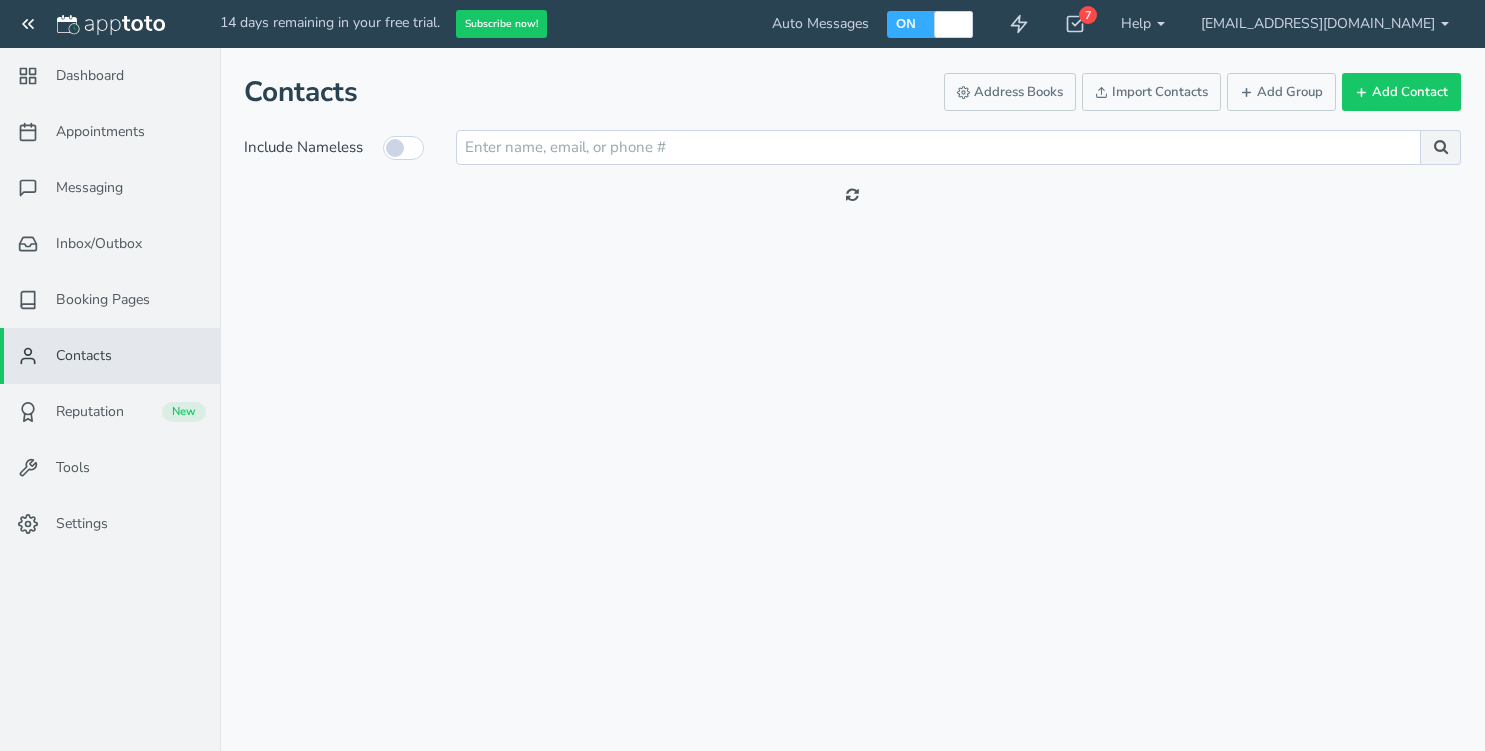scroll, scrollTop: 0, scrollLeft: 0, axis: both 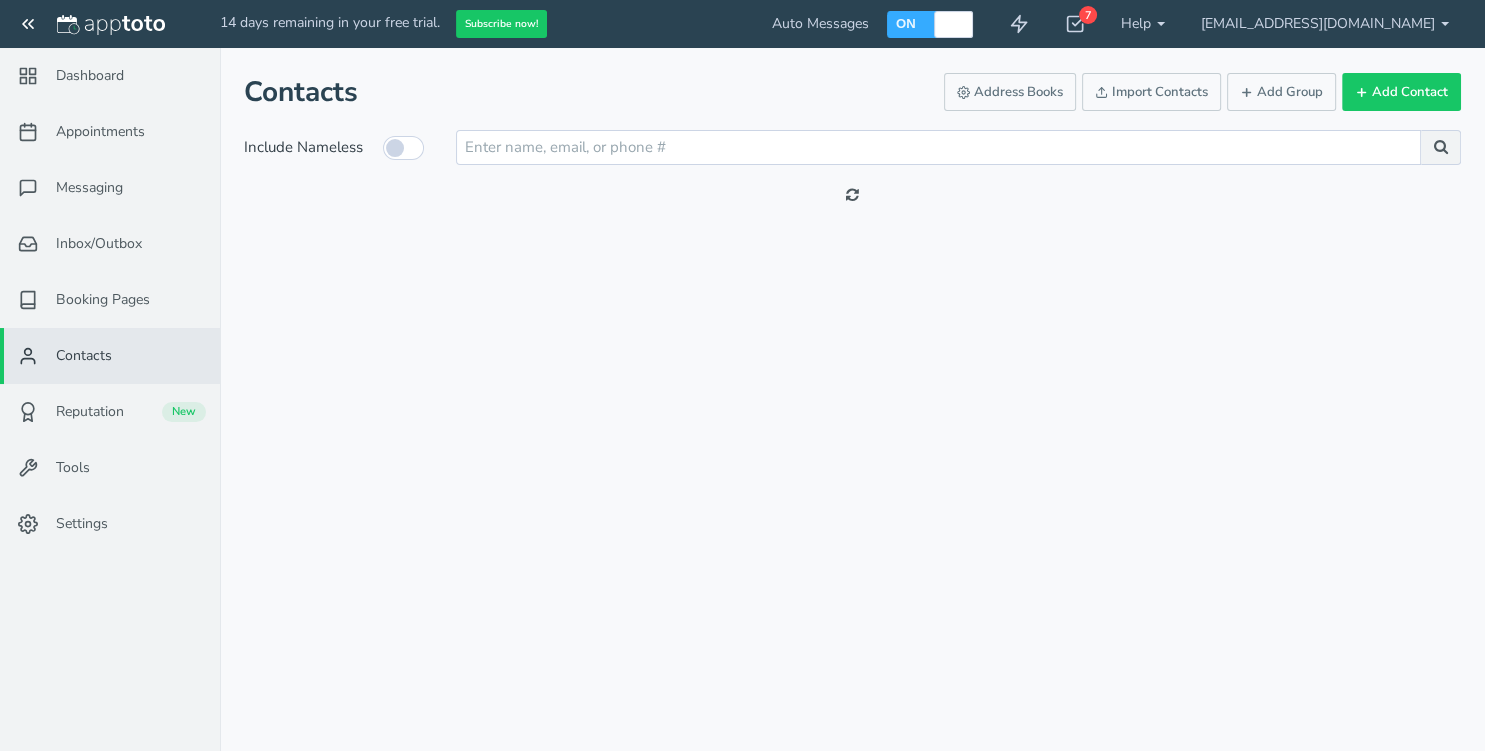 select on "number:-1" 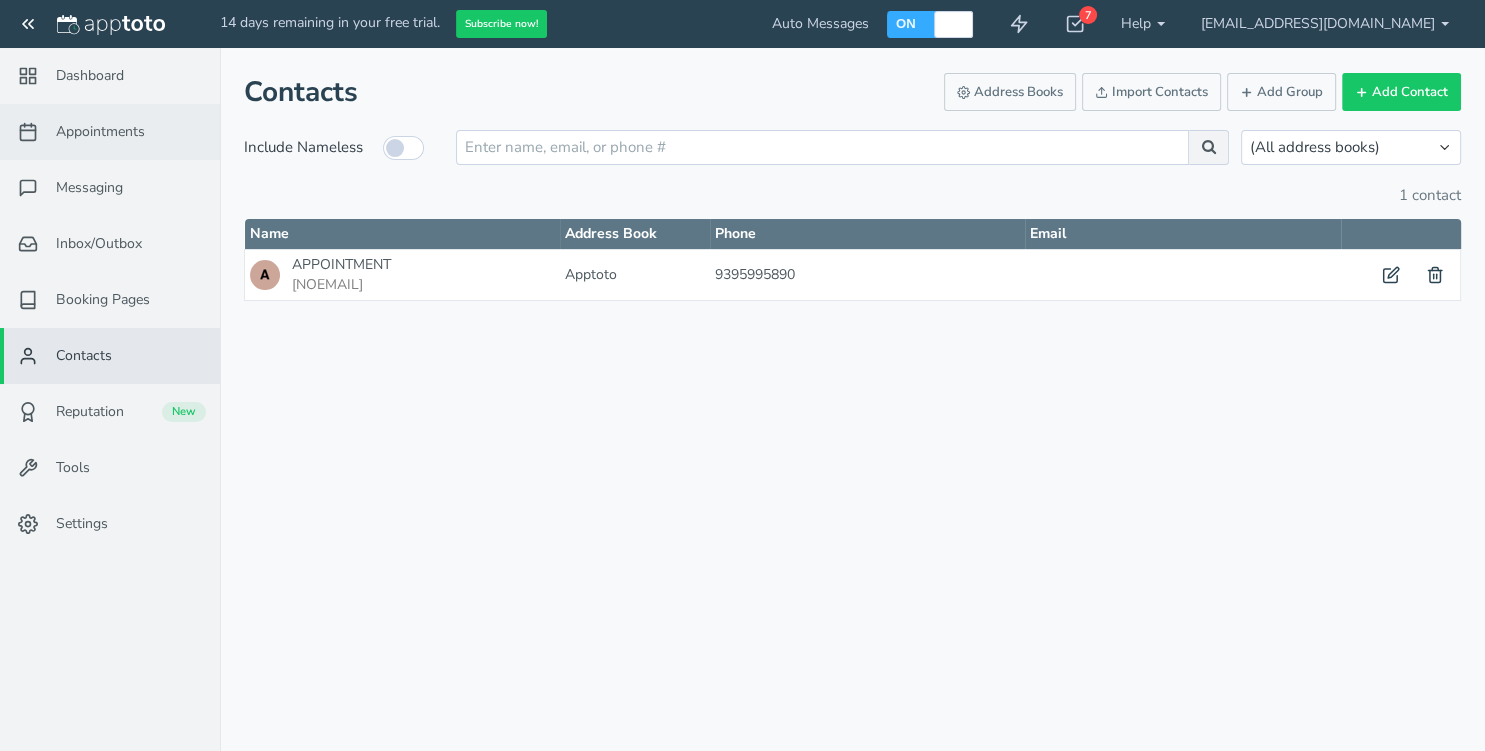 click on "Appointments" at bounding box center [100, 132] 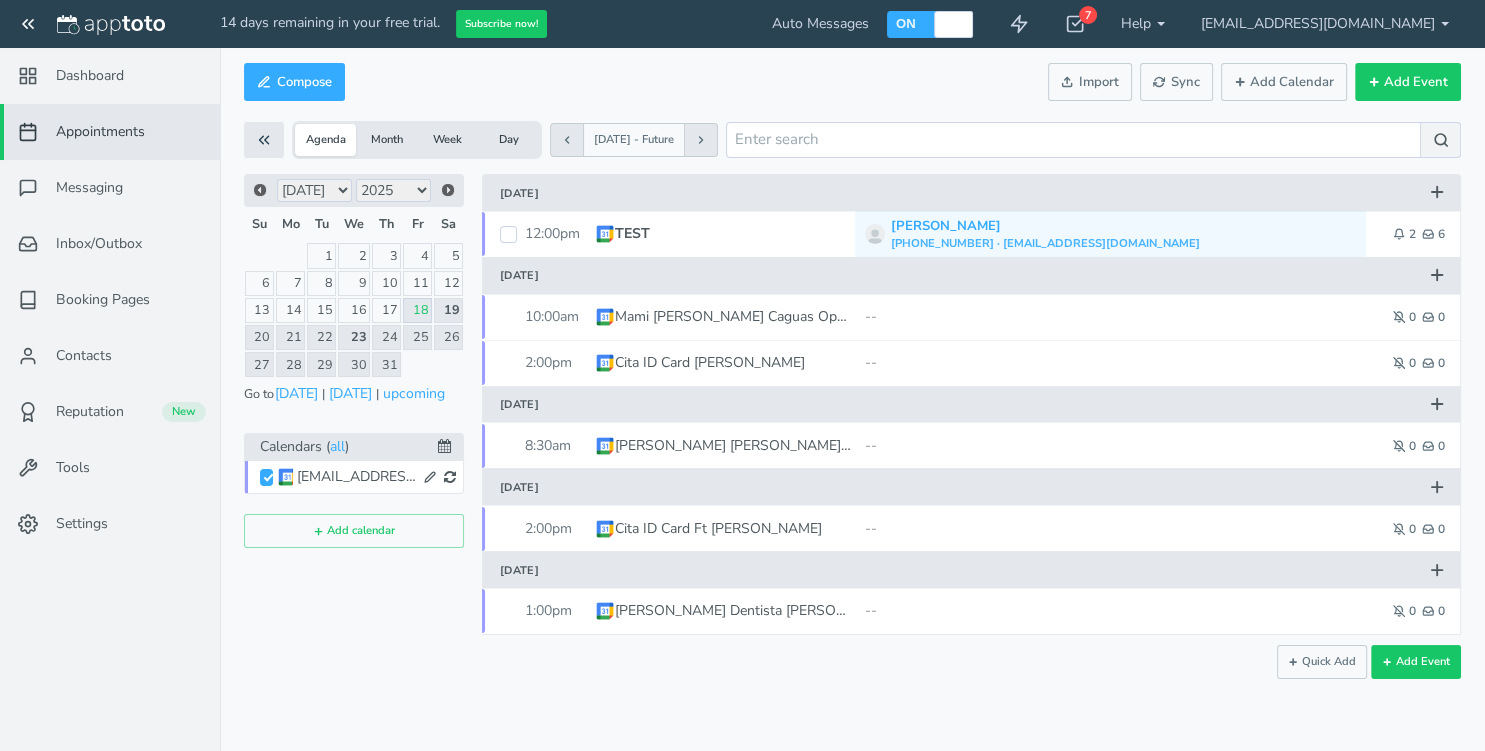 click 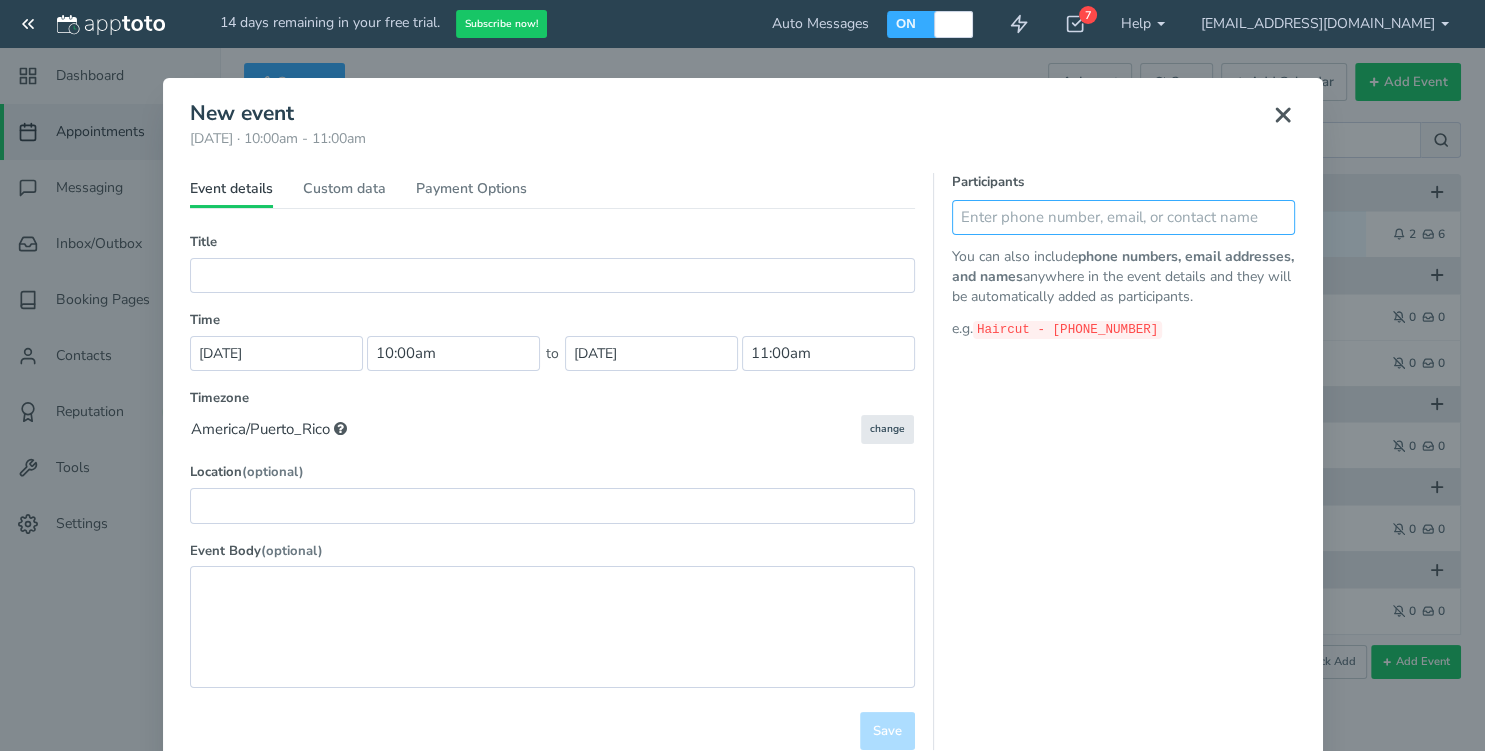 click at bounding box center (1124, 217) 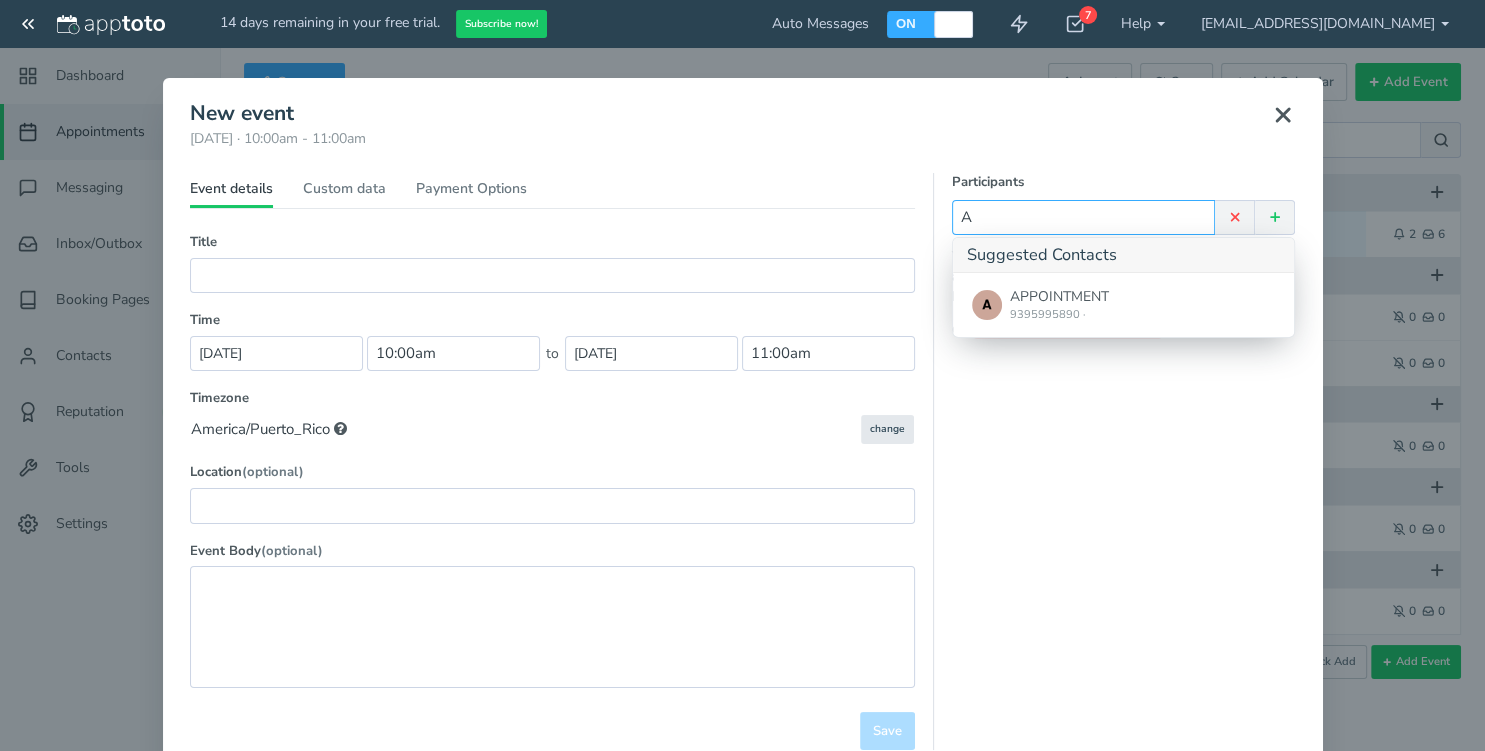 type on "A" 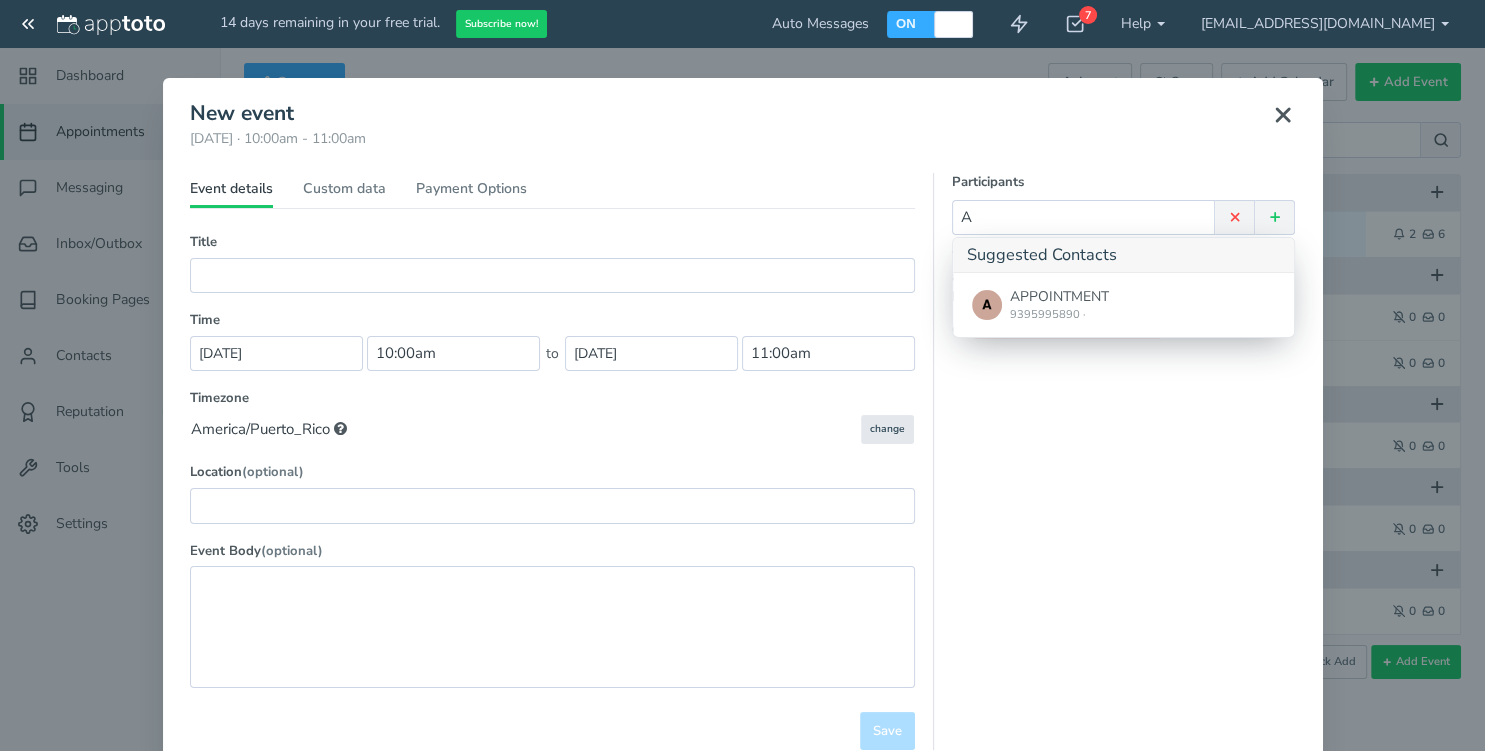 click on "No contacts found
APPOINTMENT
9395995890 ·" at bounding box center (1124, 305) 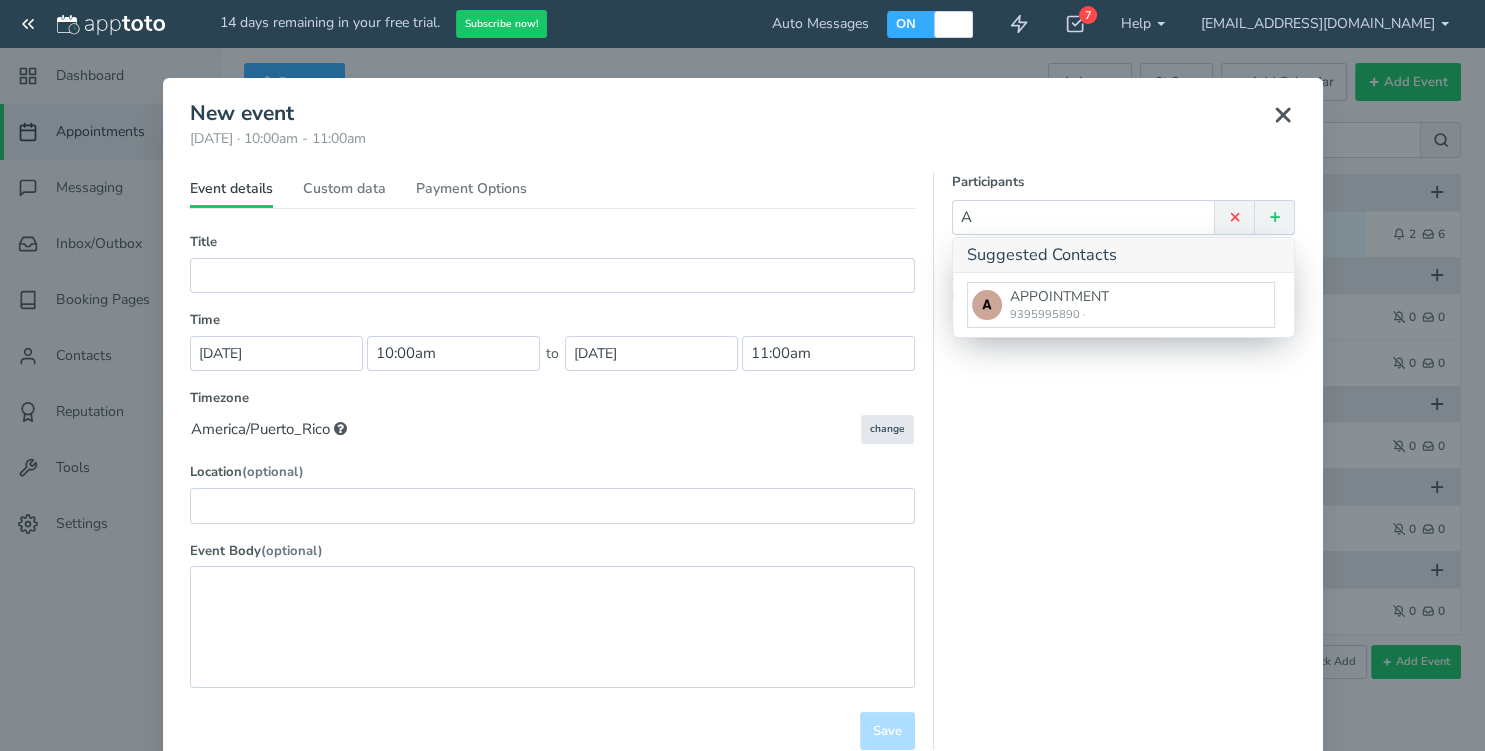 click on "APPOINTMENT
9395995890 ·" at bounding box center (1121, 305) 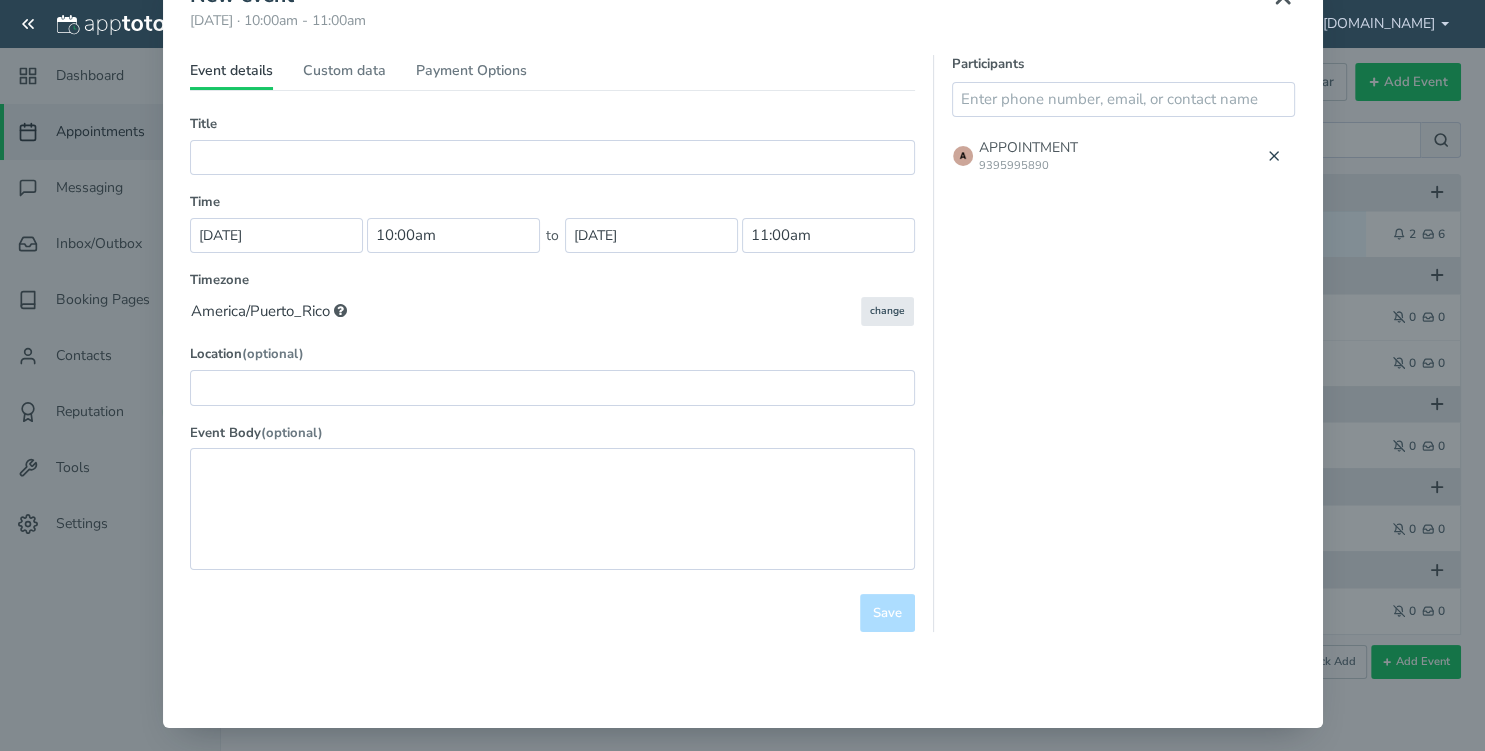 scroll, scrollTop: 125, scrollLeft: 0, axis: vertical 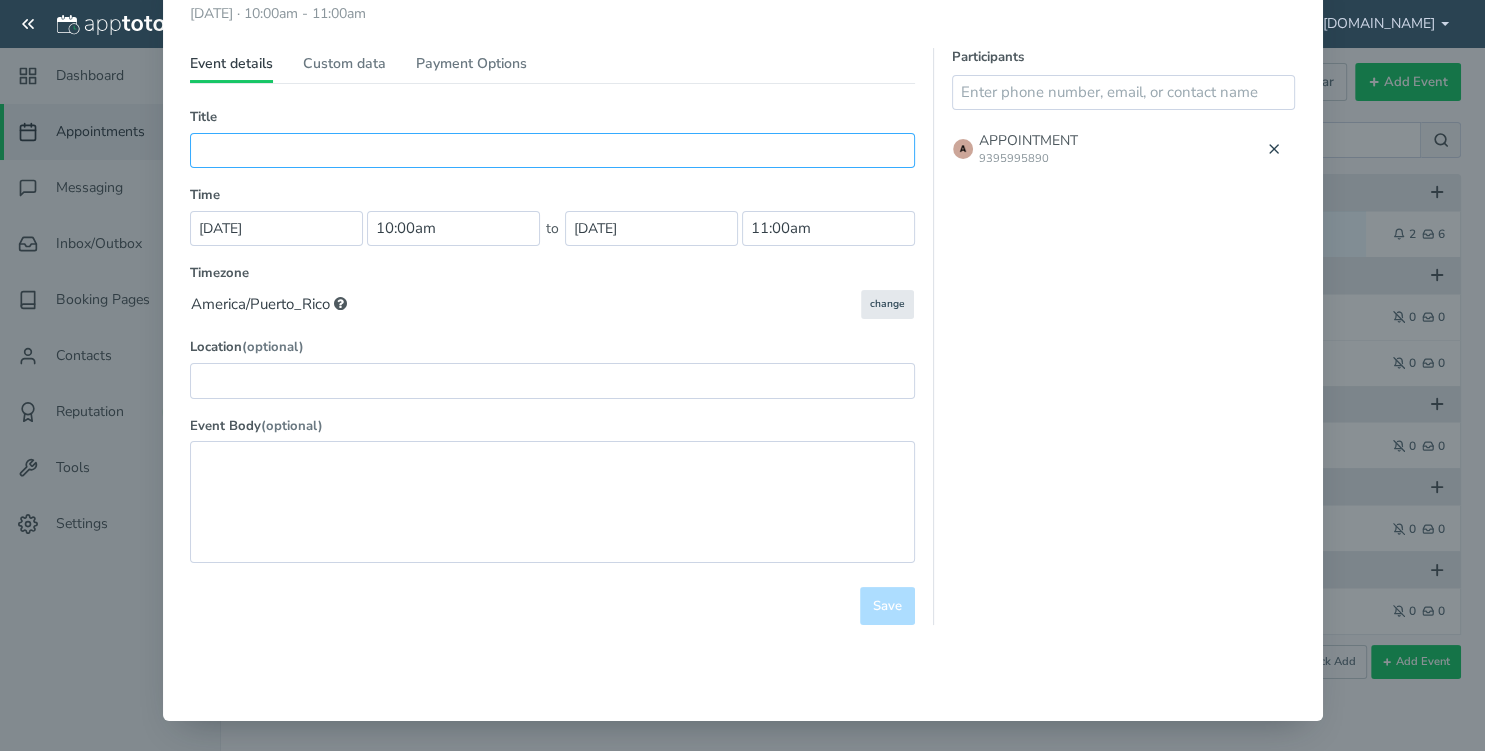 click at bounding box center [552, 150] 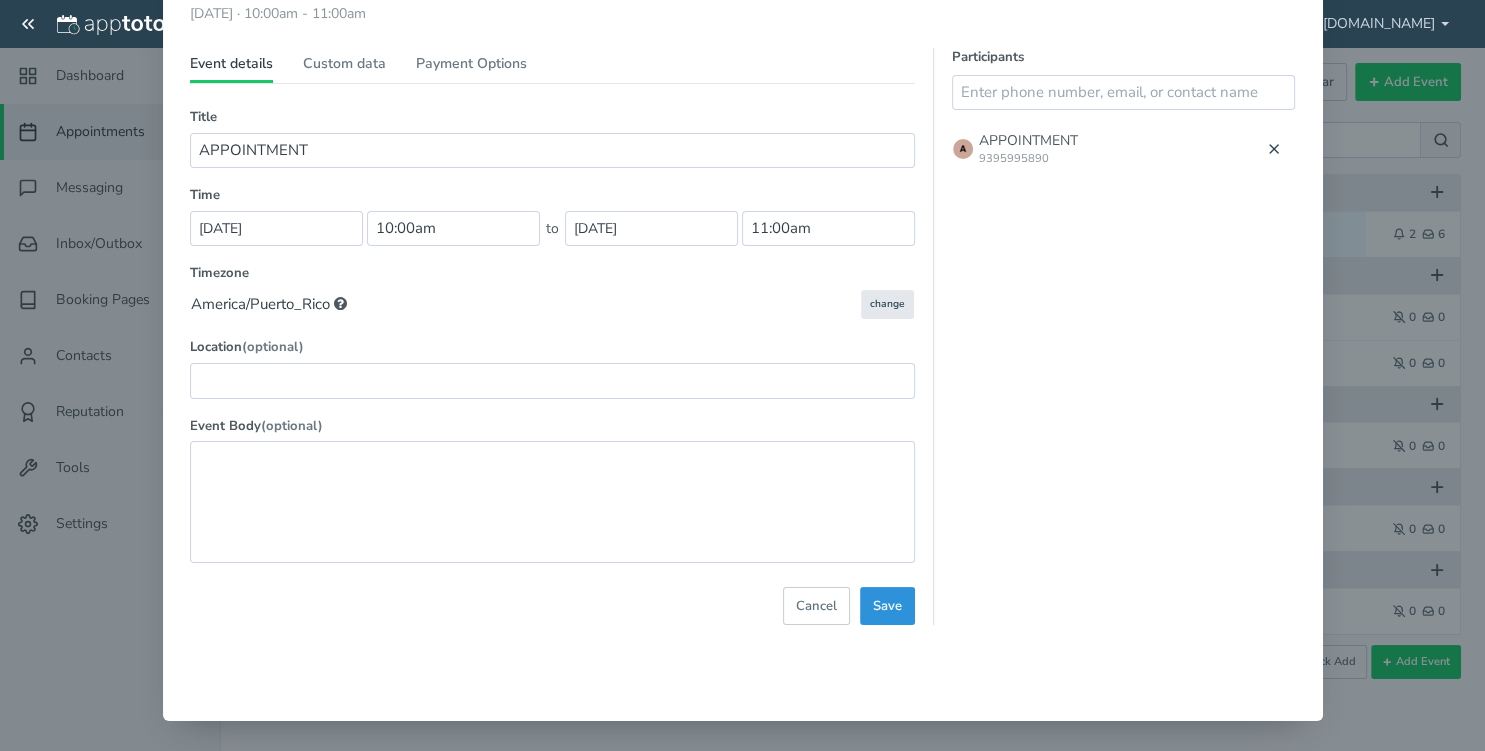 click on "Save" at bounding box center [887, 606] 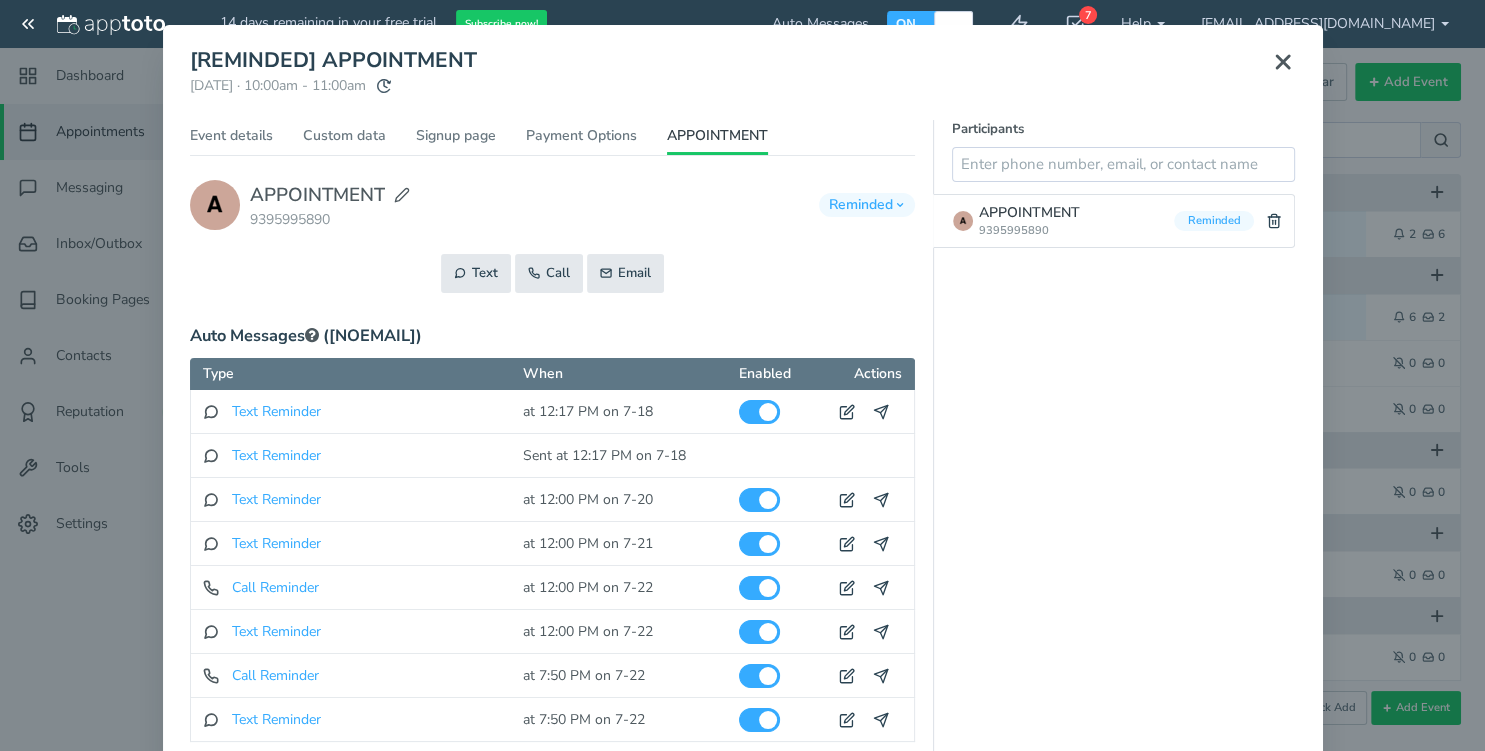 scroll, scrollTop: 0, scrollLeft: 0, axis: both 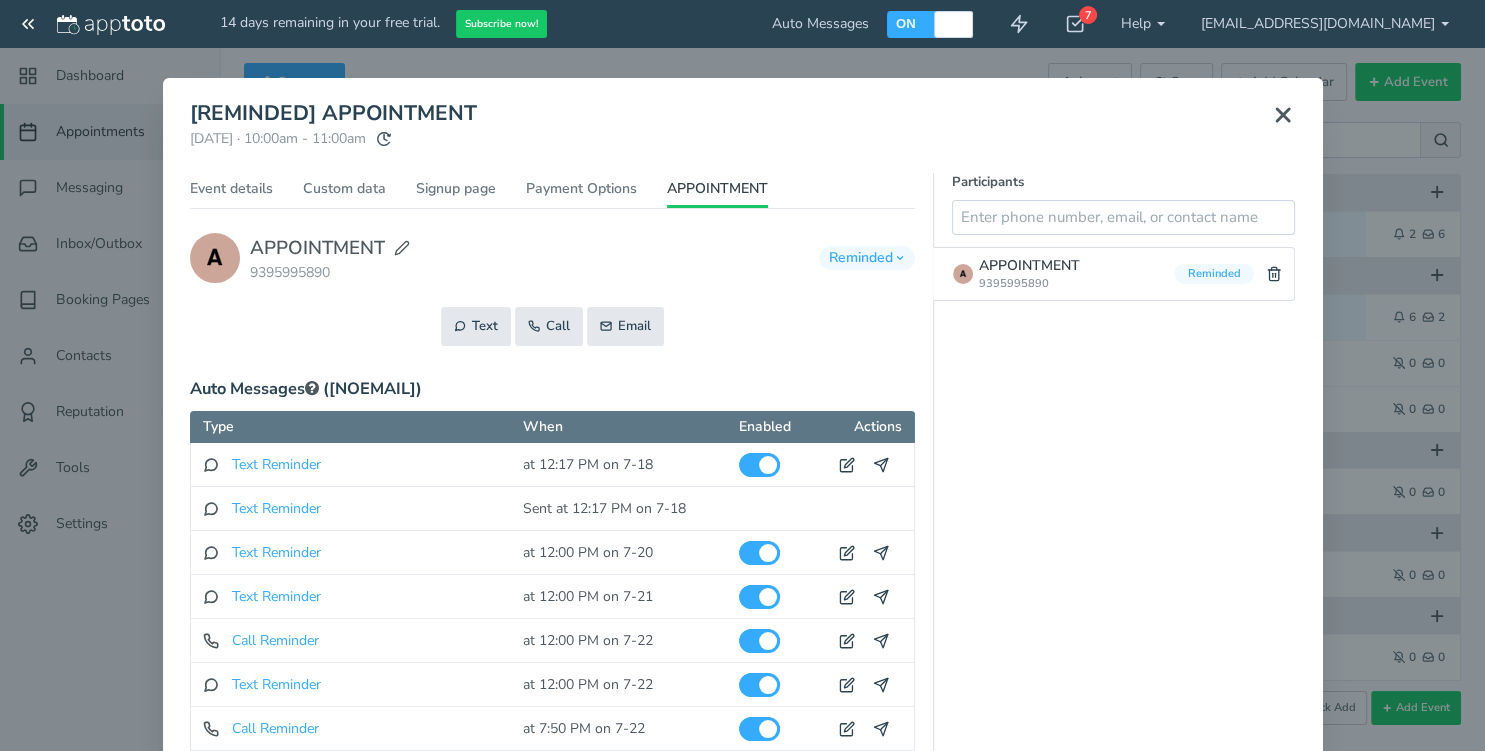 click 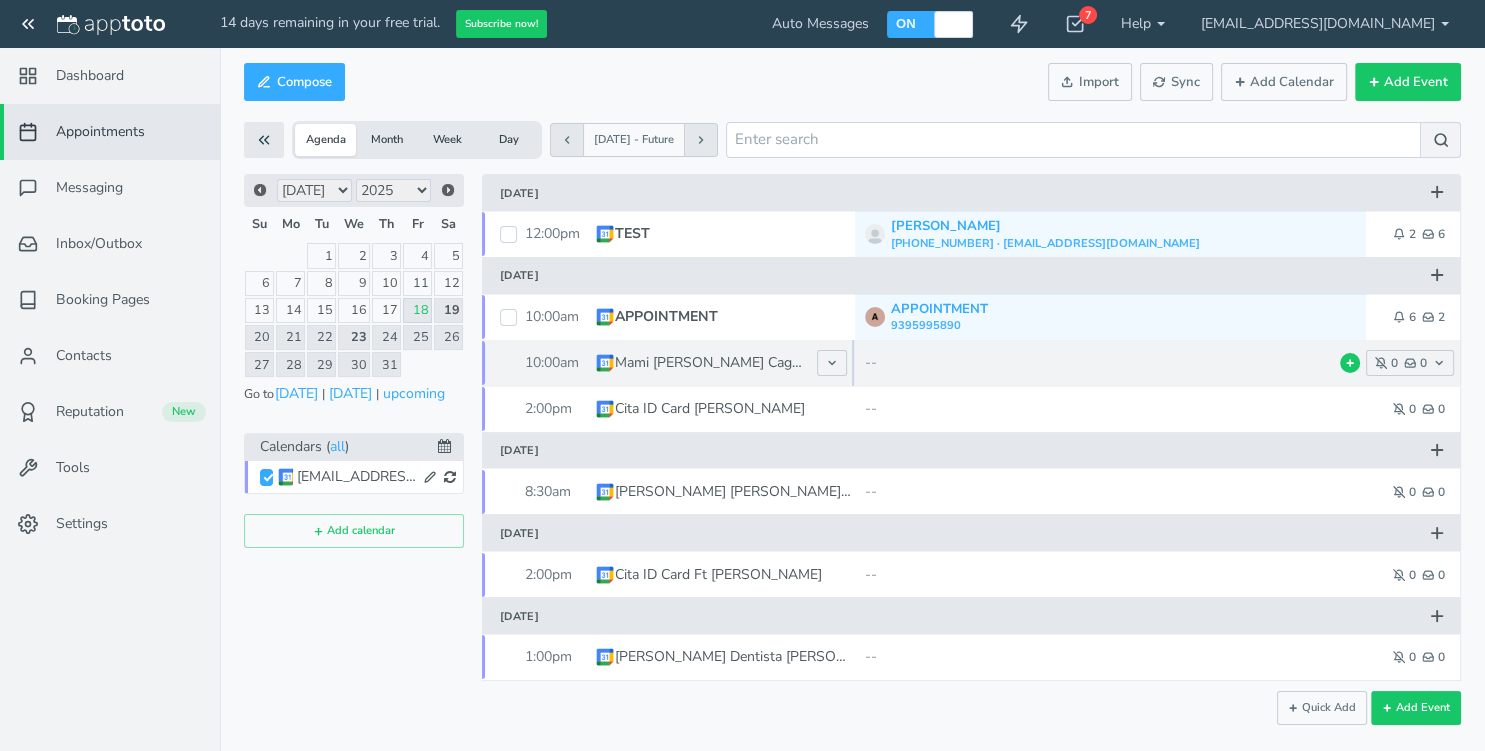 click on "--" at bounding box center (1026, 363) 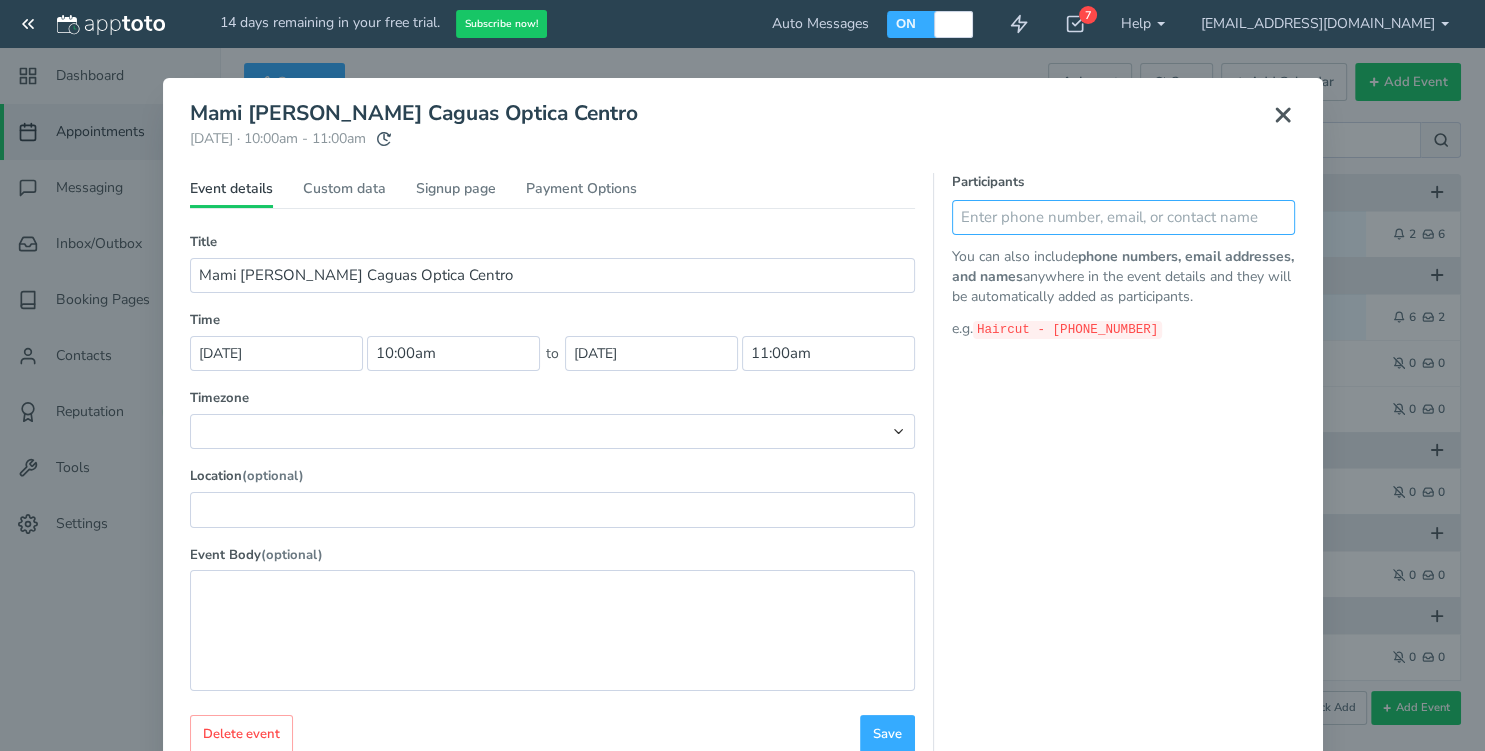 click at bounding box center [1124, 217] 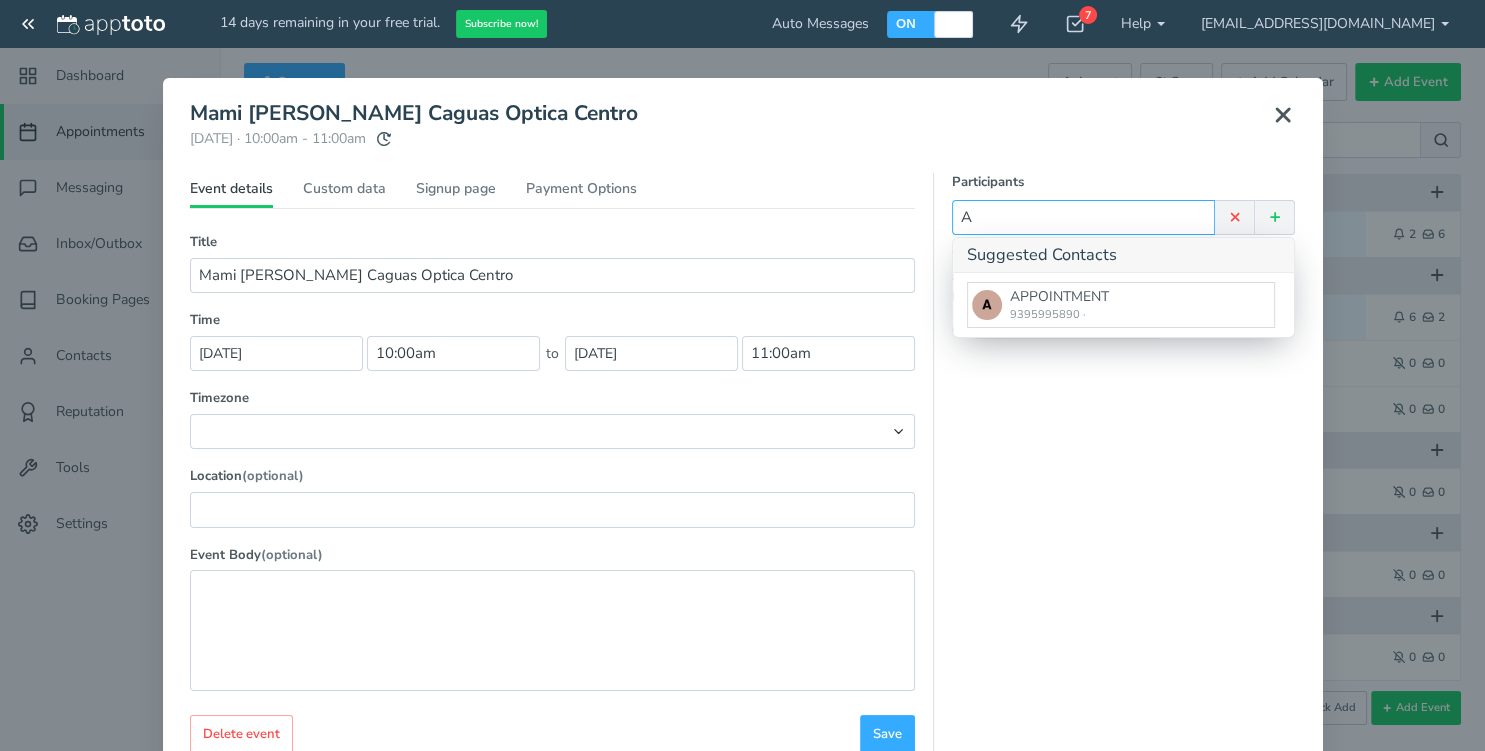 type on "A" 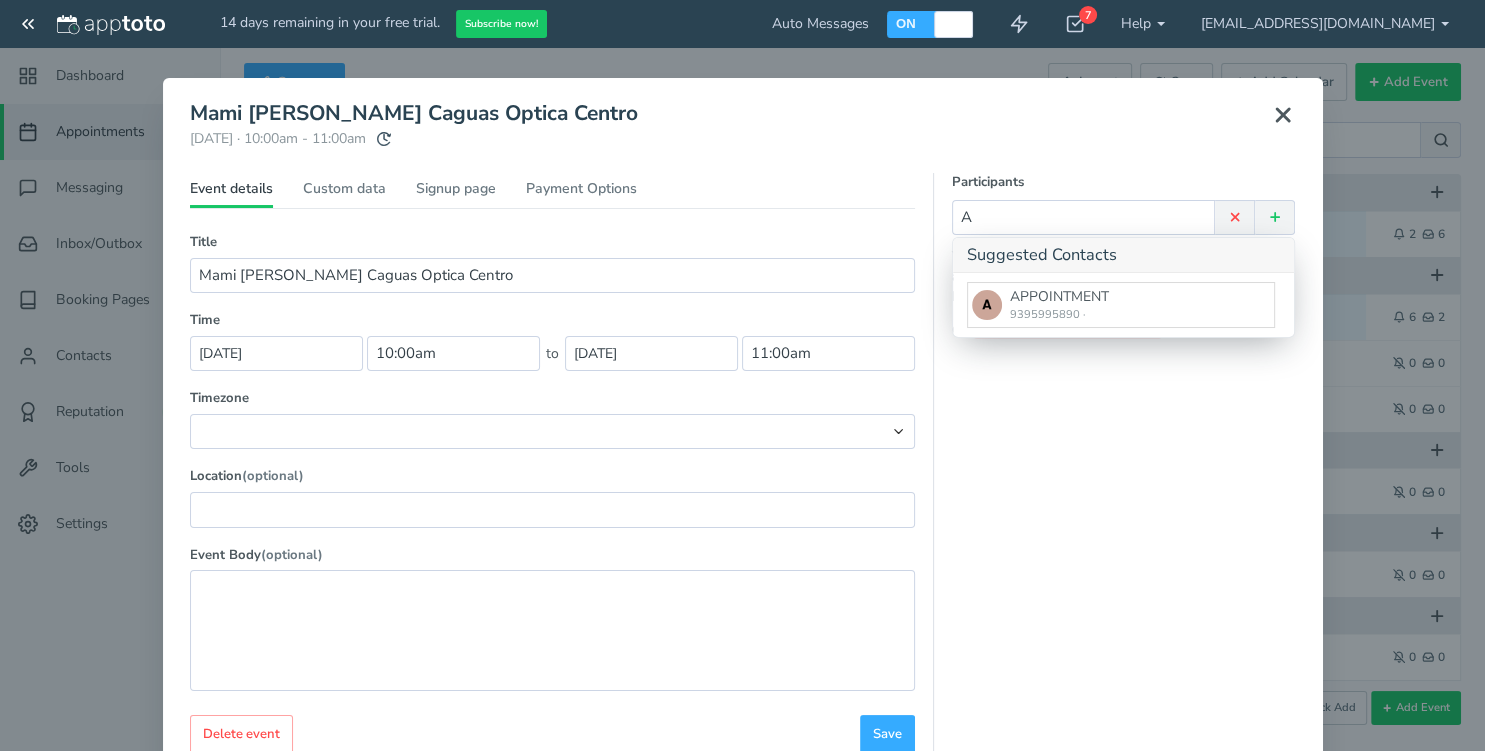 click on "9395995890 ·" at bounding box center (1059, 315) 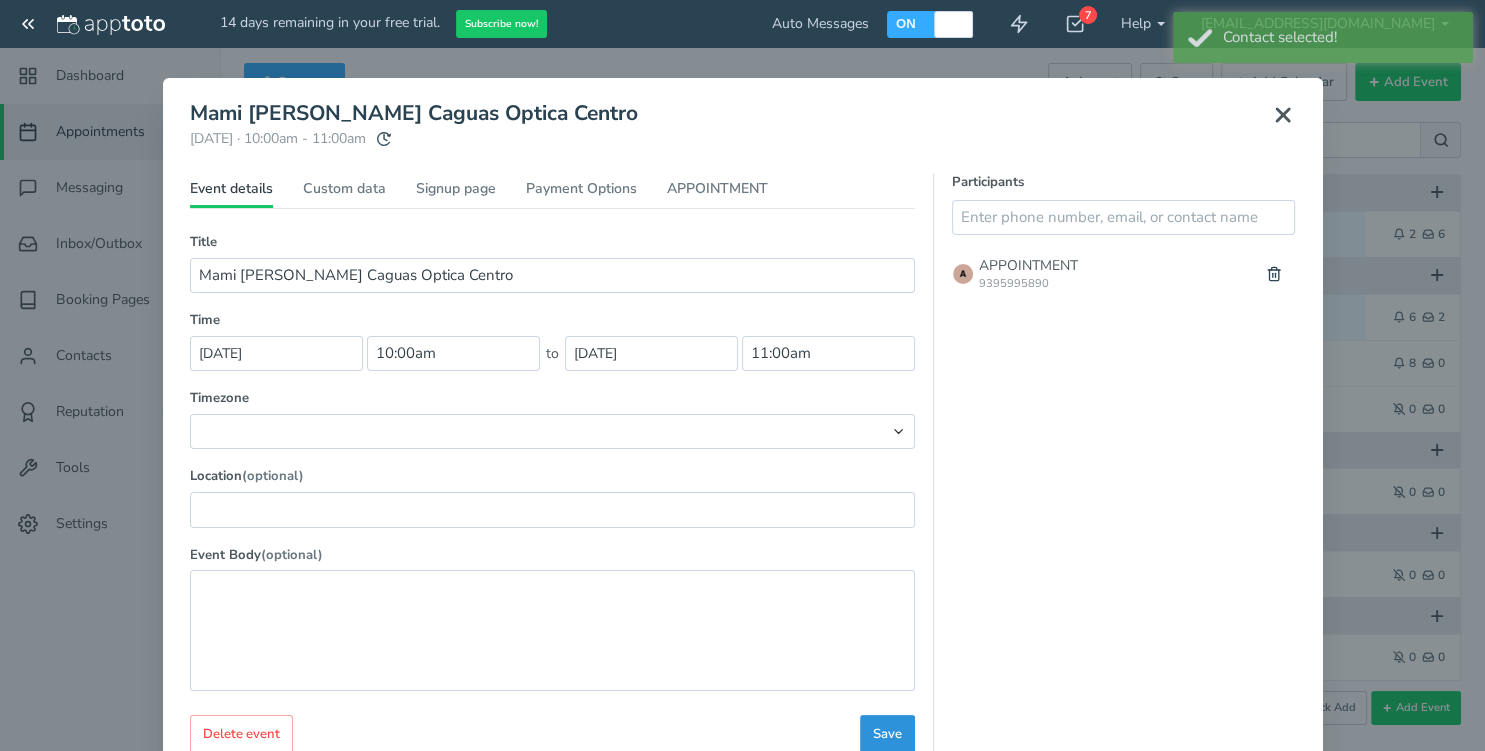 click on "Save" at bounding box center (887, 734) 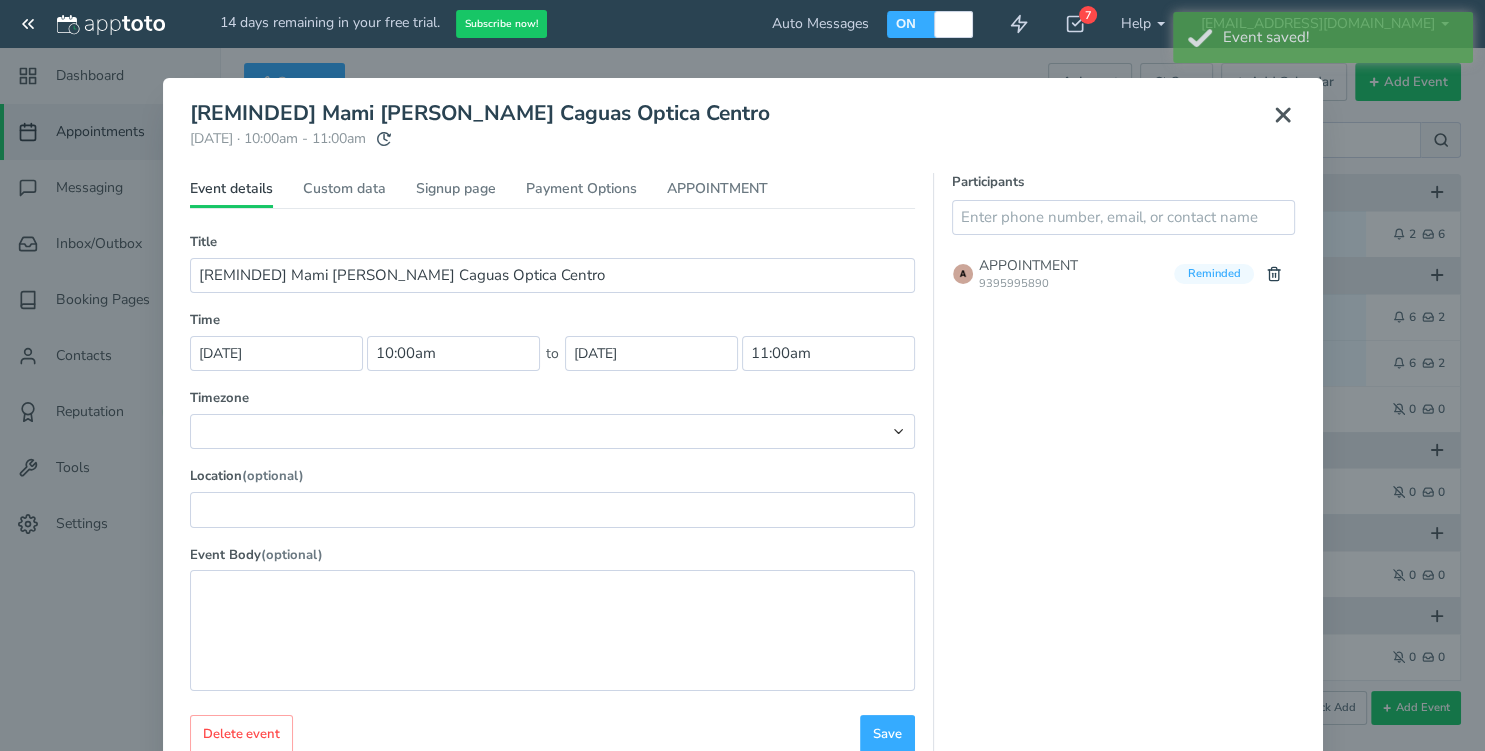 click 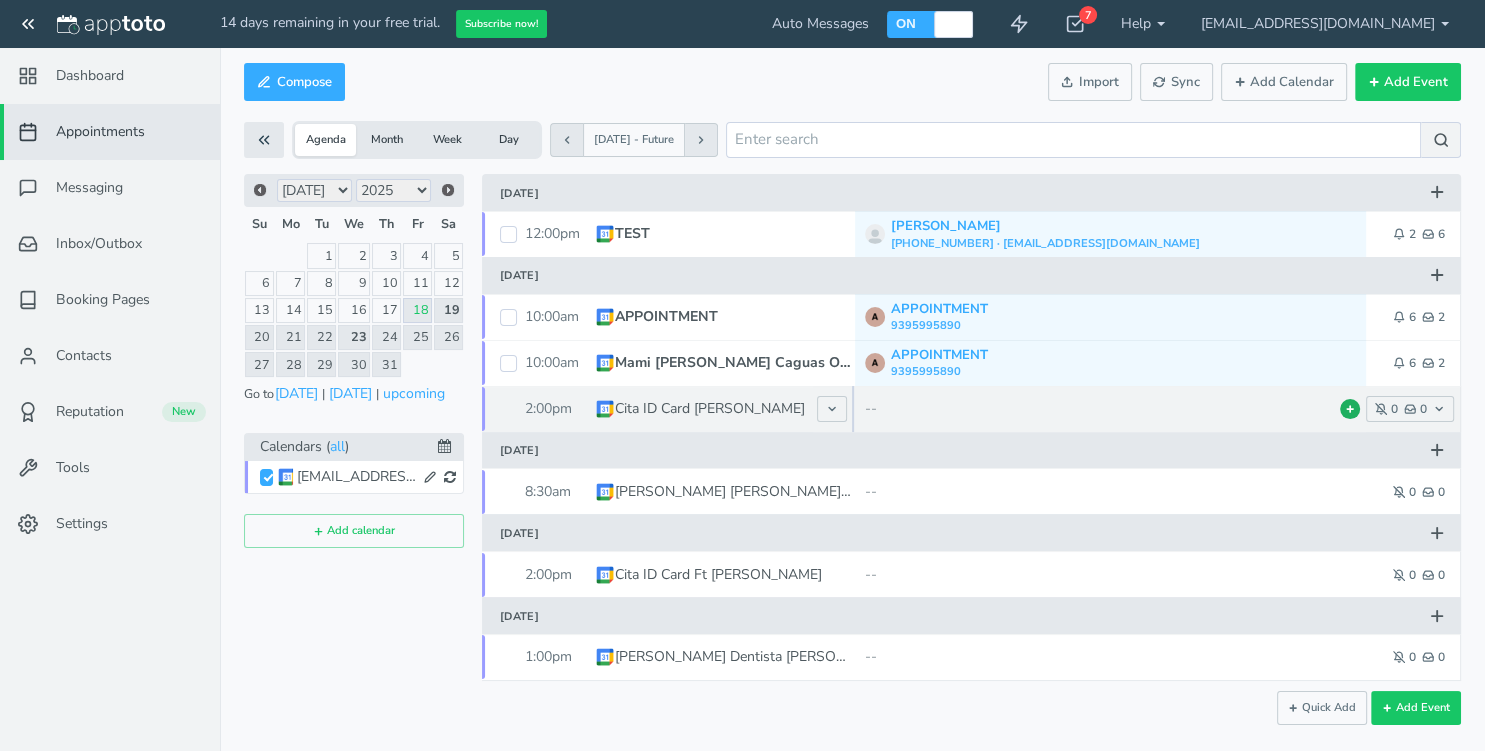 click 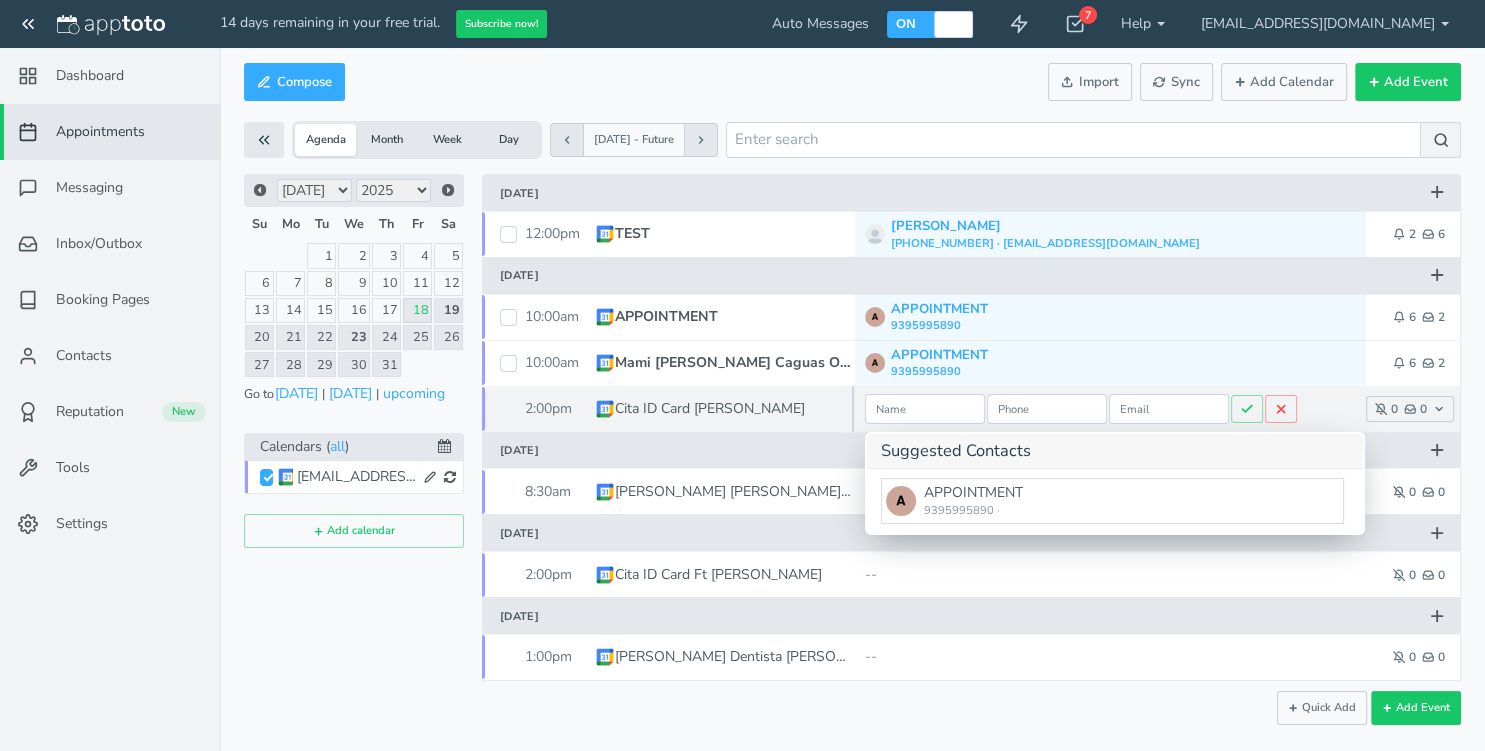 click on "APPOINTMENT
9395995890 ·" at bounding box center [1112, 501] 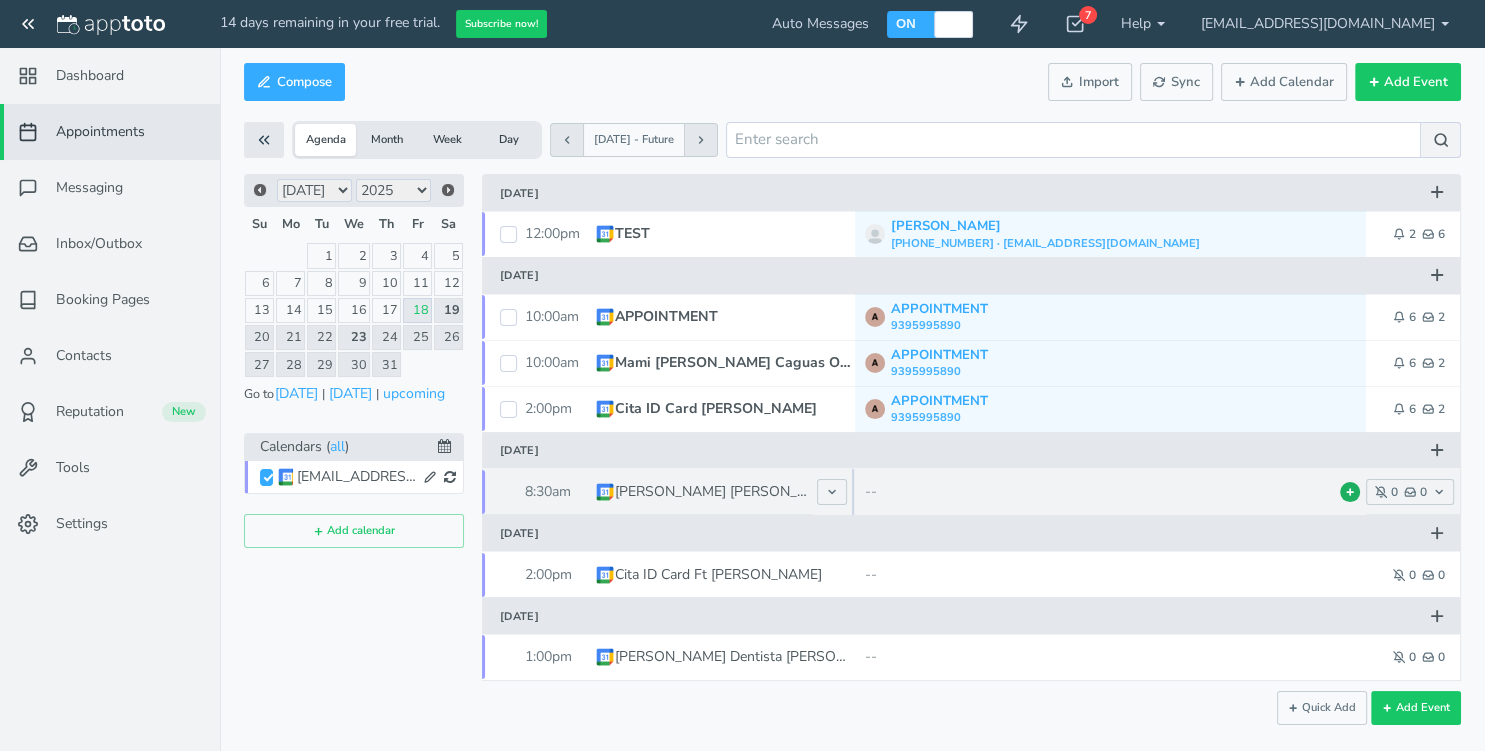 click at bounding box center [1350, 492] 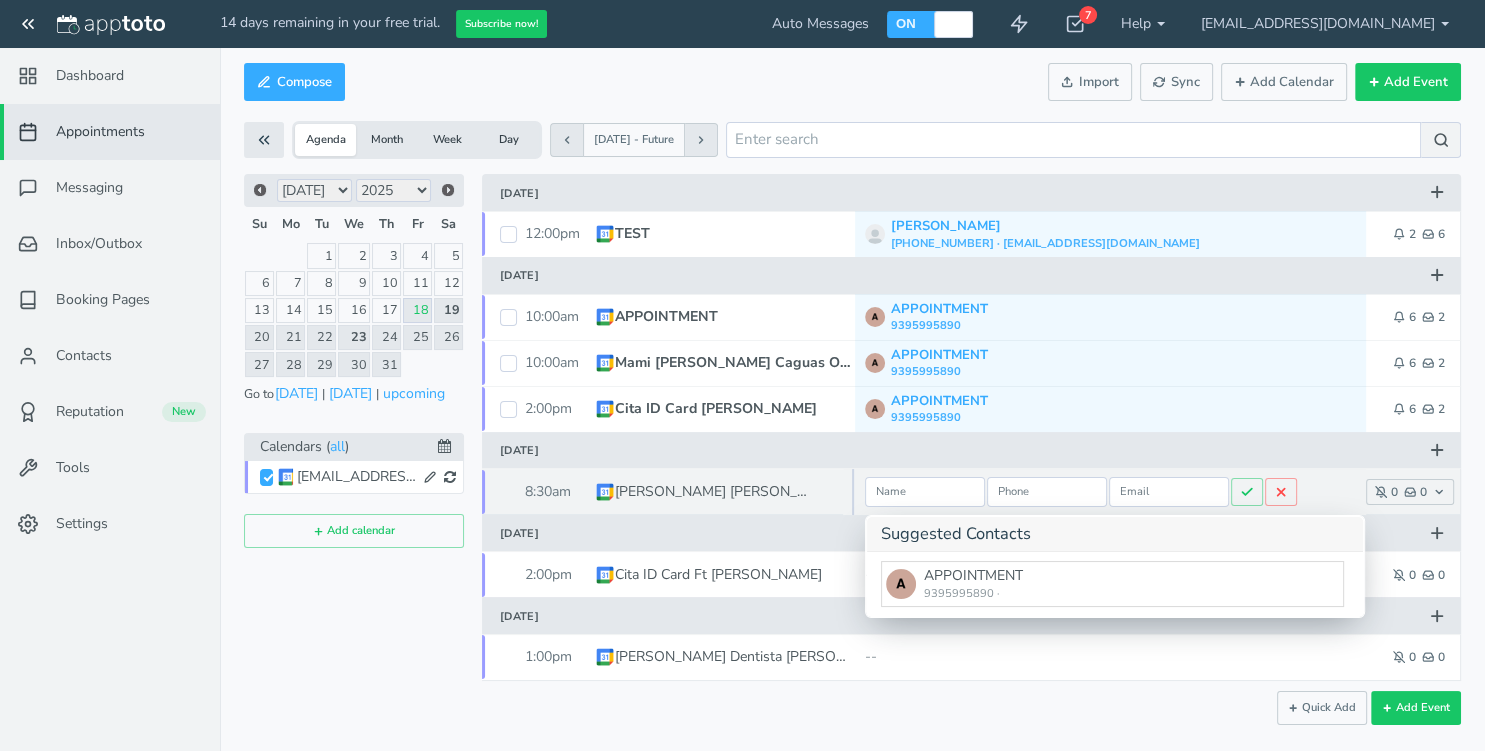 click on "APPOINTMENT
9395995890 ·" at bounding box center (1112, 584) 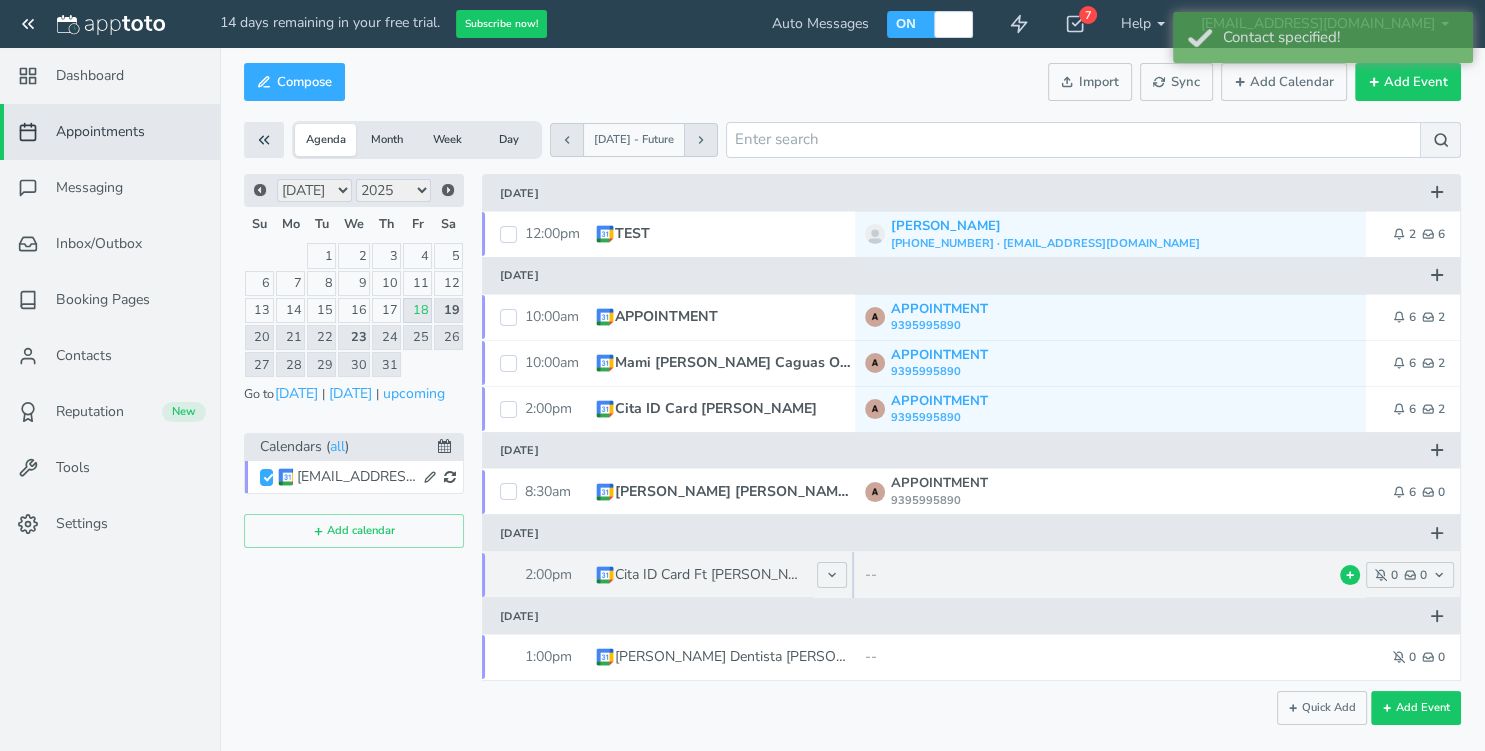 click on "--" at bounding box center [1115, 575] 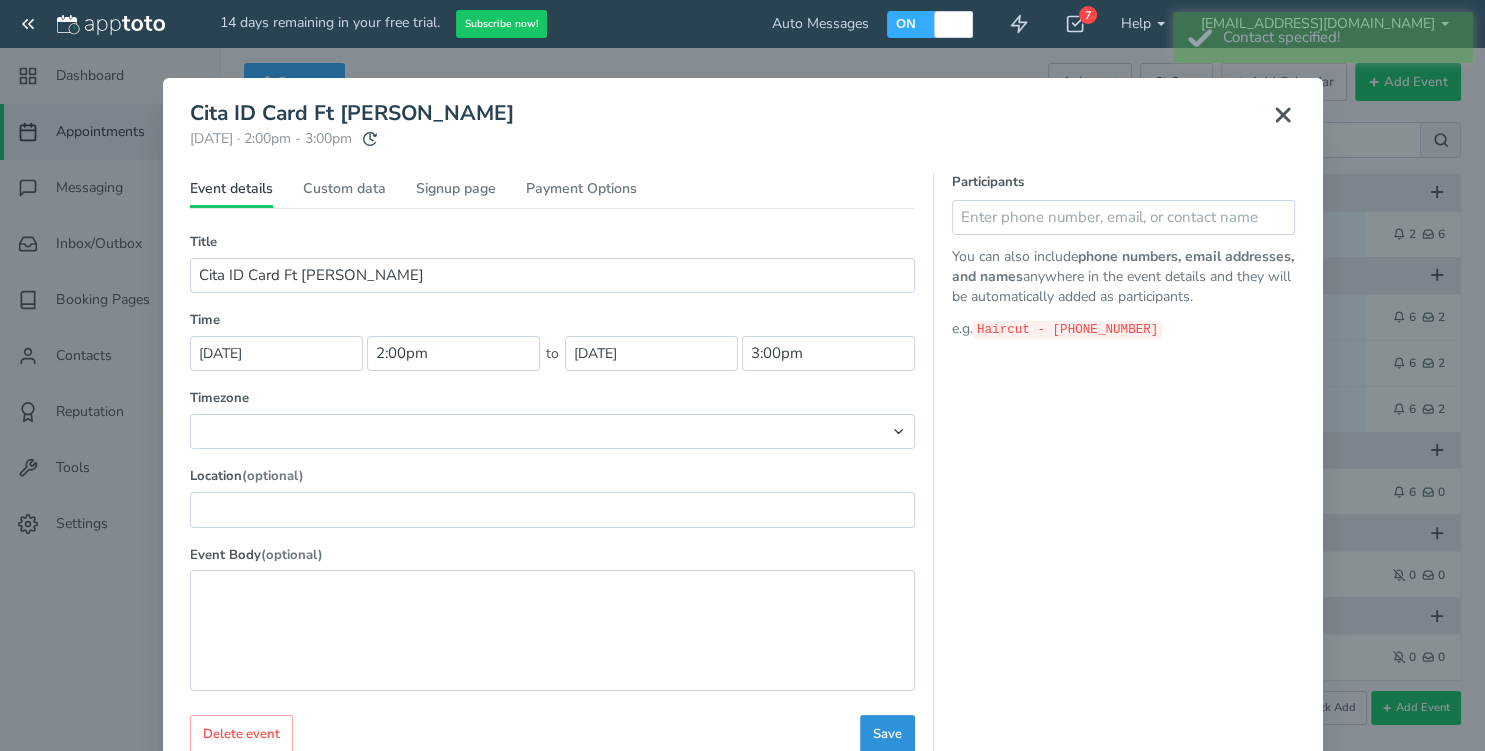 click on "Save" at bounding box center [887, 734] 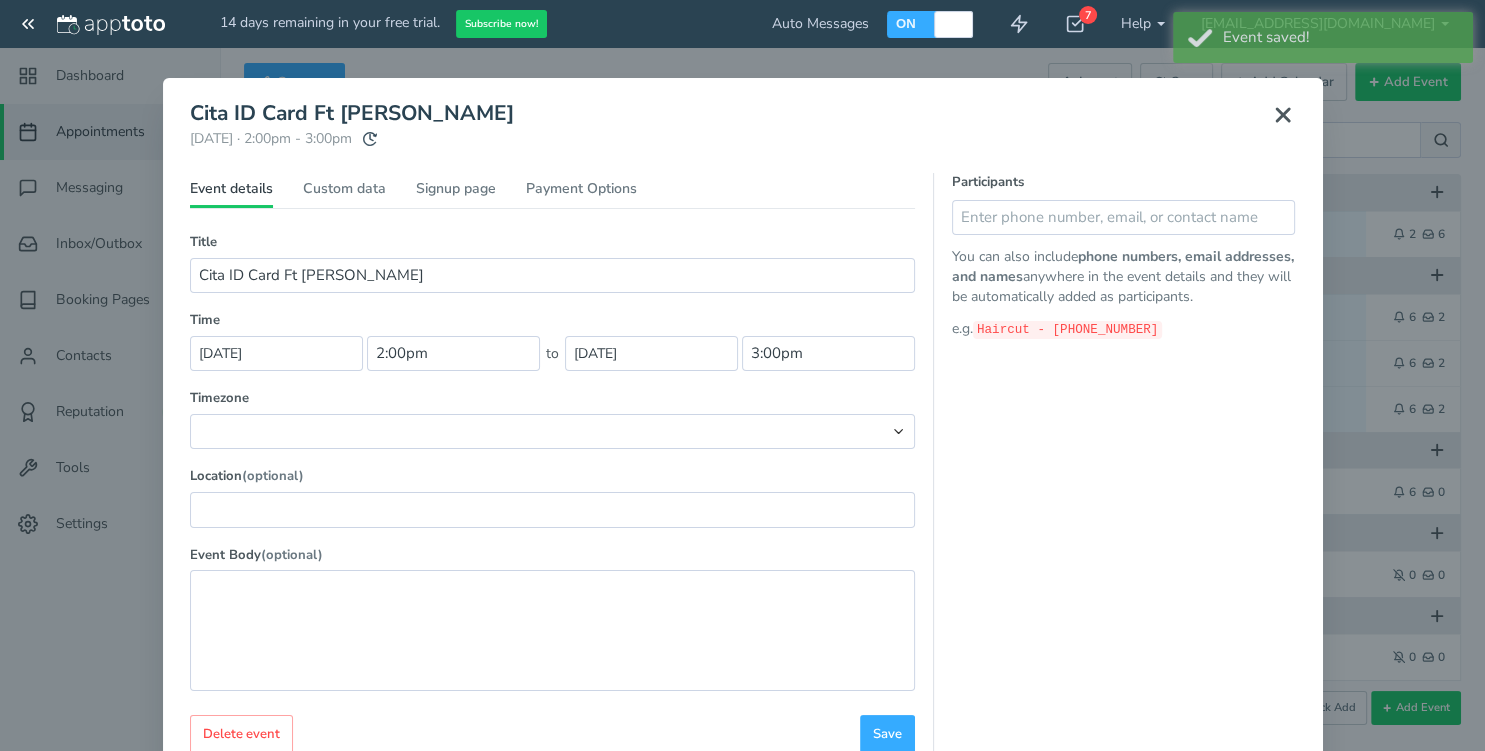 click 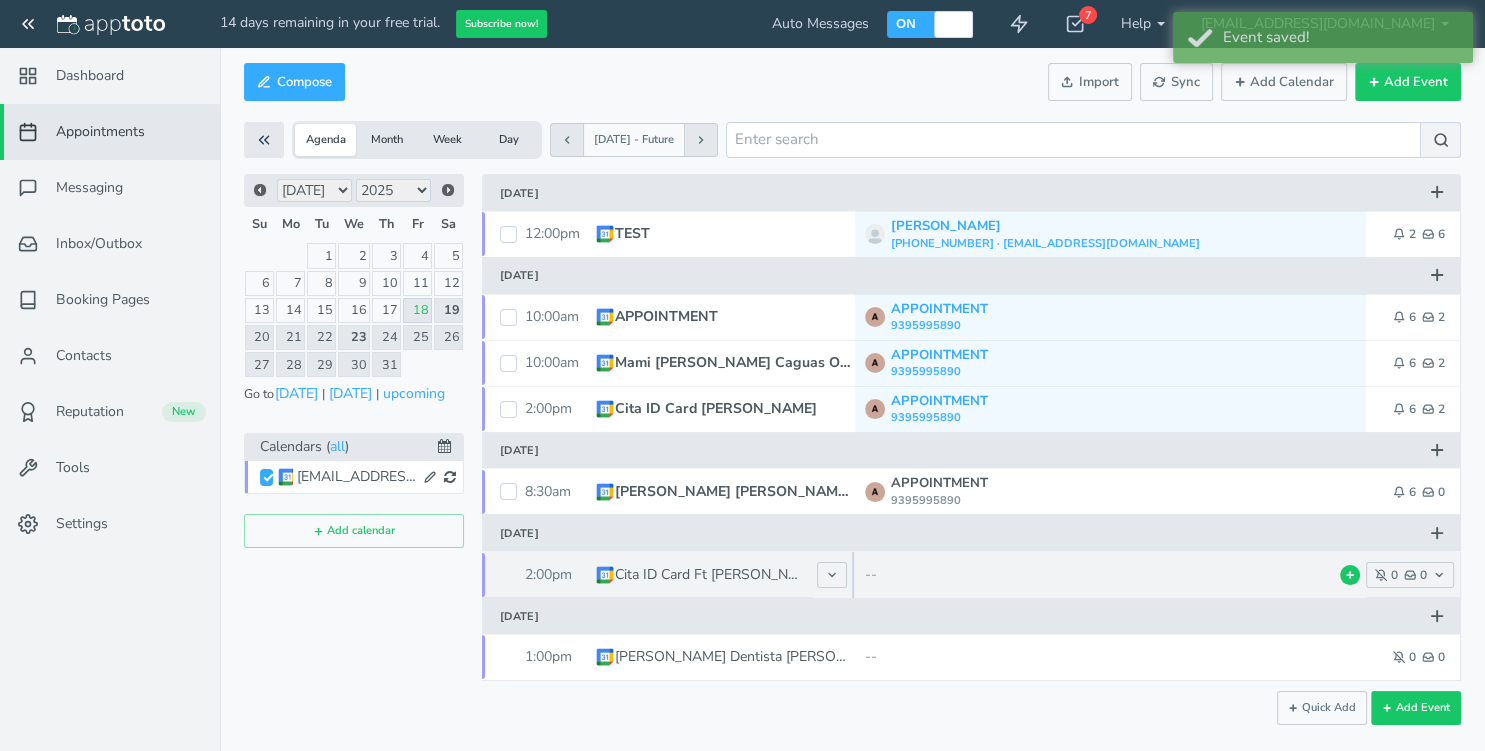 click on "--" at bounding box center [1115, 575] 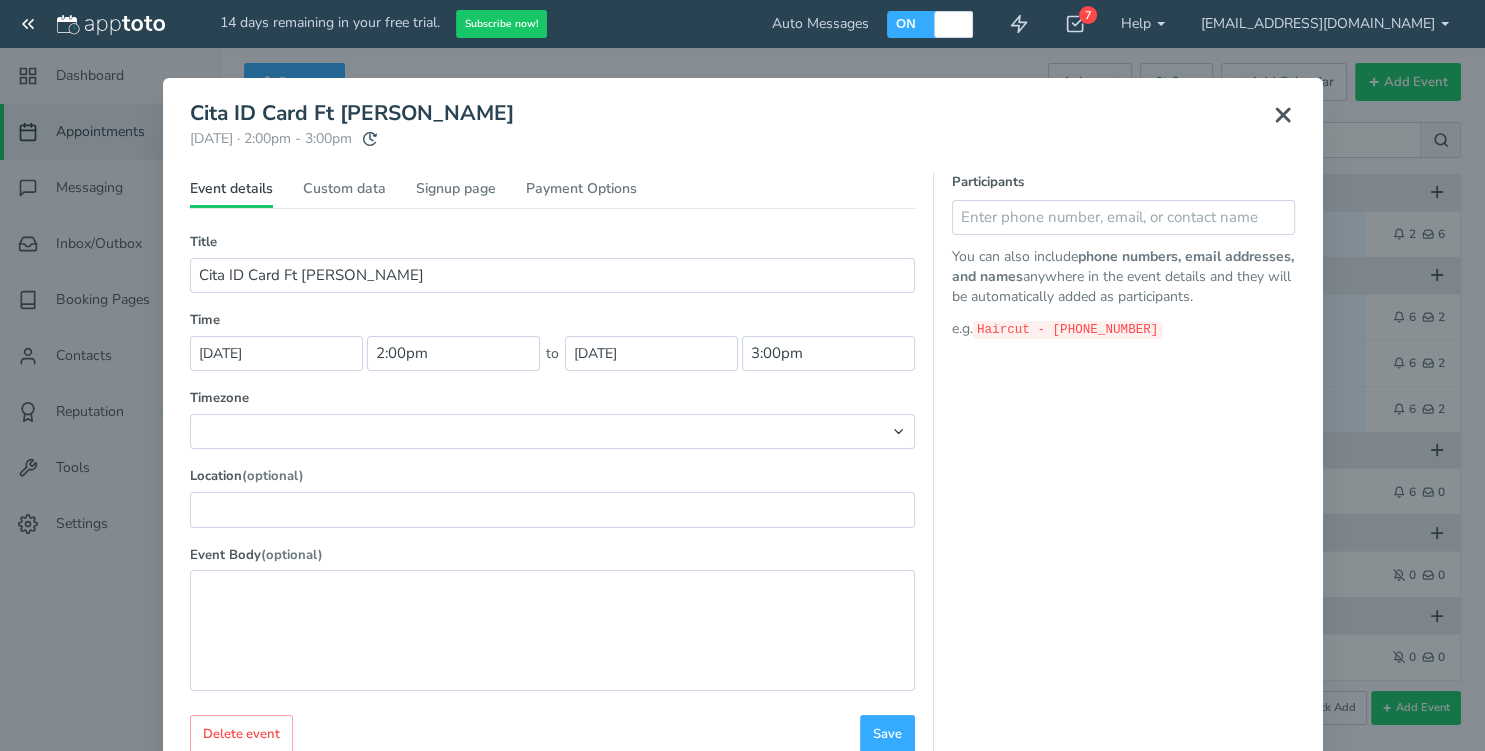 click at bounding box center (1283, 115) 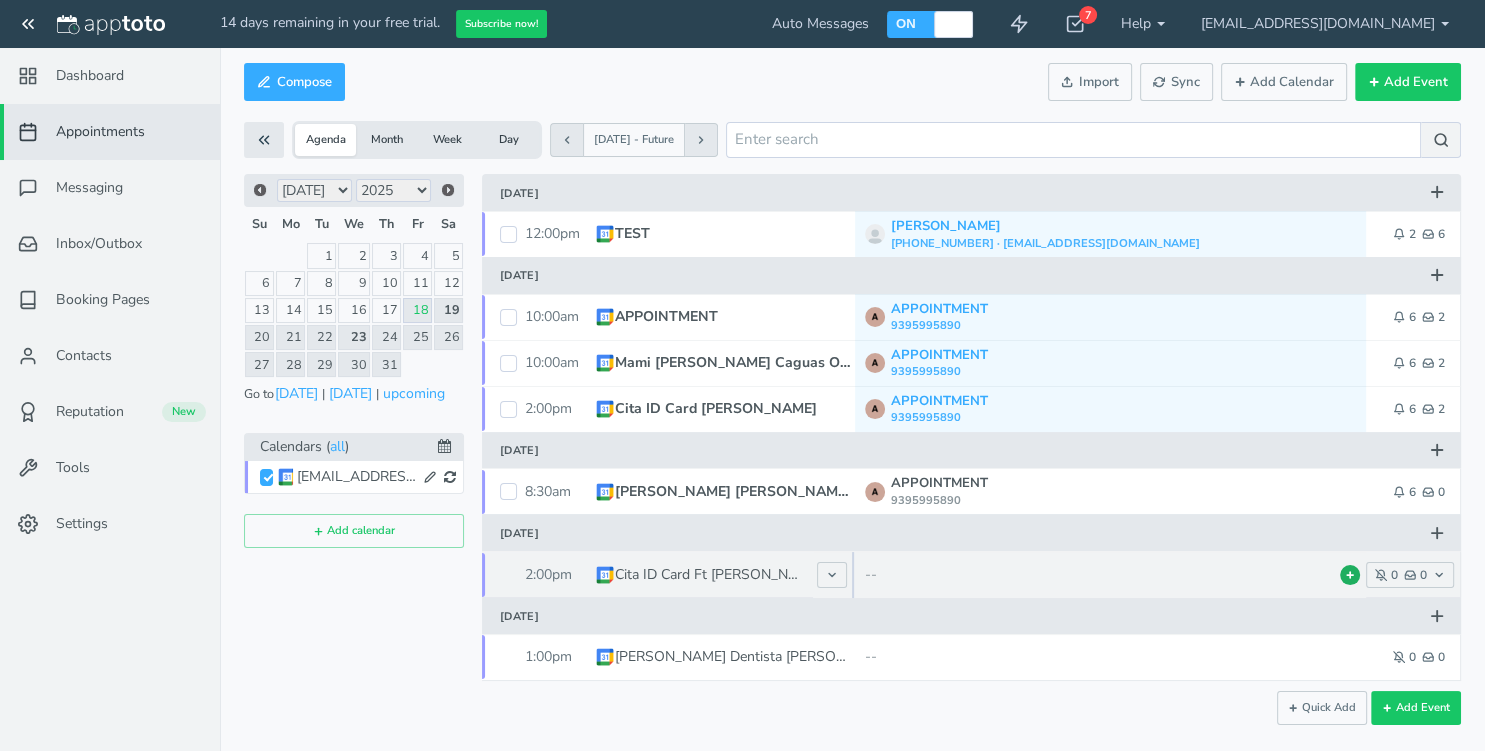 click at bounding box center [1350, 575] 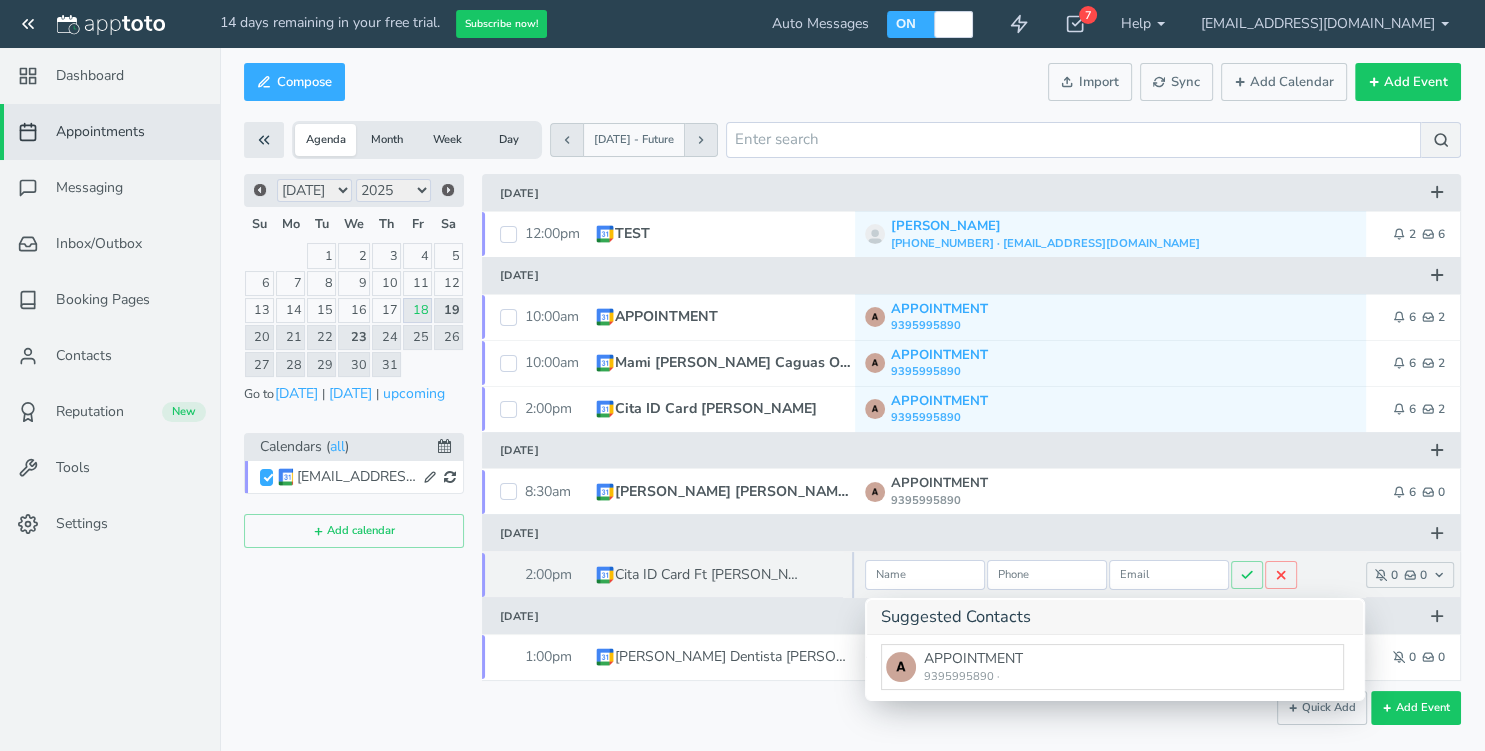 click on "APPOINTMENT
9395995890 ·" at bounding box center [1112, 667] 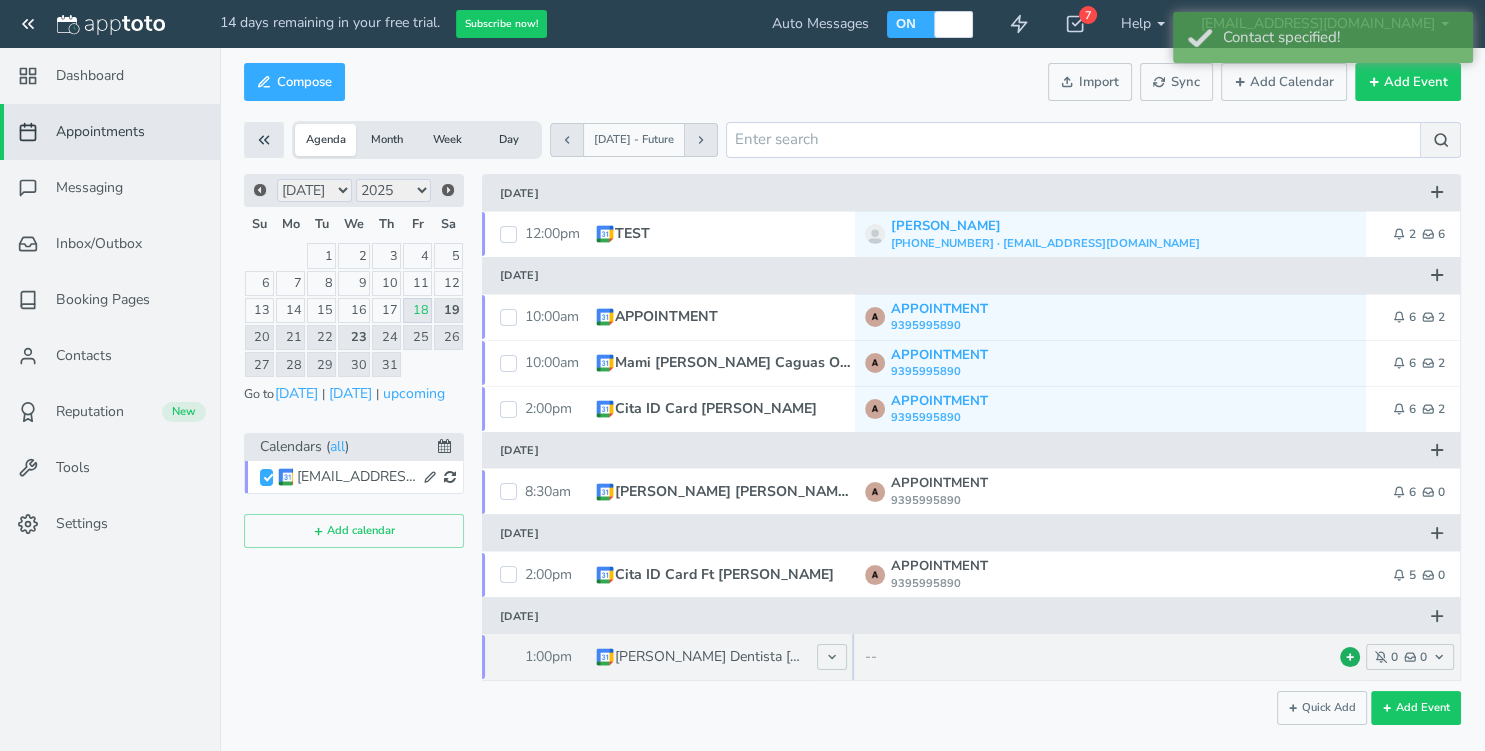 click 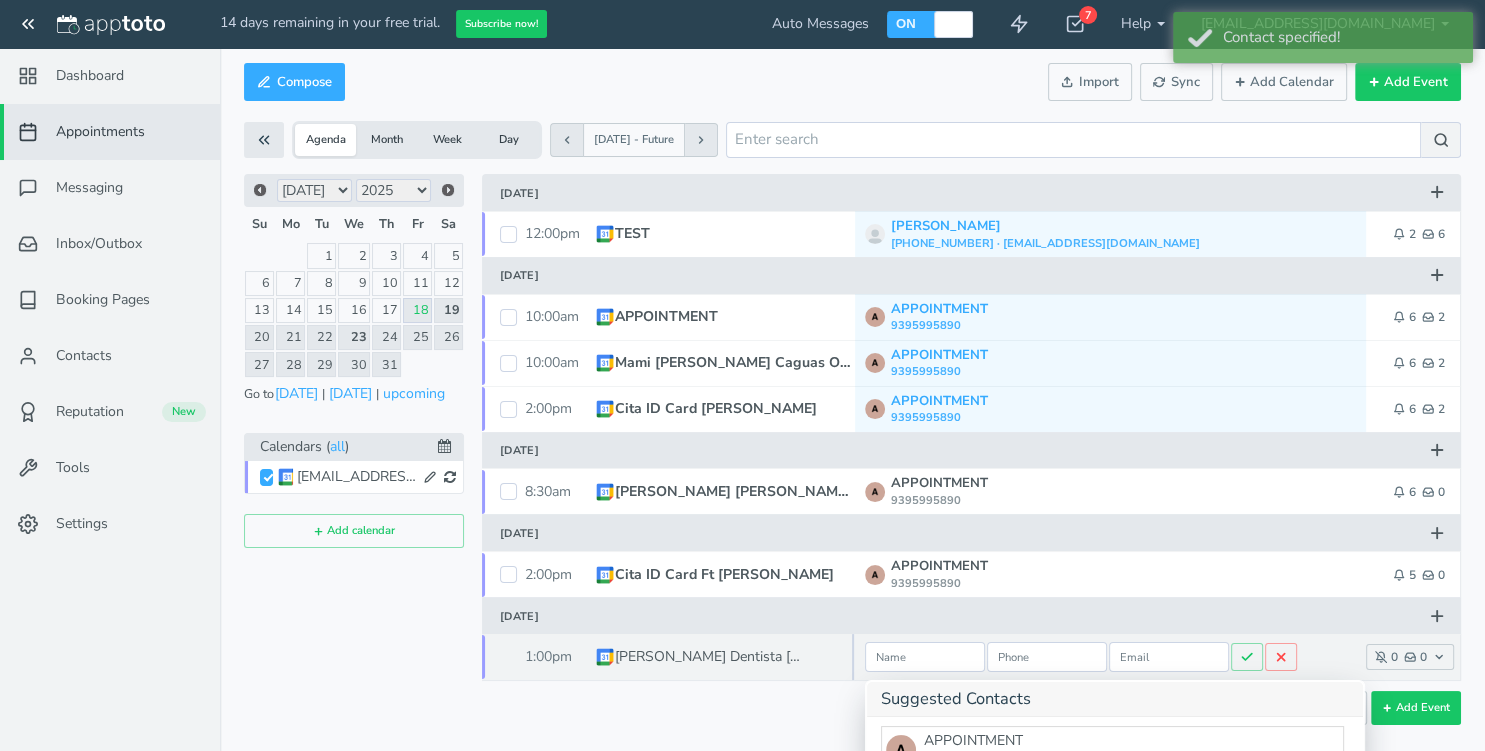 click on "APPOINTMENT
9395995890 ·" at bounding box center [1112, 749] 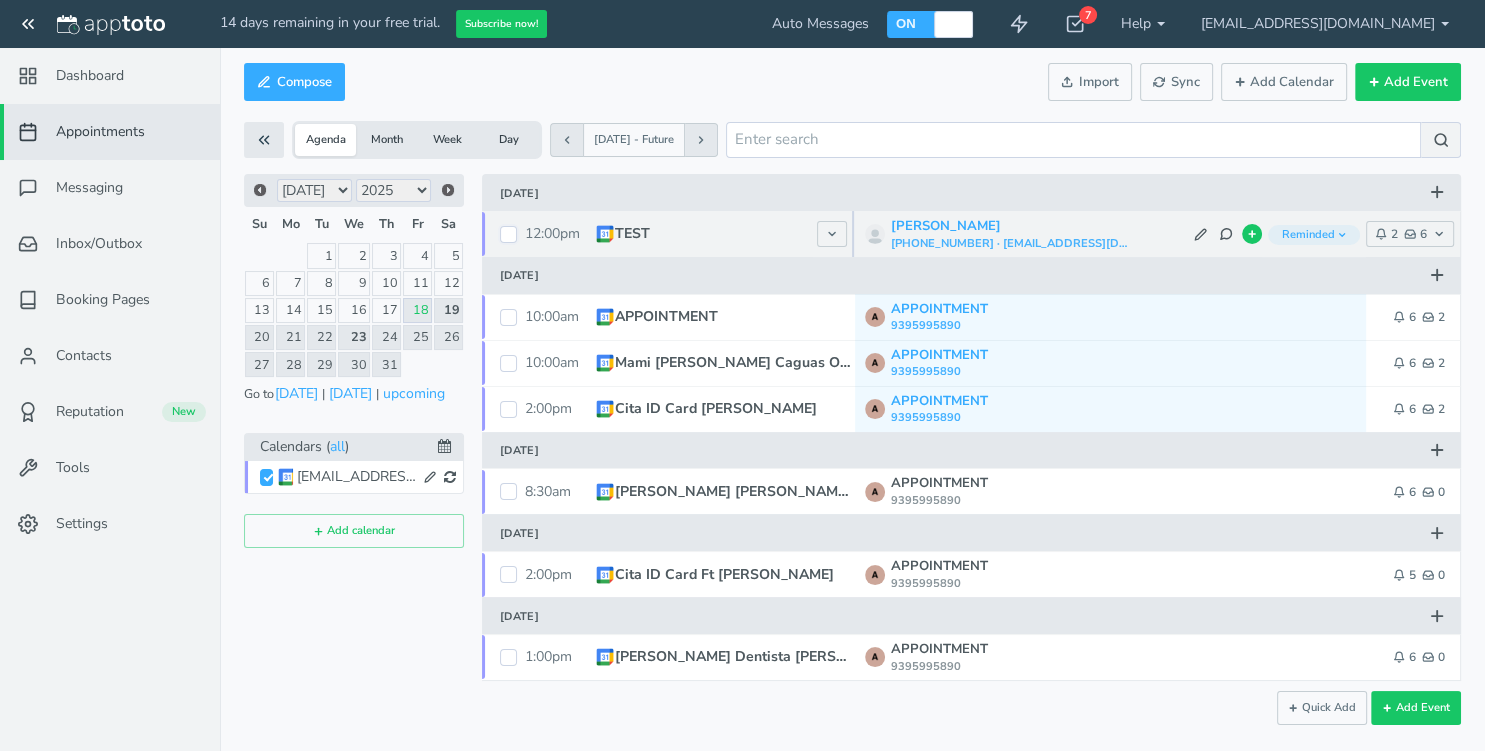 click at bounding box center [508, 234] 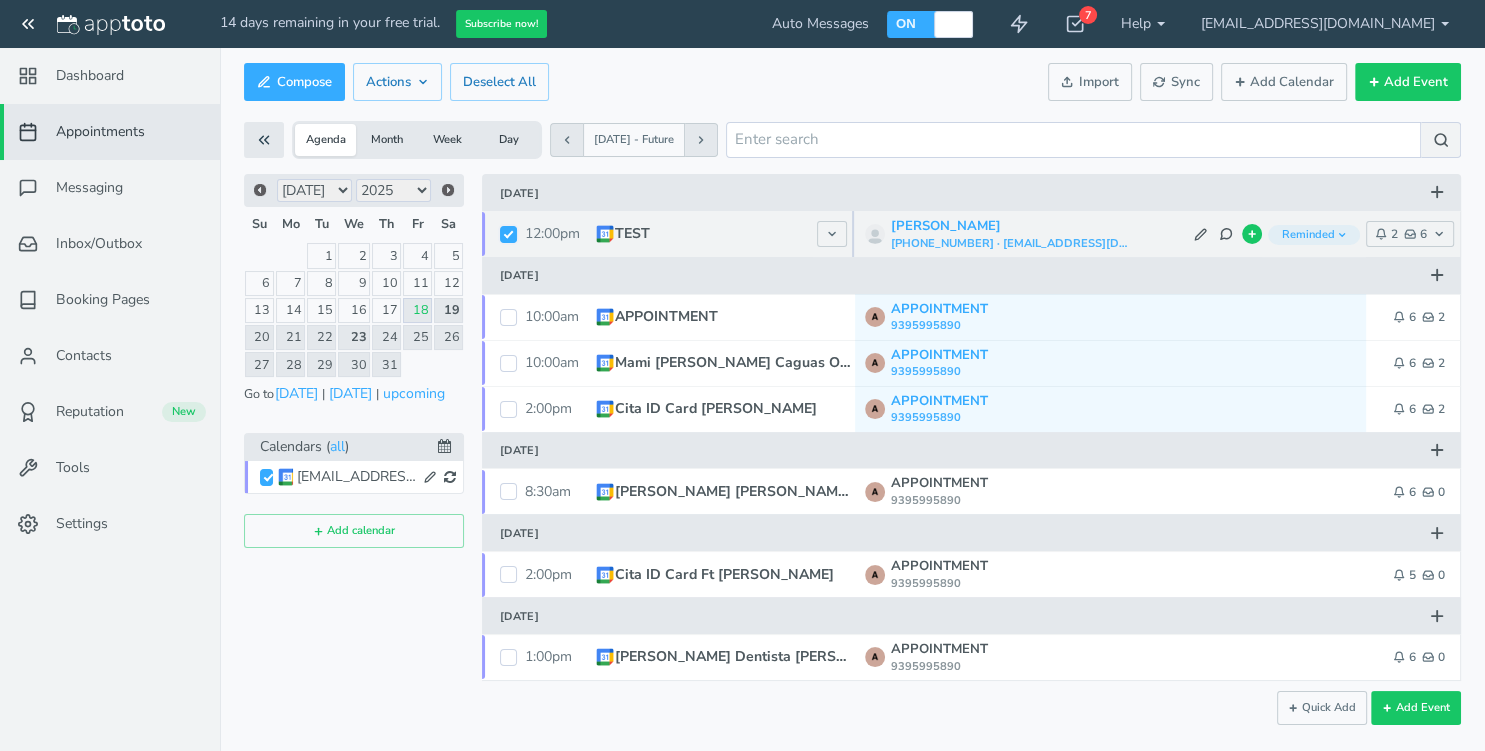 click at bounding box center (508, 234) 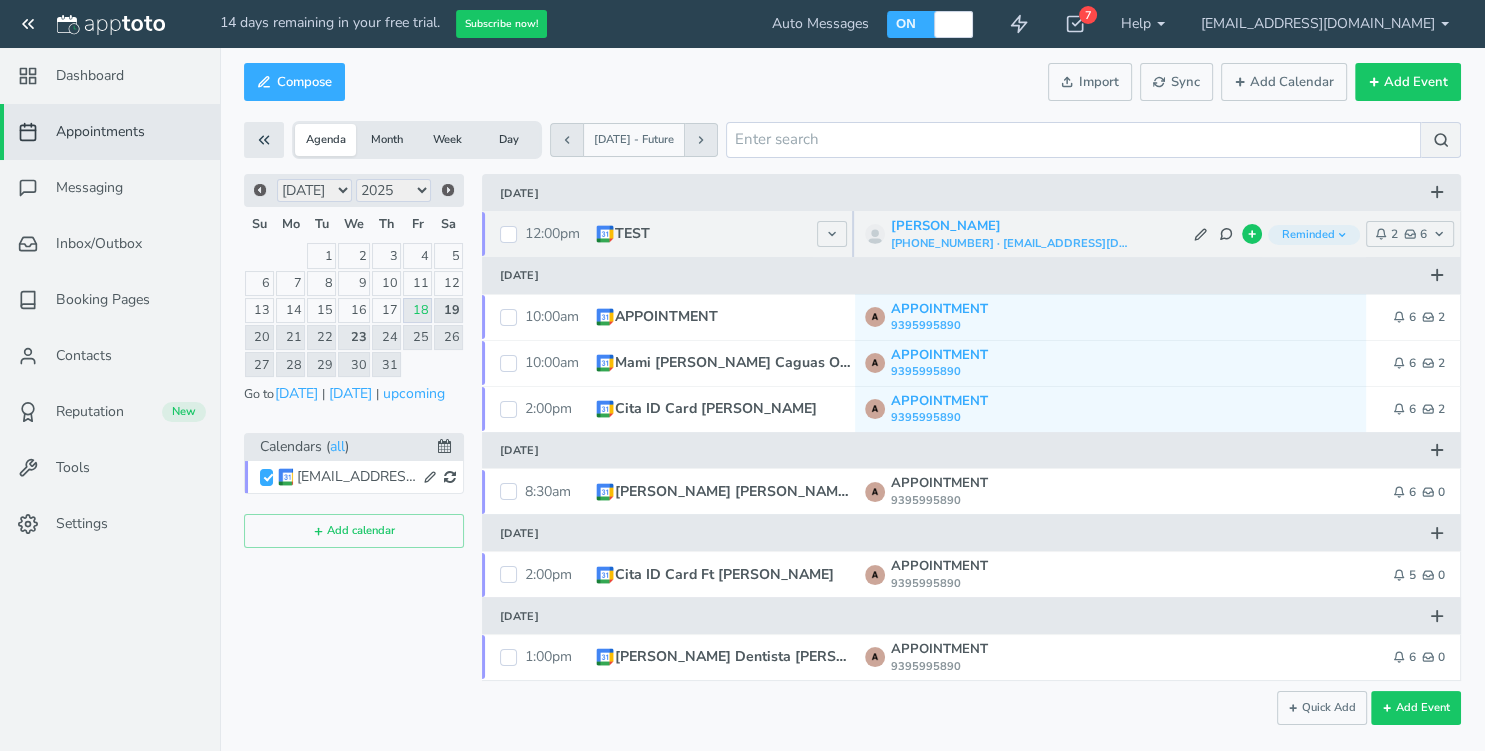 click on "TEST" at bounding box center [725, 234] 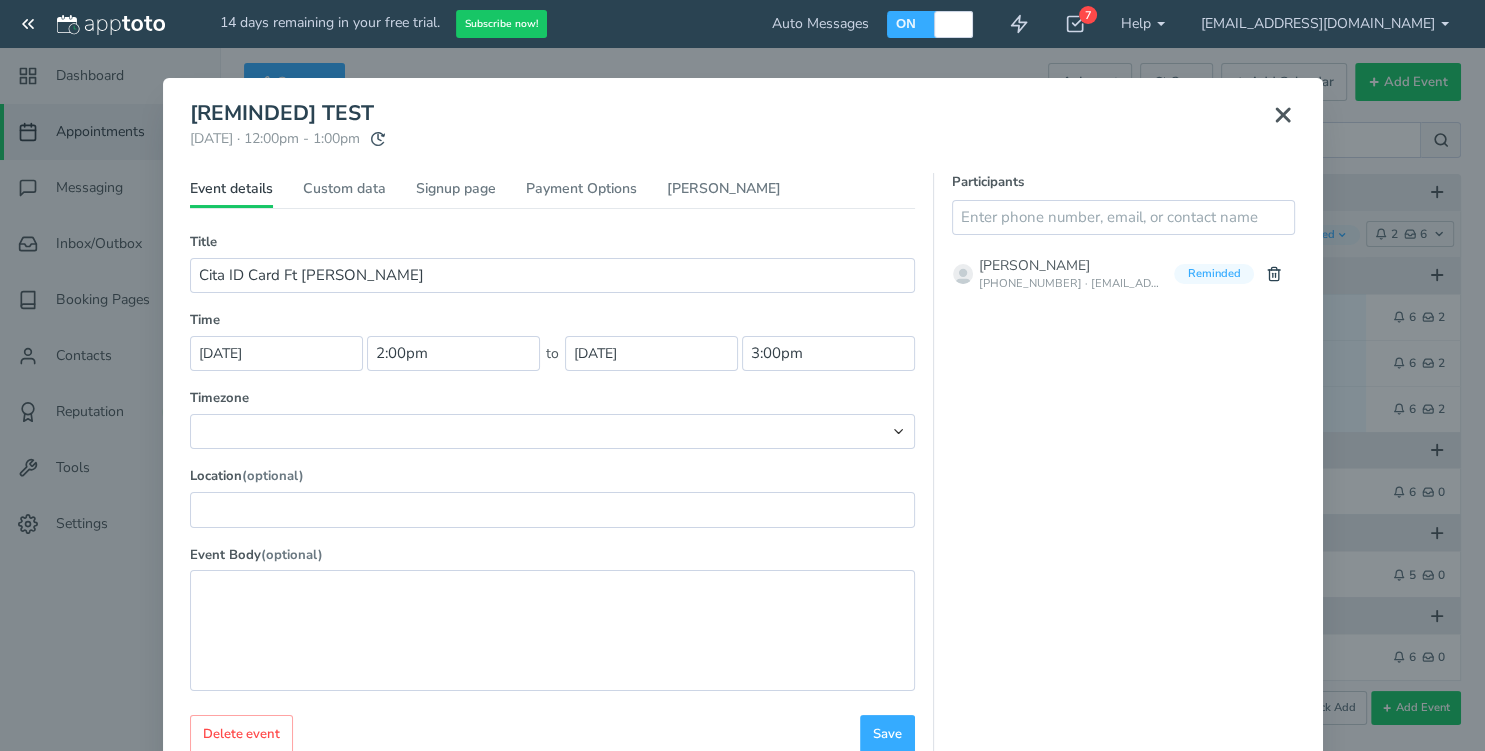 type on "[REMINDED] TEST" 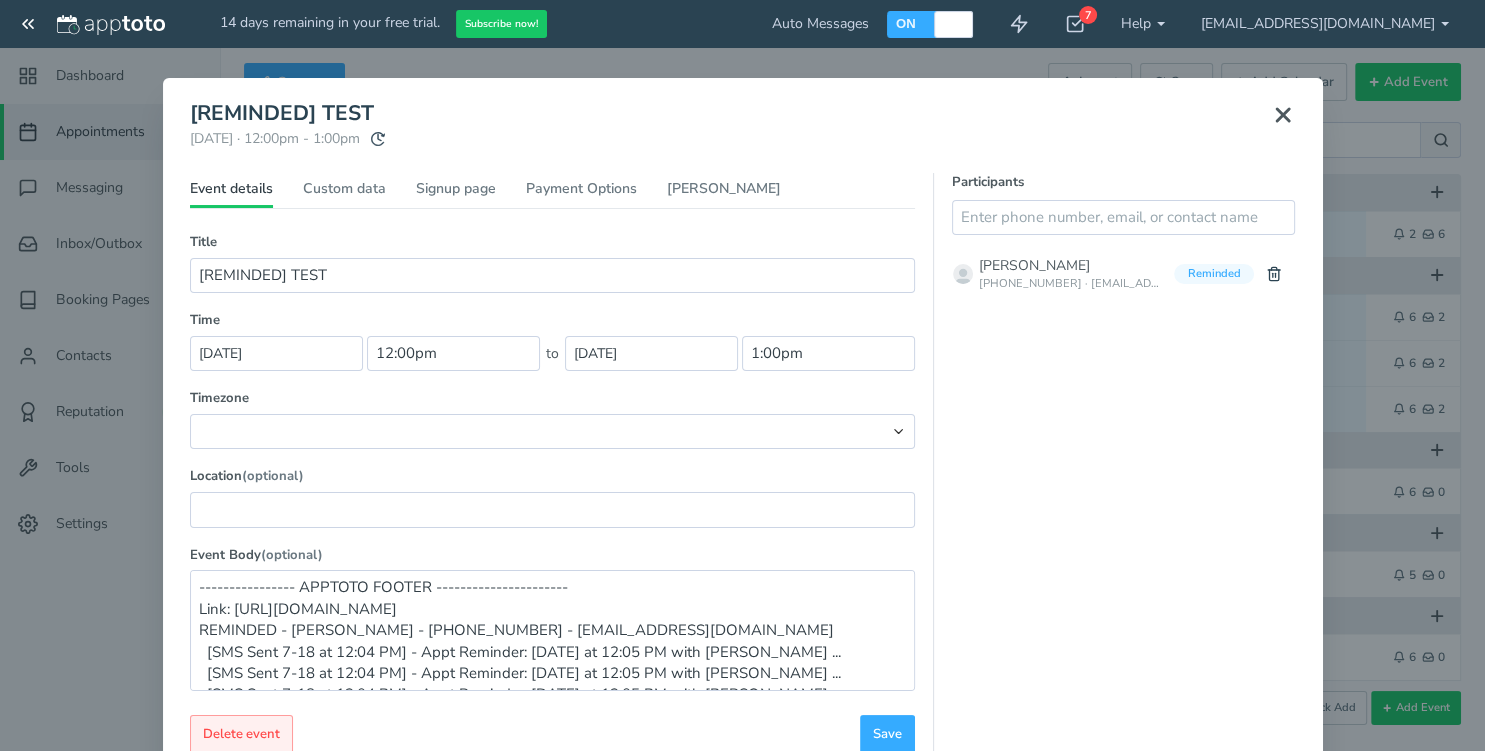 click on "Delete event" at bounding box center [241, 734] 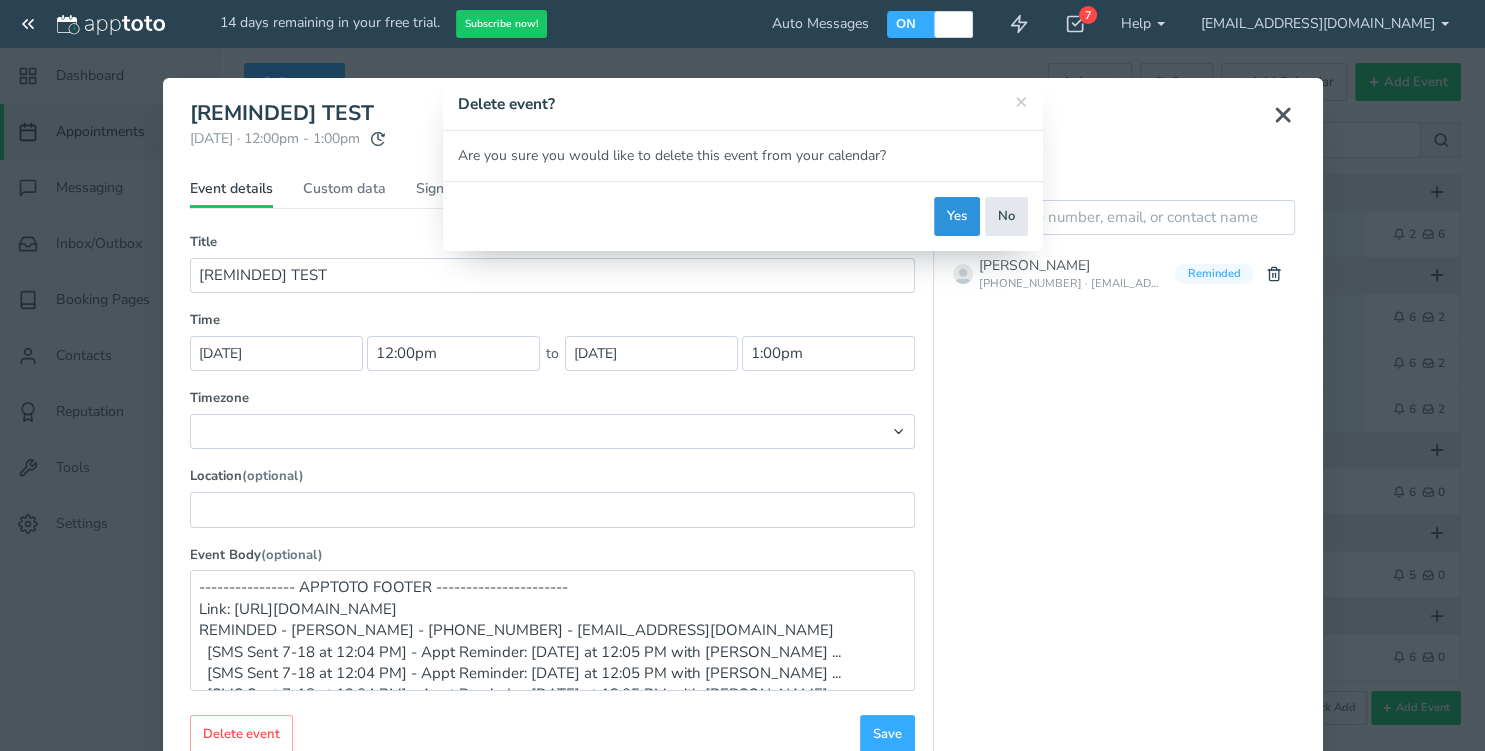 click on "Yes" at bounding box center [957, 216] 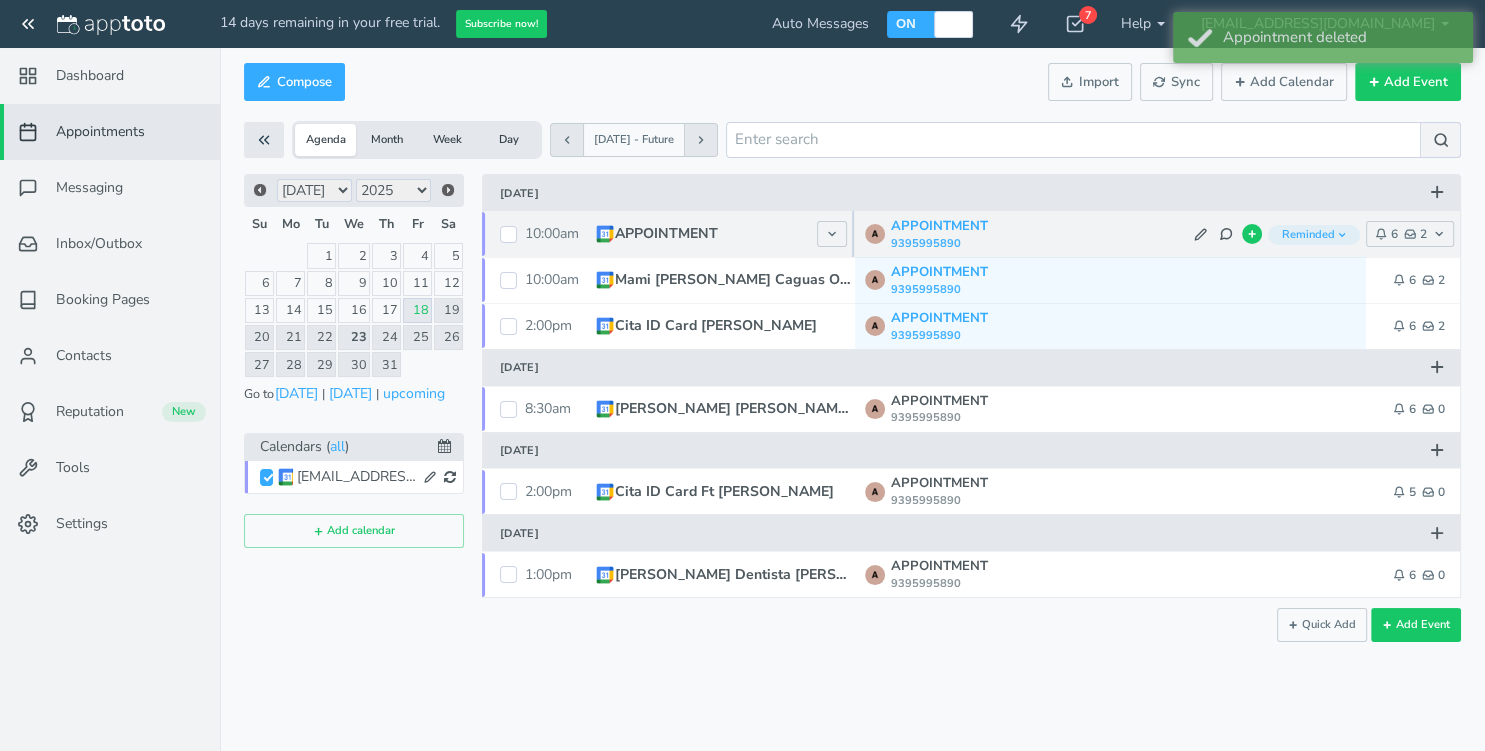 click on "10:00am" at bounding box center [552, 233] 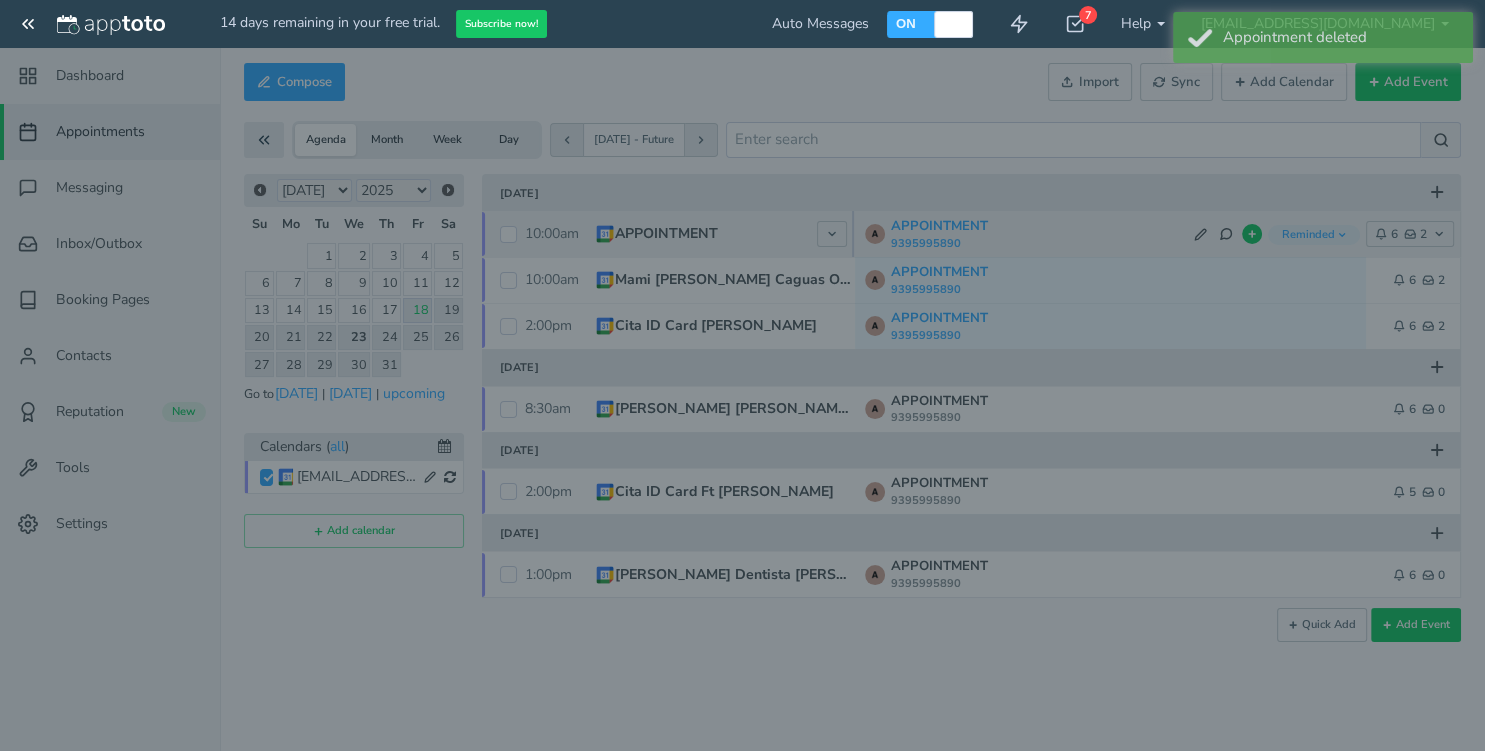 type on "[REMINDED] APPOINTMENT" 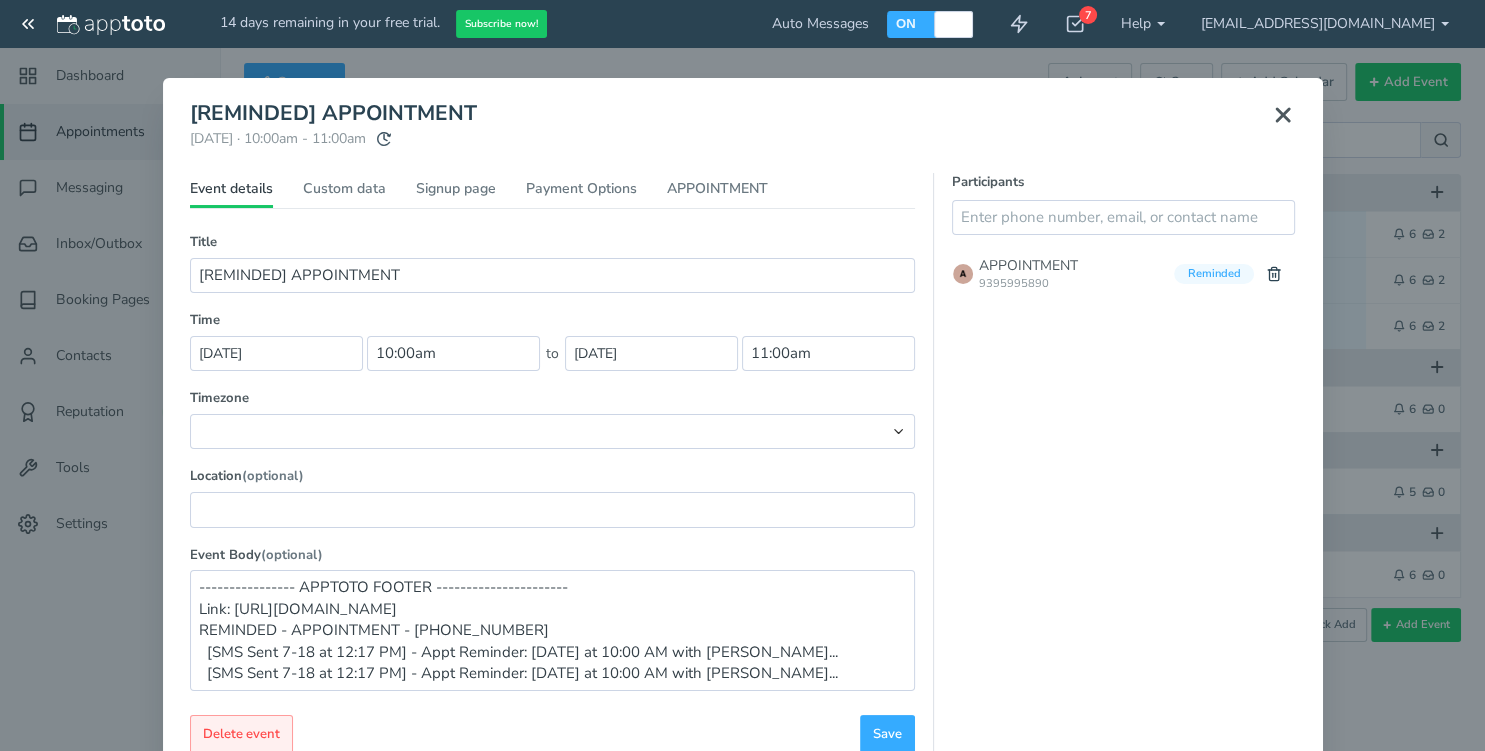 click on "Delete event" at bounding box center [241, 734] 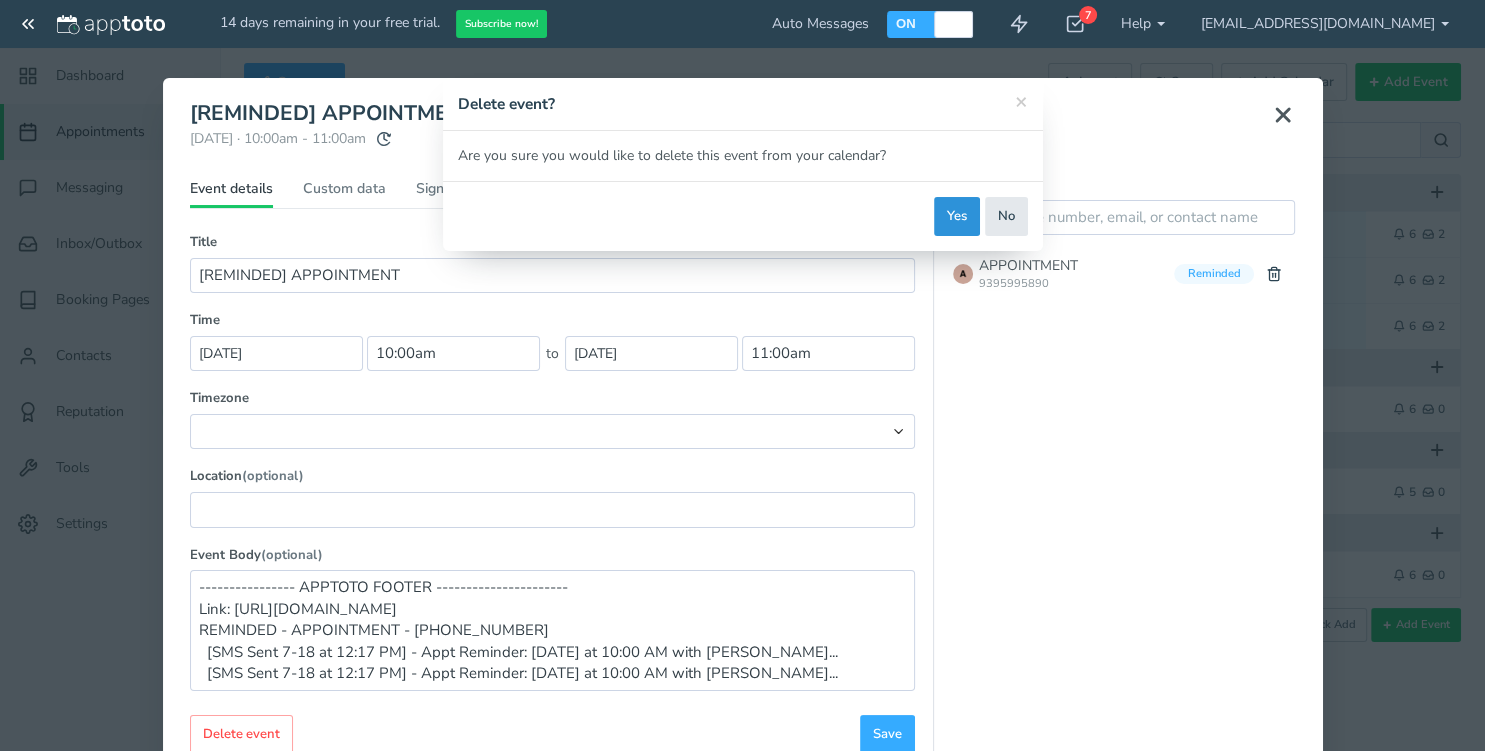 click on "Yes" at bounding box center [957, 216] 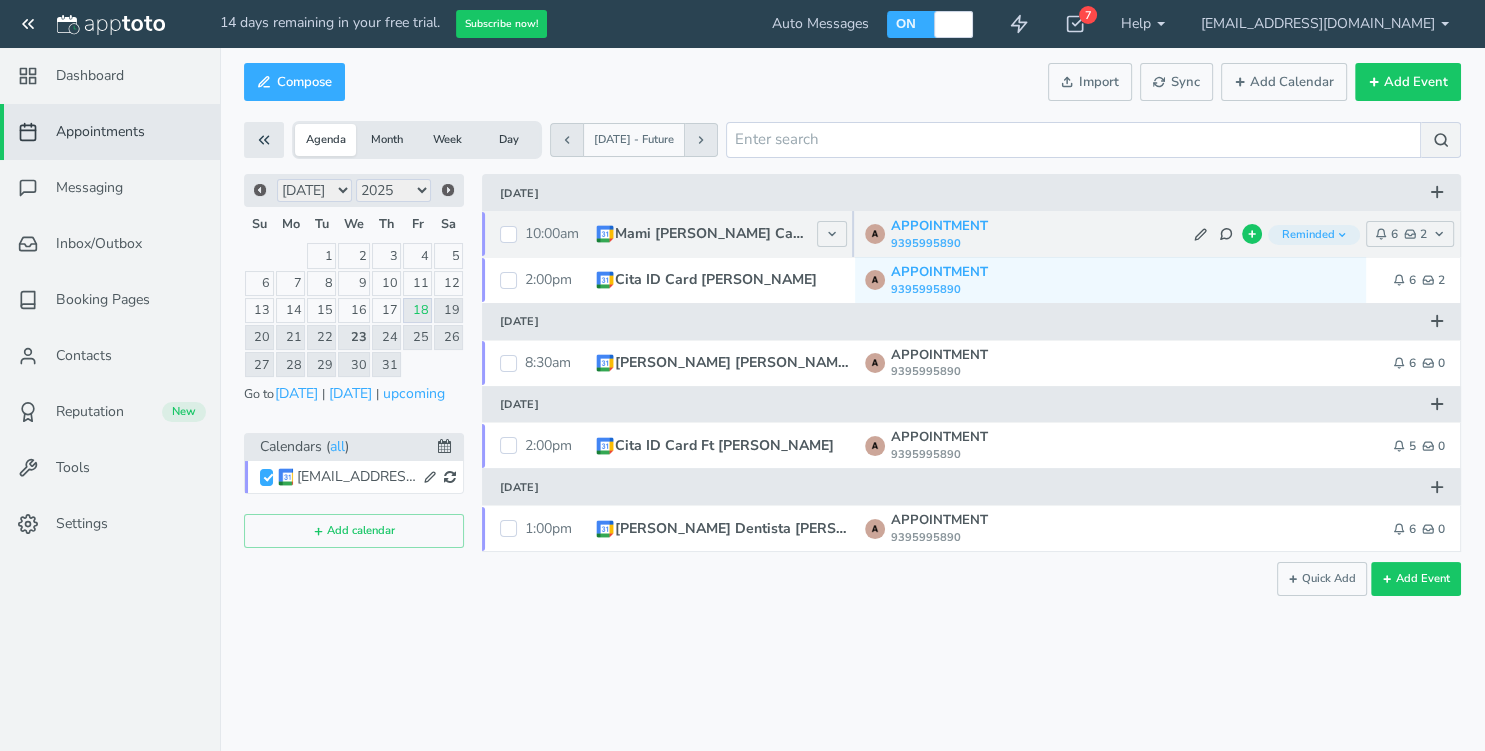 click on "Mami Cita Kaita Caguas Optica Centro" at bounding box center [711, 234] 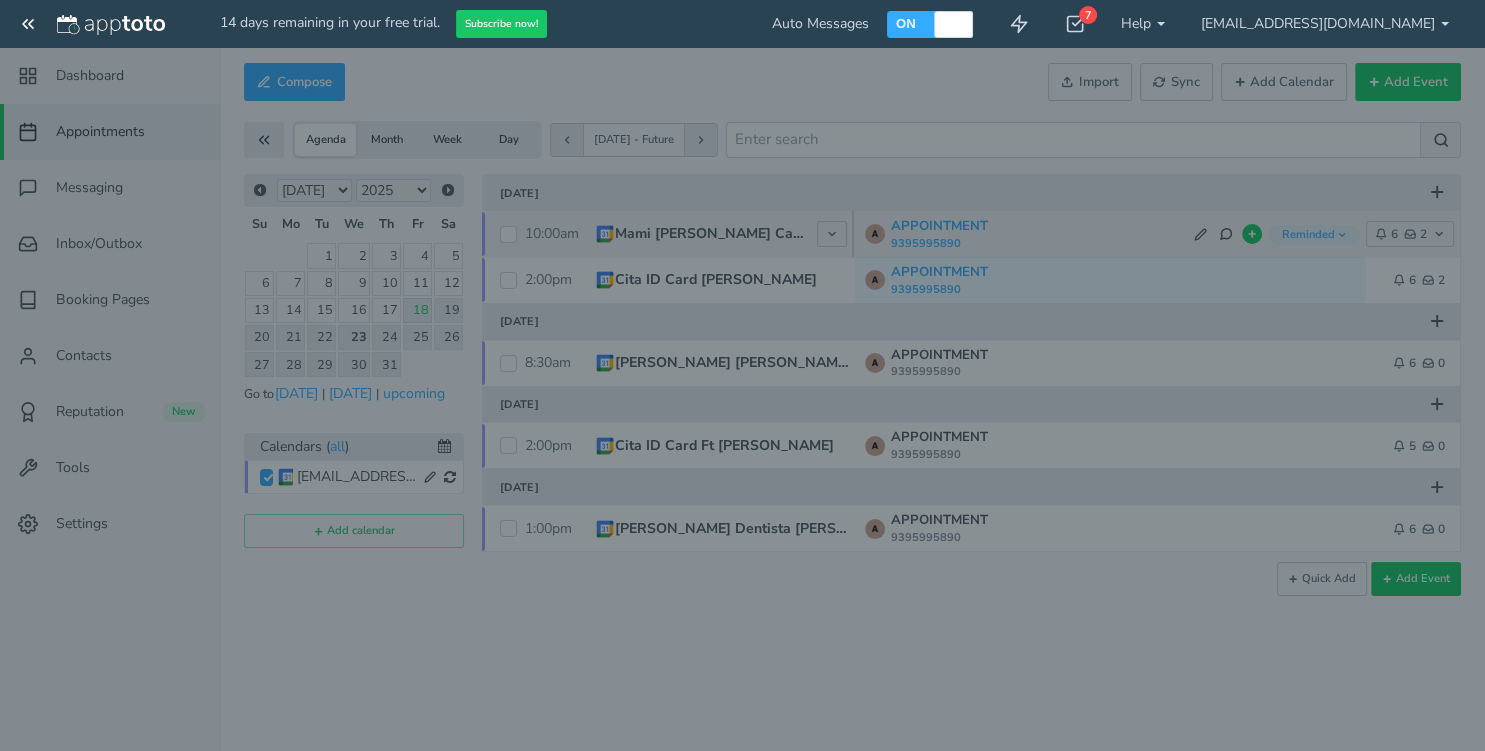 type on "[REMINDED] Mami Cita Kaita Caguas Optica Centro" 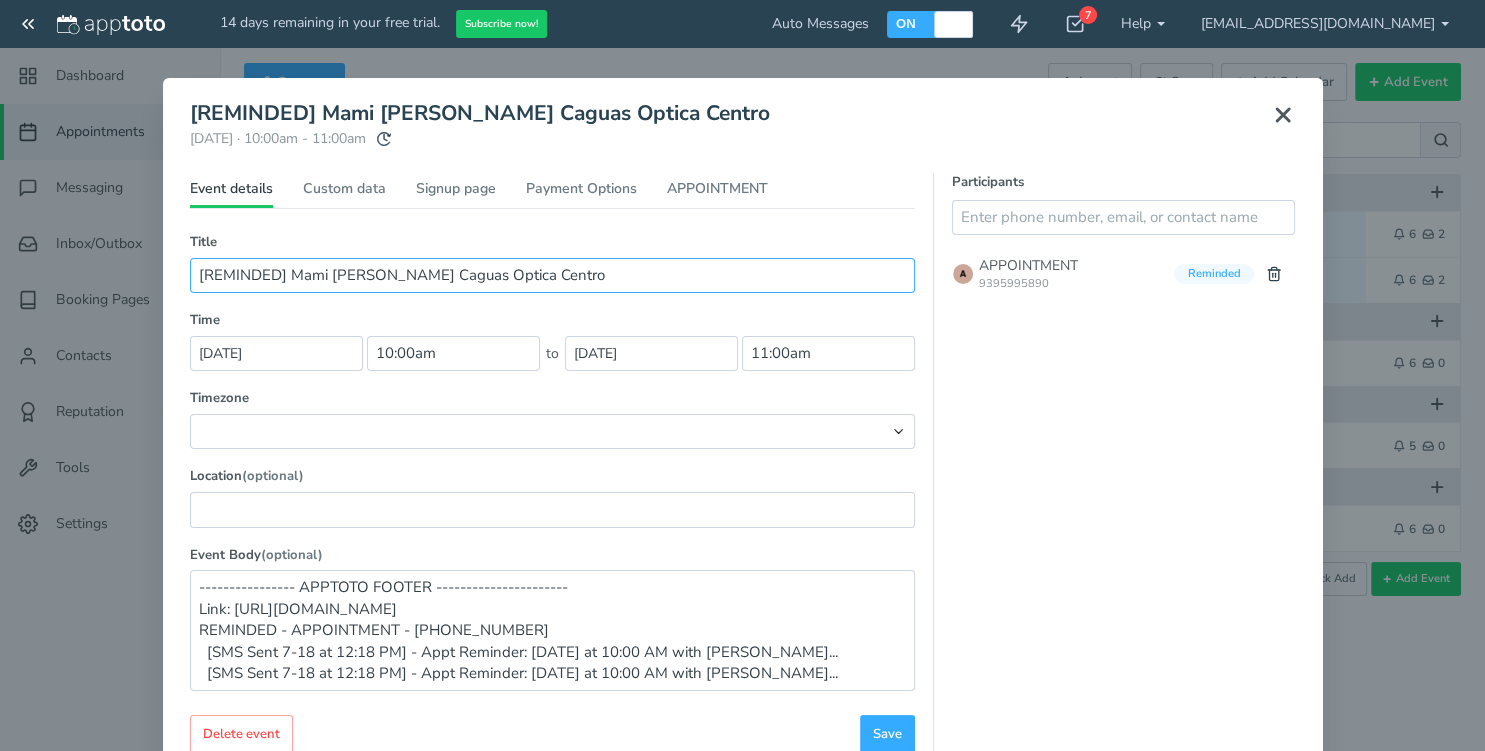 click on "[REMINDED] Mami Cita Kaita Caguas Optica Centro" at bounding box center (552, 275) 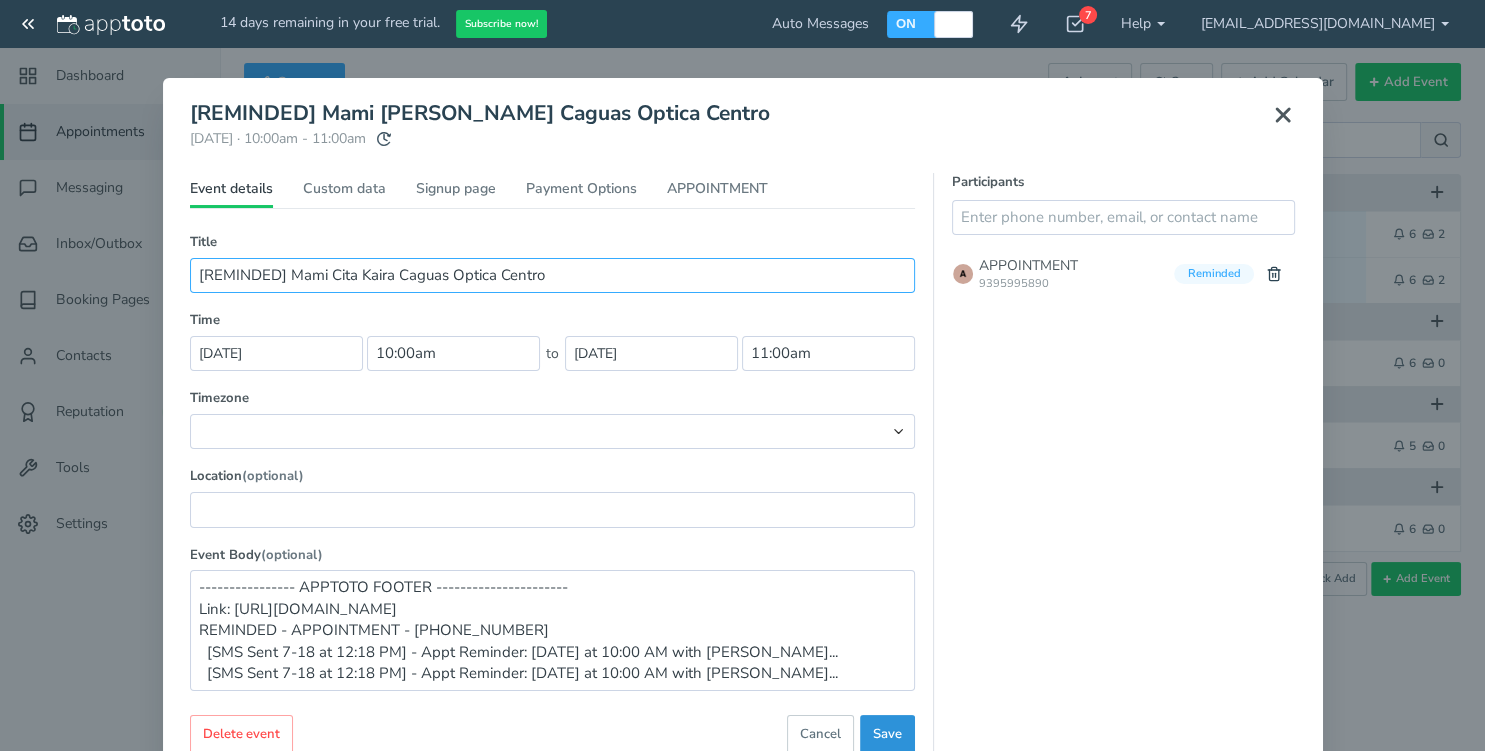 type on "[REMINDED] Mami Cita Kaira Caguas Optica Centro" 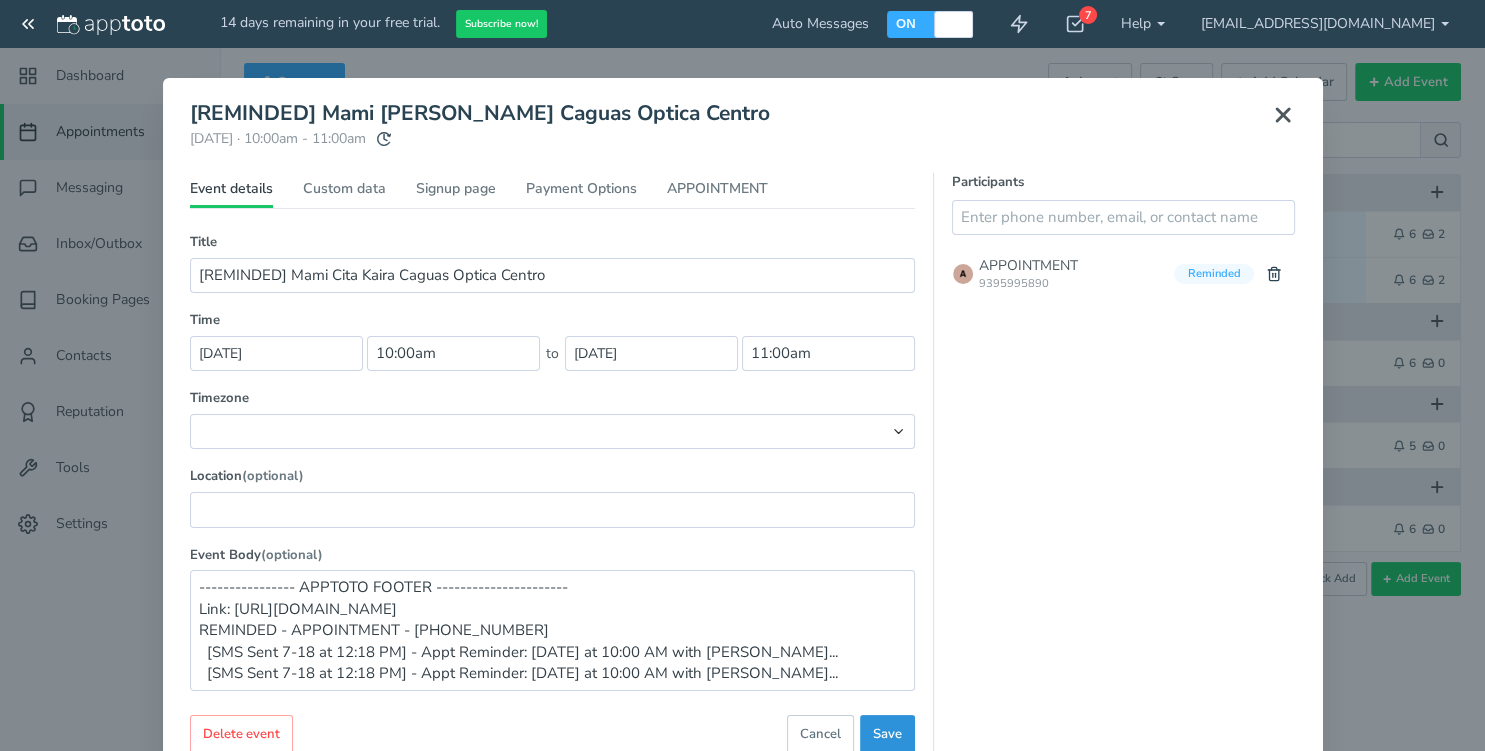click on "Save" at bounding box center [887, 734] 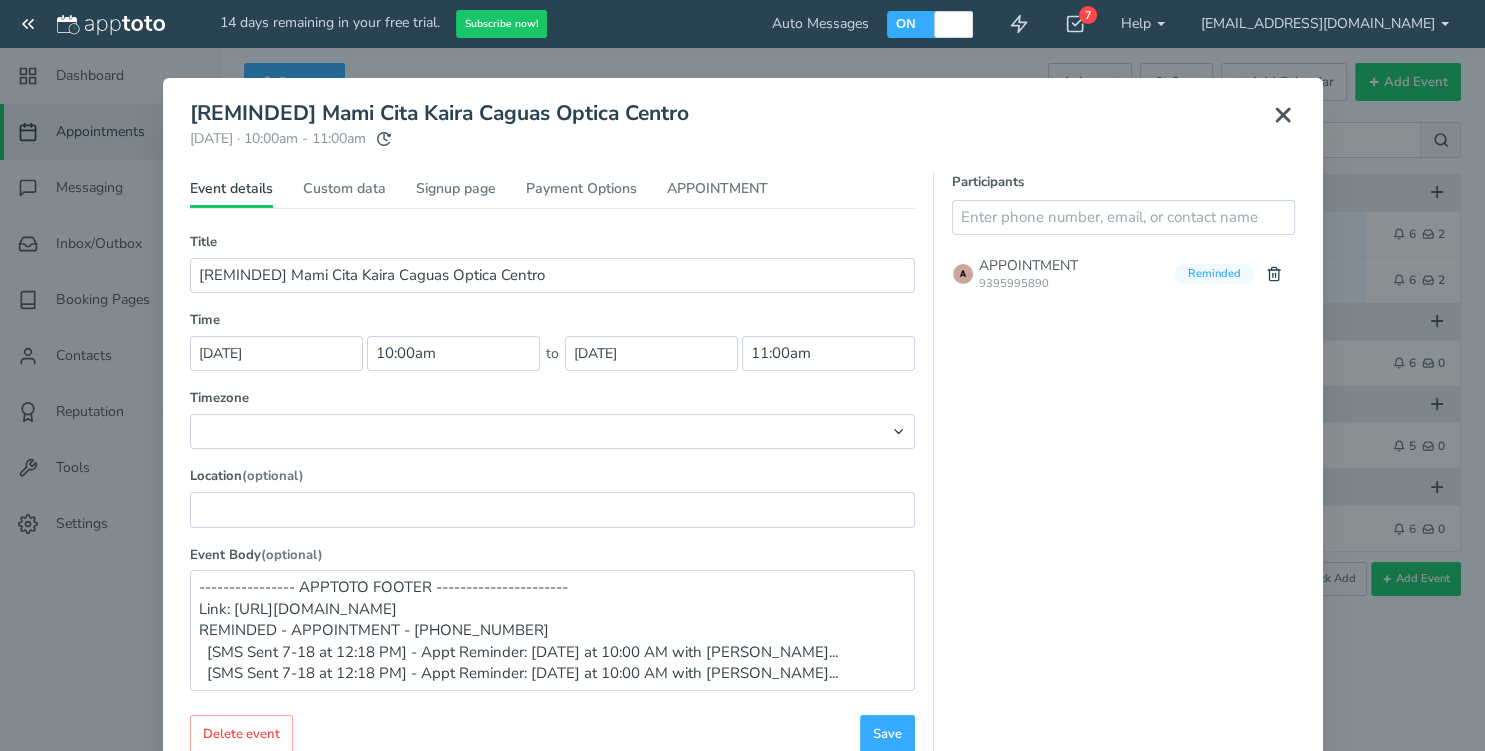 click 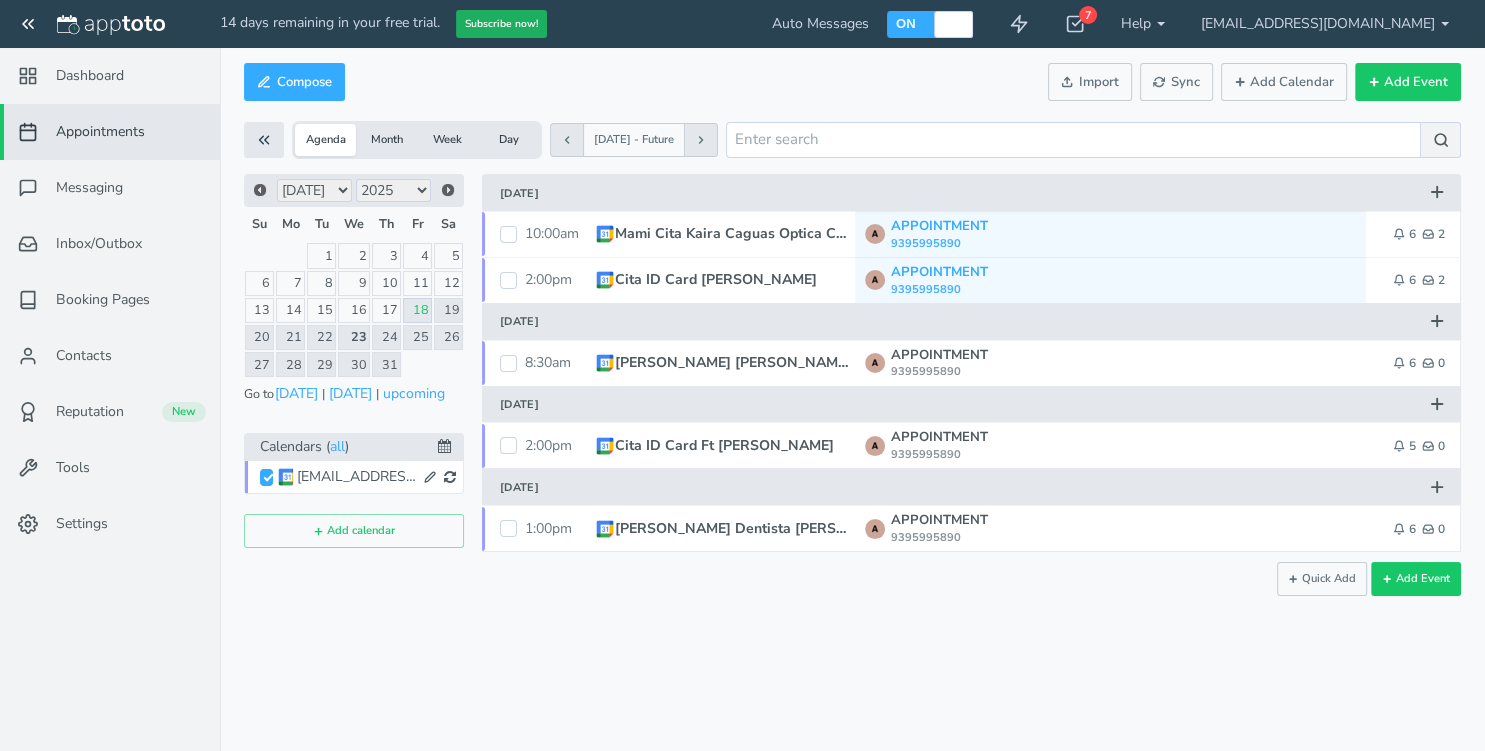 click on "Subscribe now!" at bounding box center (501, 24) 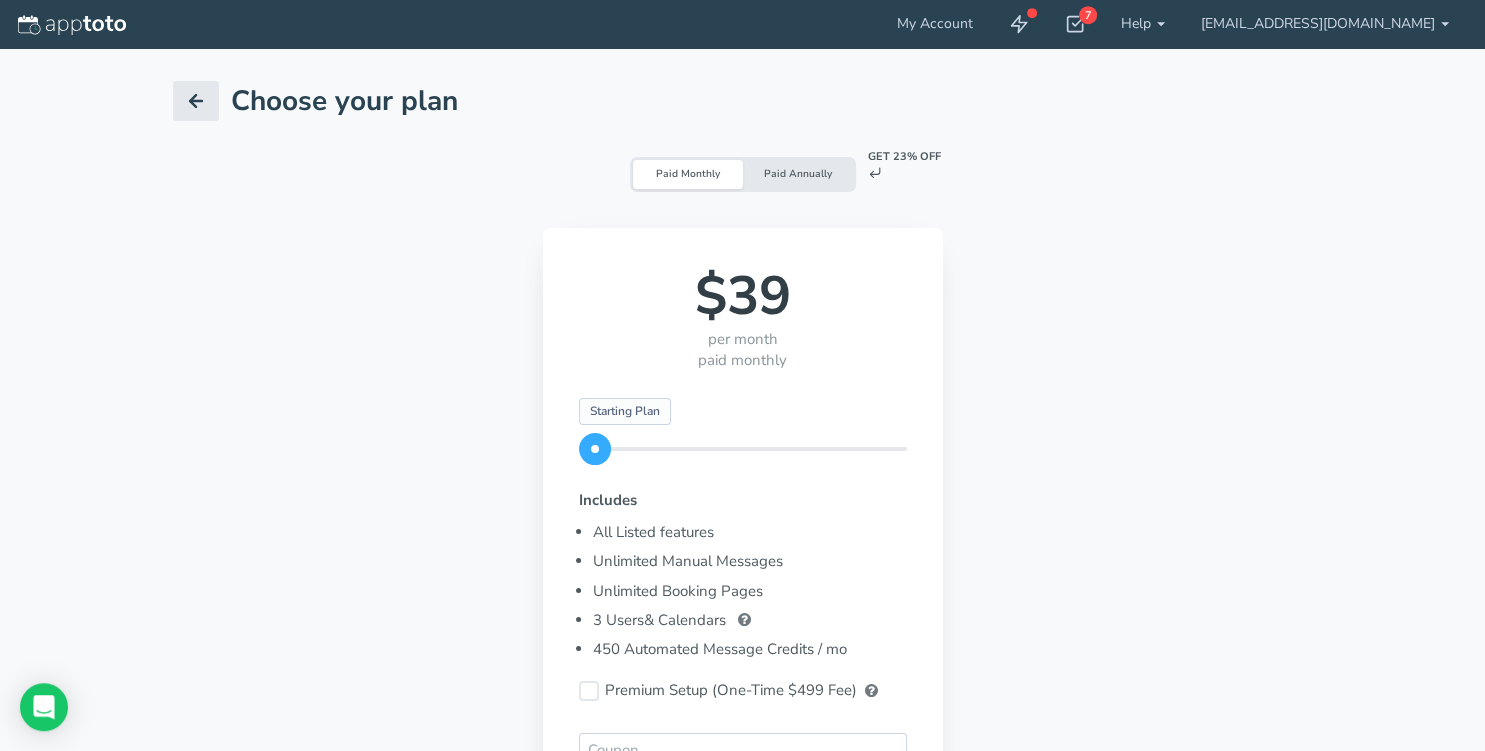 scroll, scrollTop: 0, scrollLeft: 0, axis: both 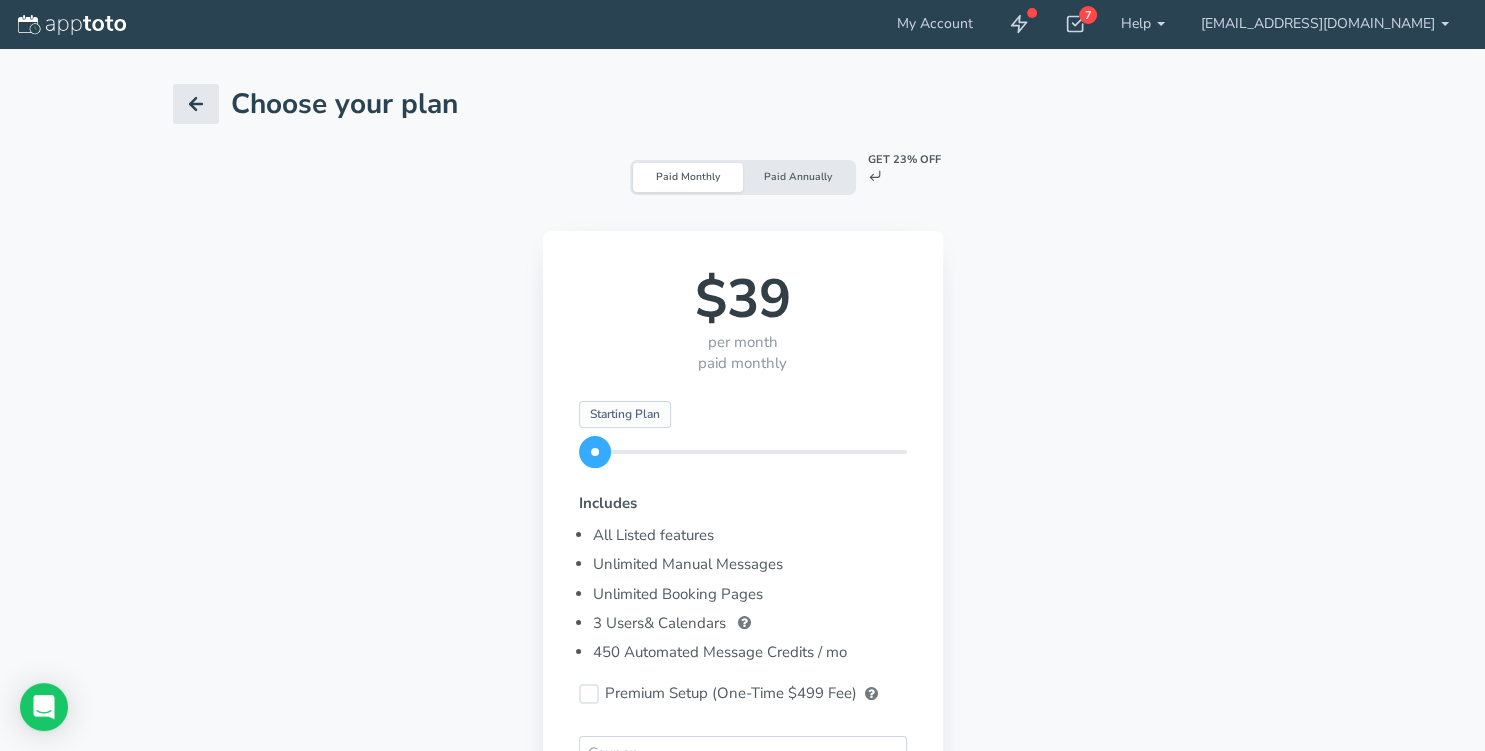 click on "Paid Annually" at bounding box center (798, 177) 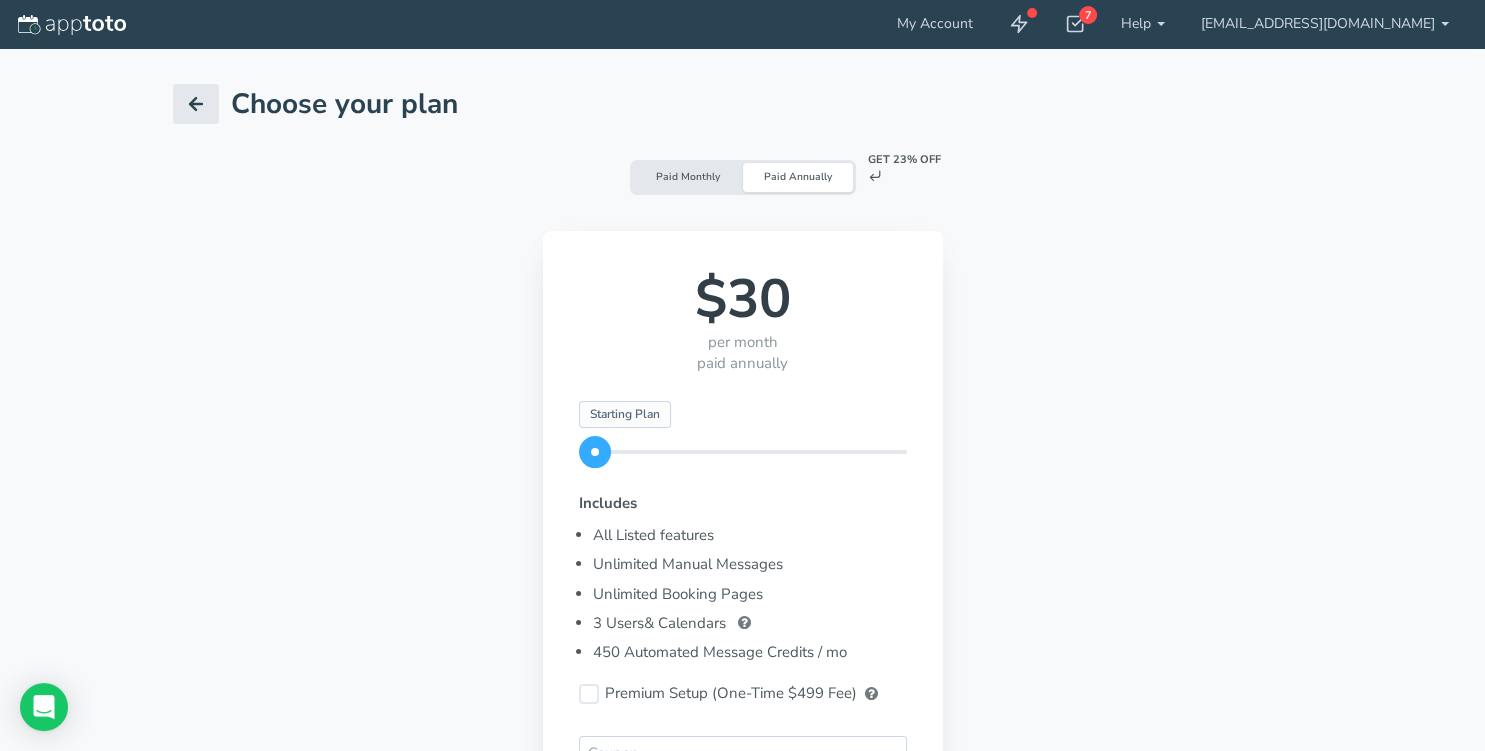 click on "Paid Monthly" at bounding box center [688, 177] 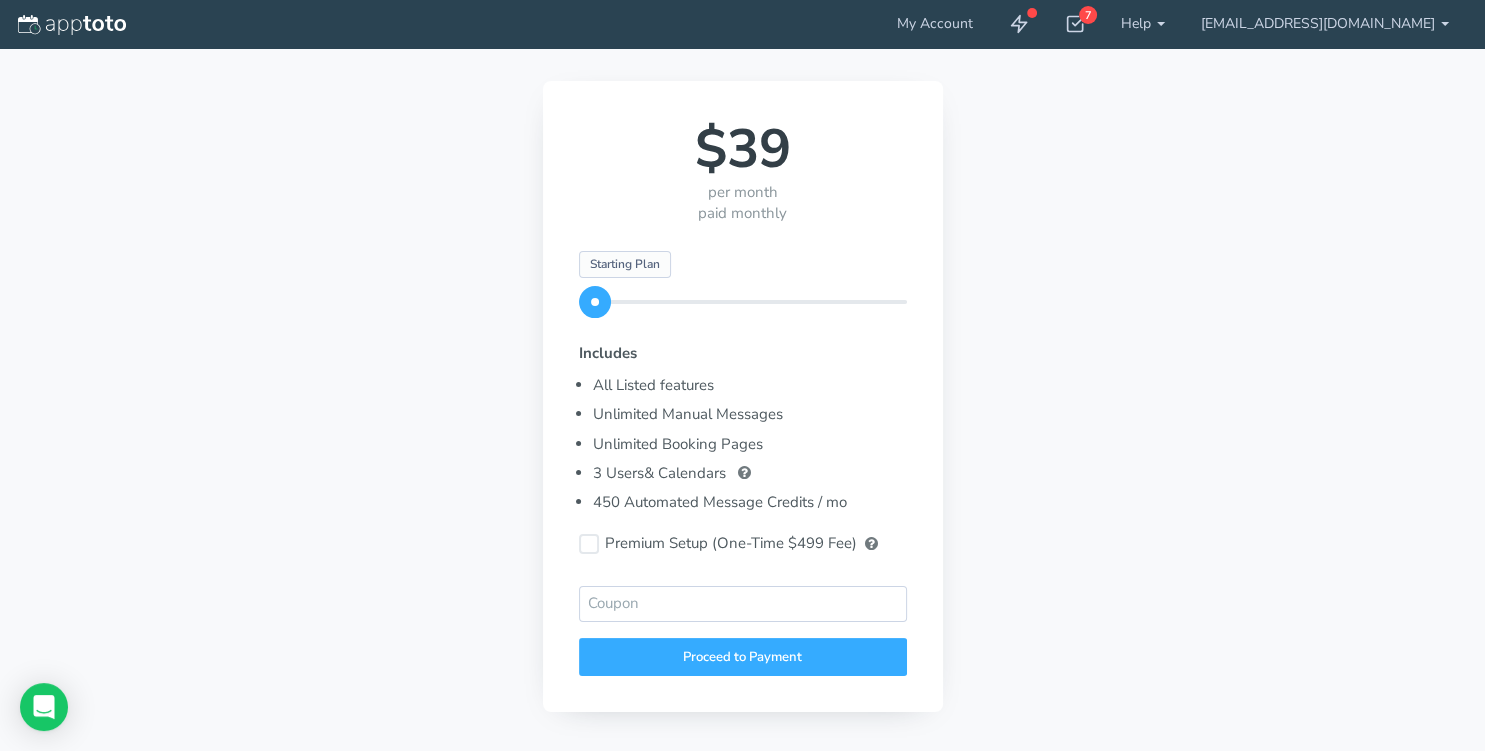 scroll, scrollTop: 160, scrollLeft: 0, axis: vertical 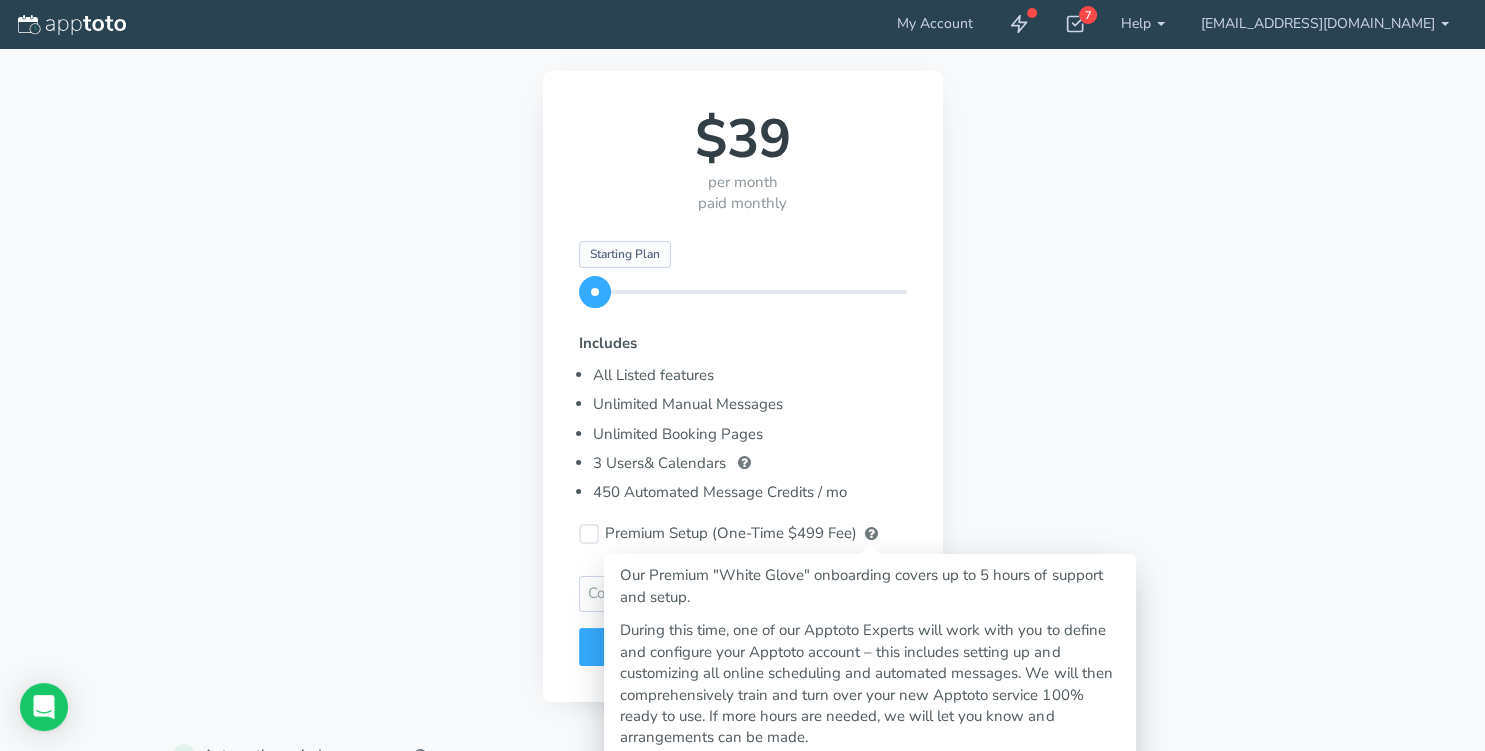 click at bounding box center [871, 533] 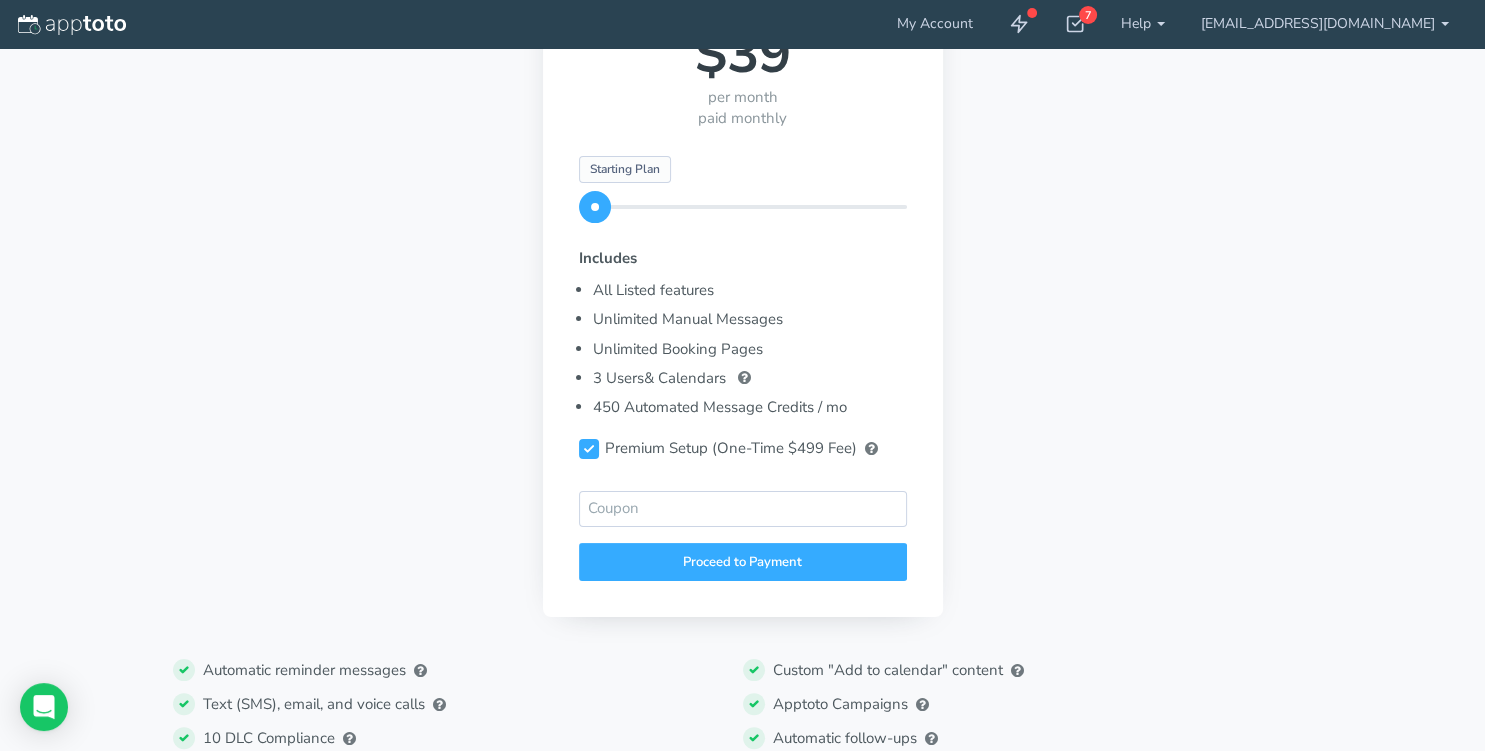 scroll, scrollTop: 247, scrollLeft: 0, axis: vertical 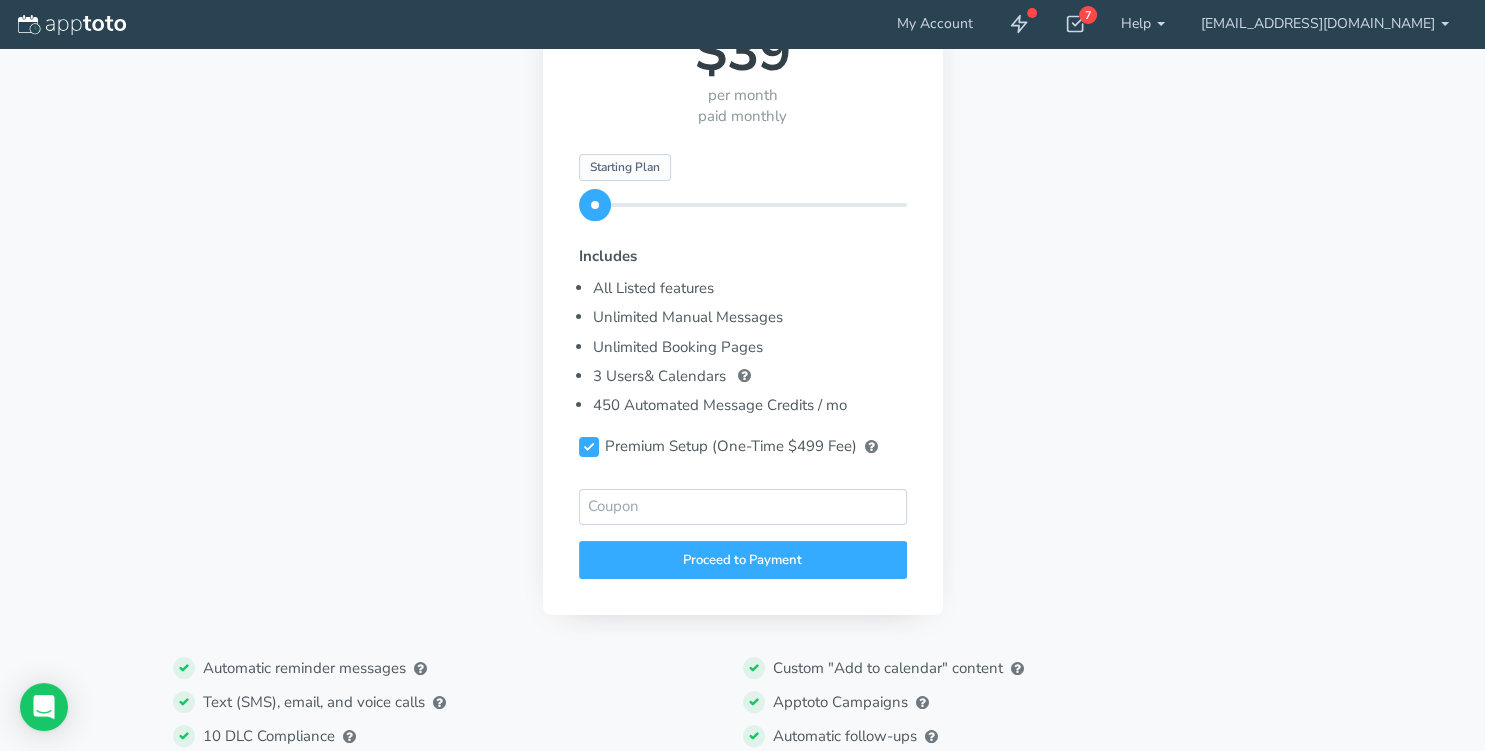 click on "Premium Setup (One-Time $499 Fee)" at bounding box center [743, 444] 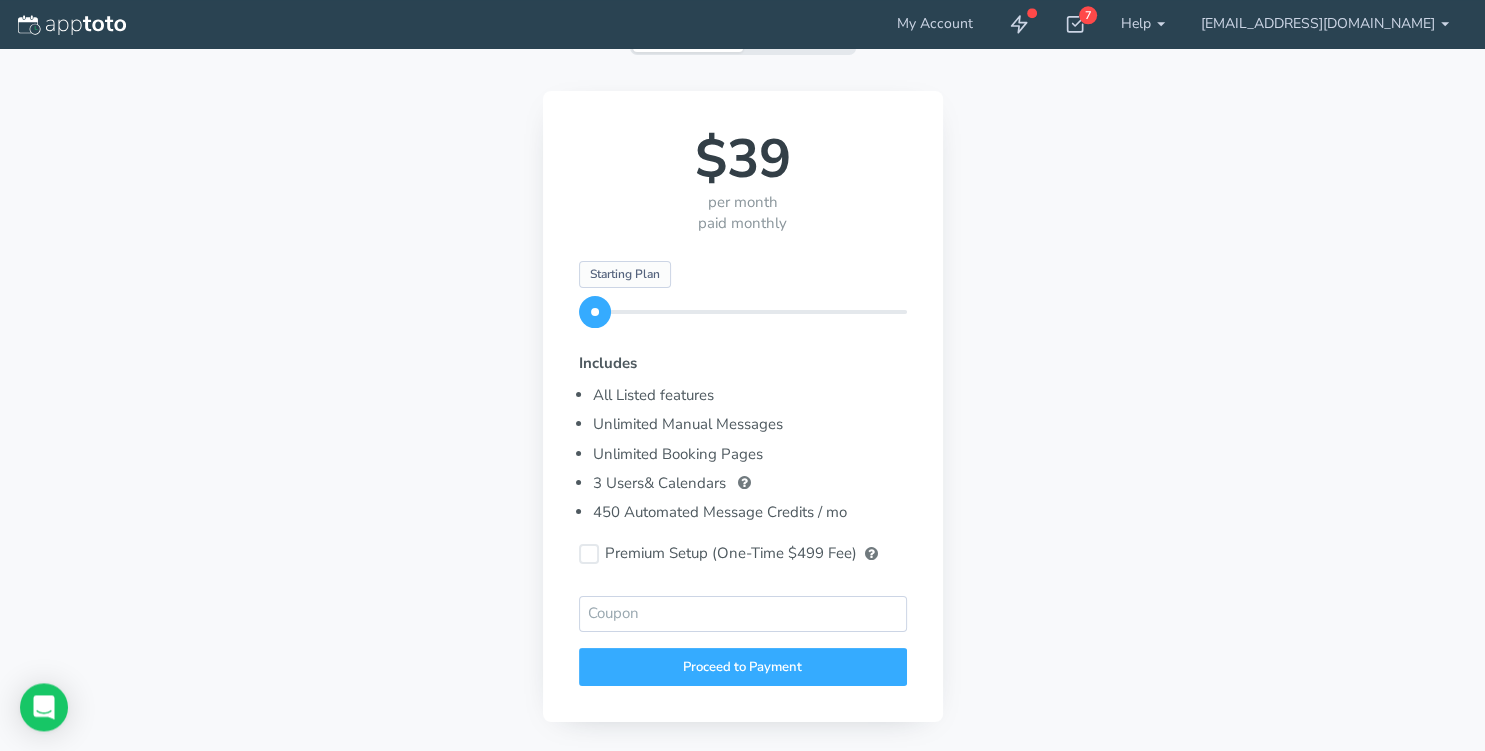 scroll, scrollTop: 0, scrollLeft: 0, axis: both 